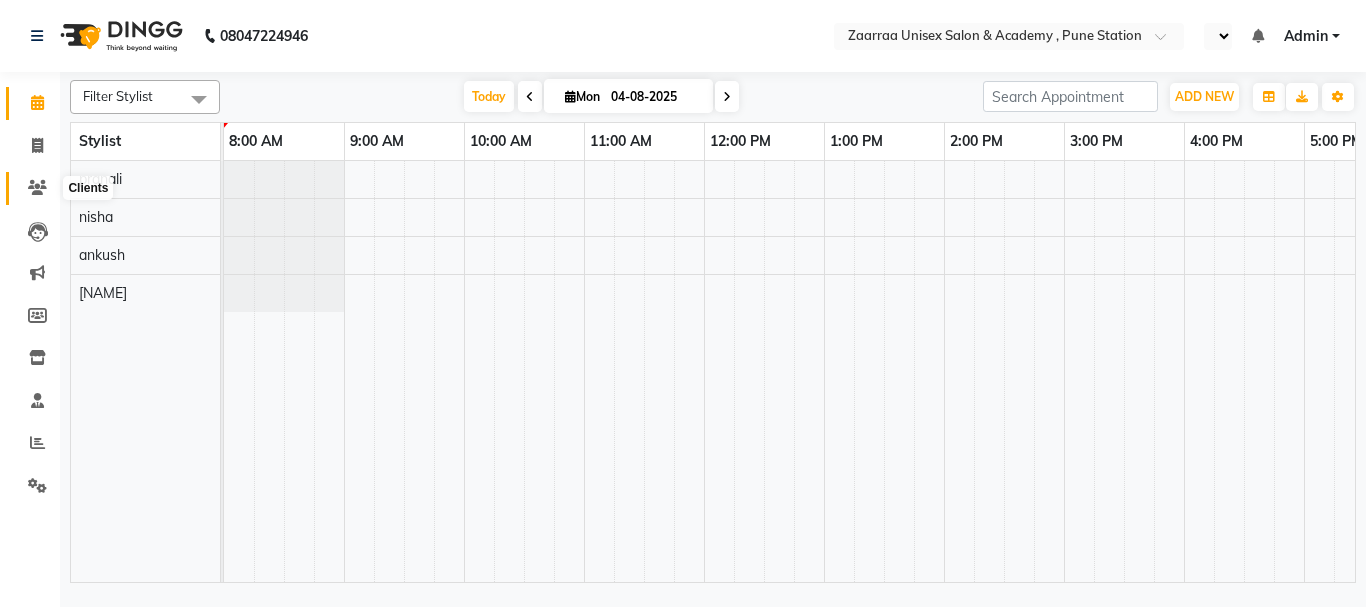 scroll, scrollTop: 0, scrollLeft: 0, axis: both 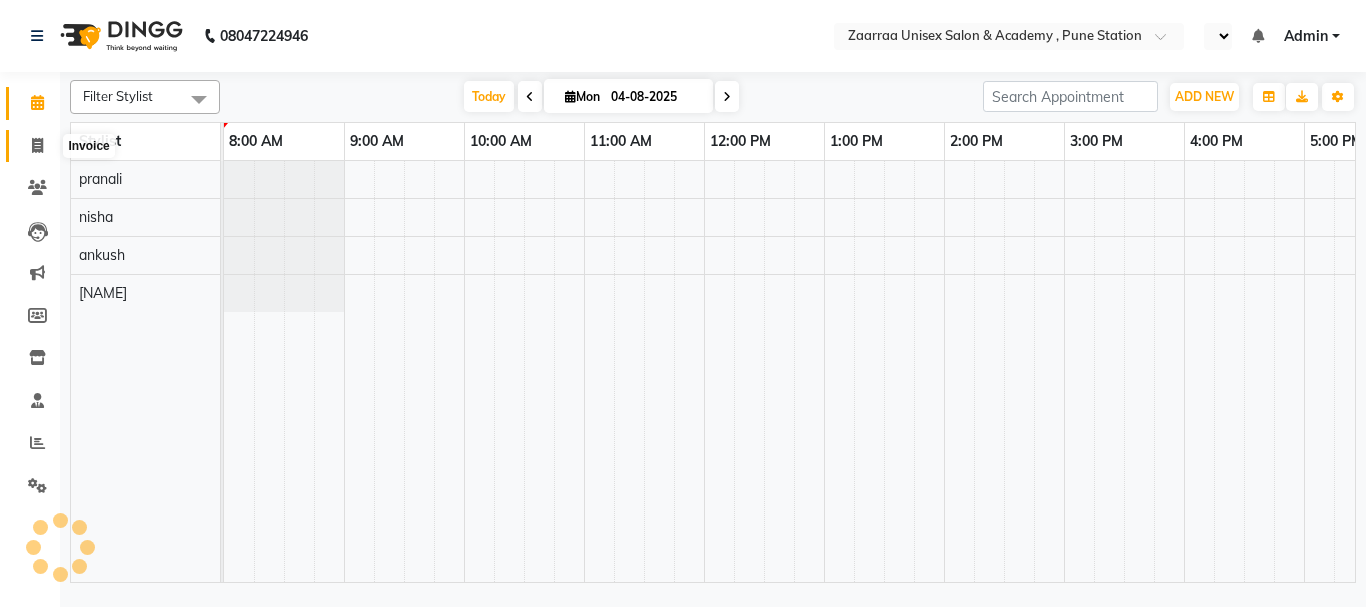 click 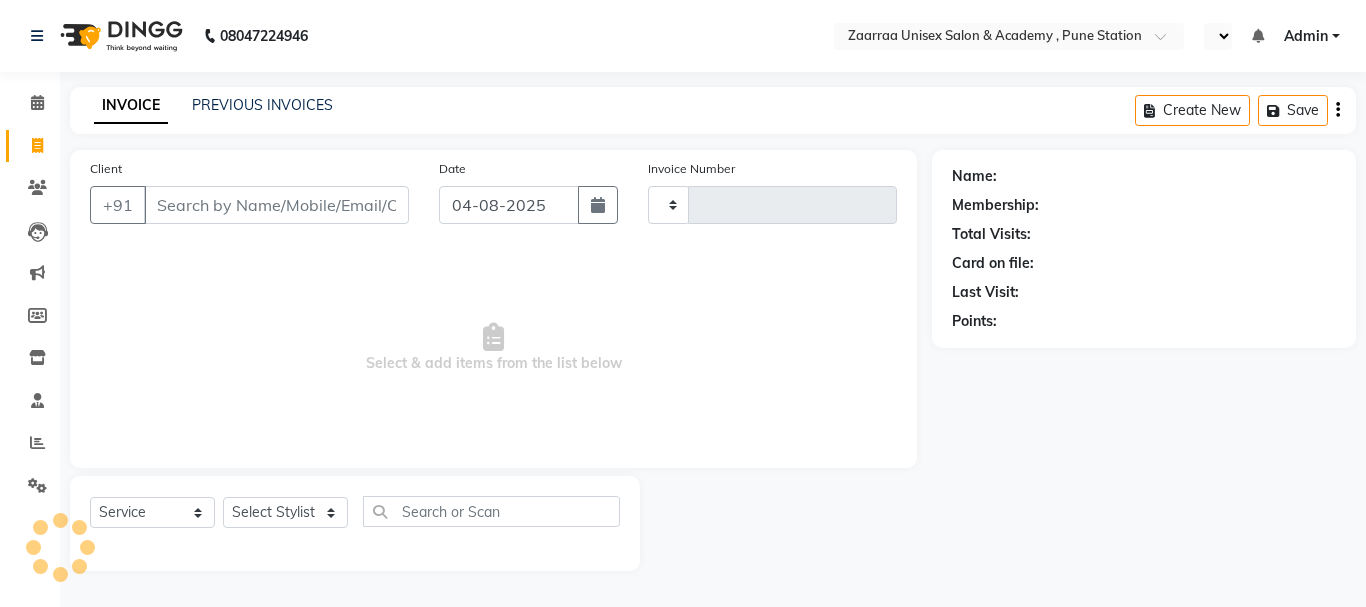 click on "Client" at bounding box center [276, 205] 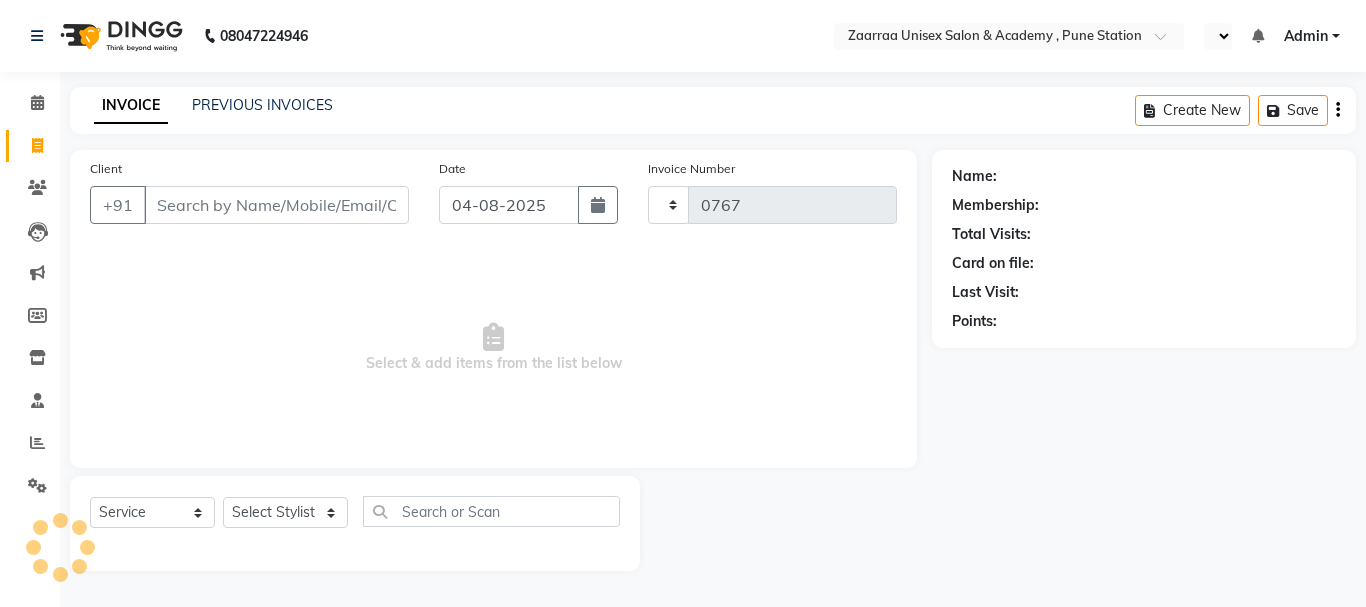 select on "3828" 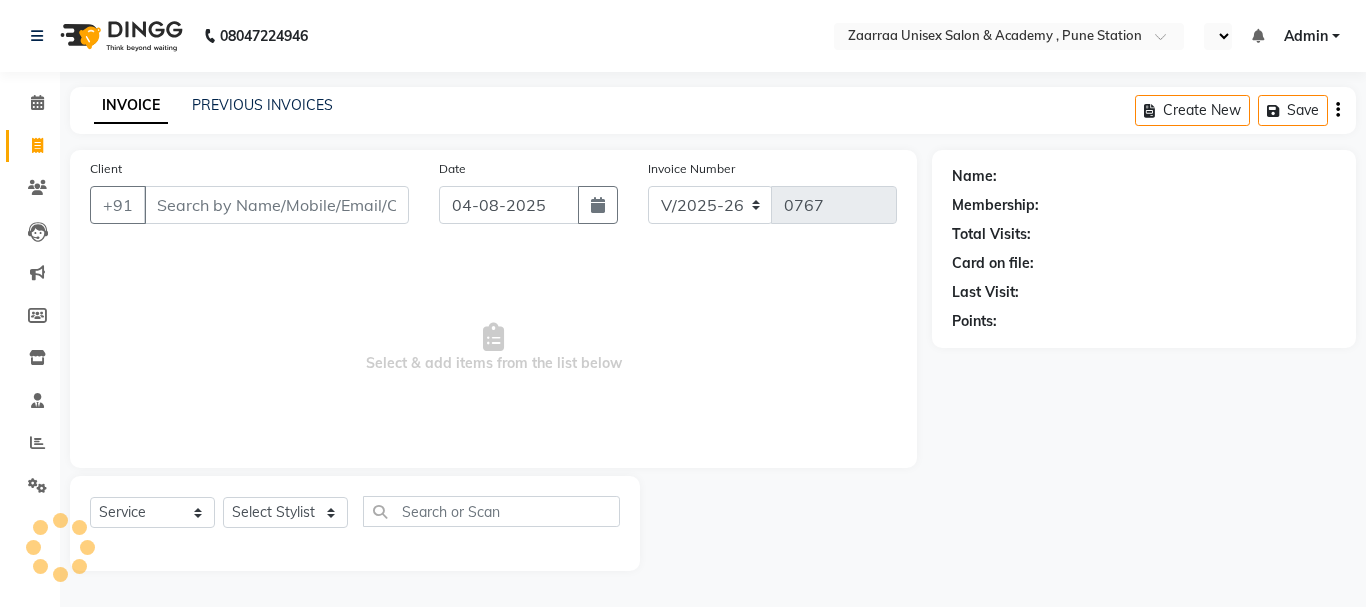select on "en" 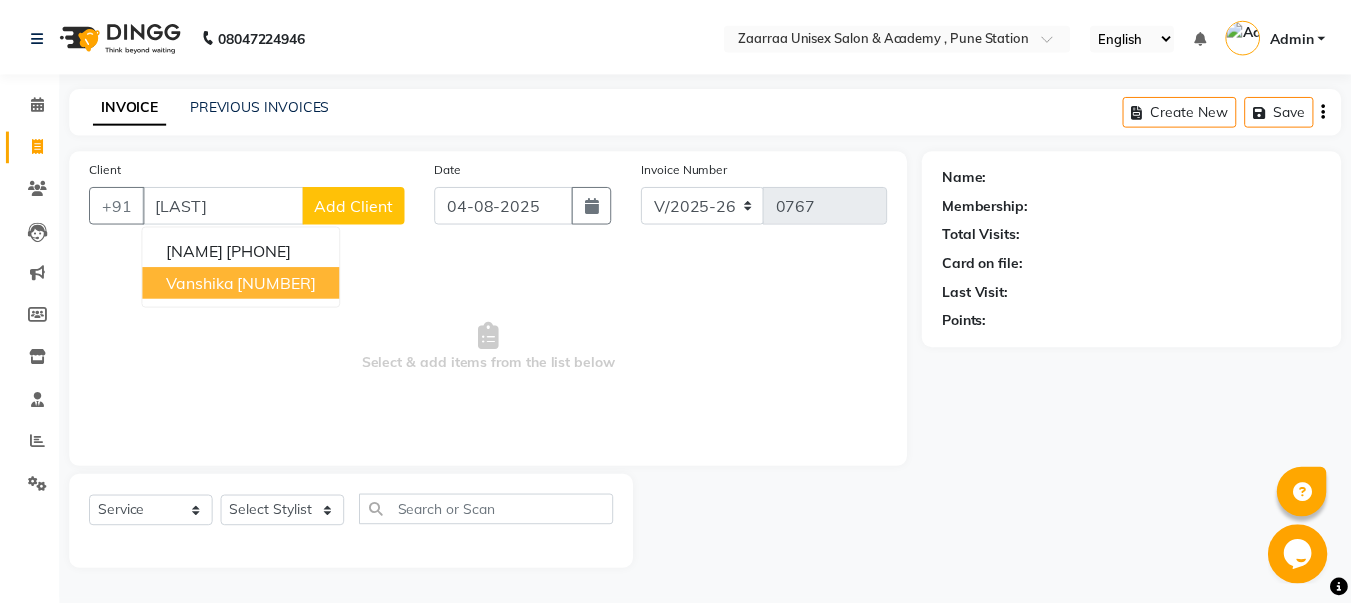 scroll, scrollTop: 0, scrollLeft: 0, axis: both 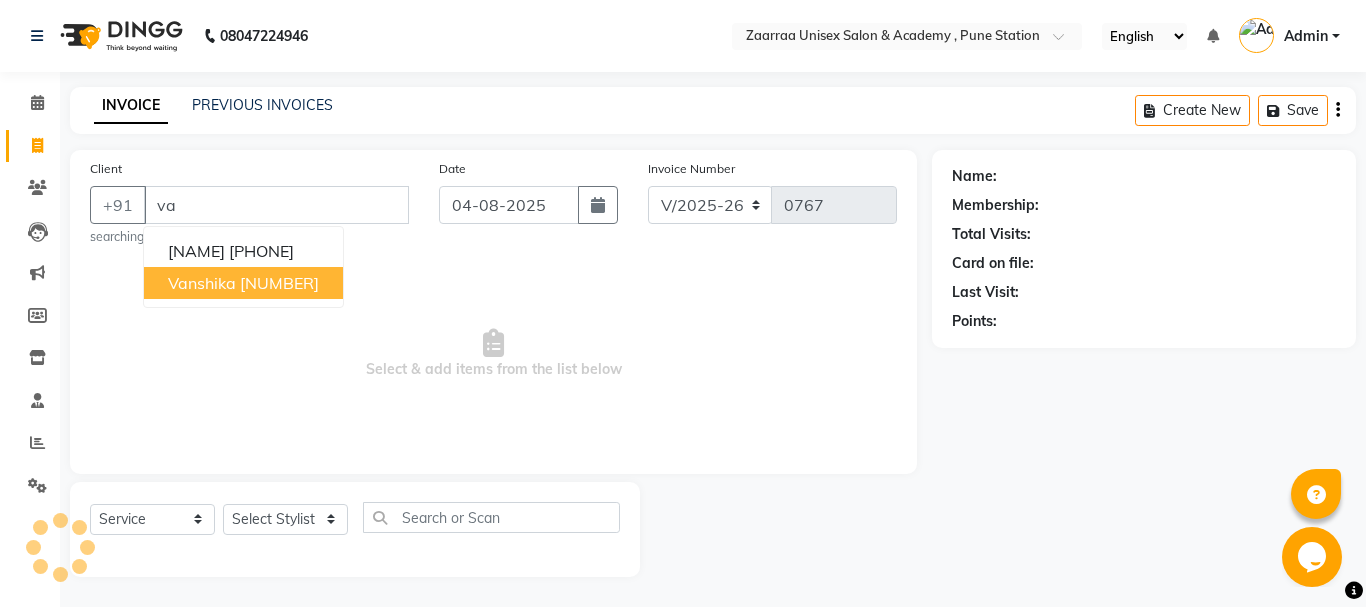 type on "v" 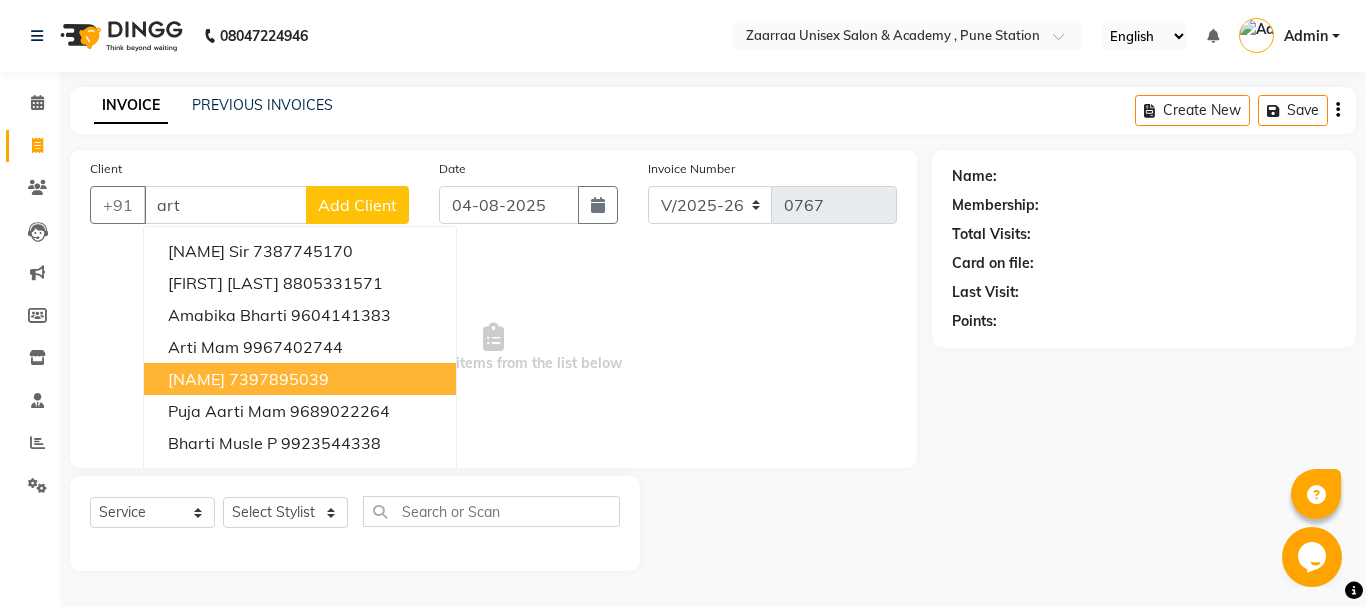 click on "7397895039" at bounding box center (279, 379) 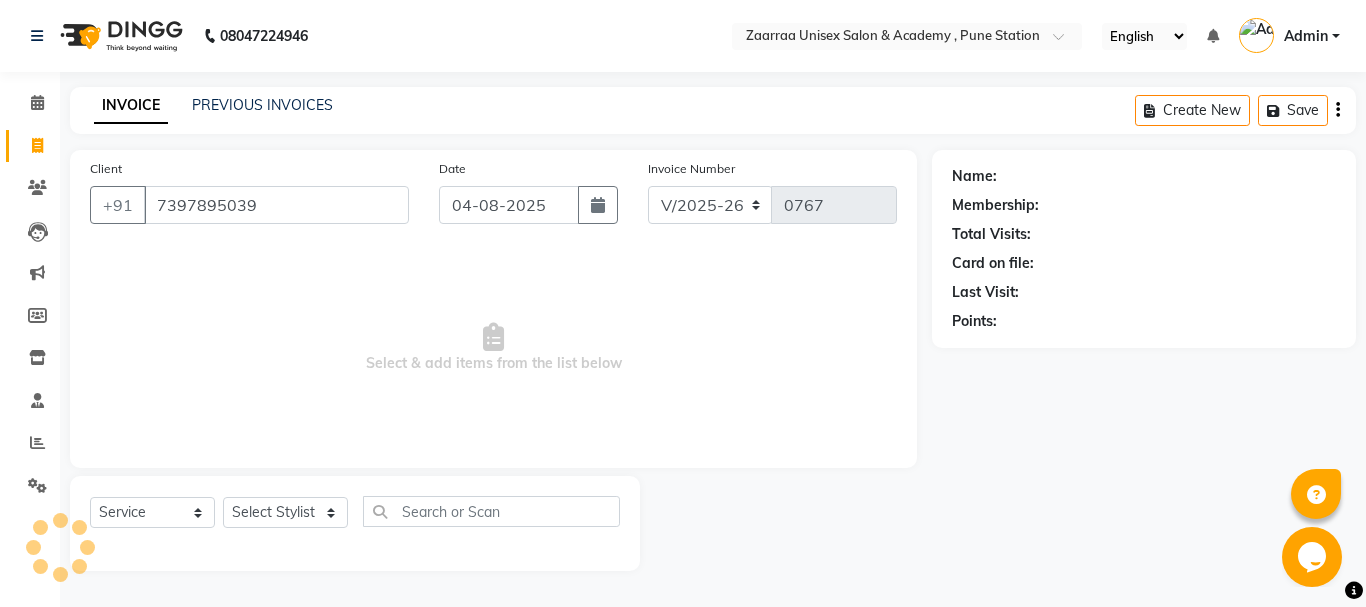 type on "7397895039" 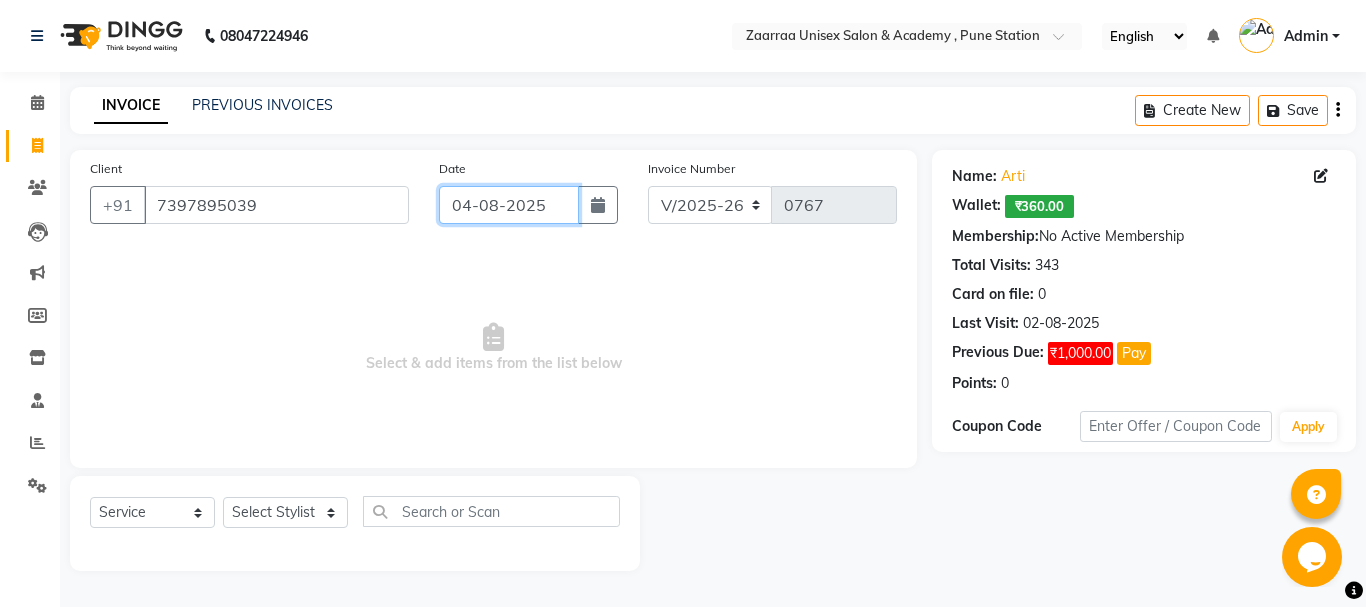 click on "04-08-2025" 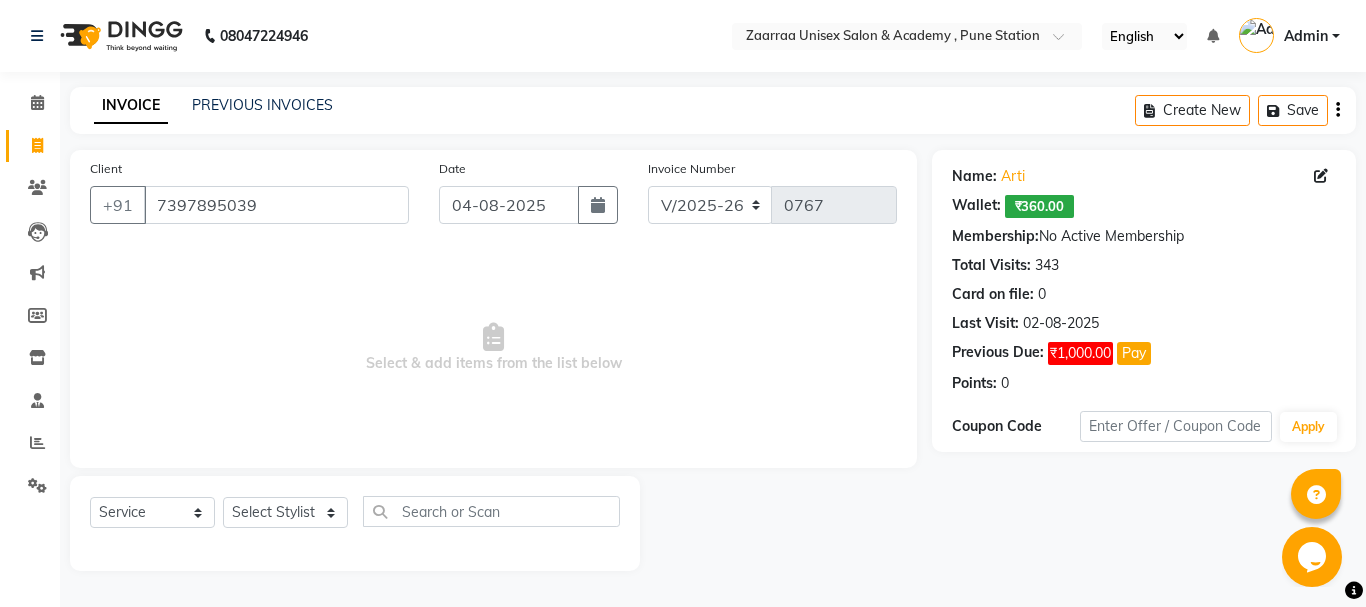 select on "8" 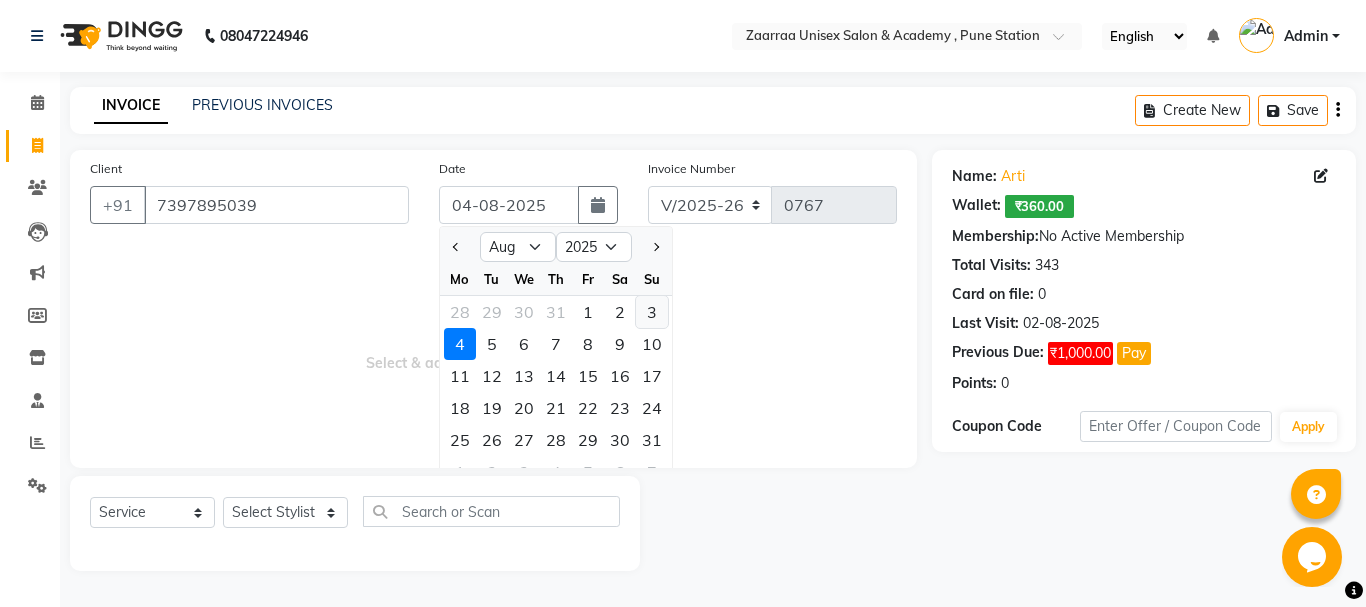 click on "3" 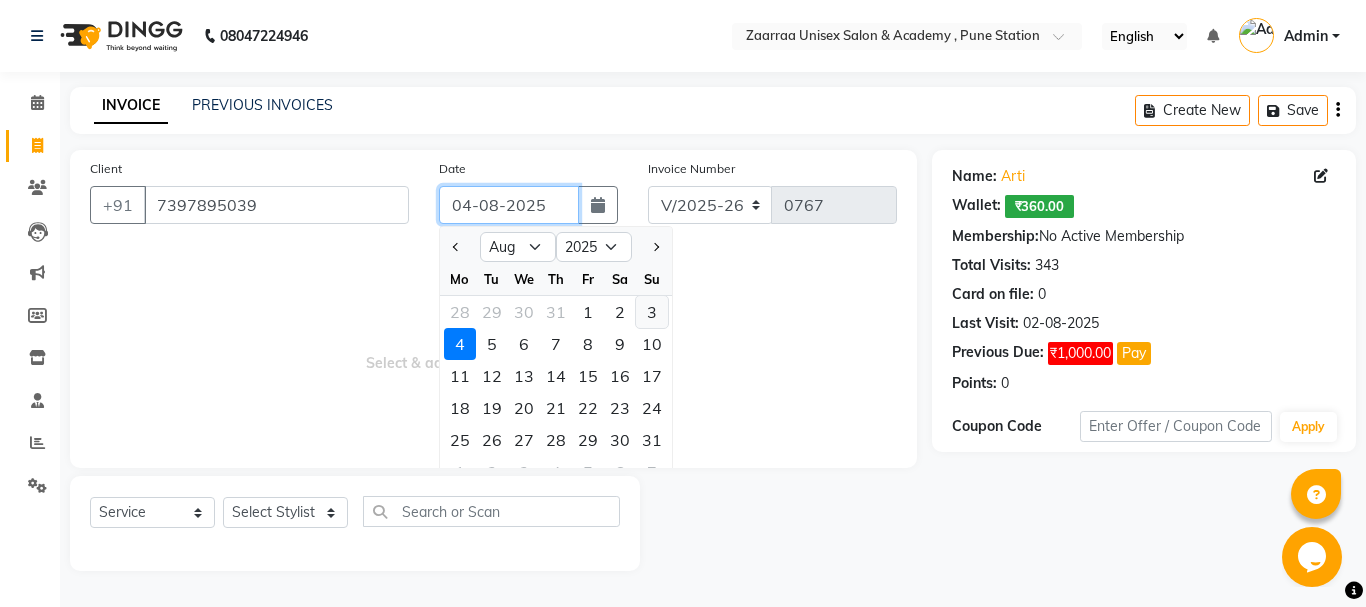 type on "03-08-2025" 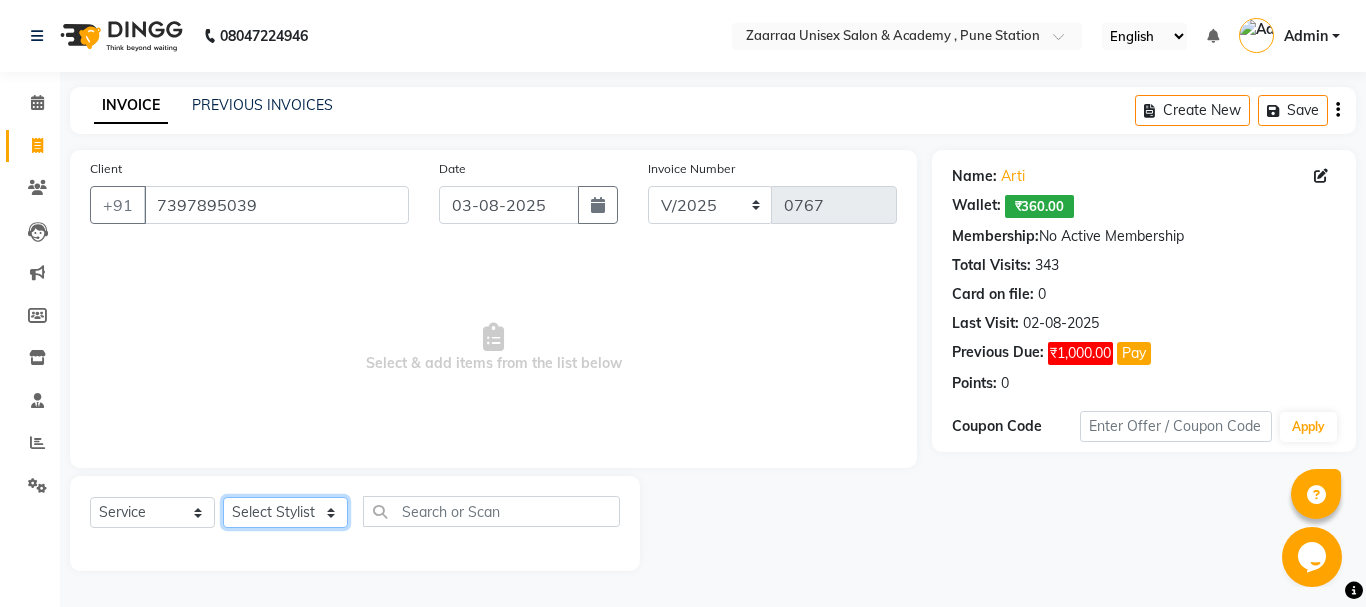 click on "Select Stylist ankush nisha pranali swati" 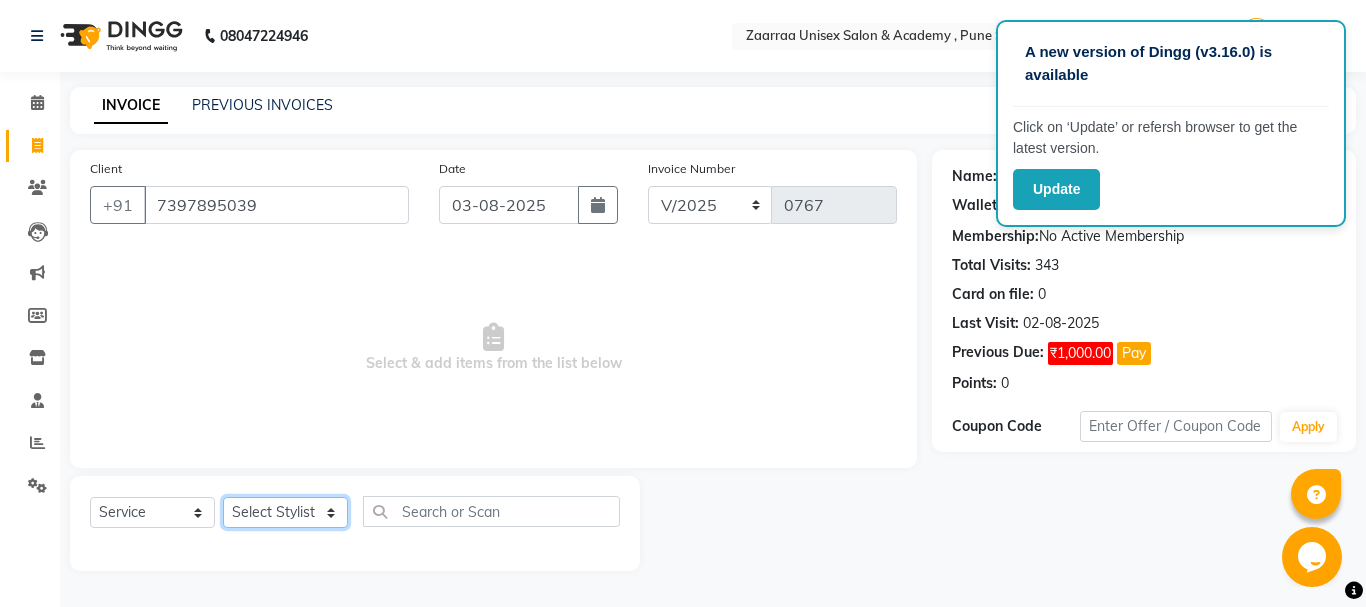 select on "44238" 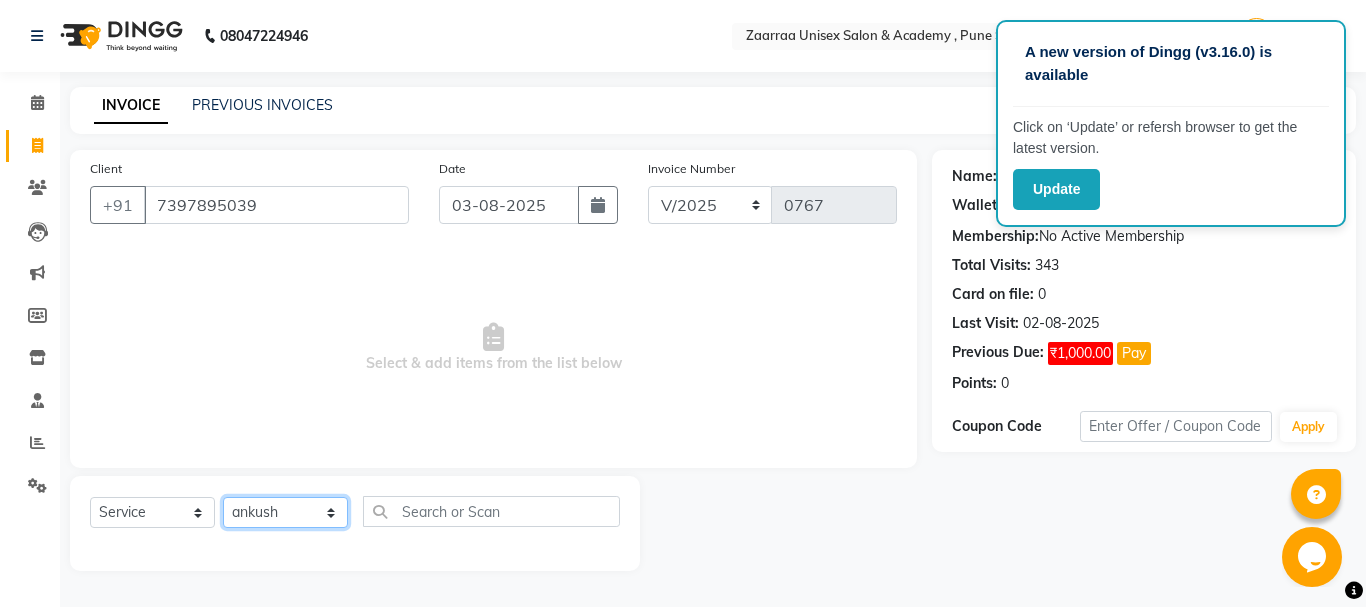 click on "Select Stylist ankush nisha pranali swati" 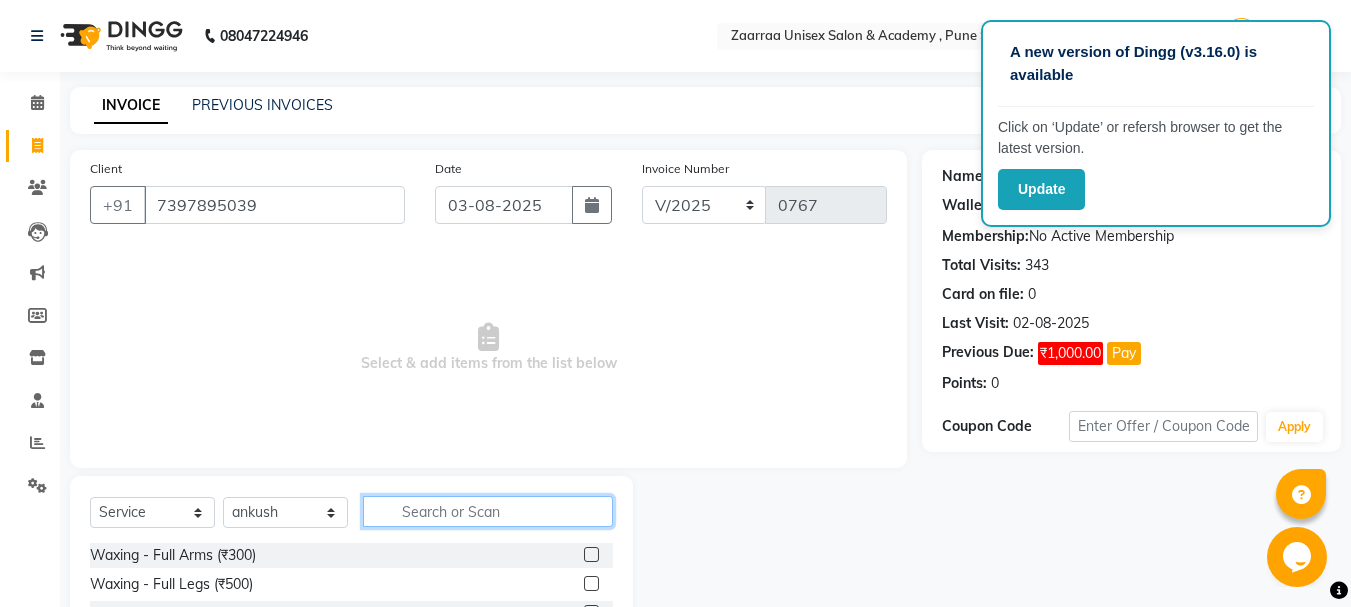 click 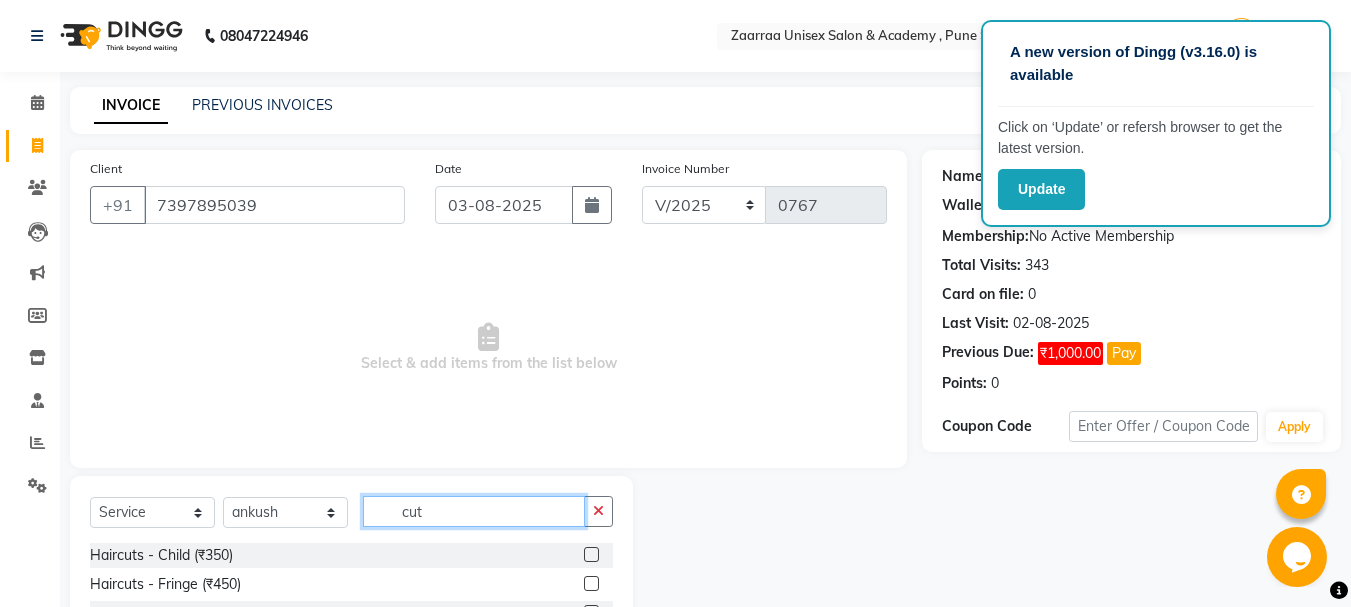 type on "cut" 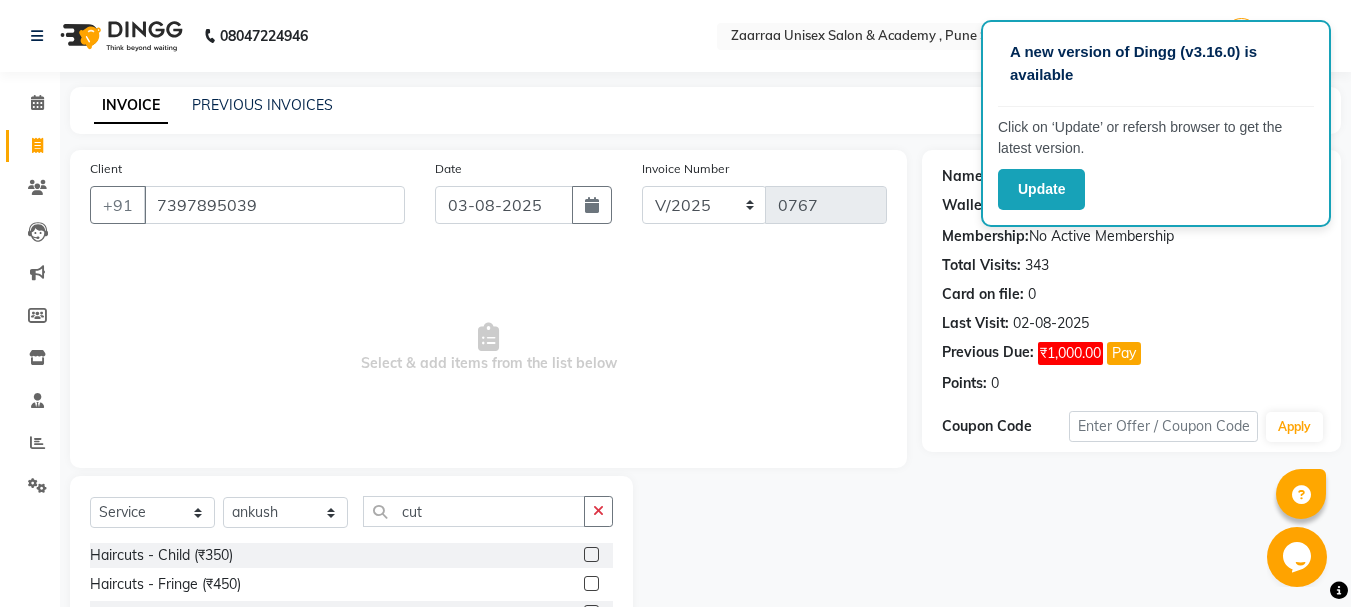 click 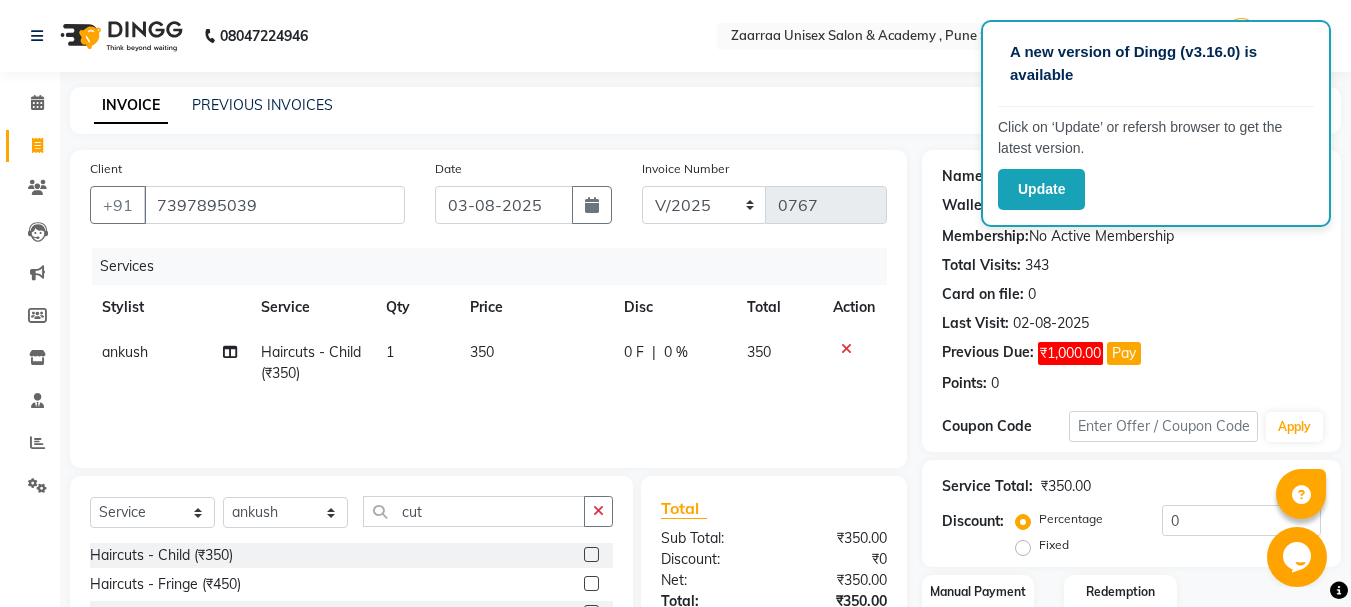 checkbox on "false" 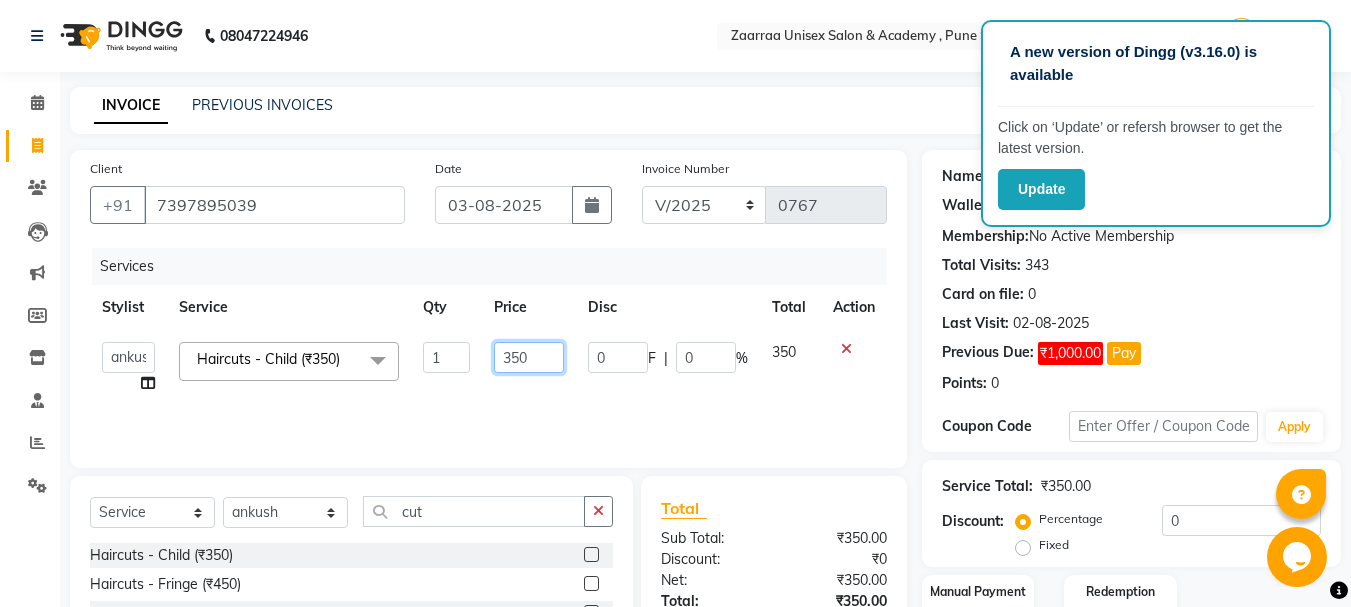 click on "350" 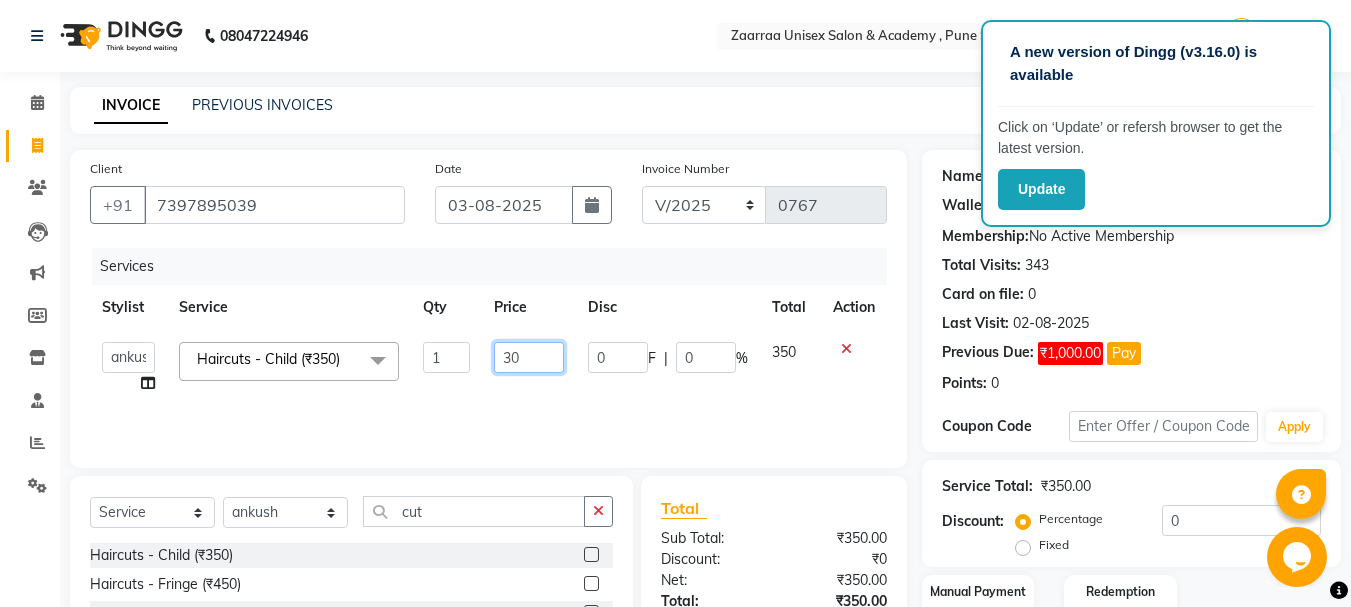 type on "300" 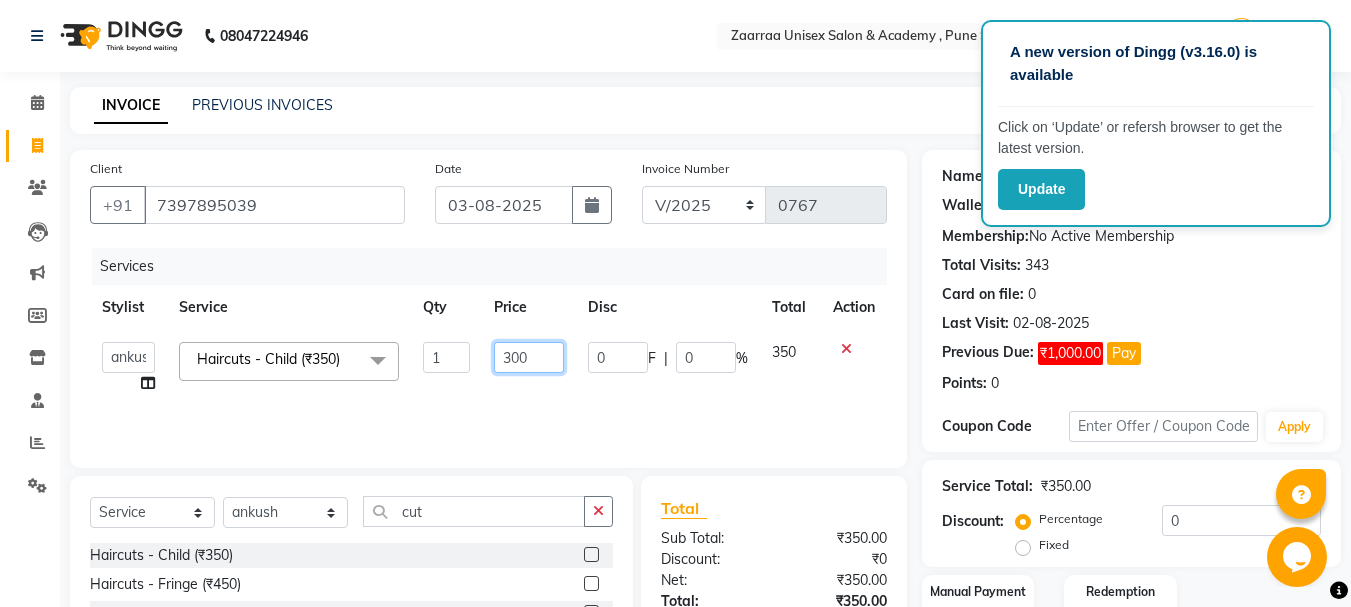 scroll, scrollTop: 194, scrollLeft: 0, axis: vertical 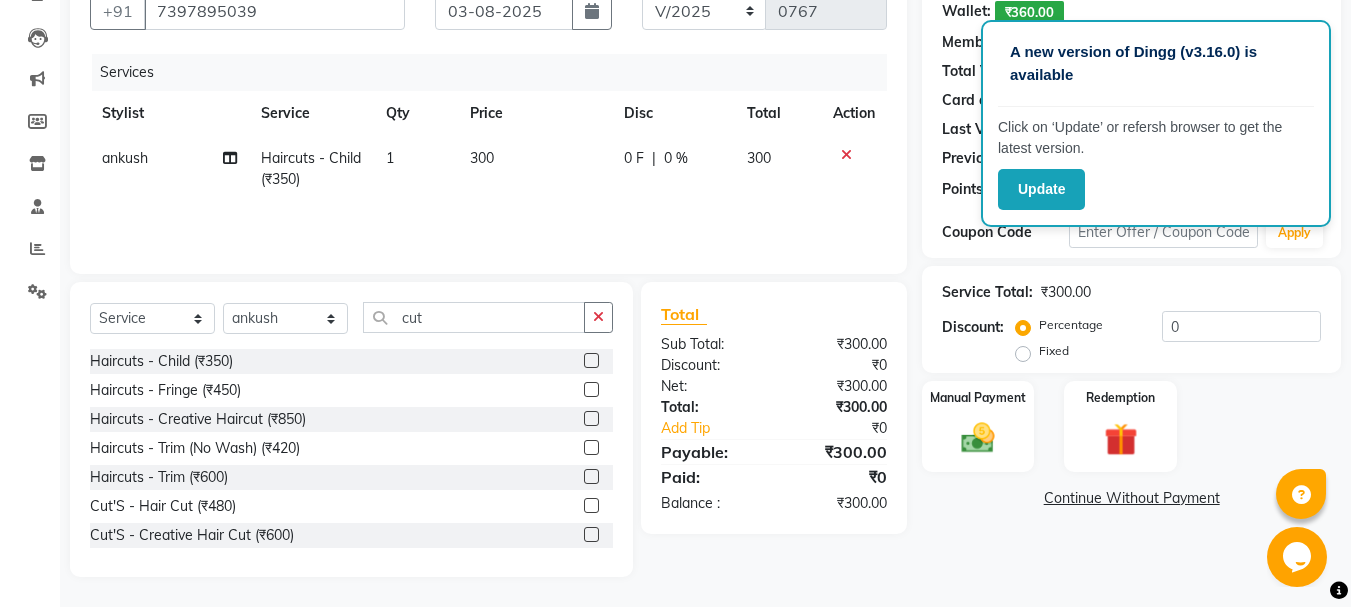 click on "Name: [NAME] Wallet: ₹360.00 Membership: No Active Membership Total Visits: 343 Card on file: 0 Last Visit: 02-08-2025 Previous Due: ₹1,000.00 Pay Points: 0 Coupon Code Apply Service Total: ₹300.00 Discount: Percentage Fixed 0 Manual Payment Redemption Continue Without Payment" 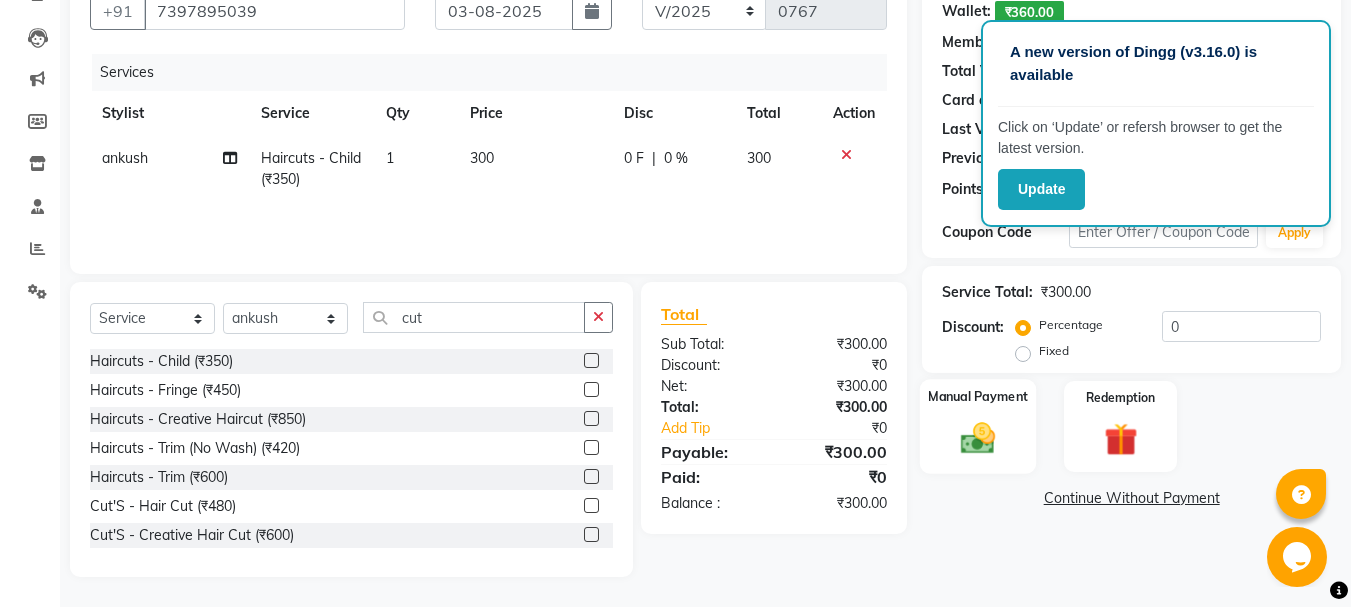 click 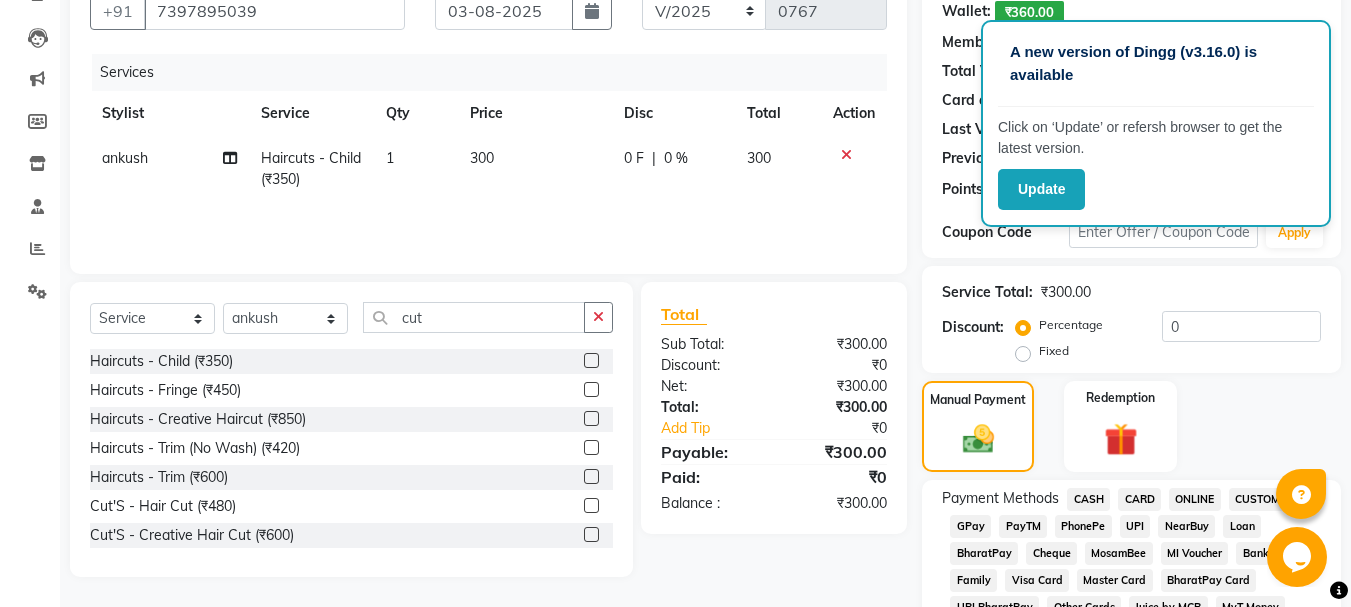click on "GPay" 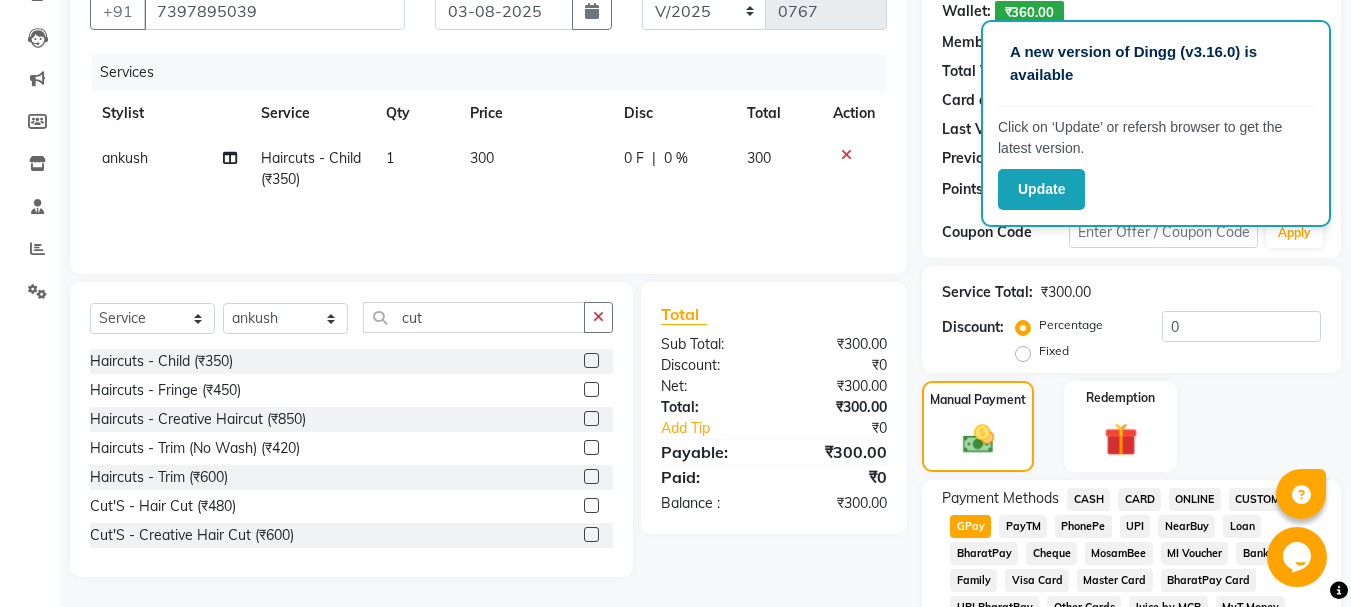 drag, startPoint x: 1365, startPoint y: 4, endPoint x: 866, endPoint y: 572, distance: 756.05884 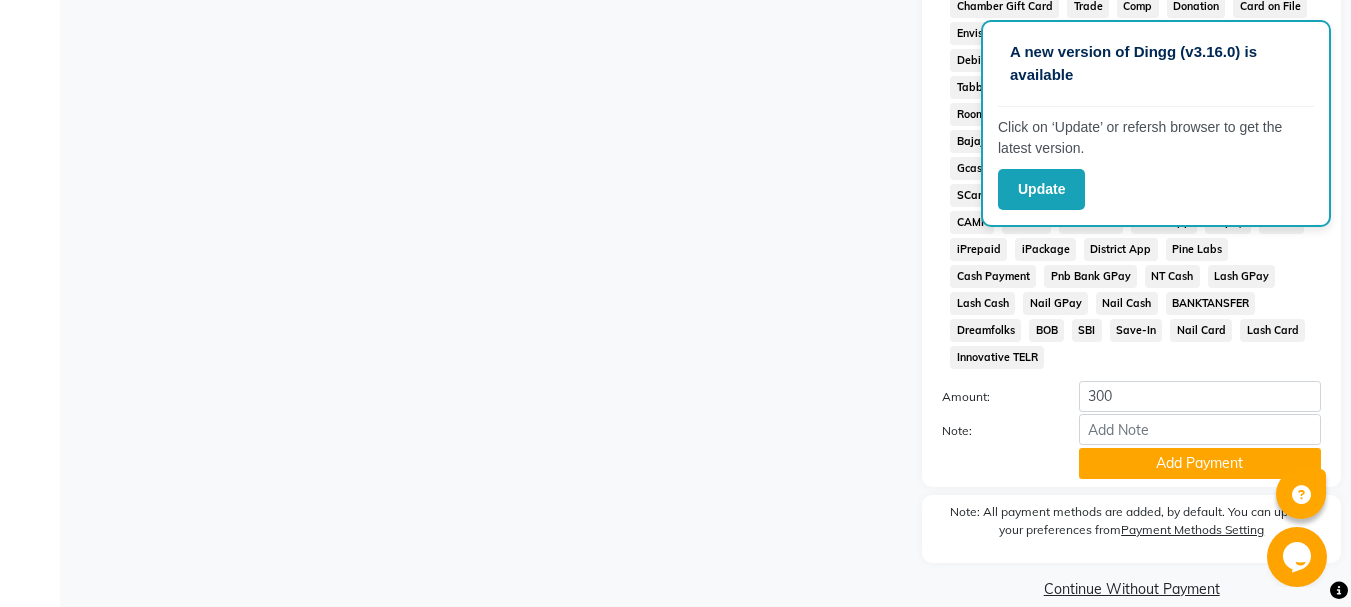 drag, startPoint x: 1365, startPoint y: 207, endPoint x: 25, endPoint y: 48, distance: 1349.4003 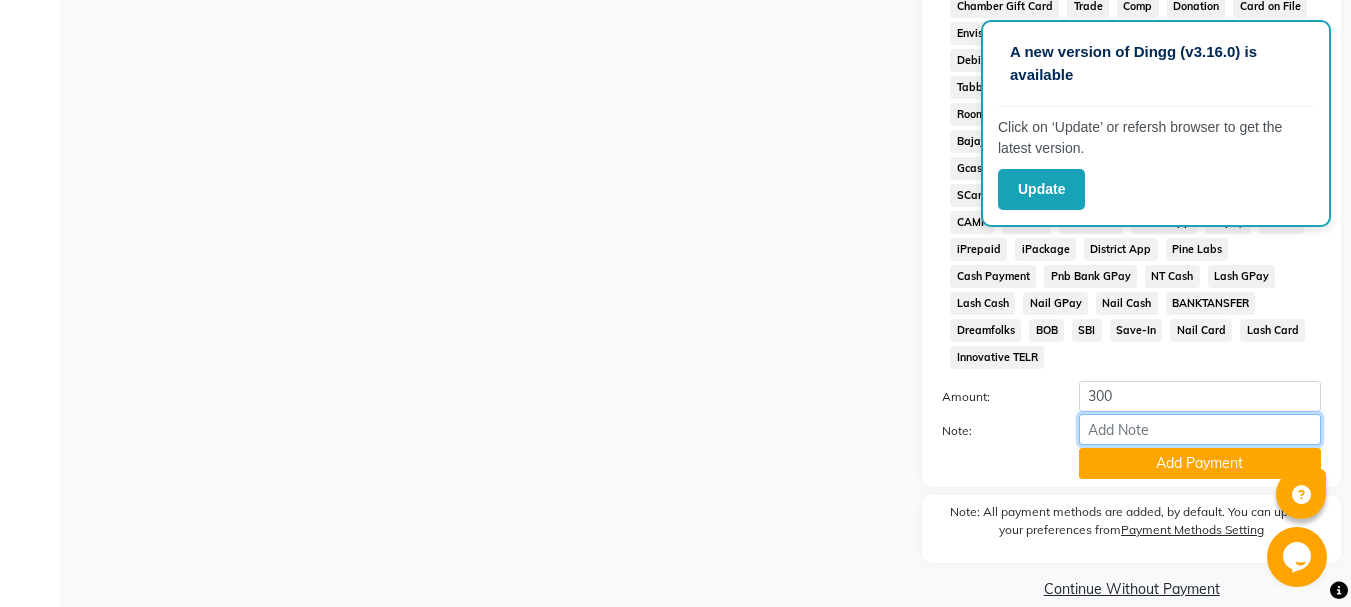 click on "Note:" at bounding box center [1200, 429] 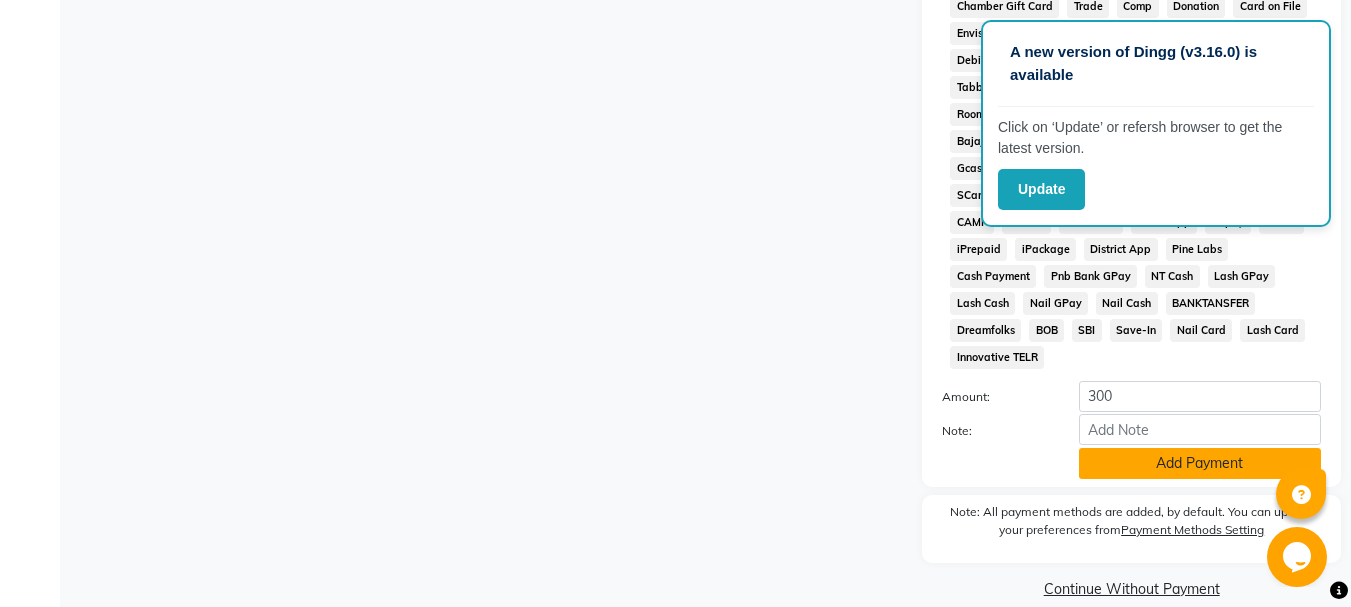 click on "Add Payment" 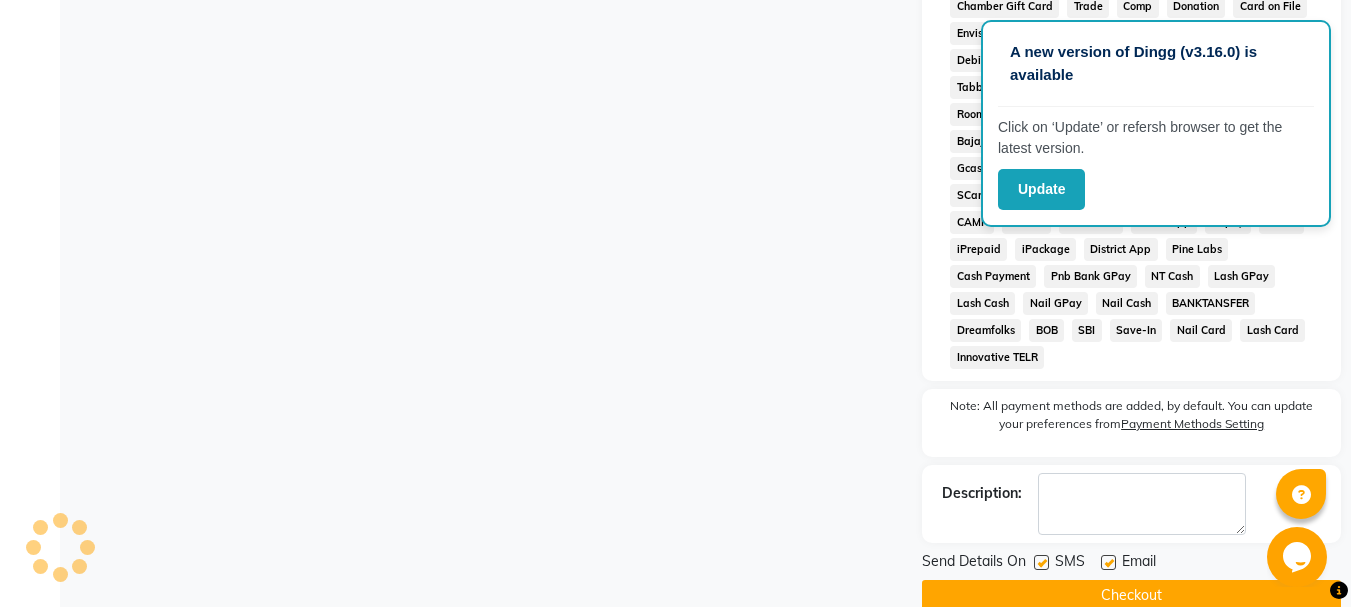 click on "Checkout" 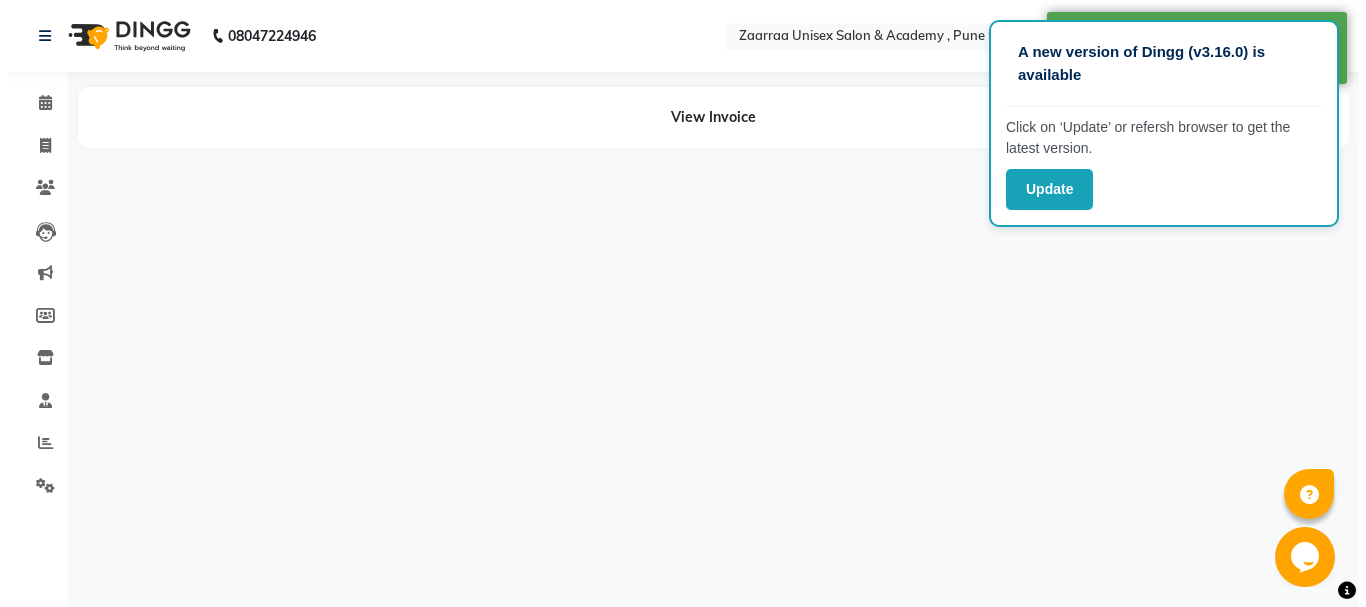 scroll, scrollTop: 0, scrollLeft: 0, axis: both 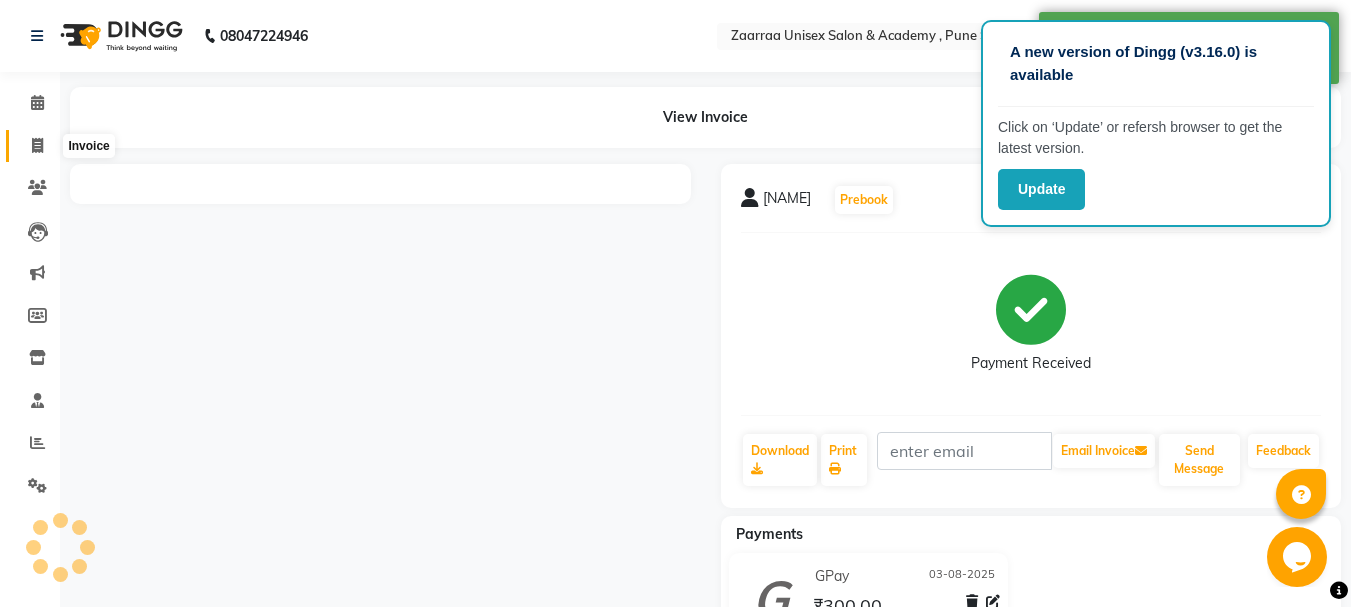 click 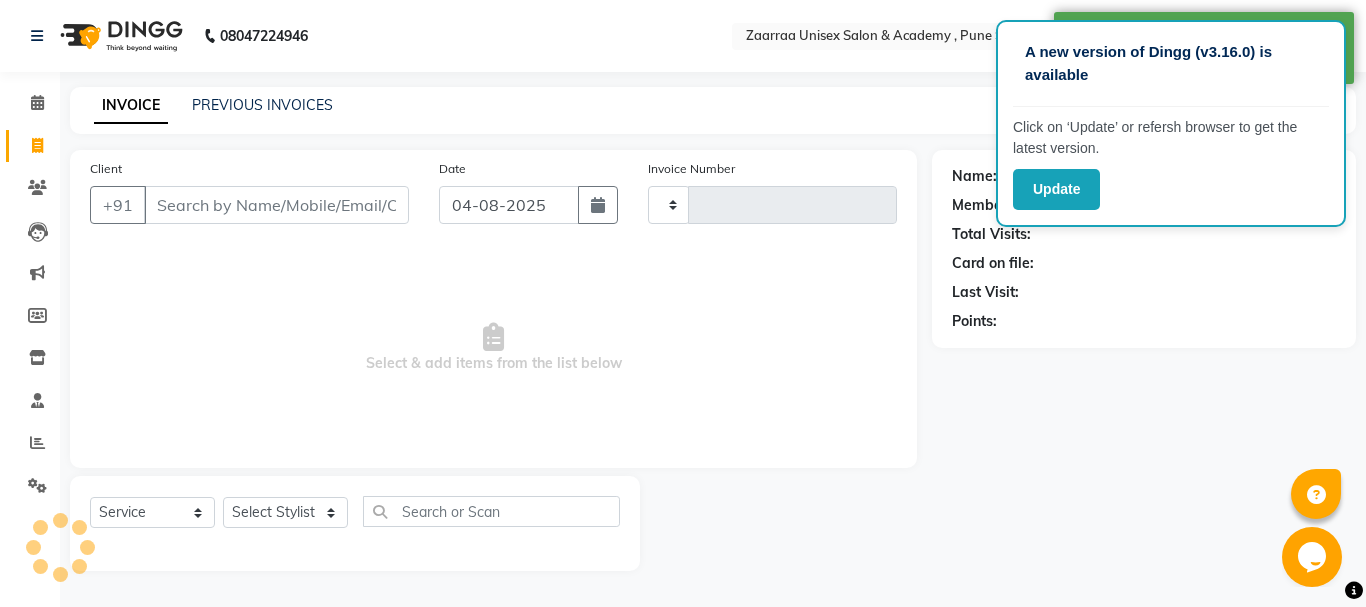 type on "0768" 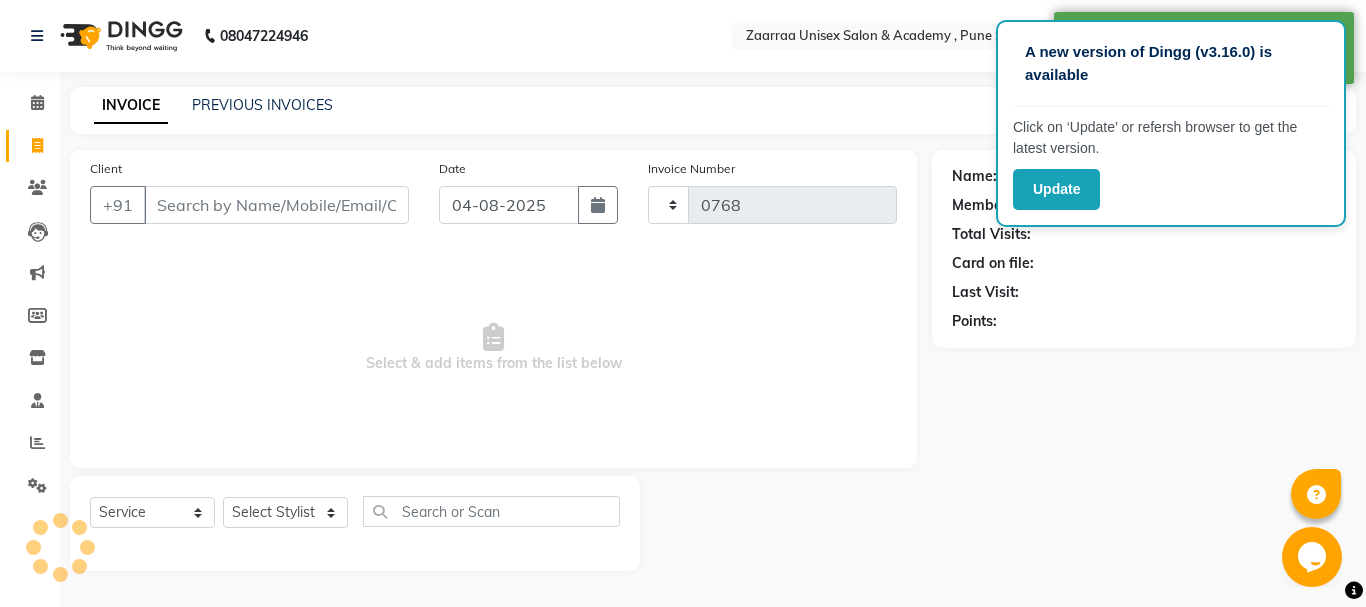 select on "3828" 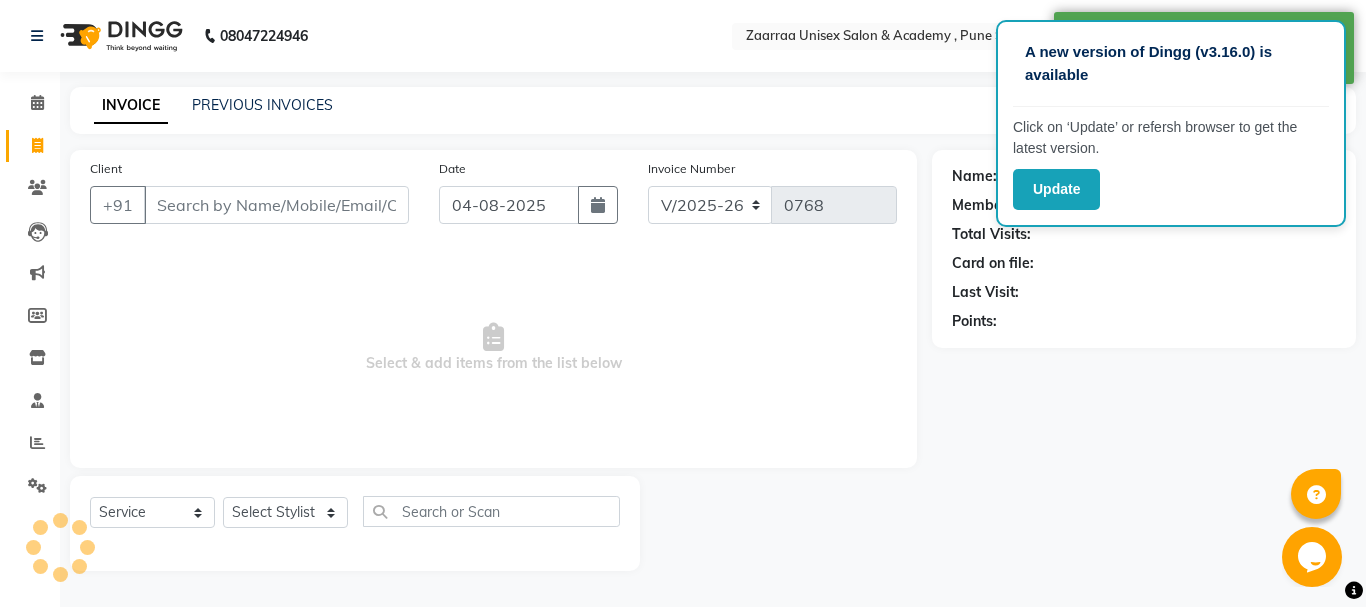 click on "Client" at bounding box center [276, 205] 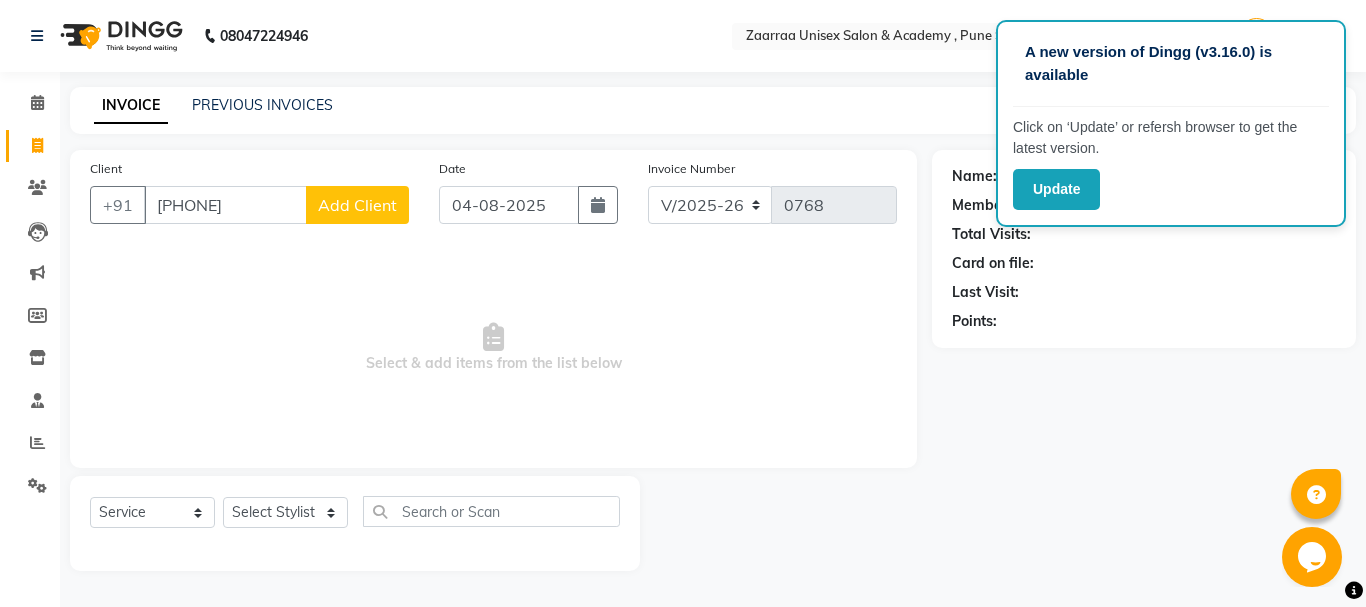 type on "[PHONE]" 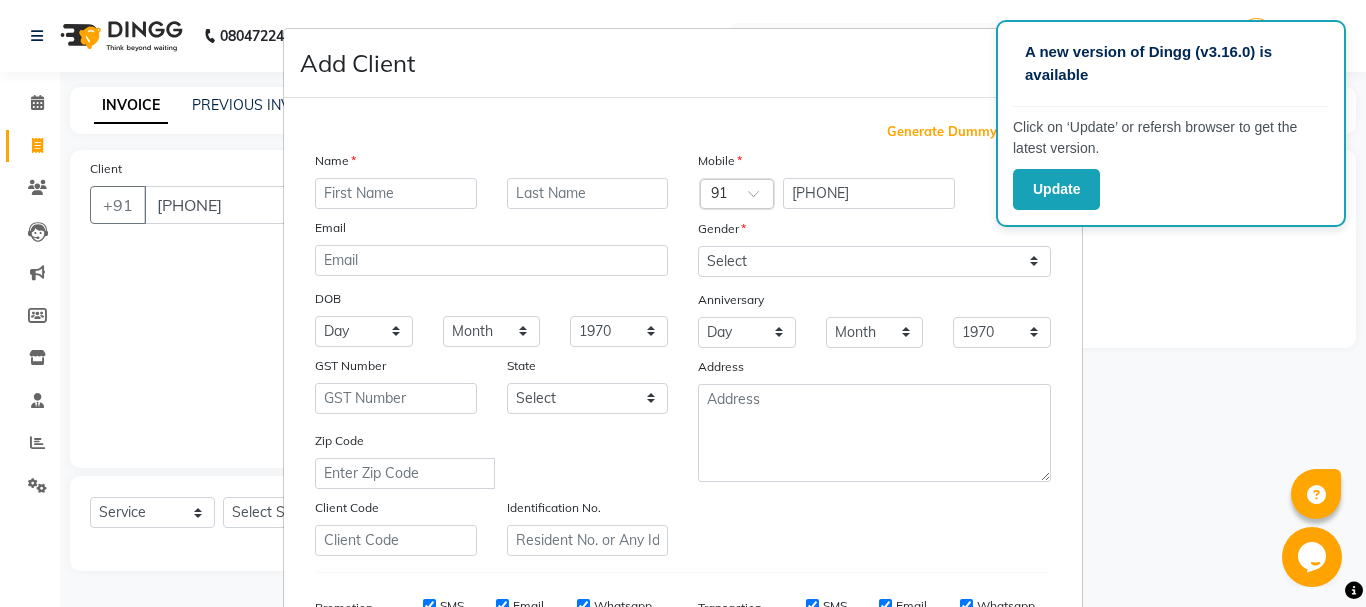 click at bounding box center [396, 193] 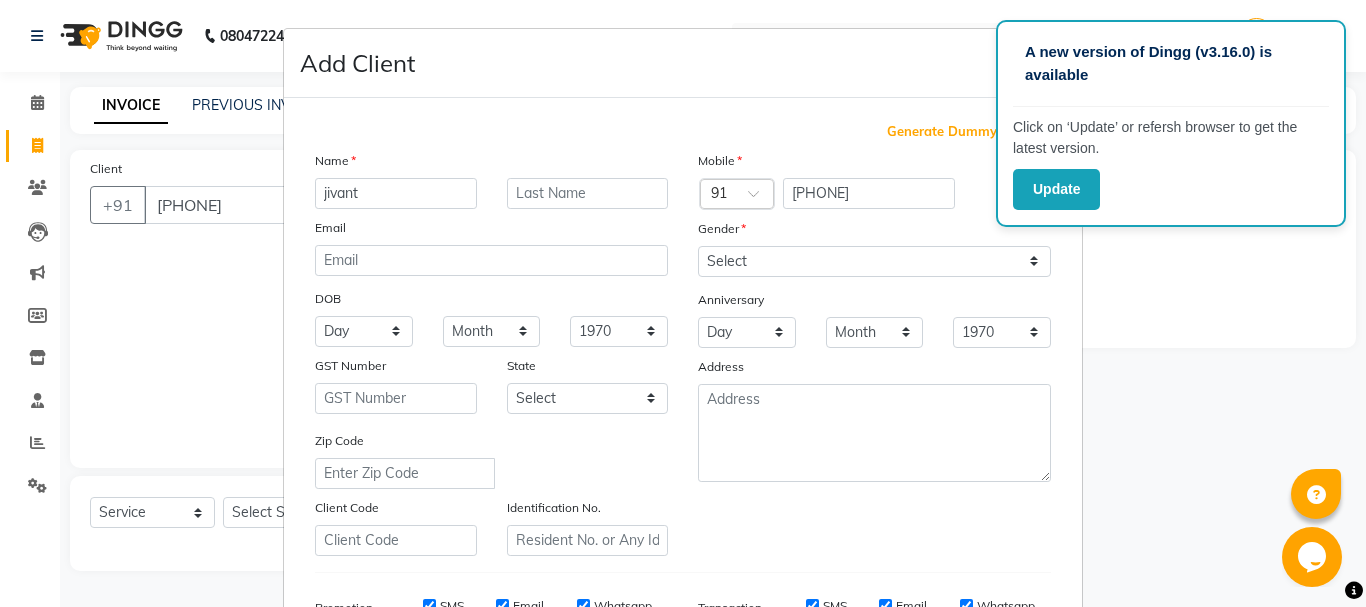 type on "jivant" 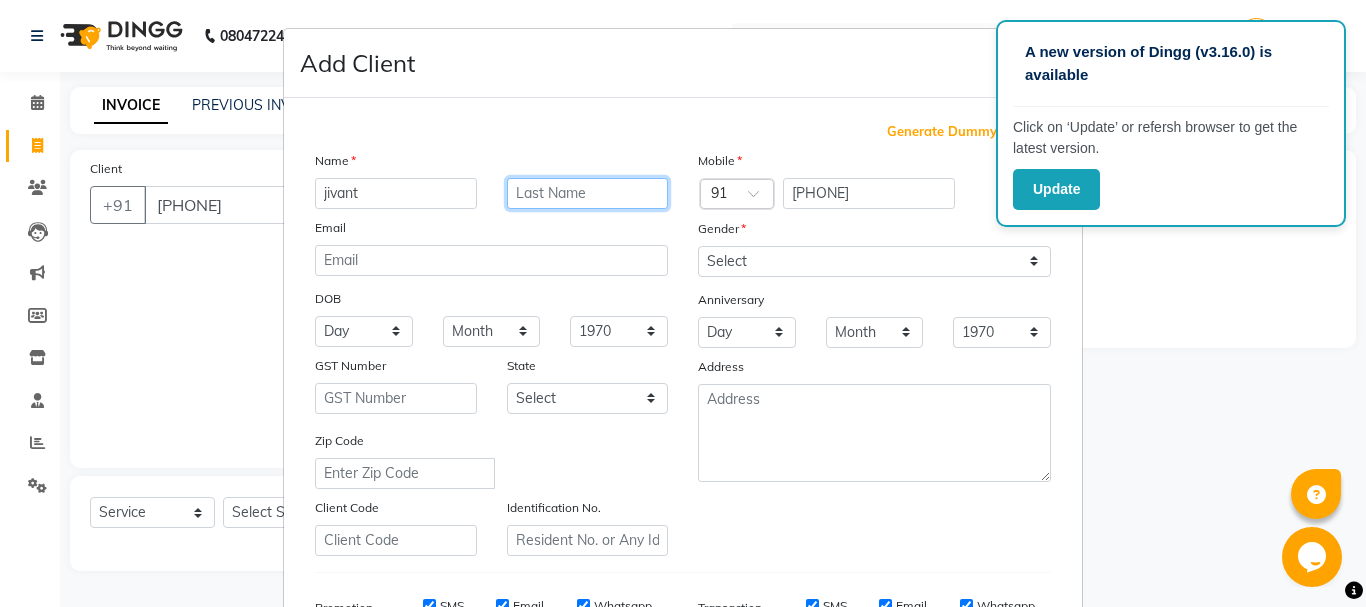 click at bounding box center (588, 193) 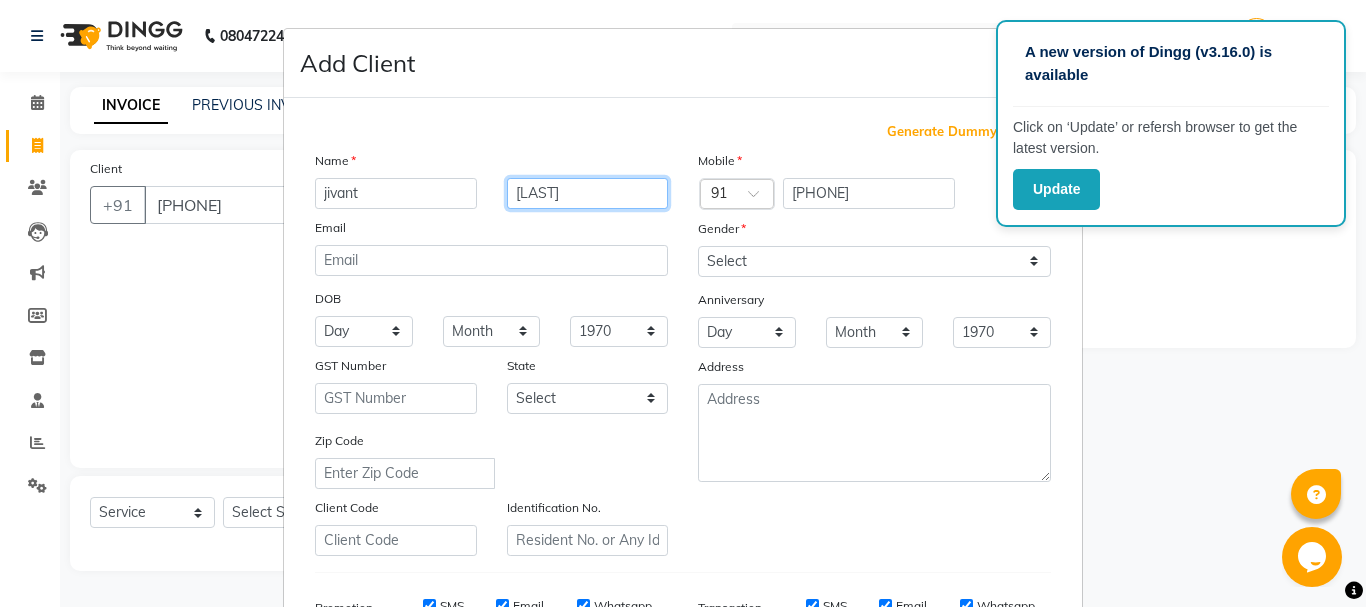 type on "[LAST]" 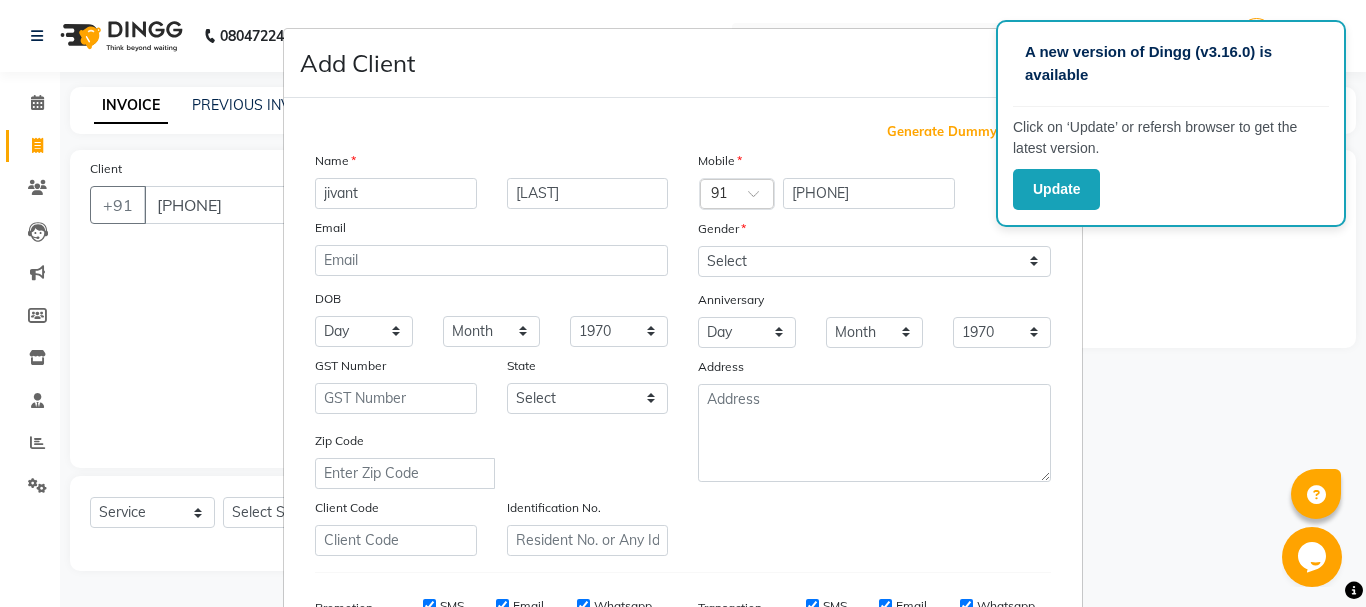 click at bounding box center (1018, 193) 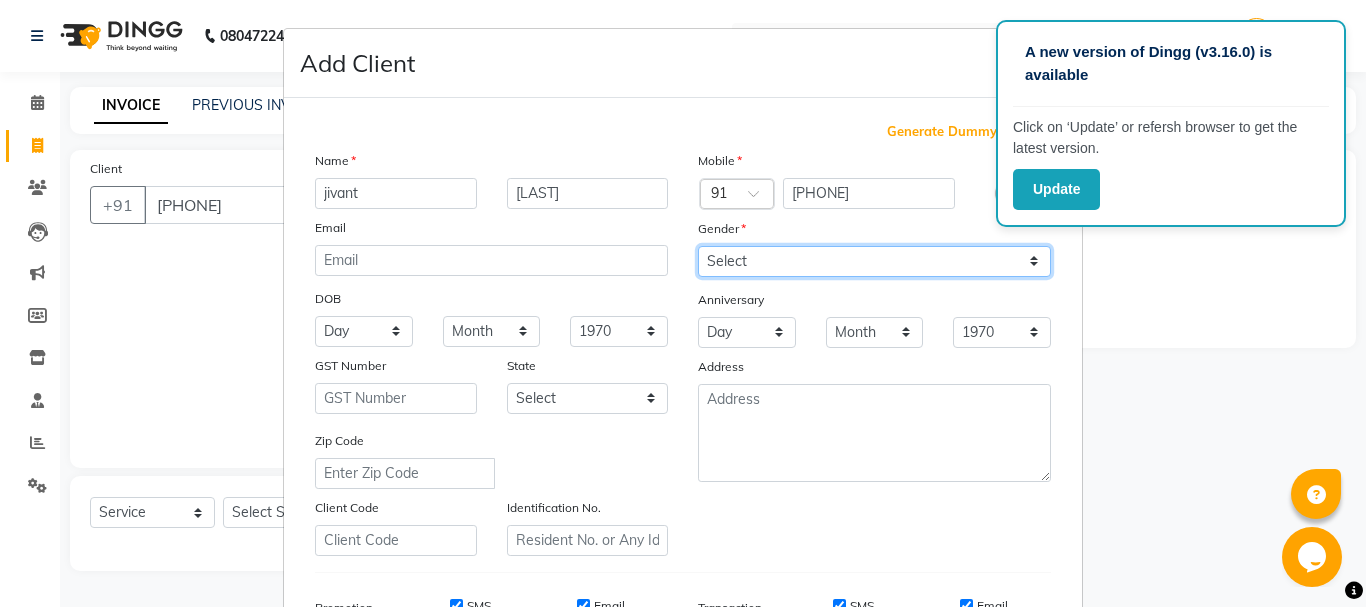 click on "Select Male Female Other Prefer Not To Say" at bounding box center (874, 261) 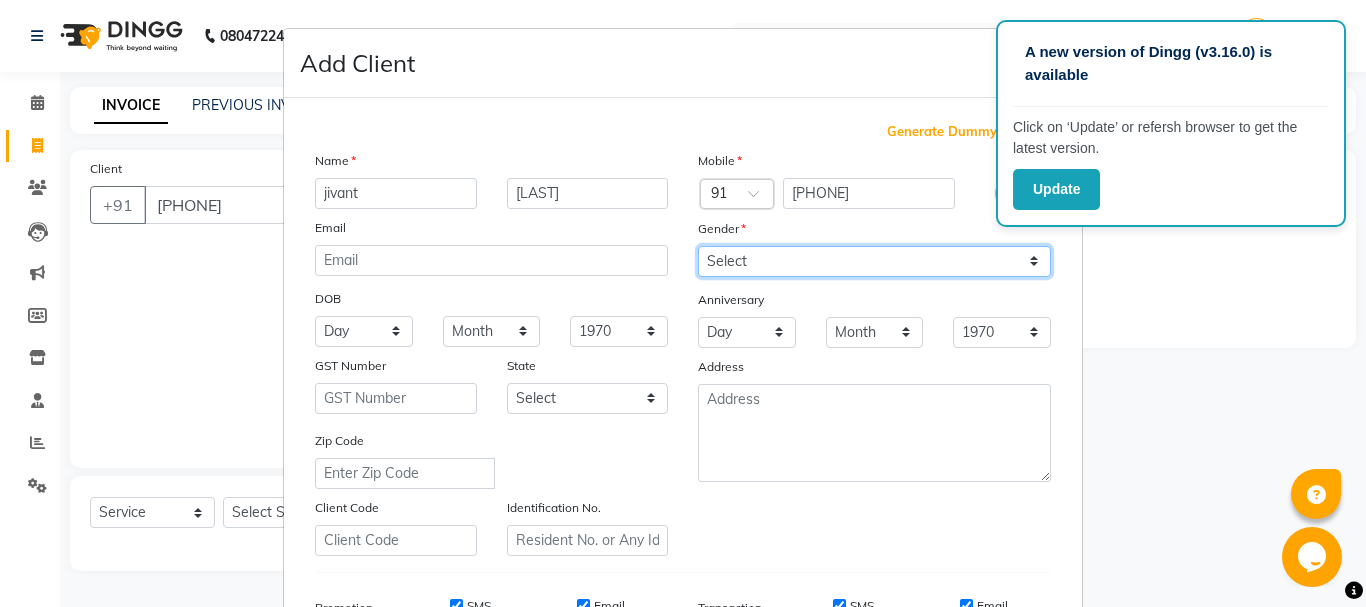 select on "male" 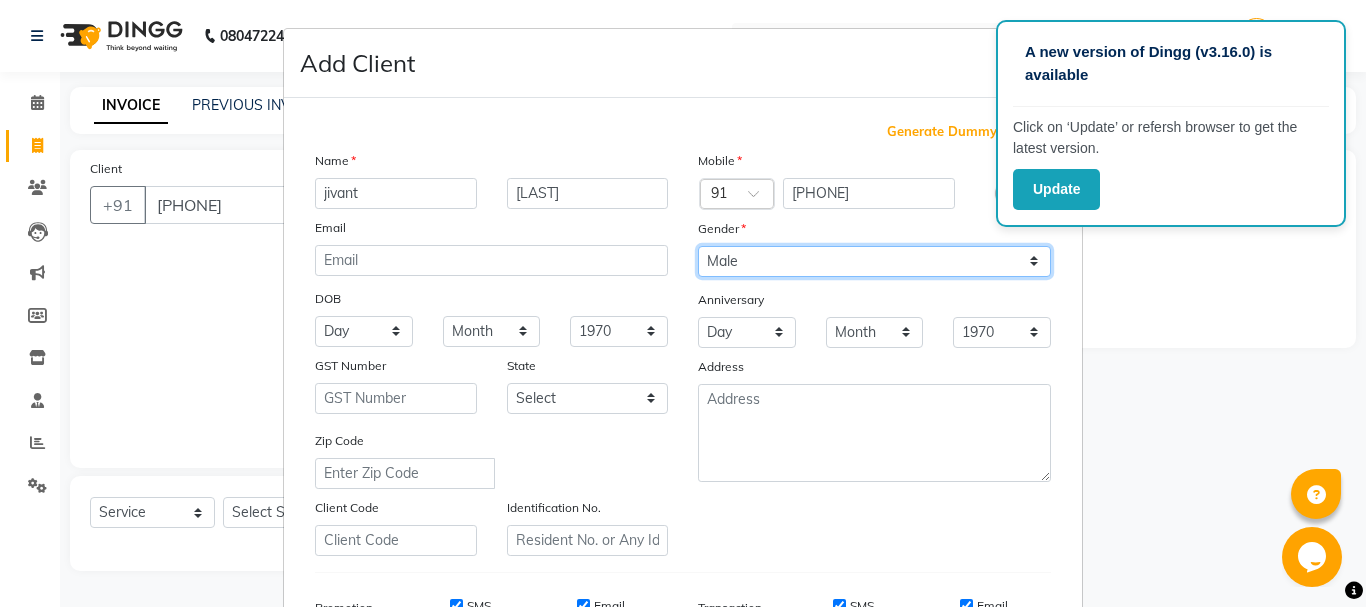 click on "Select Male Female Other Prefer Not To Say" at bounding box center [874, 261] 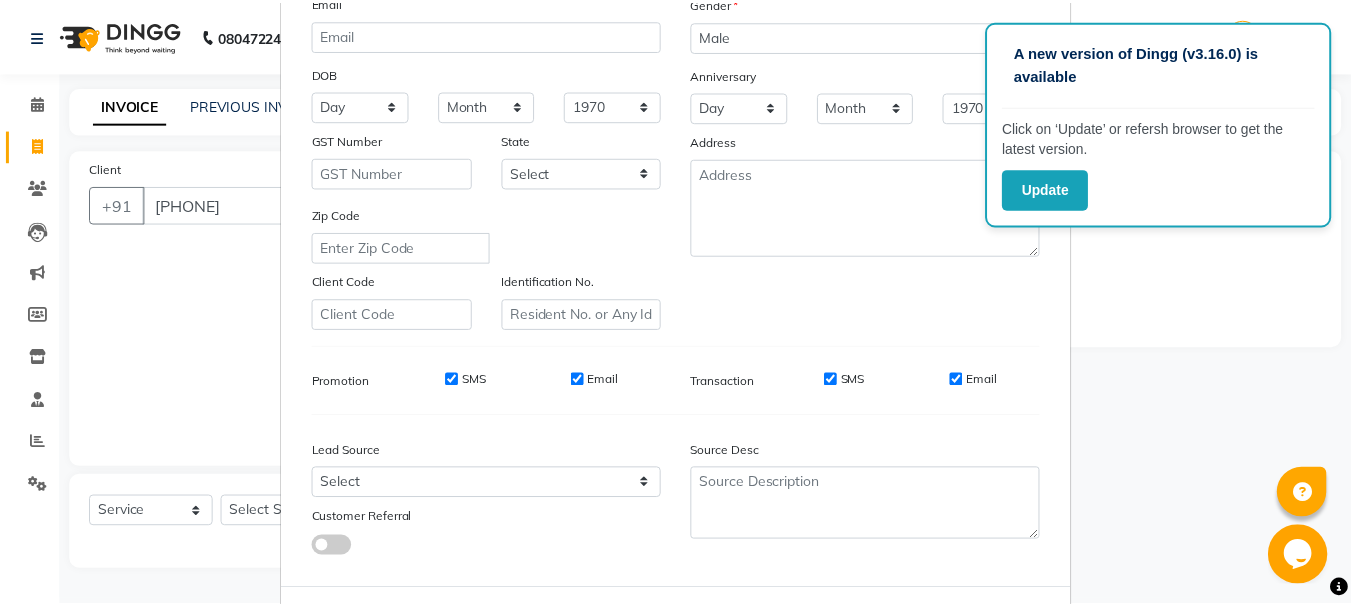 scroll, scrollTop: 316, scrollLeft: 0, axis: vertical 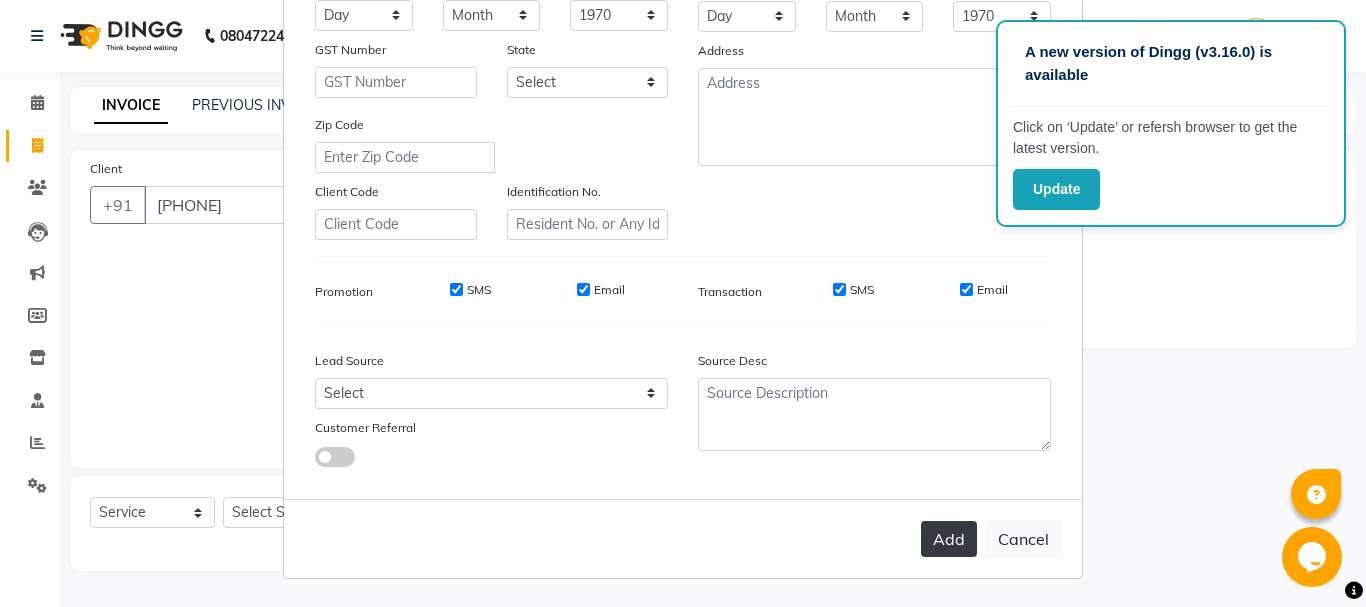 click on "Add" at bounding box center (949, 539) 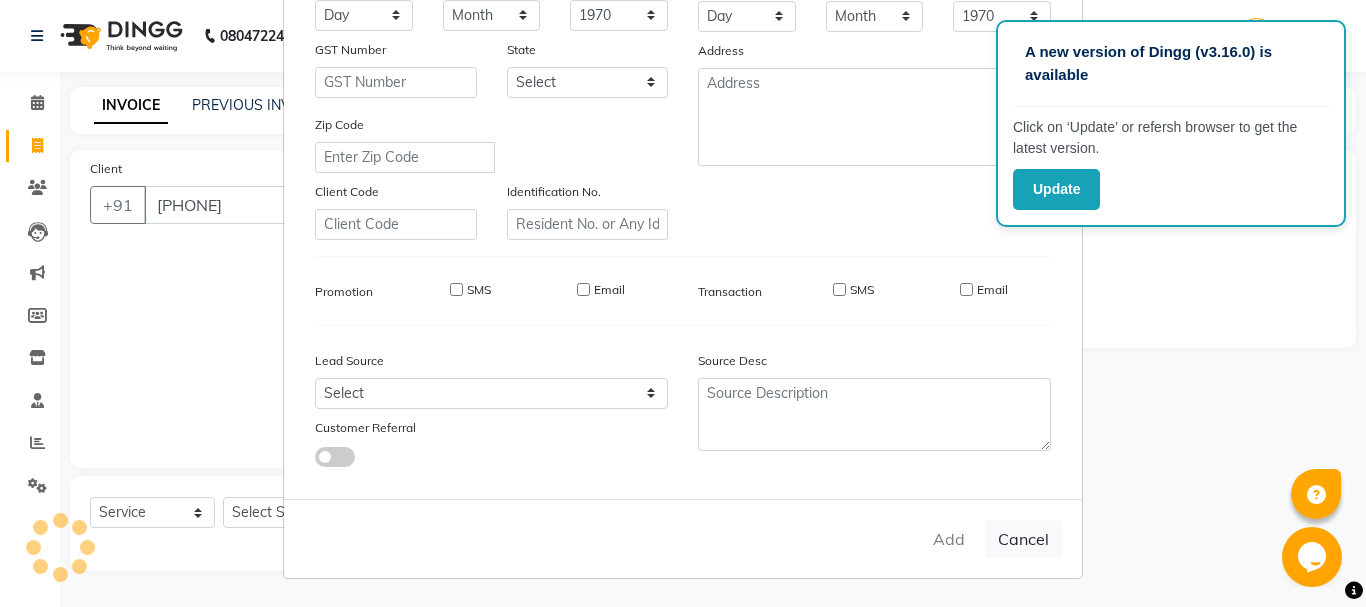 type 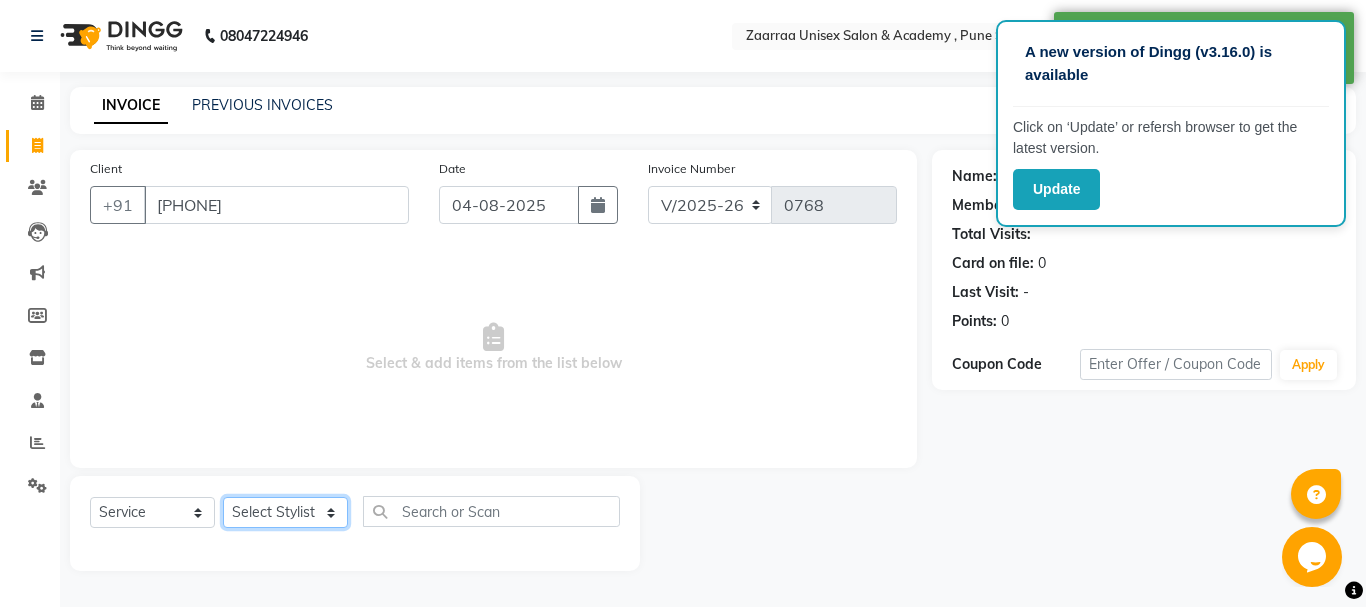 click on "Select Stylist ankush nisha pranali swati" 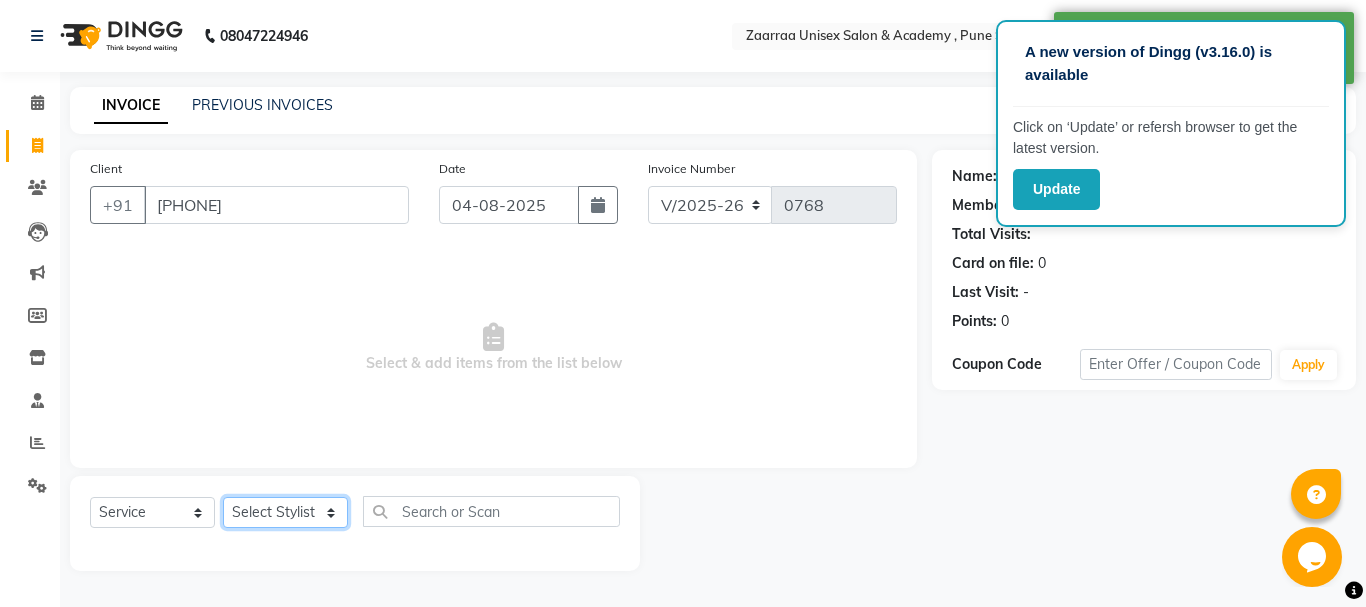 select on "44238" 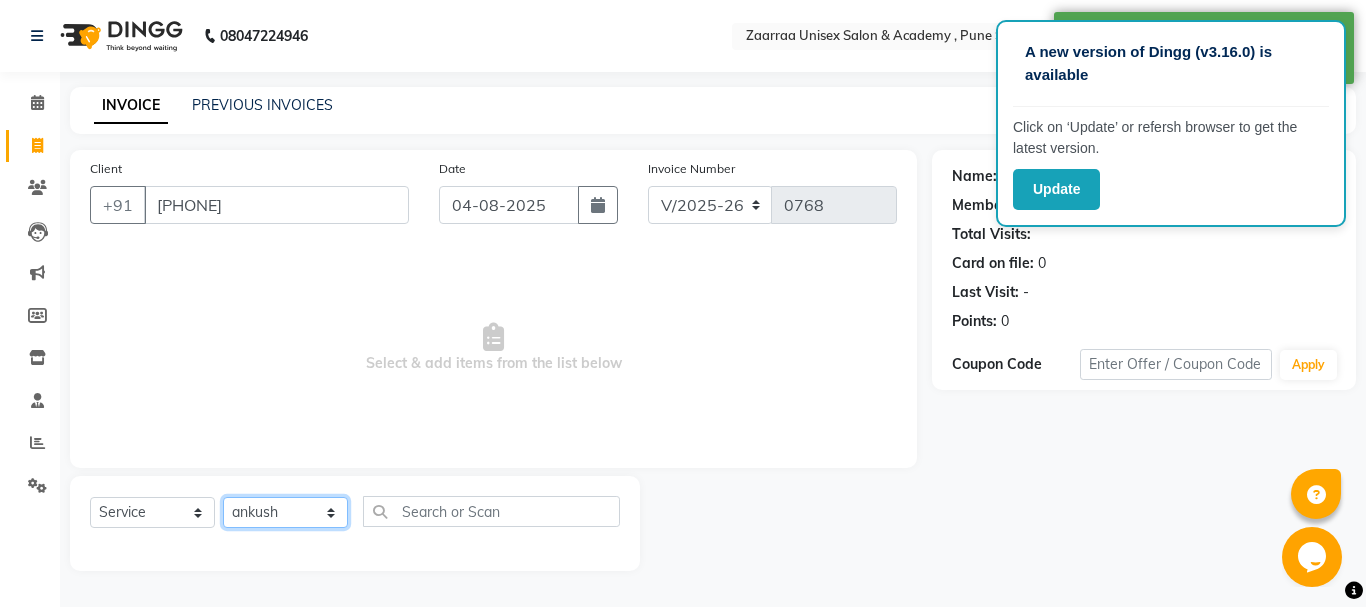 click on "Select Stylist ankush nisha pranali swati" 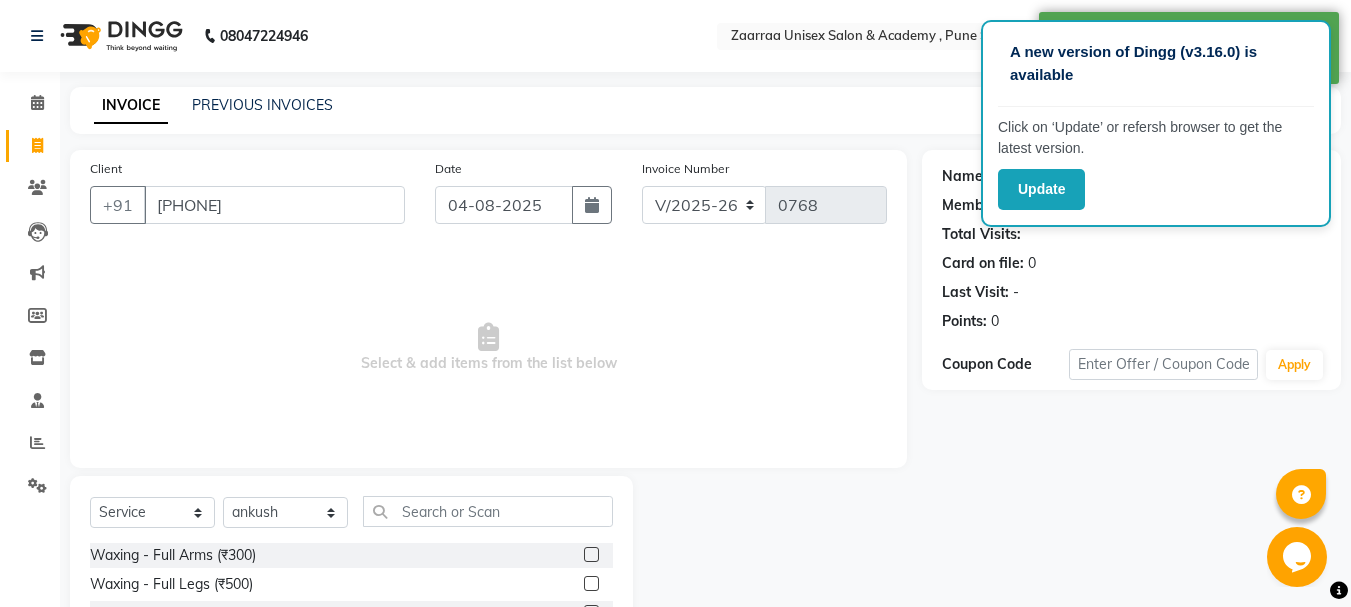 click on "Select Service Product Membership Package Voucher Prepaid Gift Card Select Stylist [NAME] [NAME] [NAME] [NAME]" 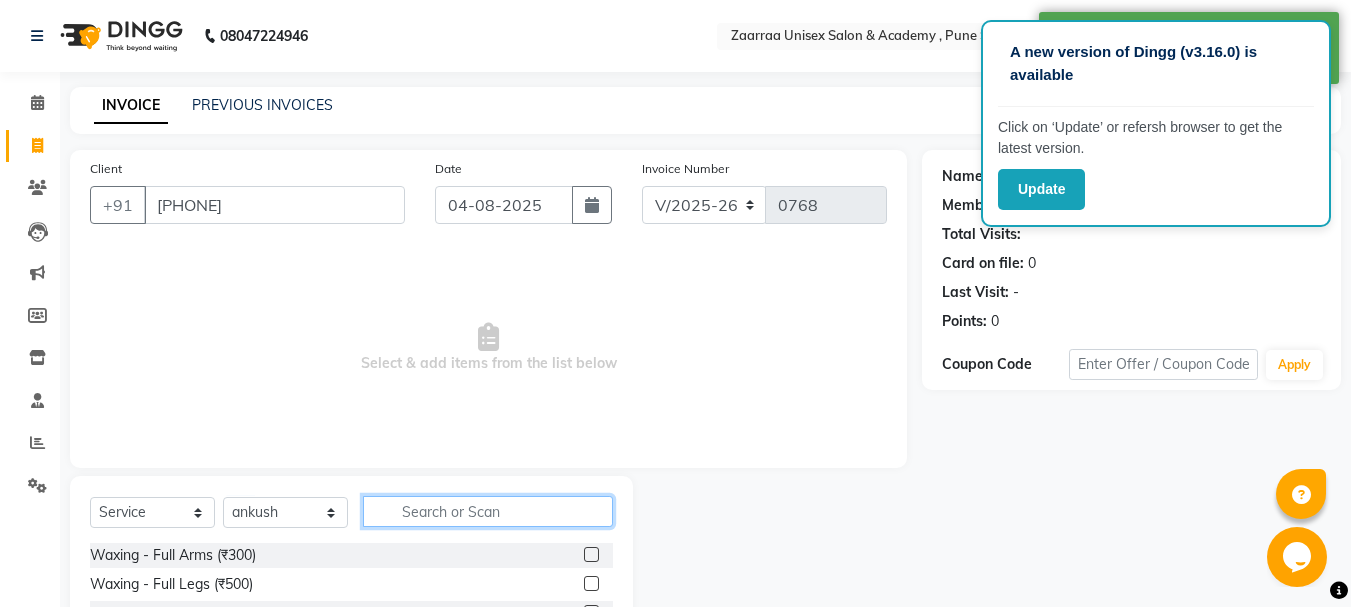 click 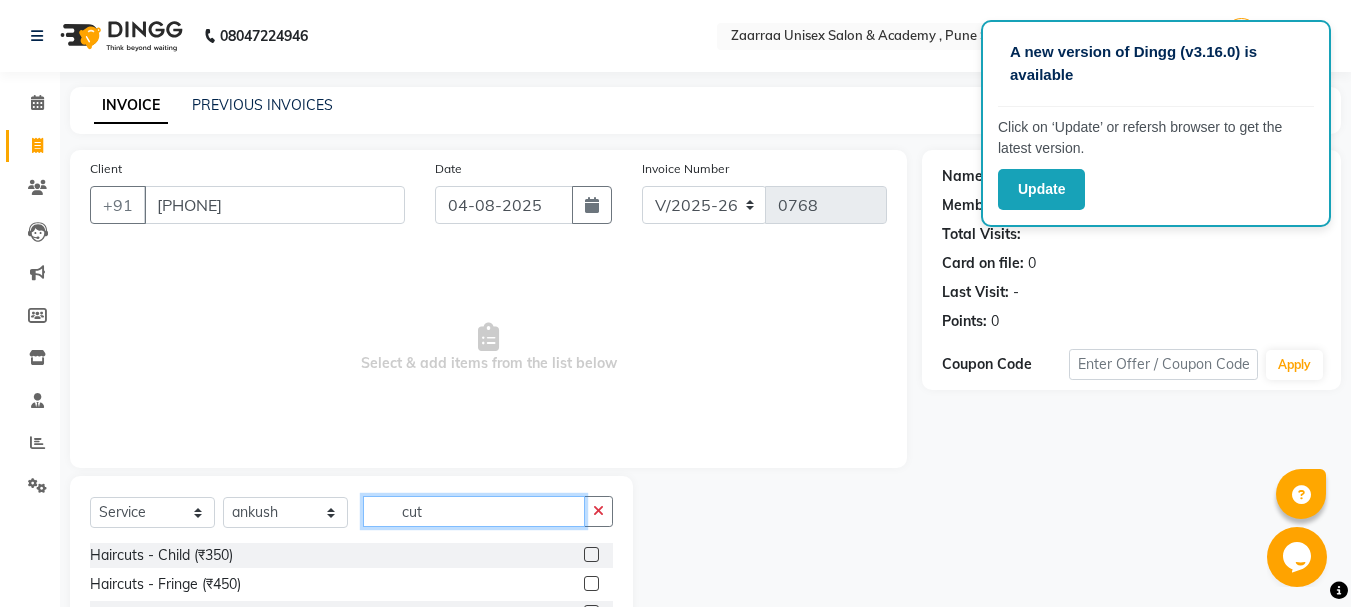 scroll, scrollTop: 194, scrollLeft: 0, axis: vertical 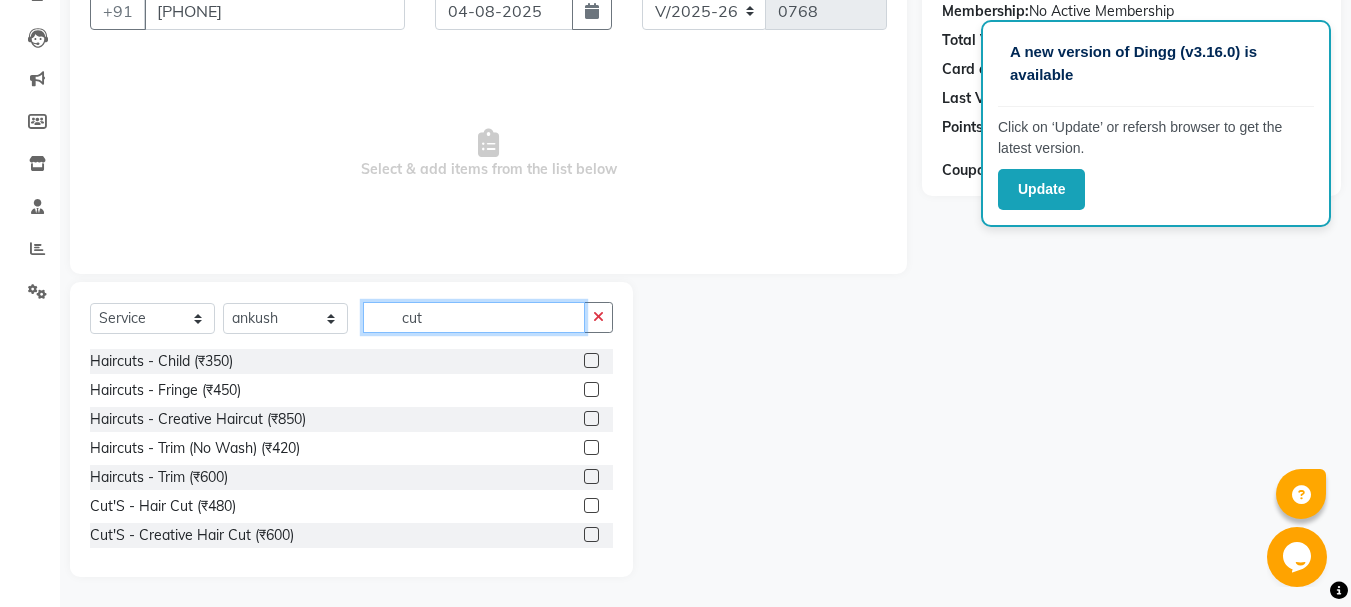 type on "cut" 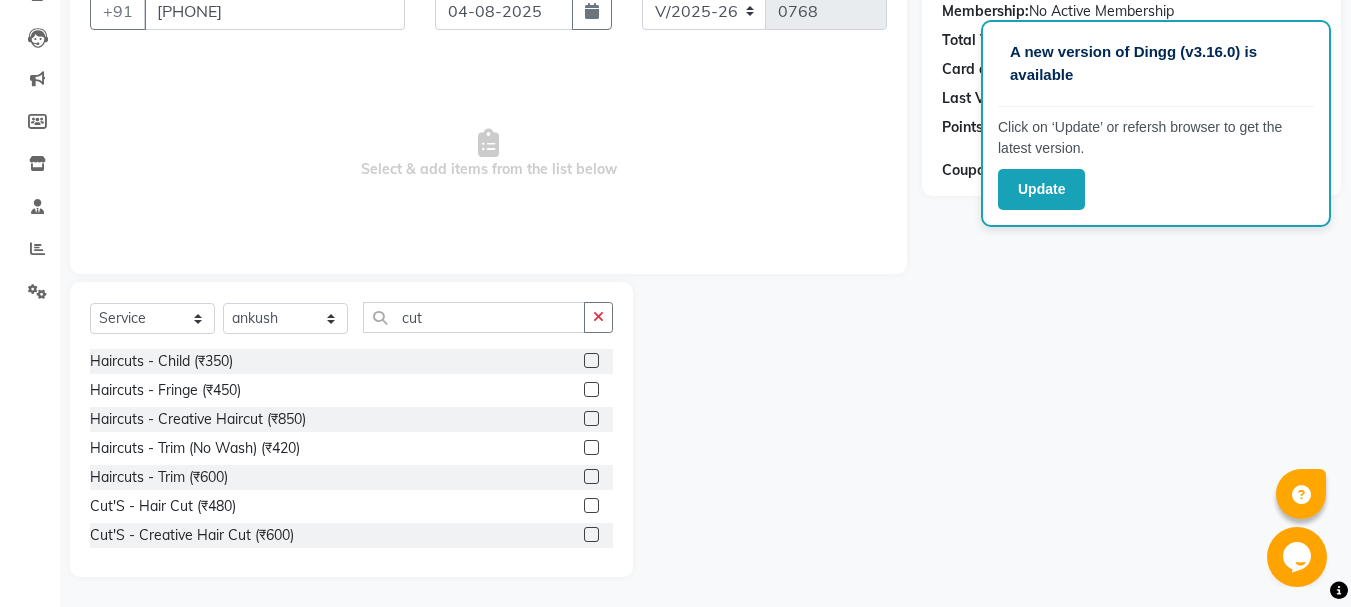 click 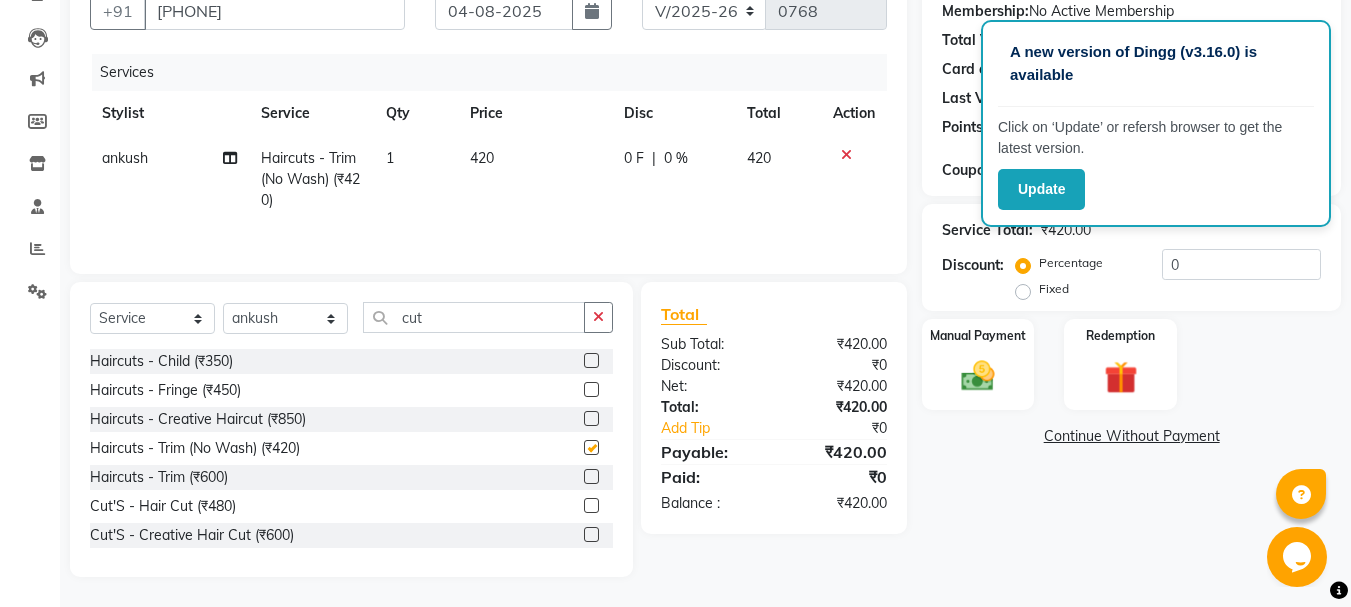 checkbox on "false" 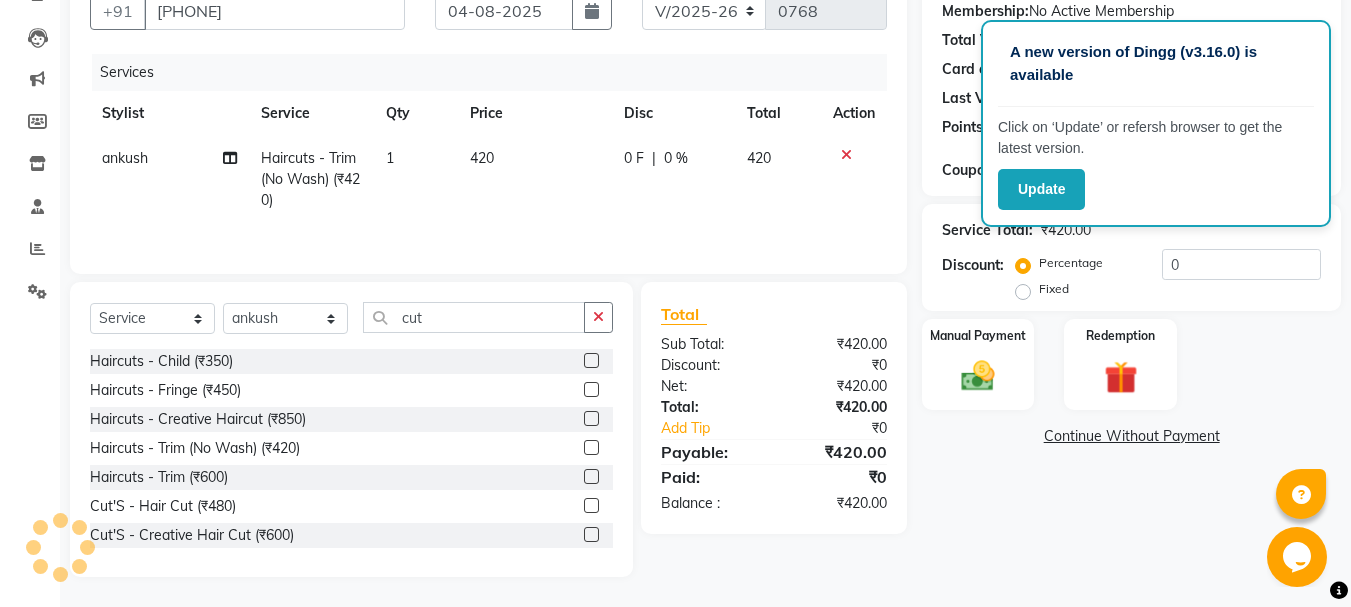 click on "420" 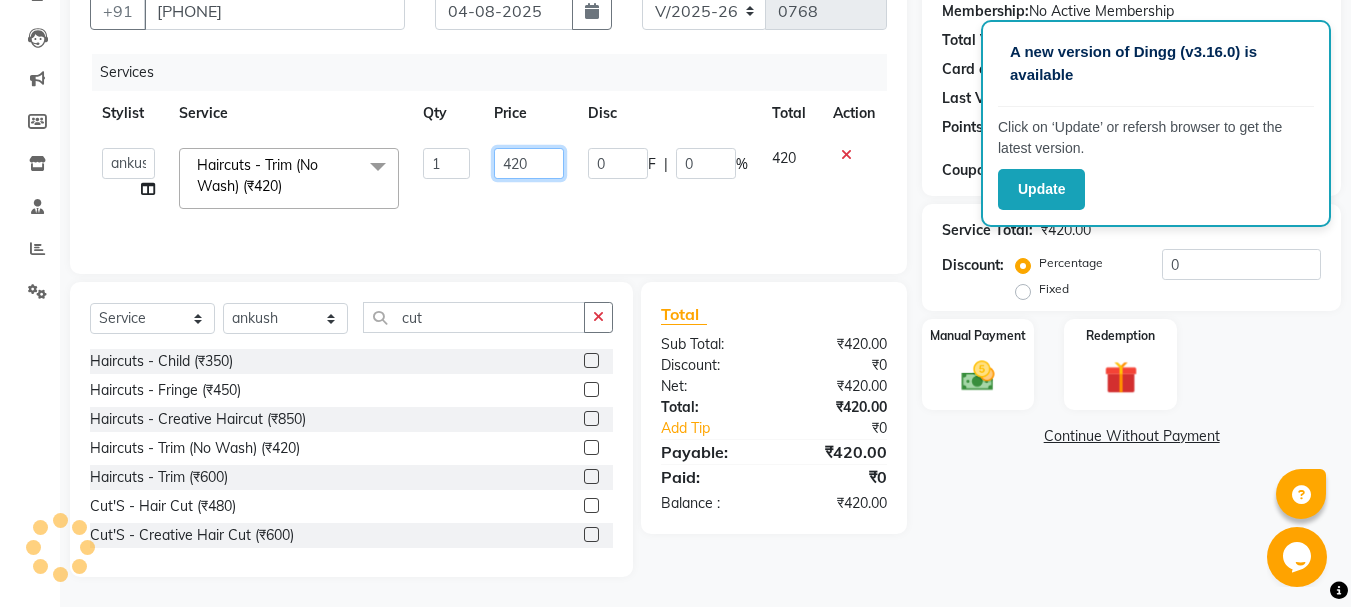 click on "420" 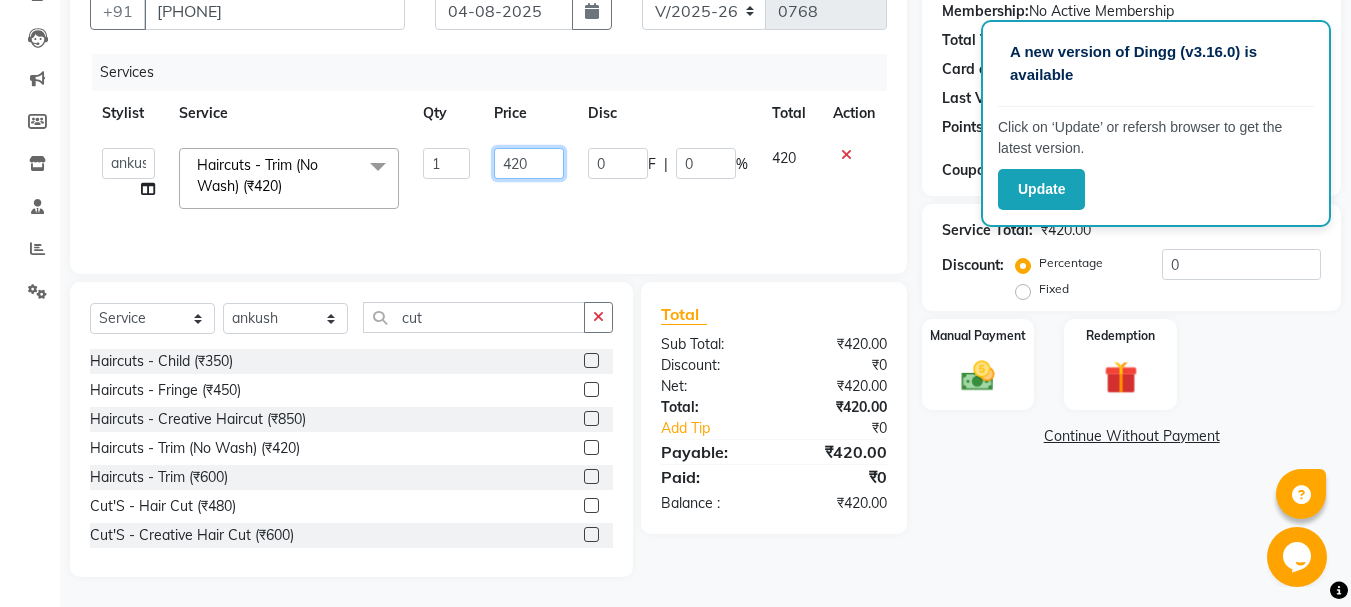 click on "420" 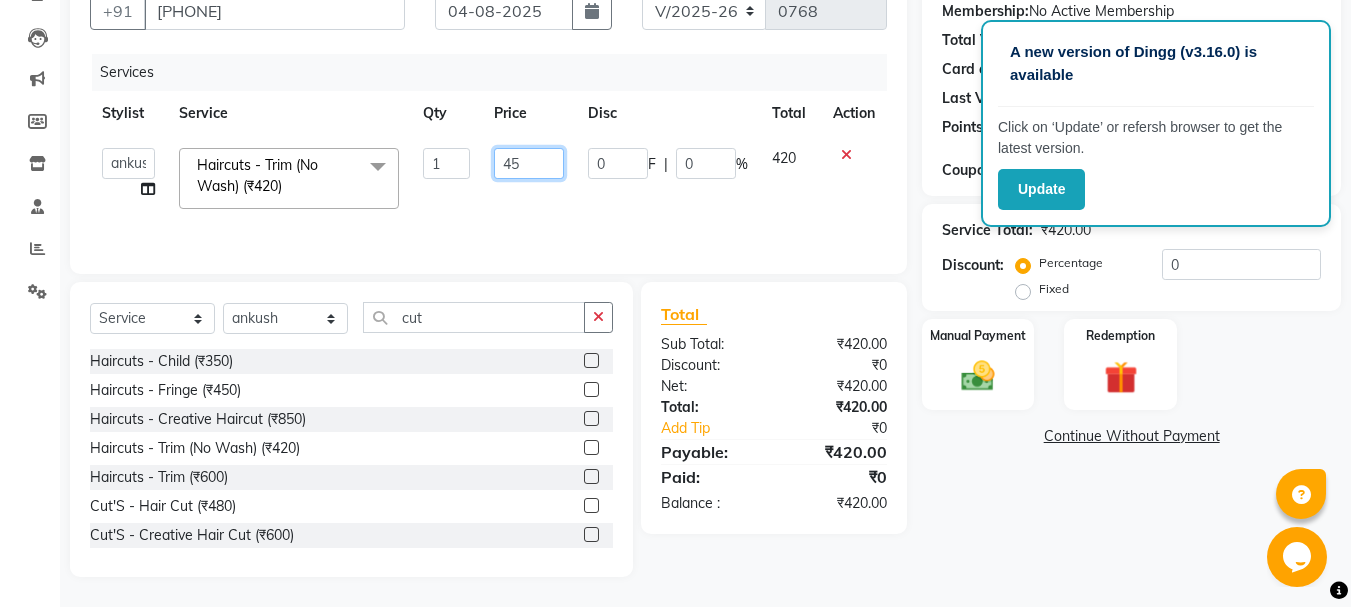 type on "450" 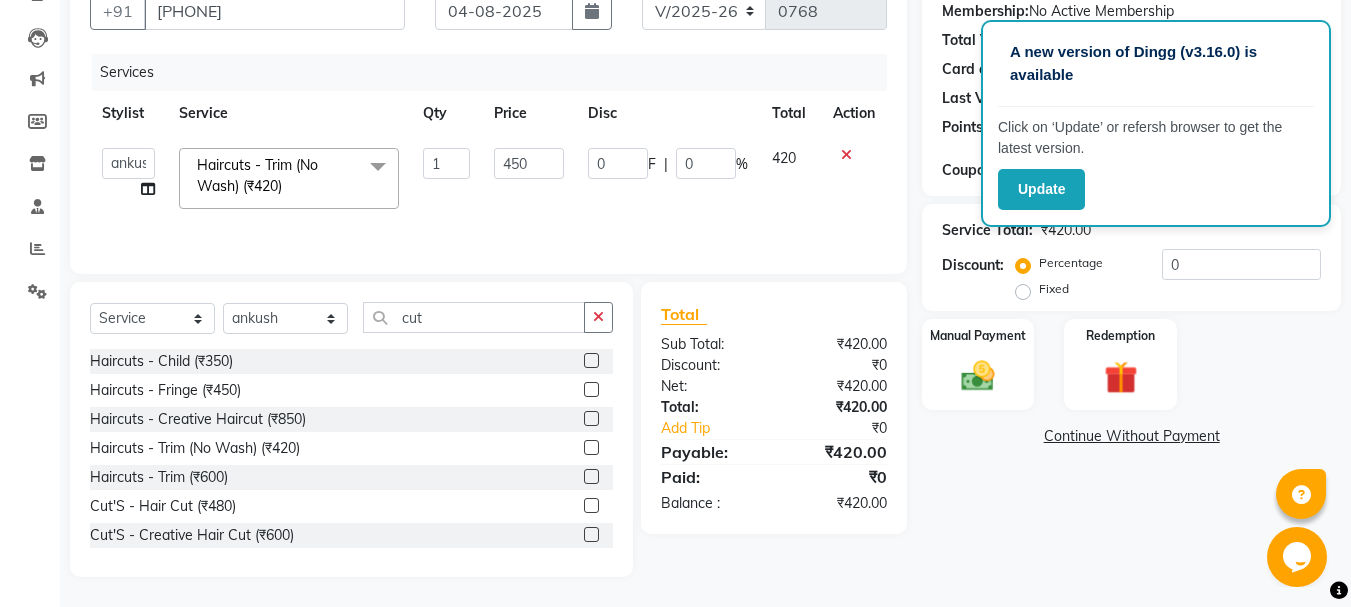 click on "Name: [NAME] Membership: No Active Membership Total Visits: Card on file: 0 Last Visit: - Points: 0 Coupon Code Apply Service Total: ₹420.00 Discount: Percentage Fixed 0 Manual Payment Redemption Continue Without Payment" 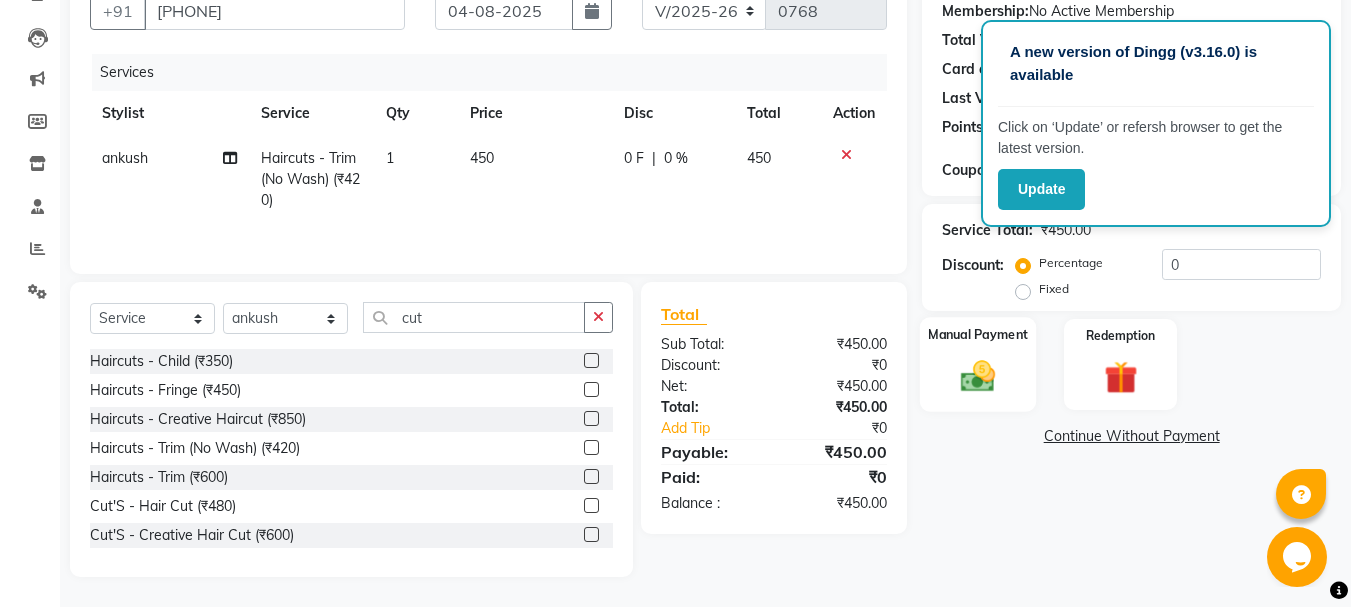 click 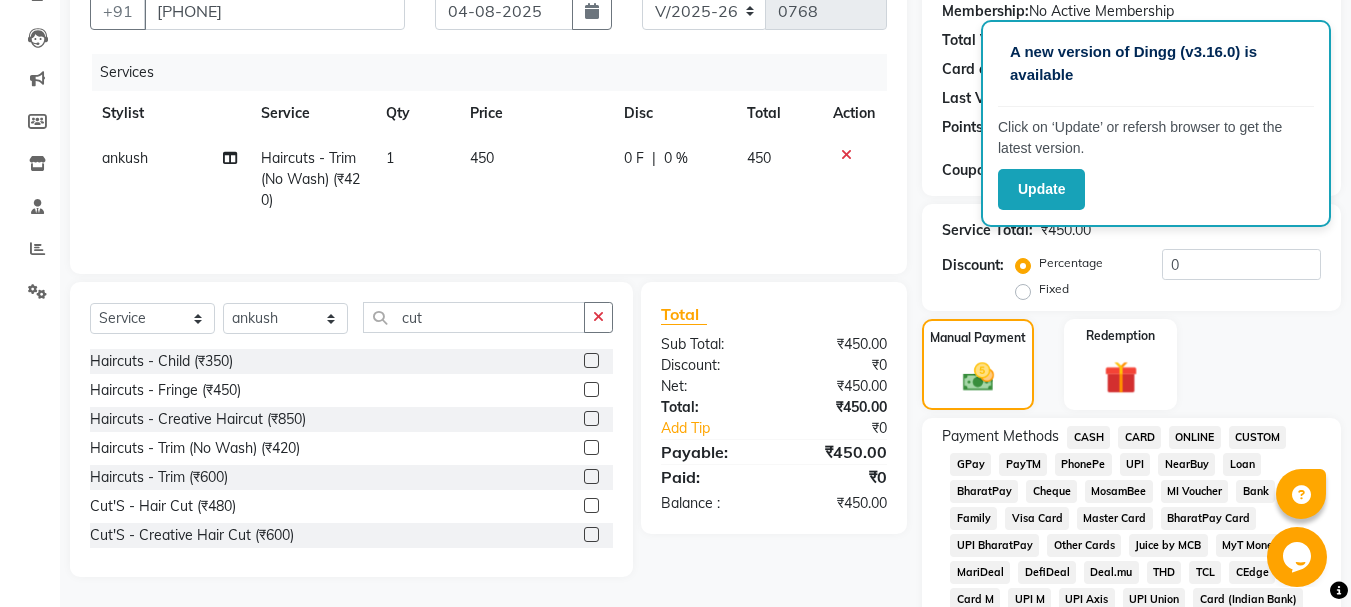click on "GPay" 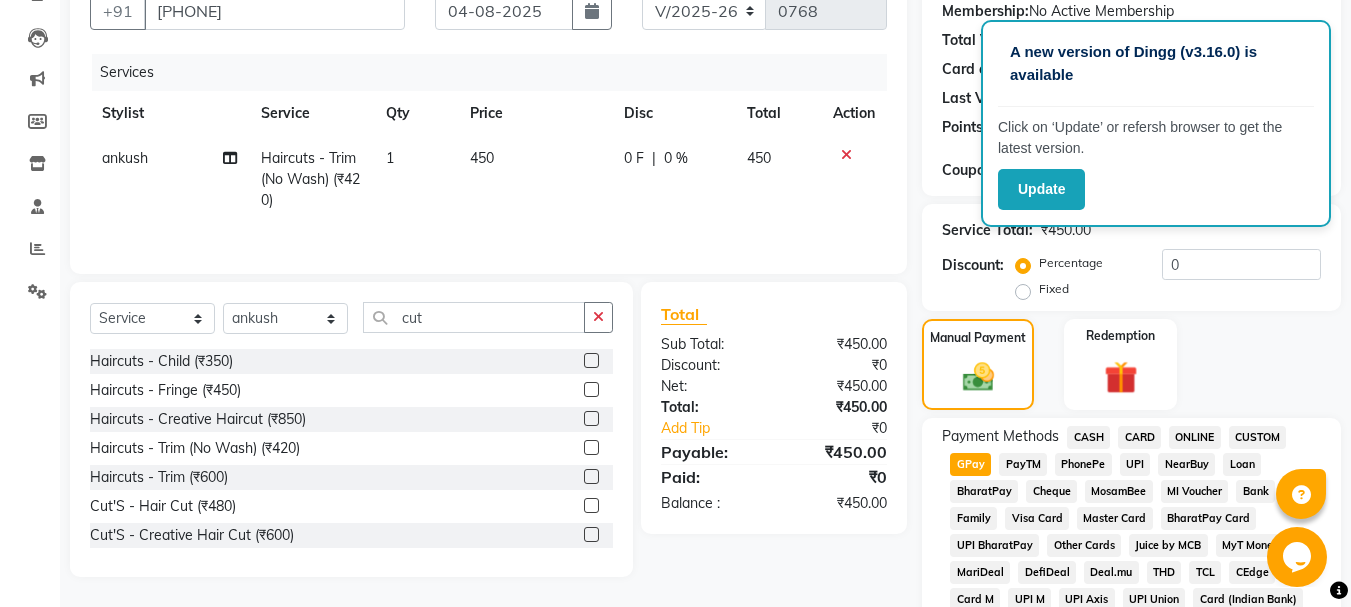 scroll, scrollTop: 895, scrollLeft: 0, axis: vertical 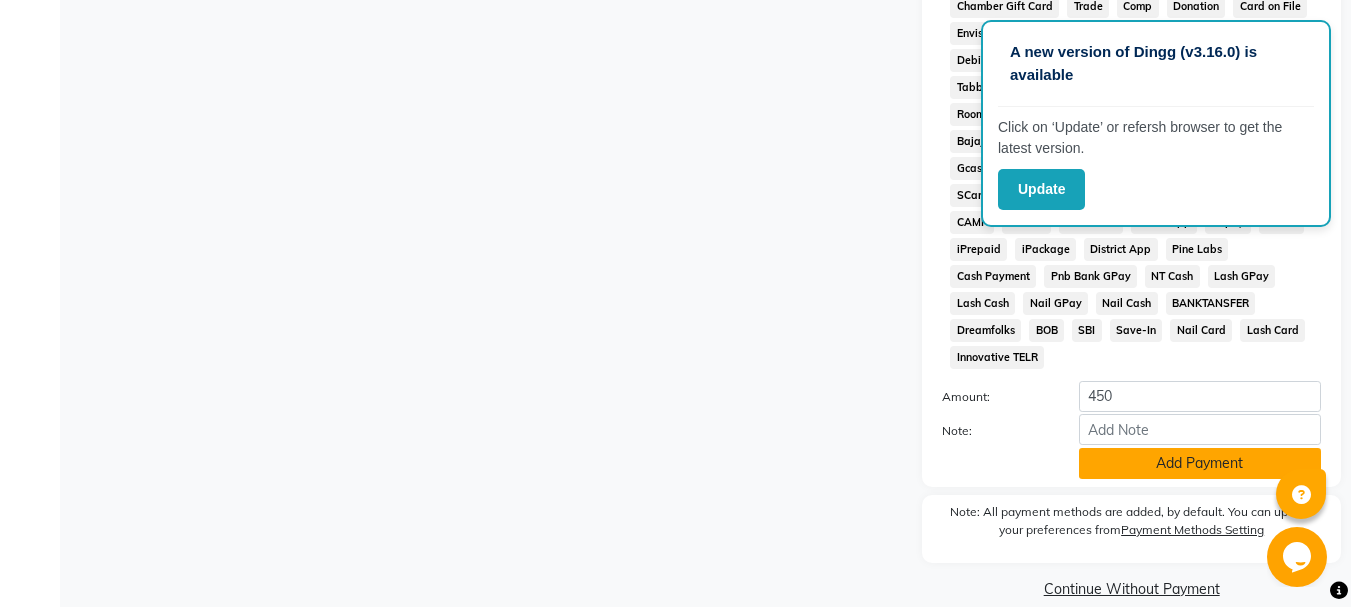 click on "Add Payment" 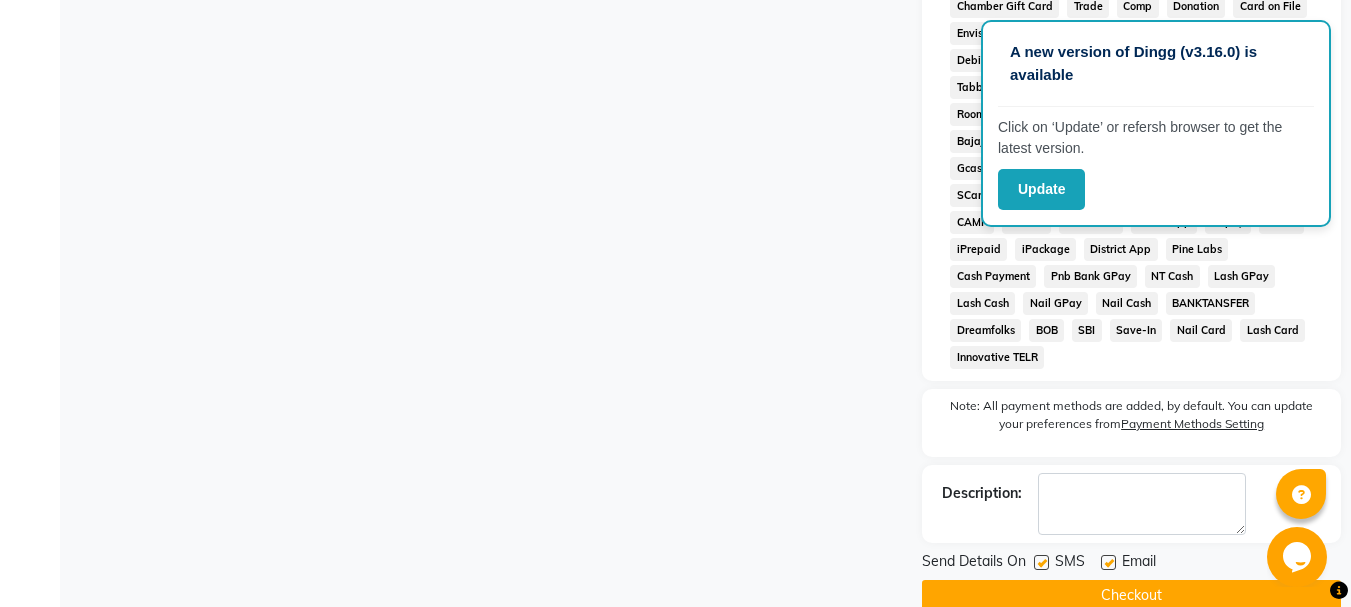 click on "Checkout" 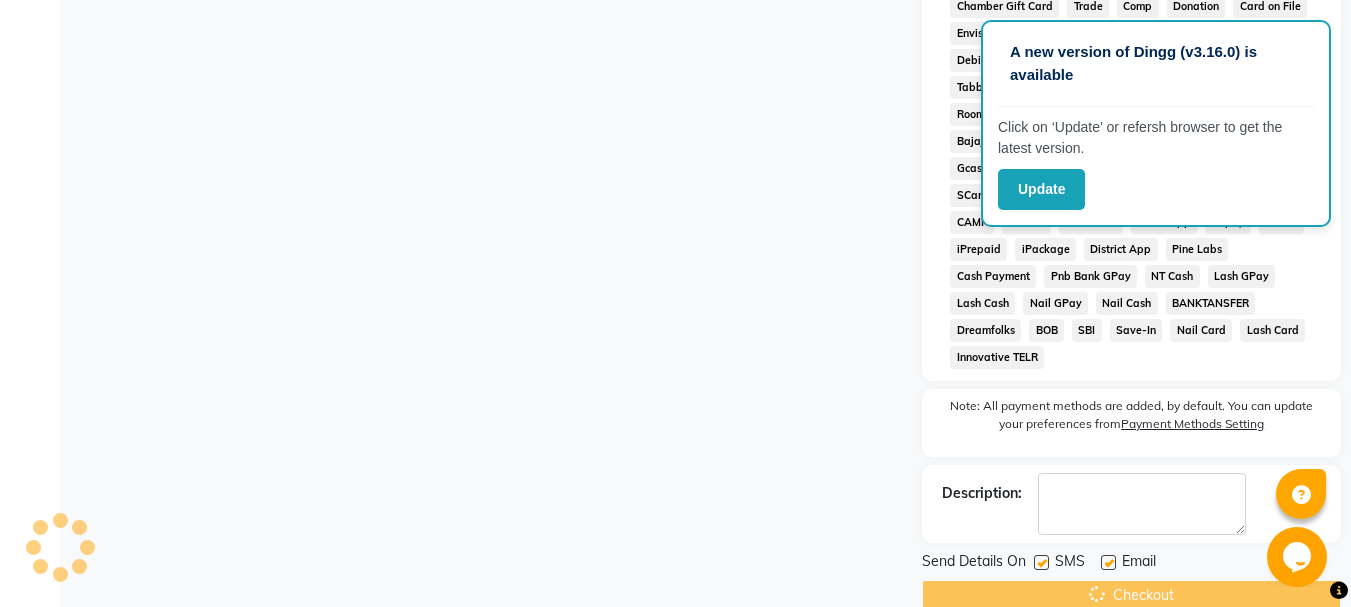 scroll, scrollTop: 0, scrollLeft: 0, axis: both 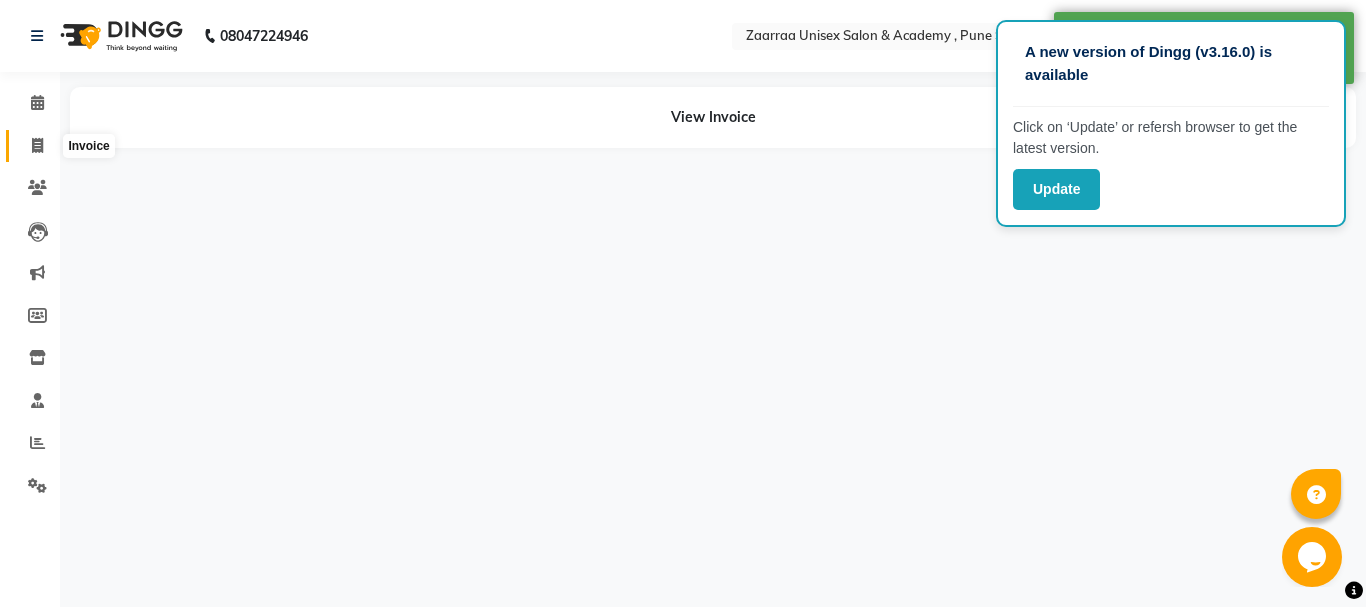 click 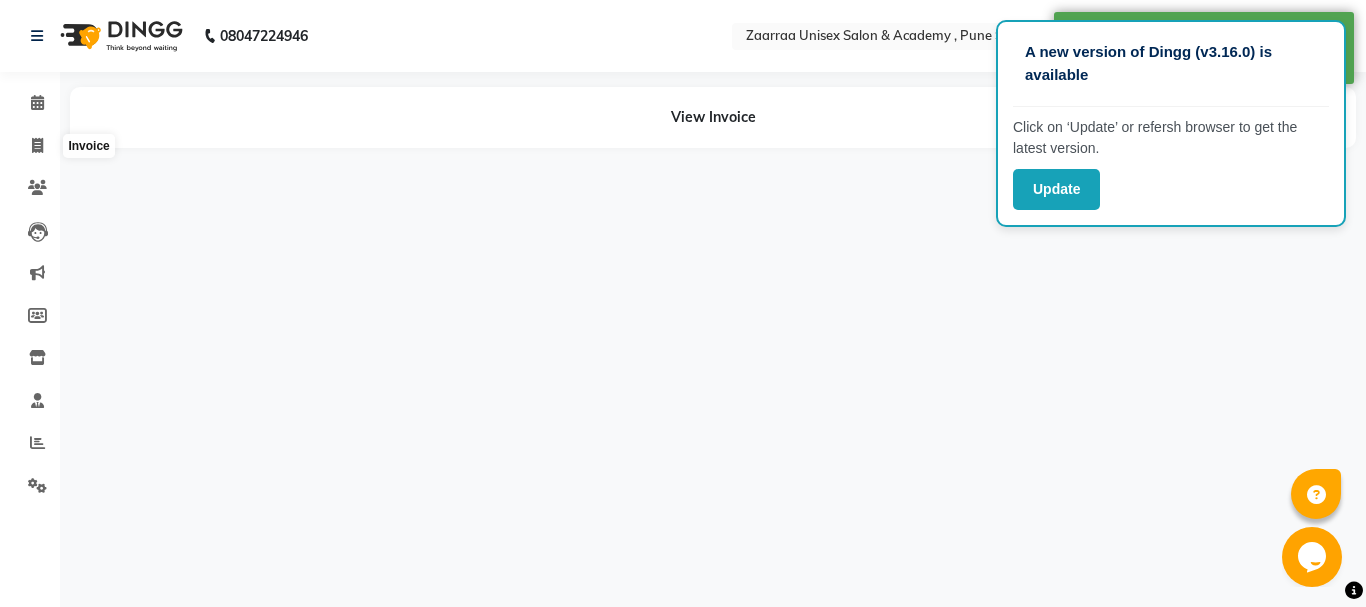 select on "service" 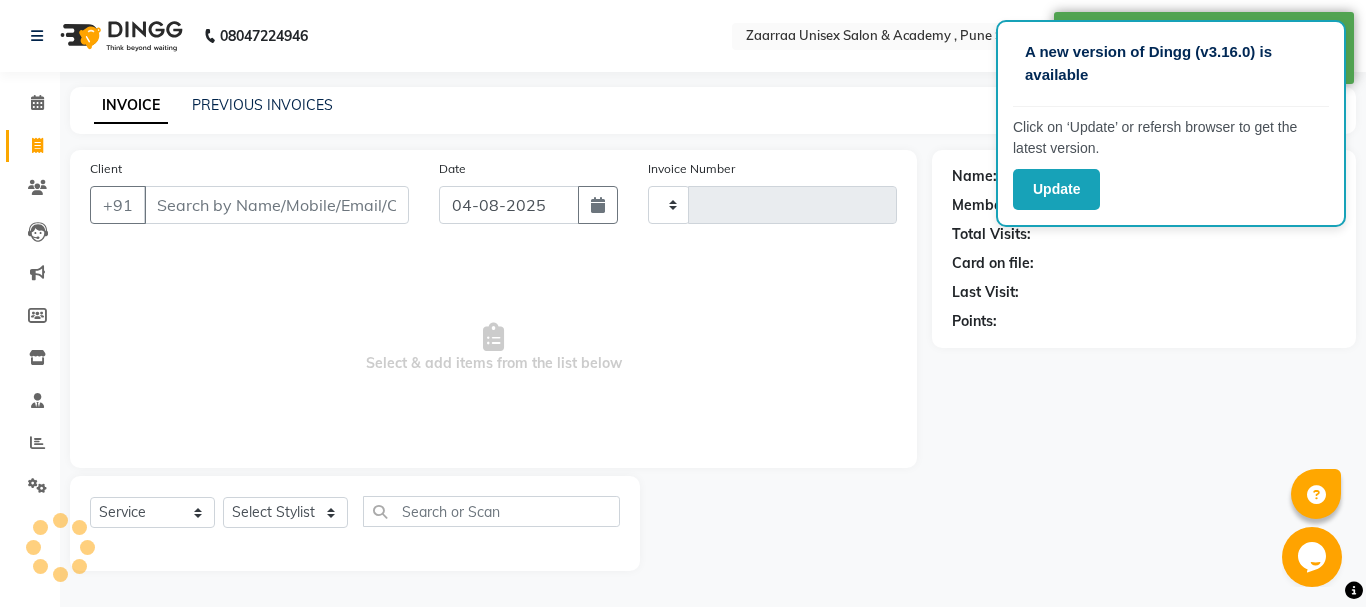 type on "0769" 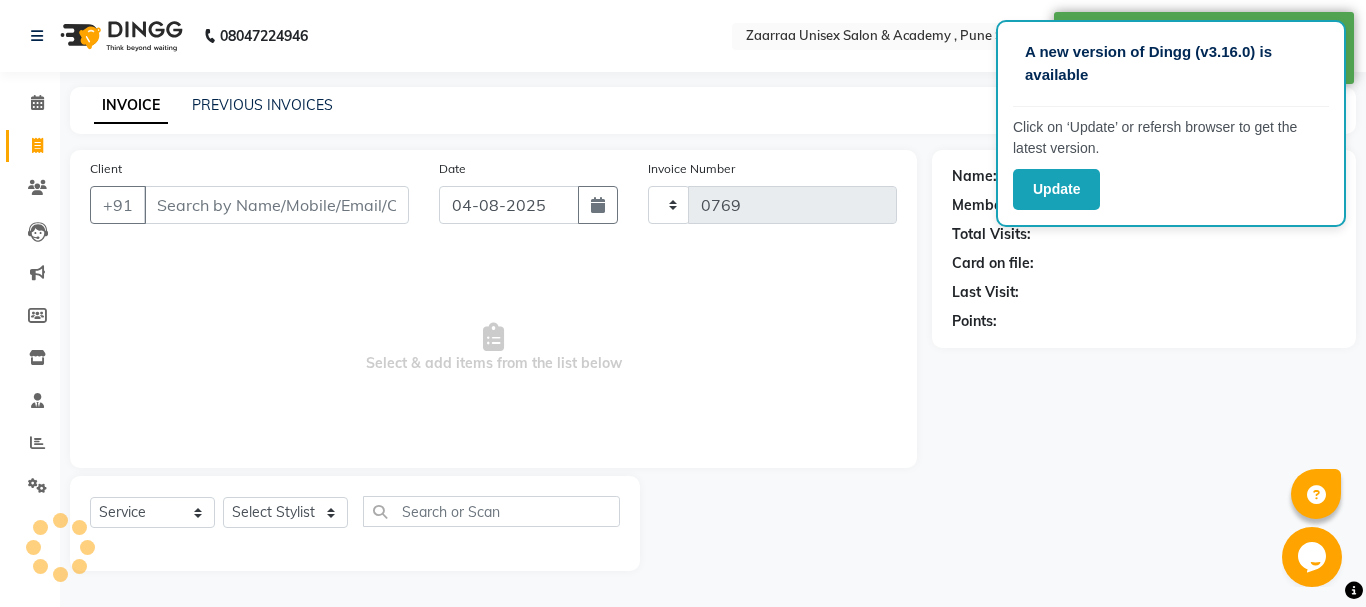 select on "3828" 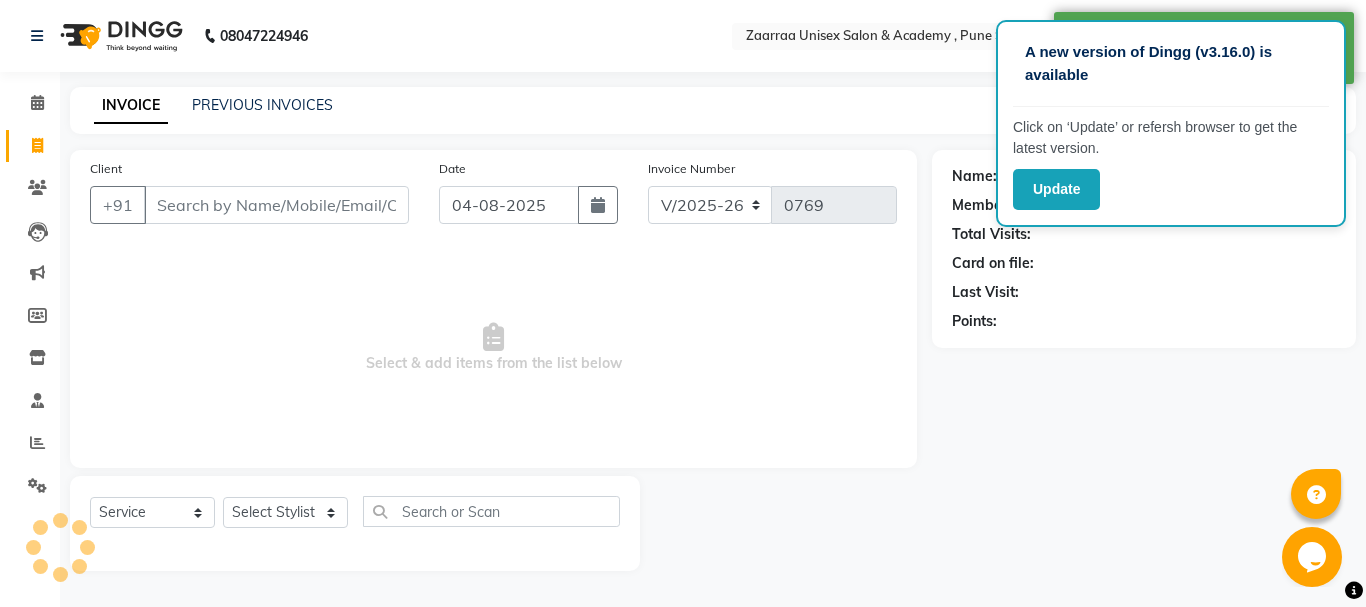 click on "Client" at bounding box center (276, 205) 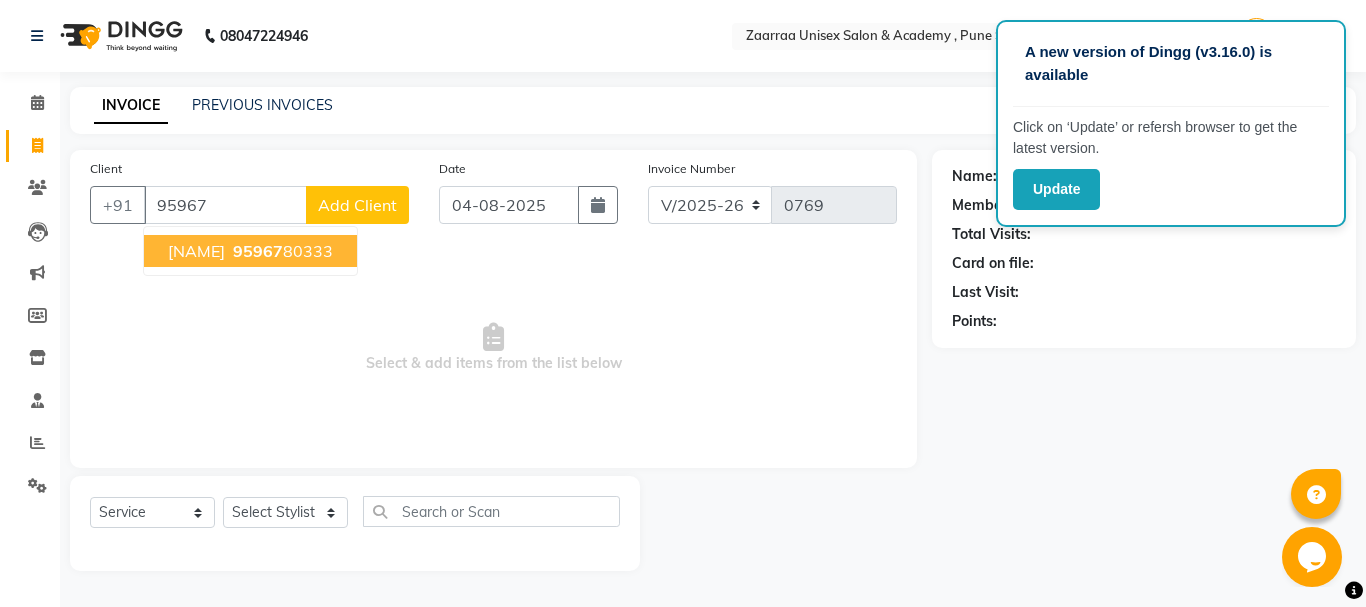 click on "Harprit [PHONE]" at bounding box center (250, 251) 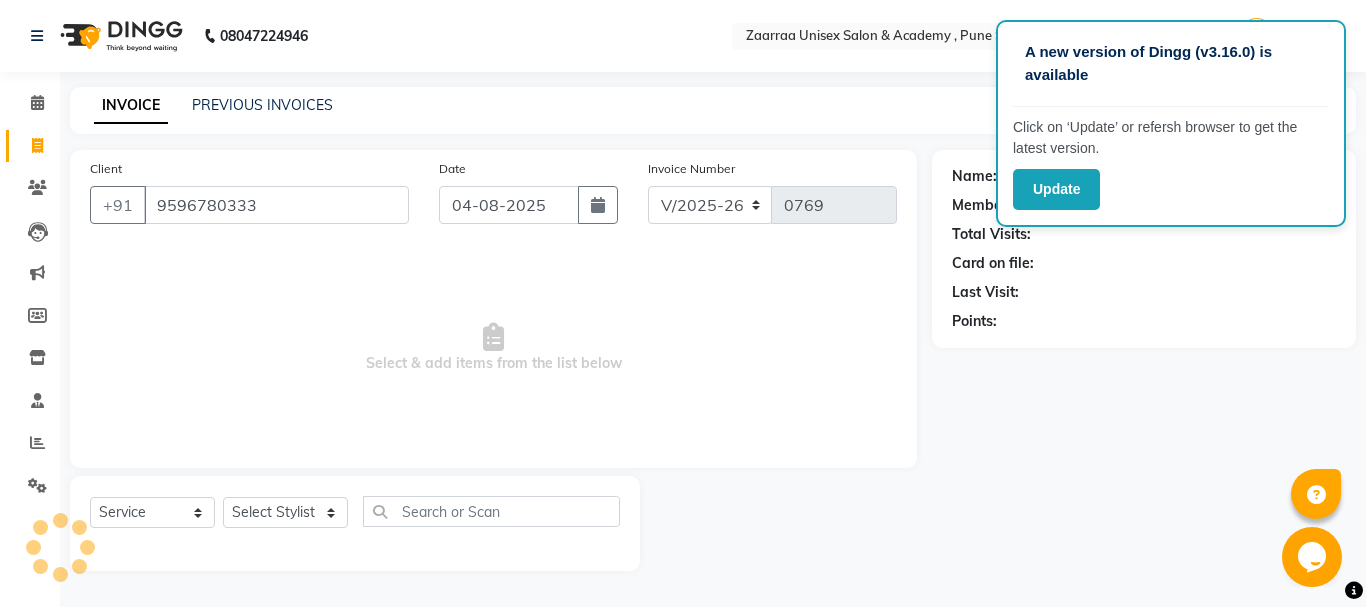 type on "9596780333" 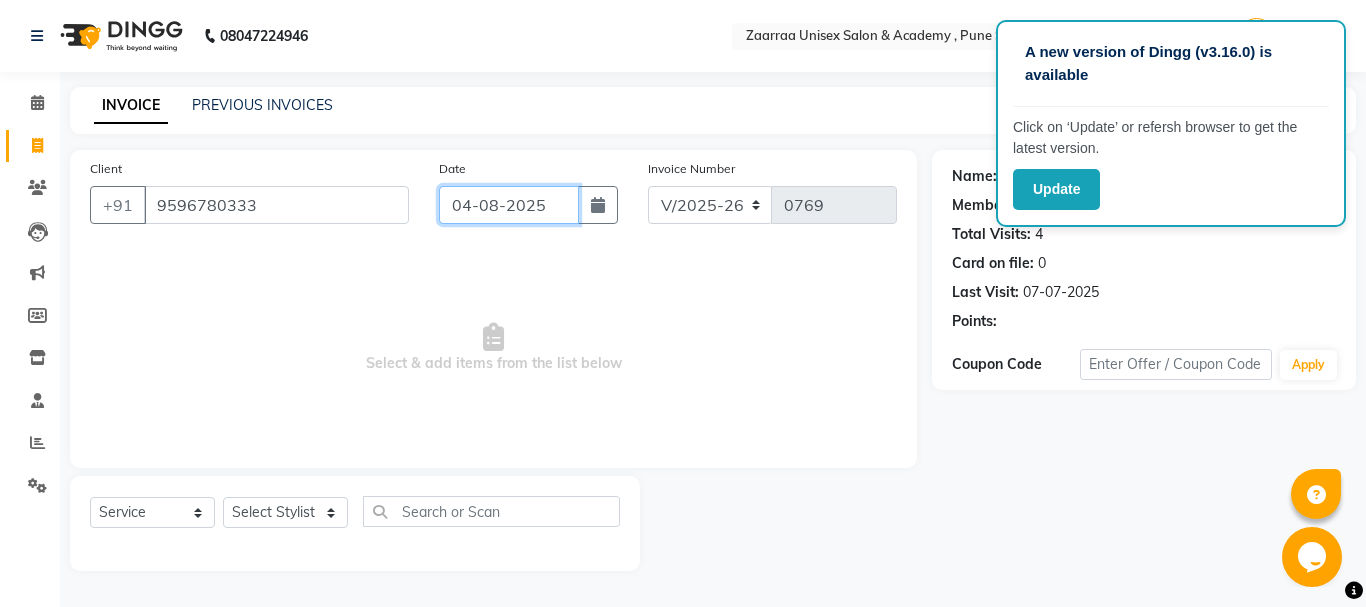 click on "04-08-2025" 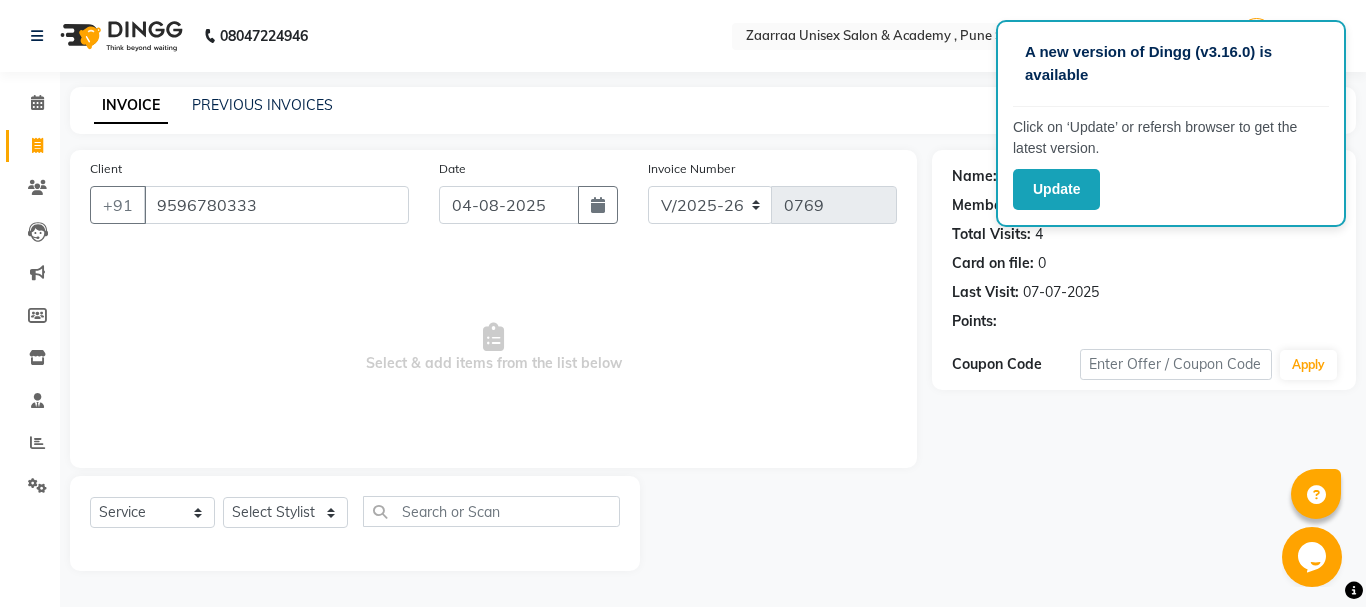 select on "8" 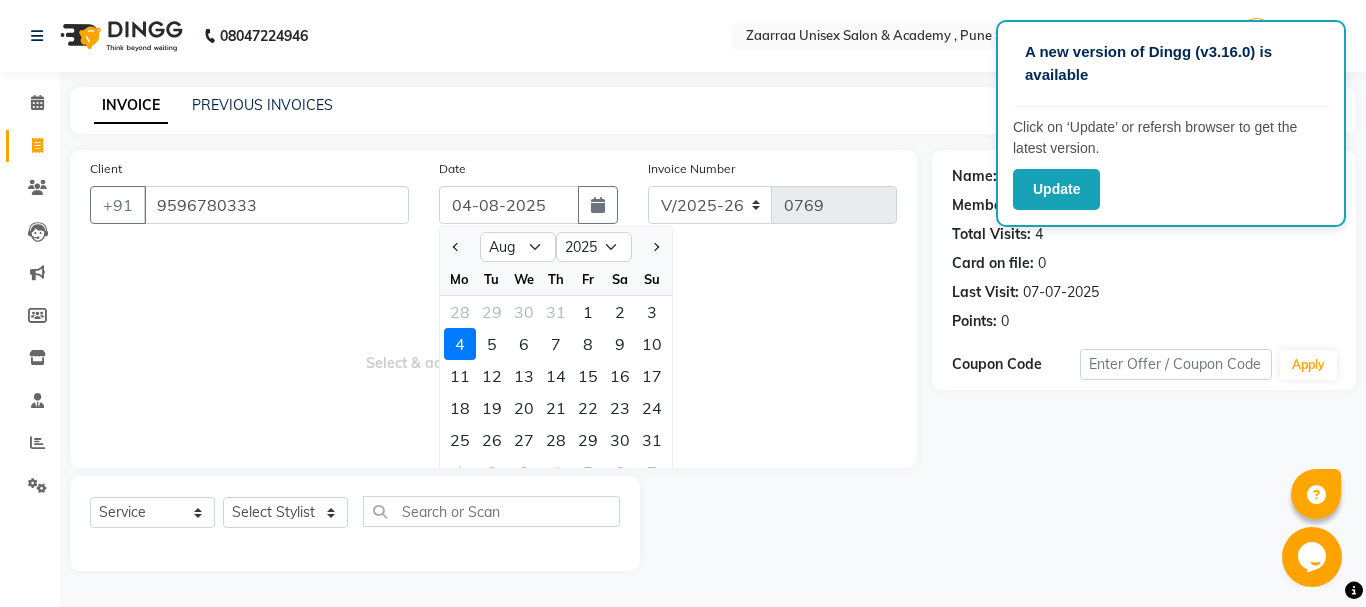 click on "3" 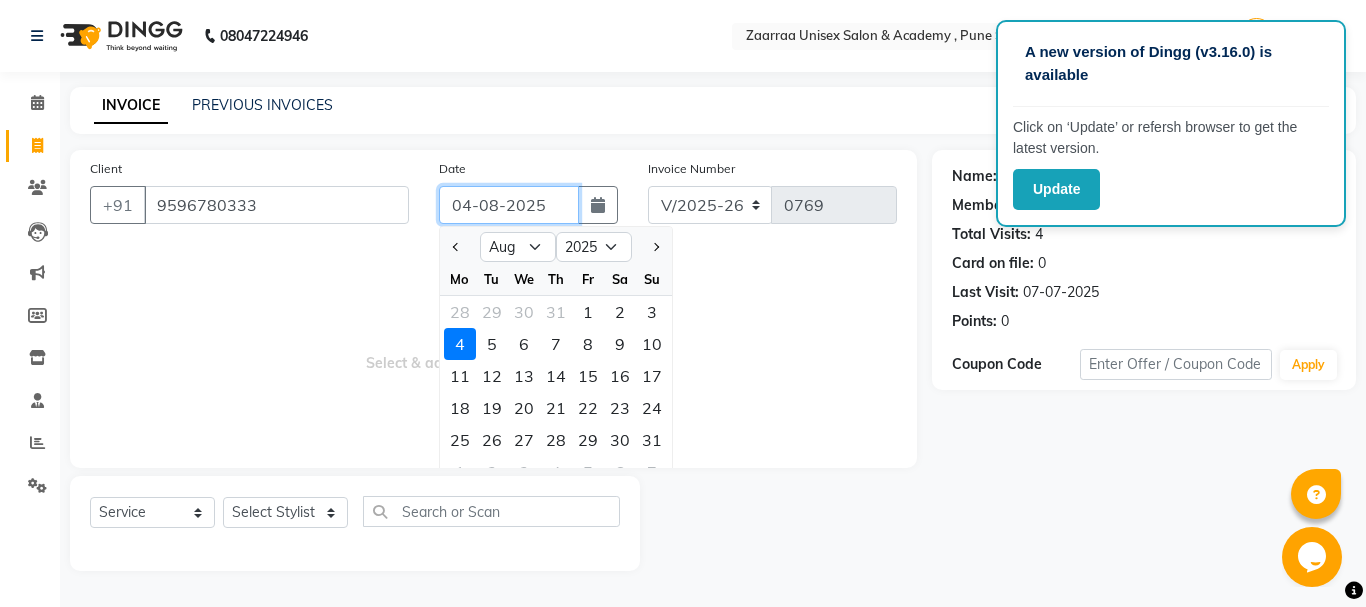 type on "03-08-2025" 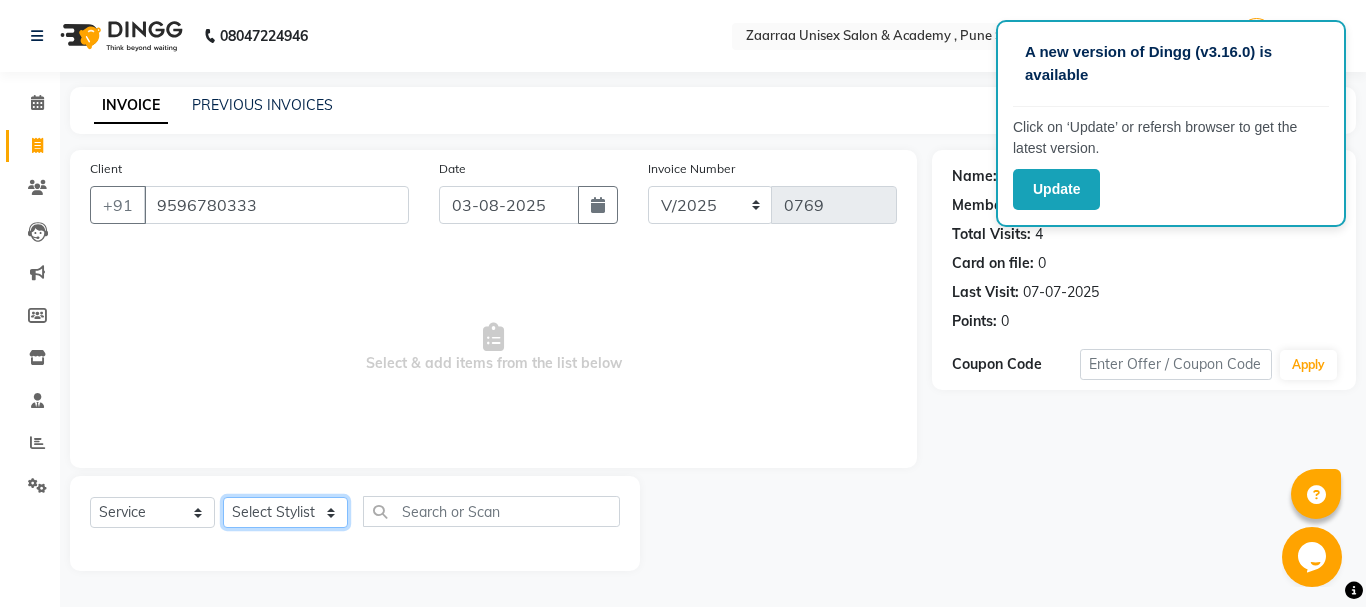 click on "Select Stylist ankush nisha pranali swati" 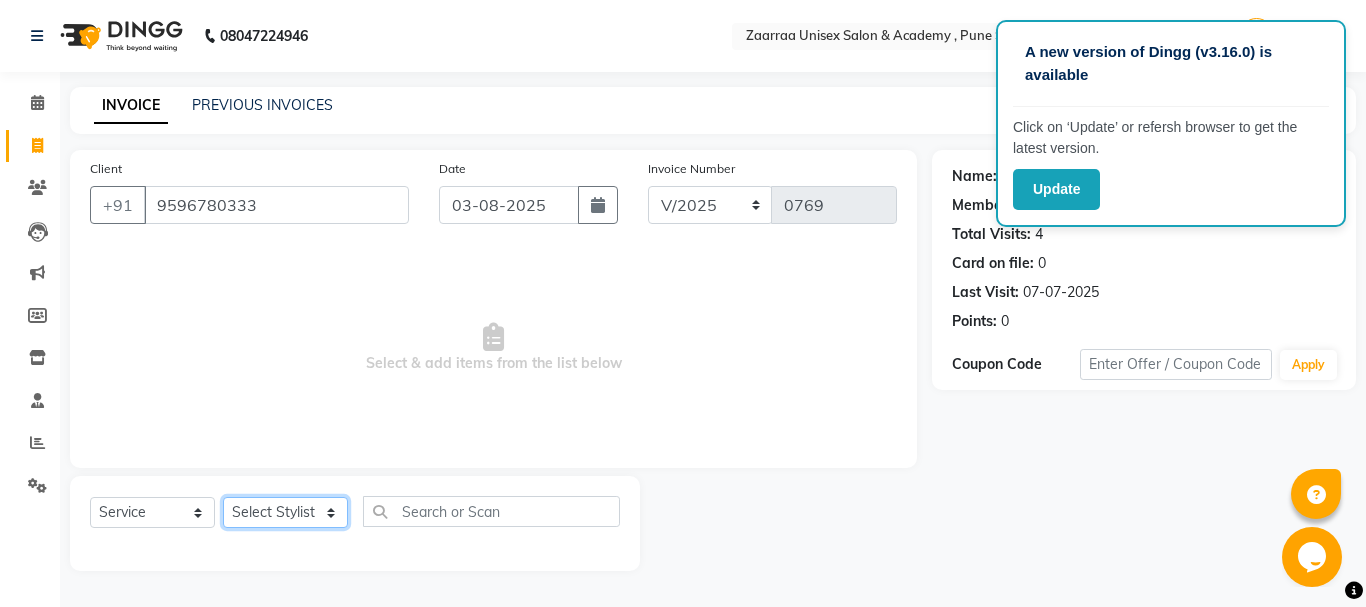 select on "24601" 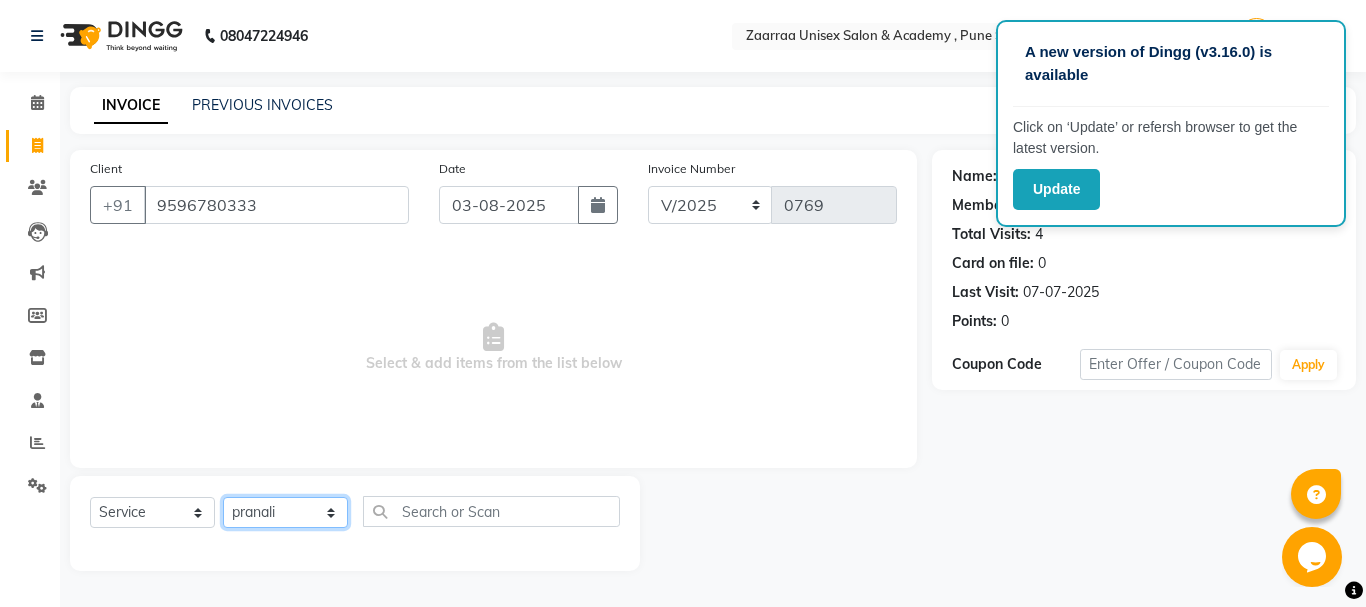 click on "Select Stylist ankush nisha pranali swati" 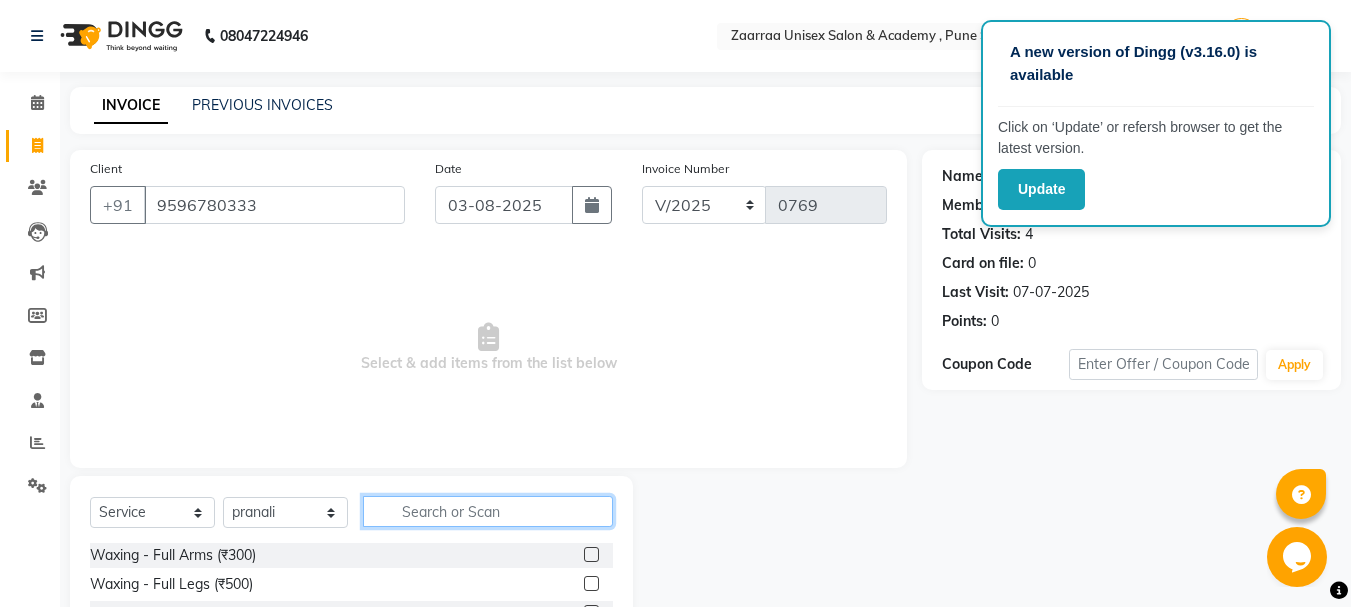 click 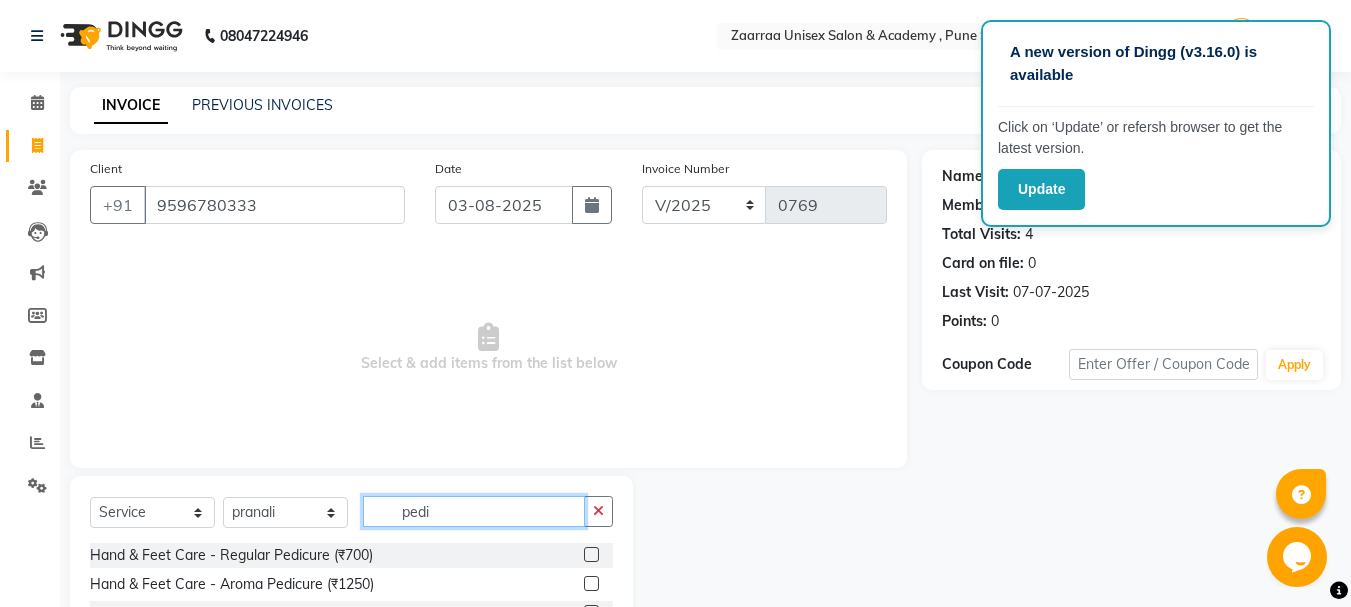 type on "pedi" 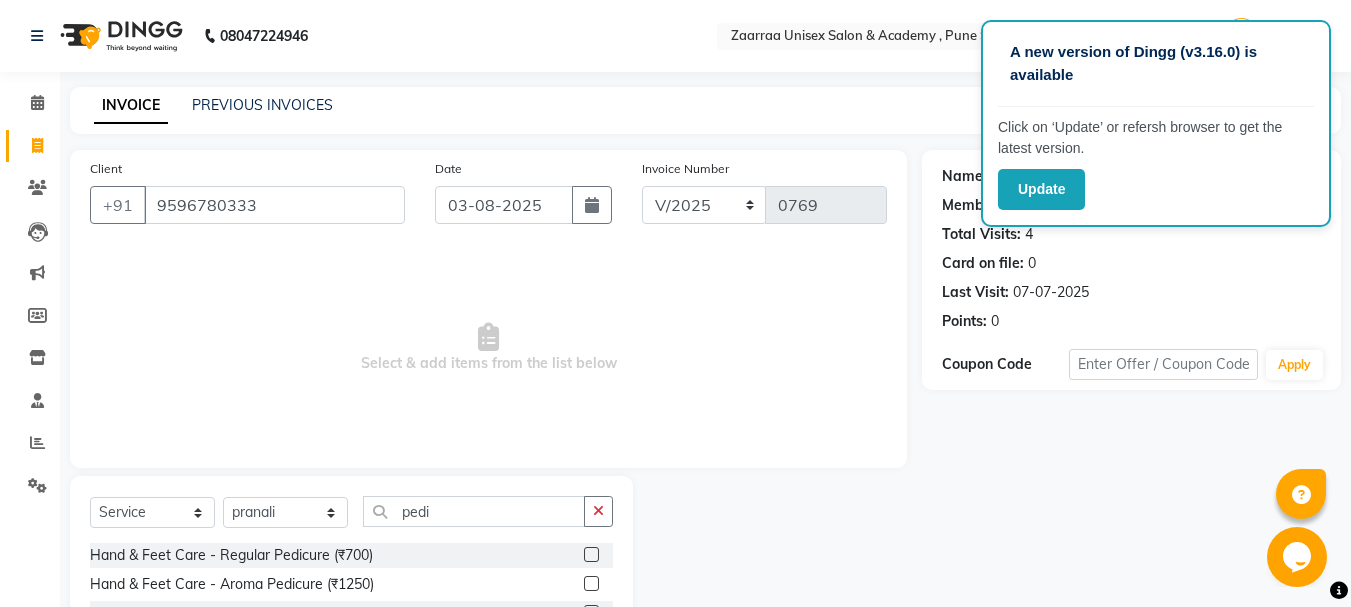 click 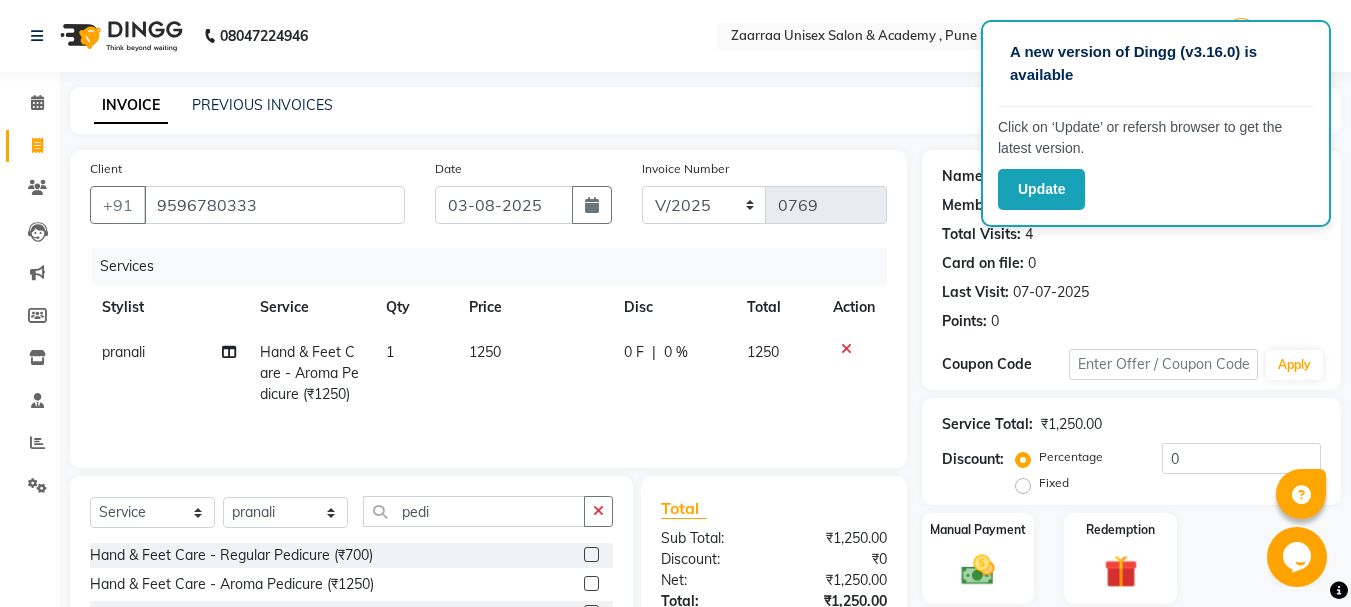 click 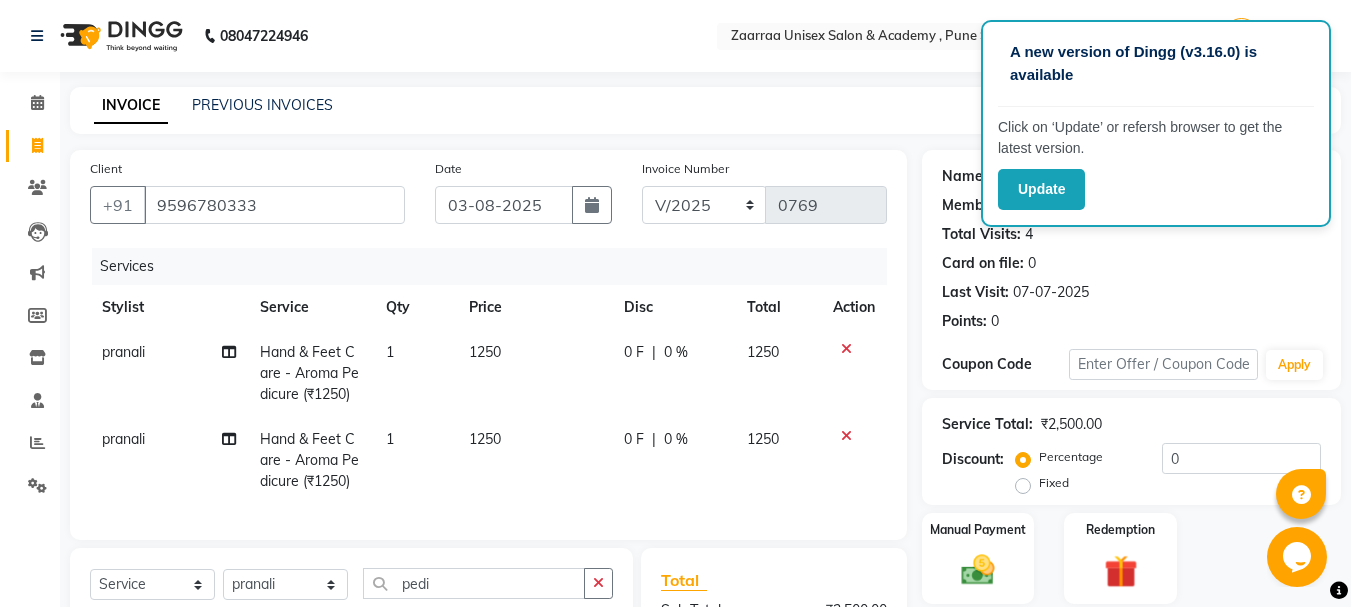 checkbox on "false" 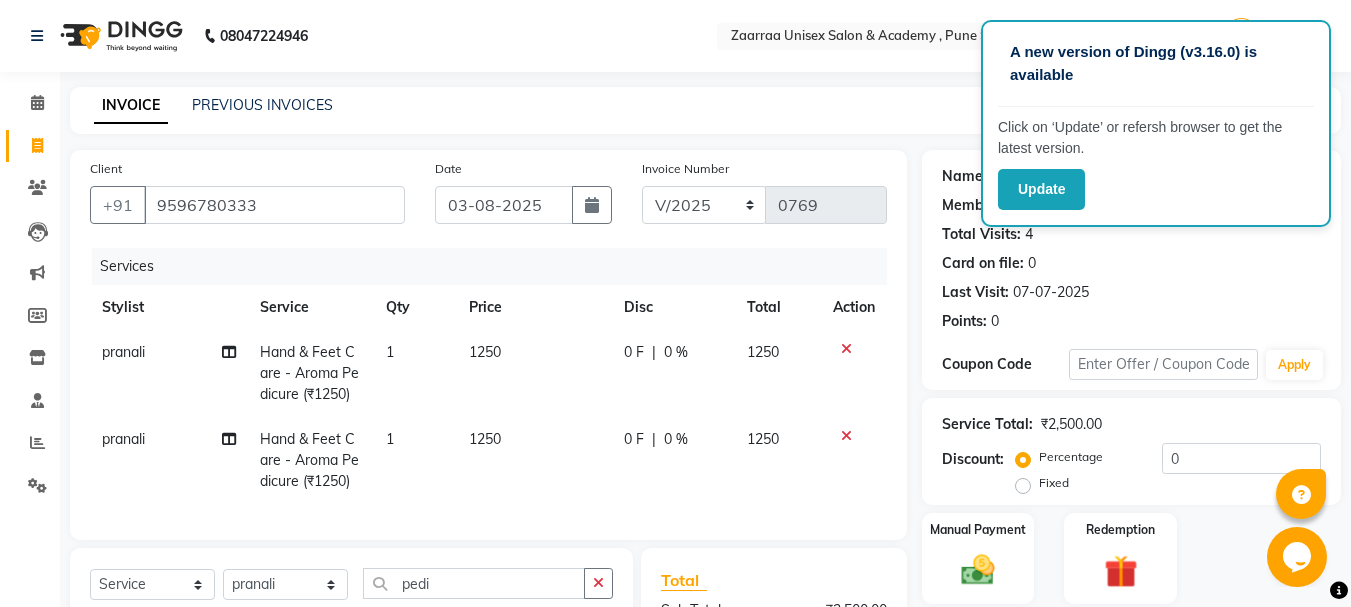click on "pranali" 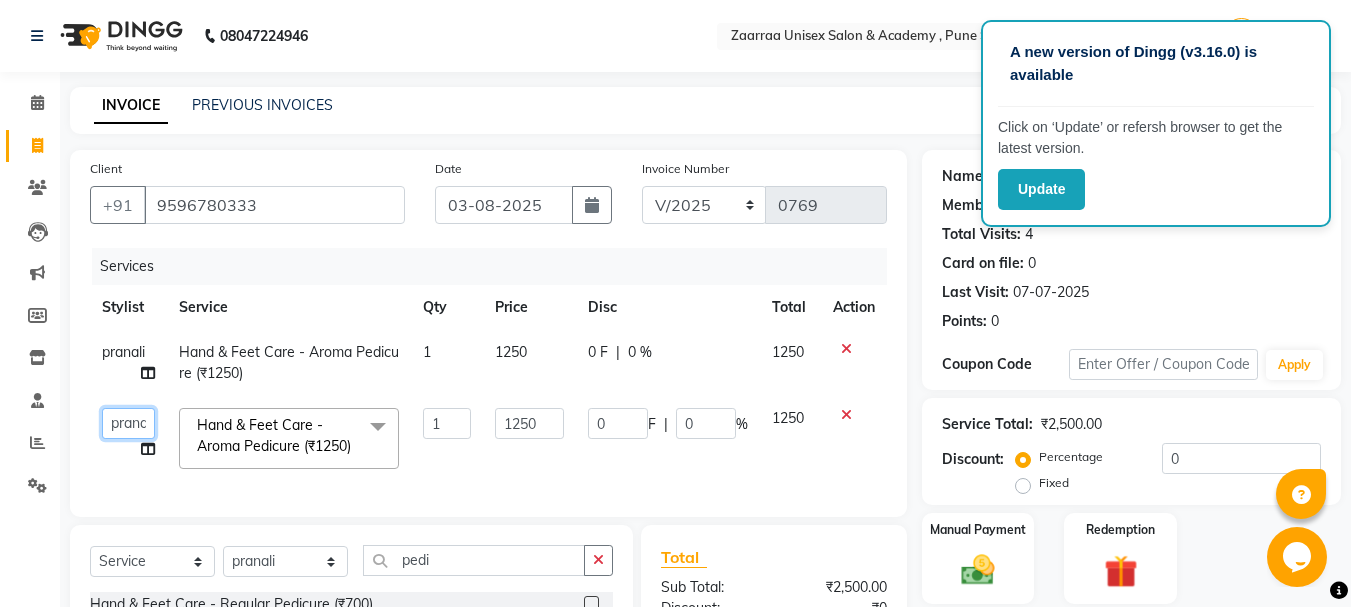 click on "[FIRST] [FIRST] [FIRST] [FIRST]" 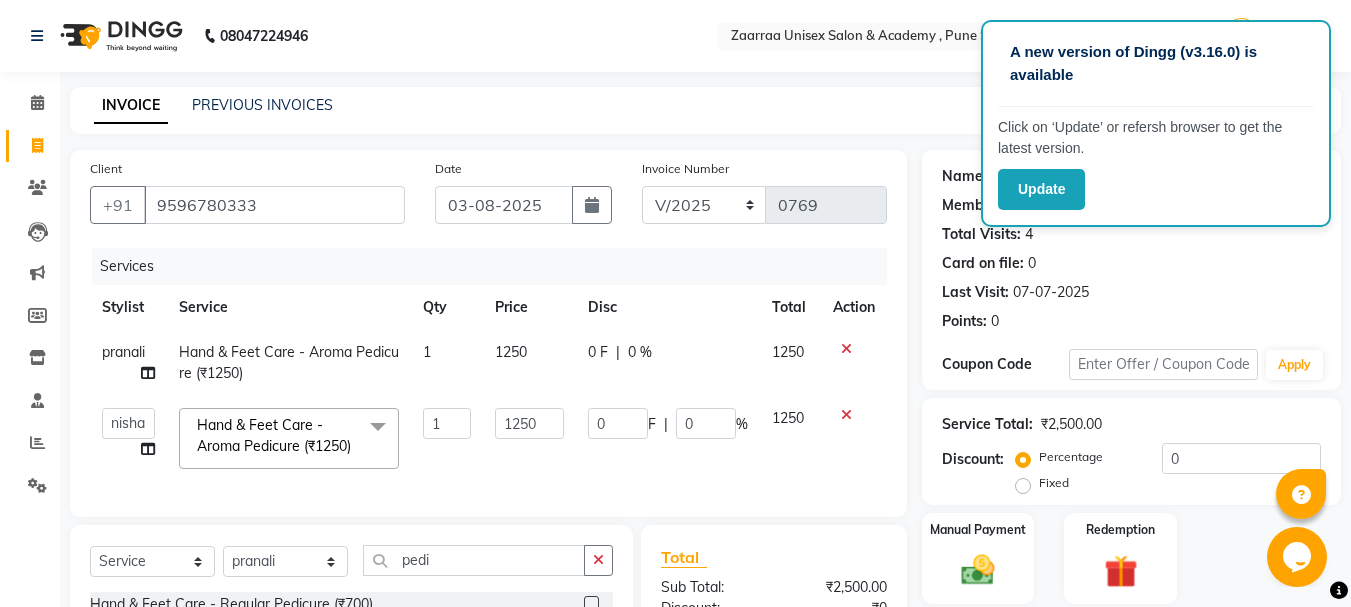 select on "40003" 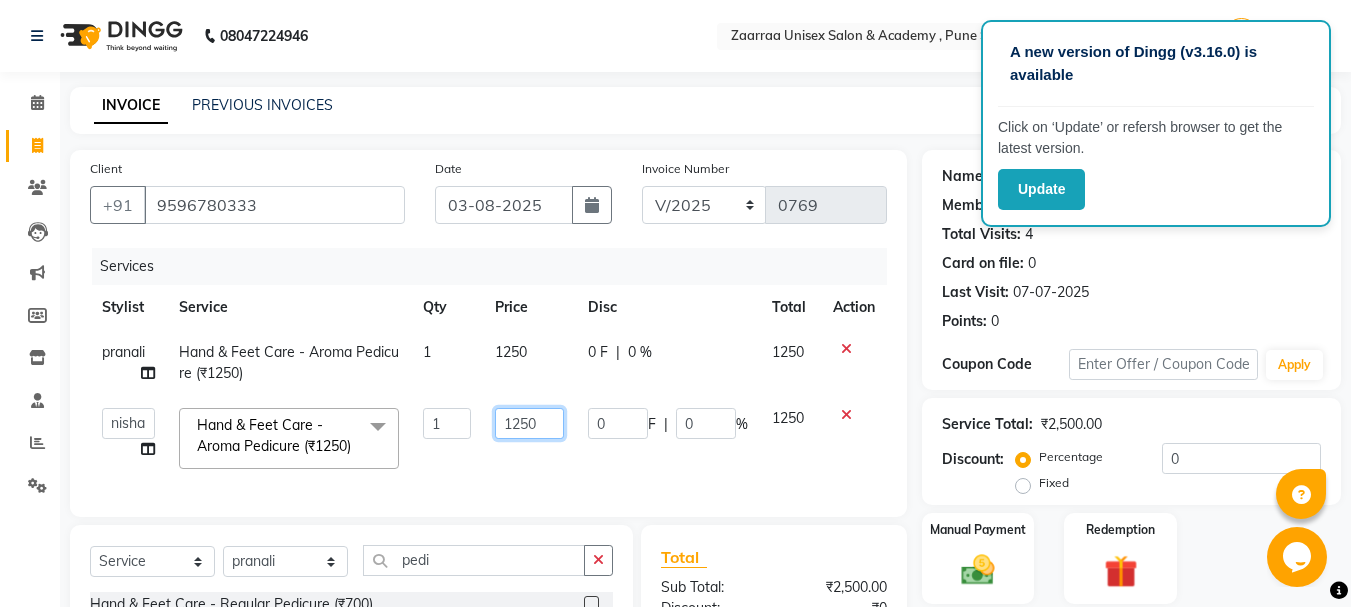 click on "1250" 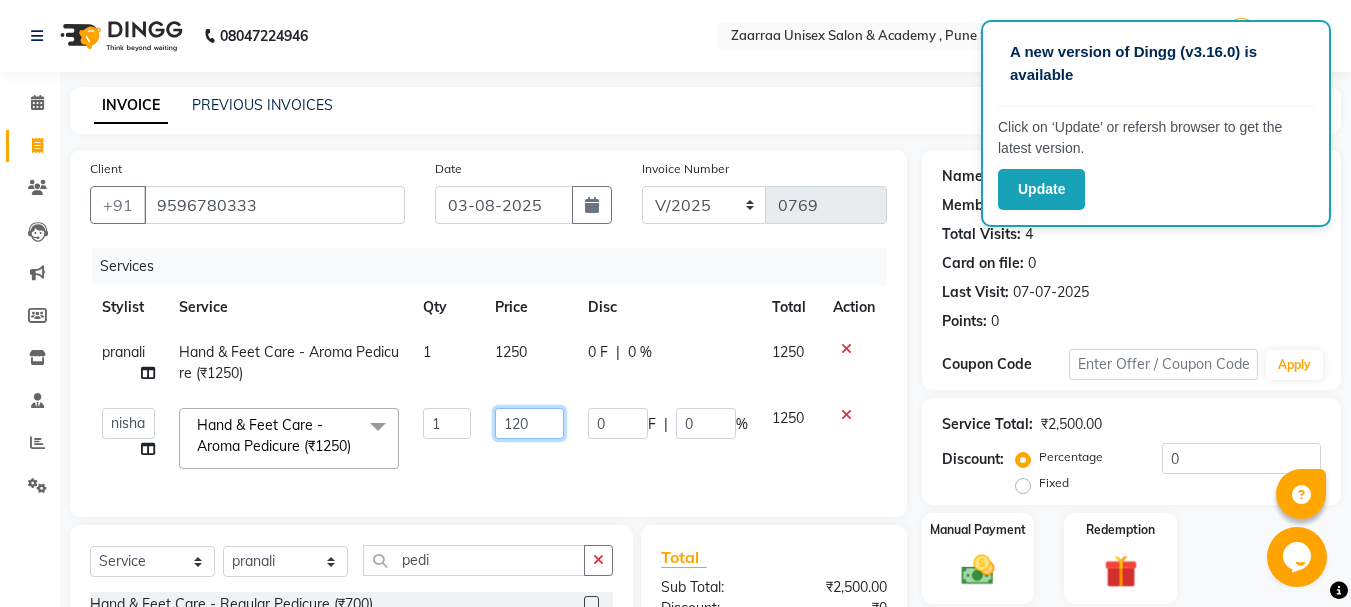 type on "1200" 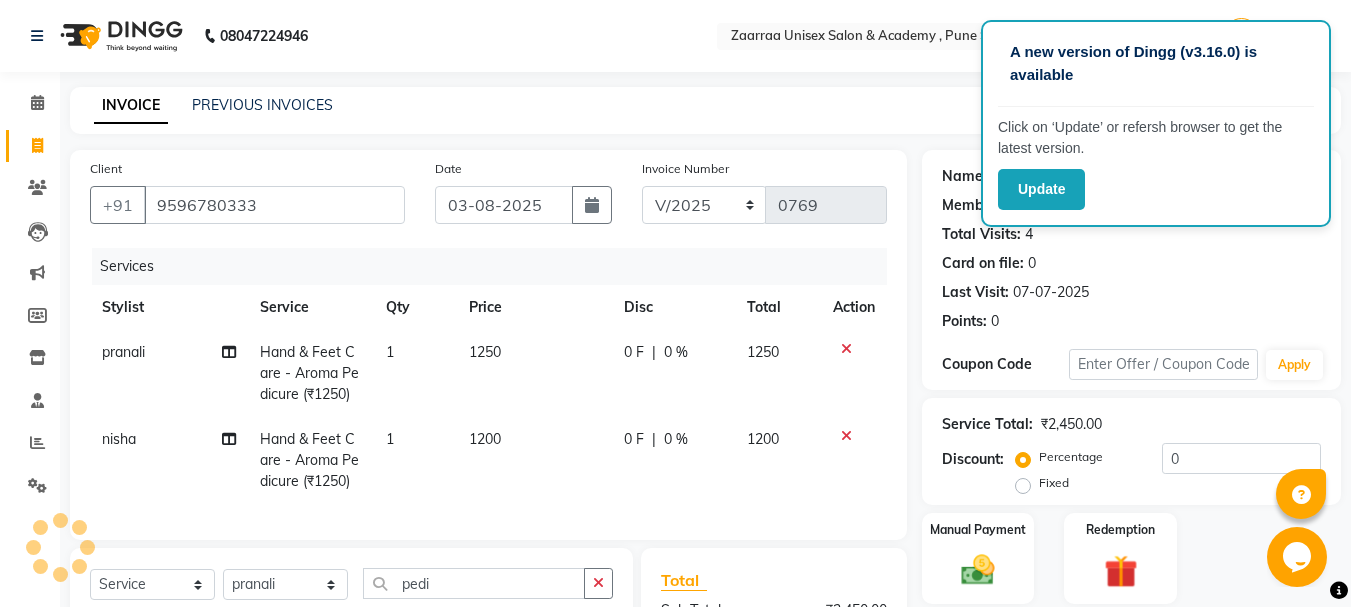 click on "1250" 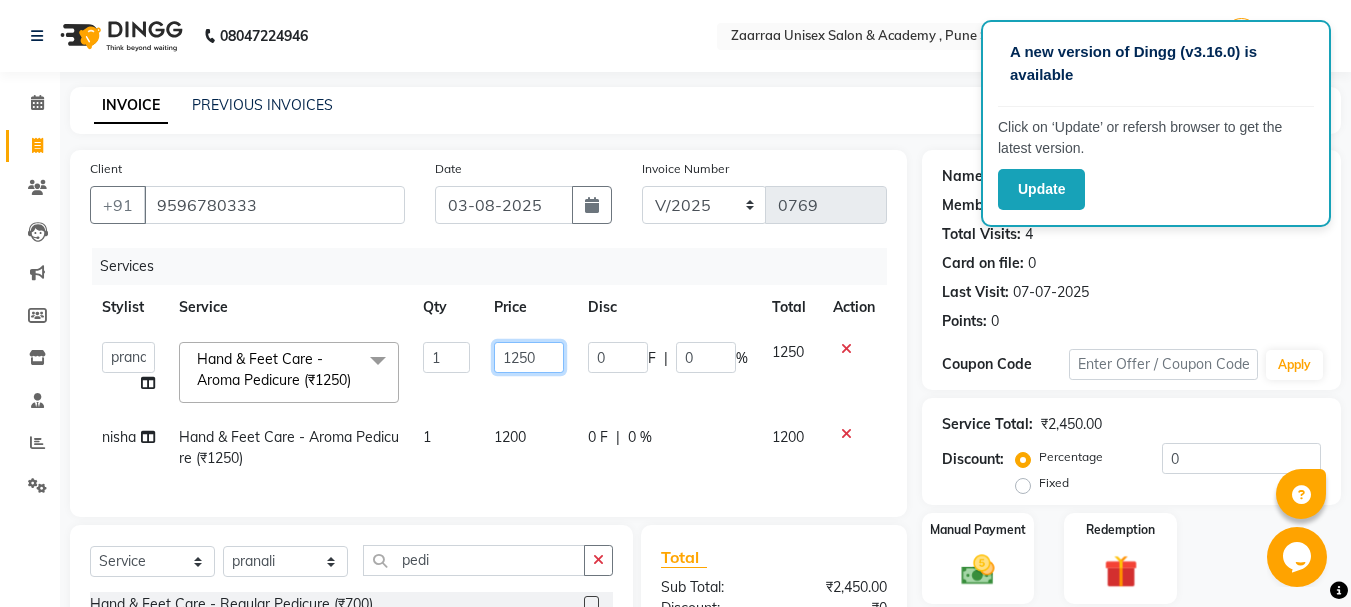 click on "1250" 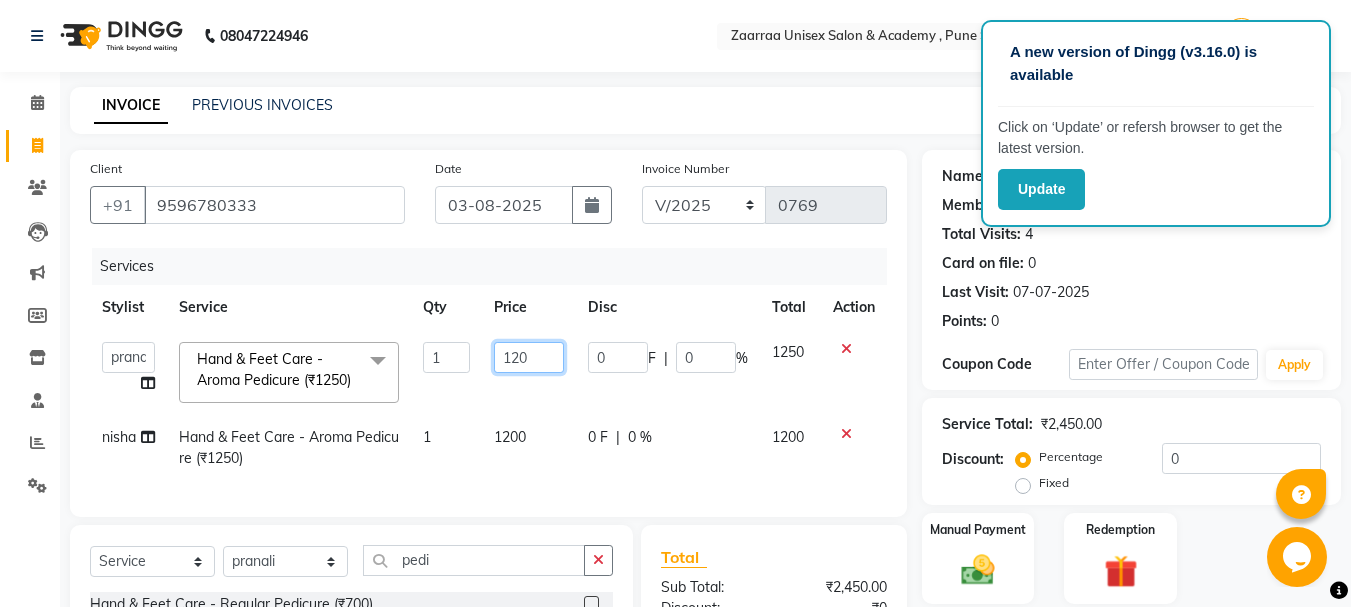 type on "1200" 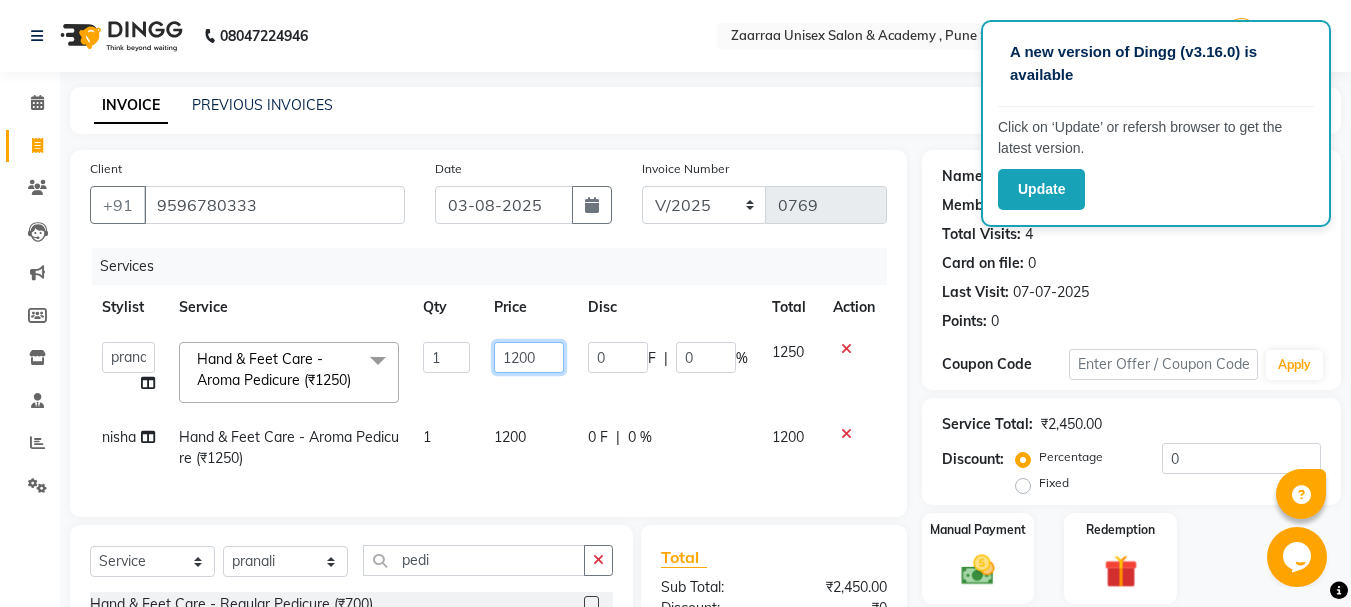 scroll, scrollTop: 236, scrollLeft: 0, axis: vertical 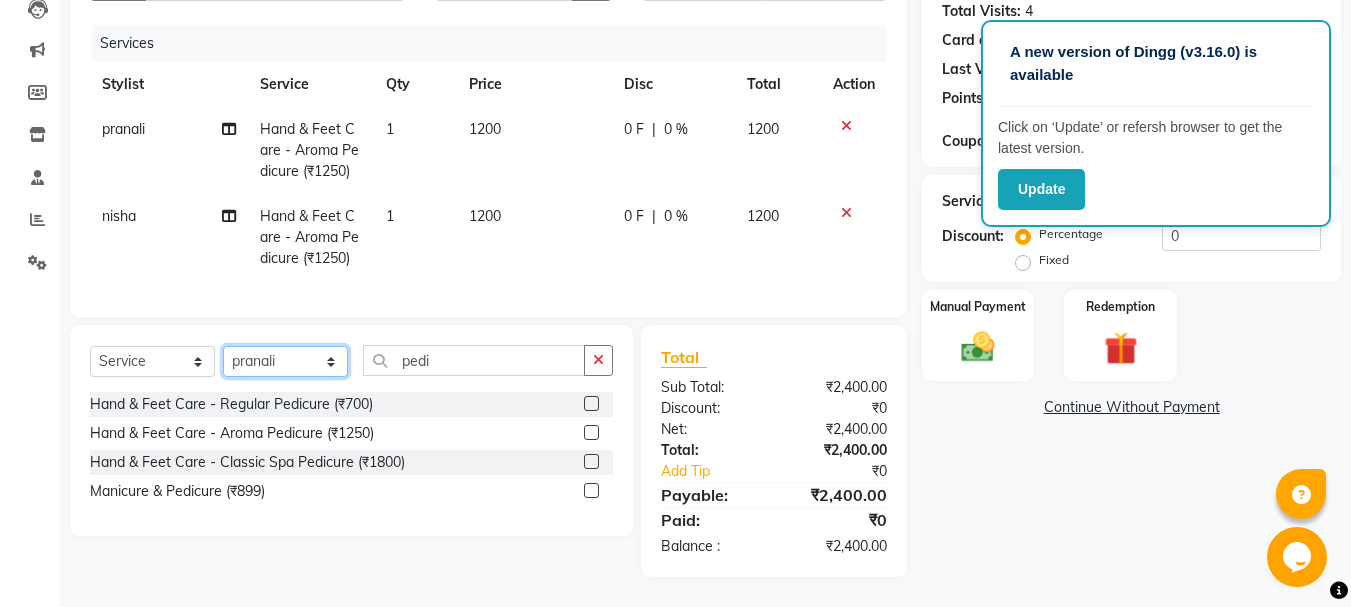 click on "Select Stylist ankush nisha pranali swati" 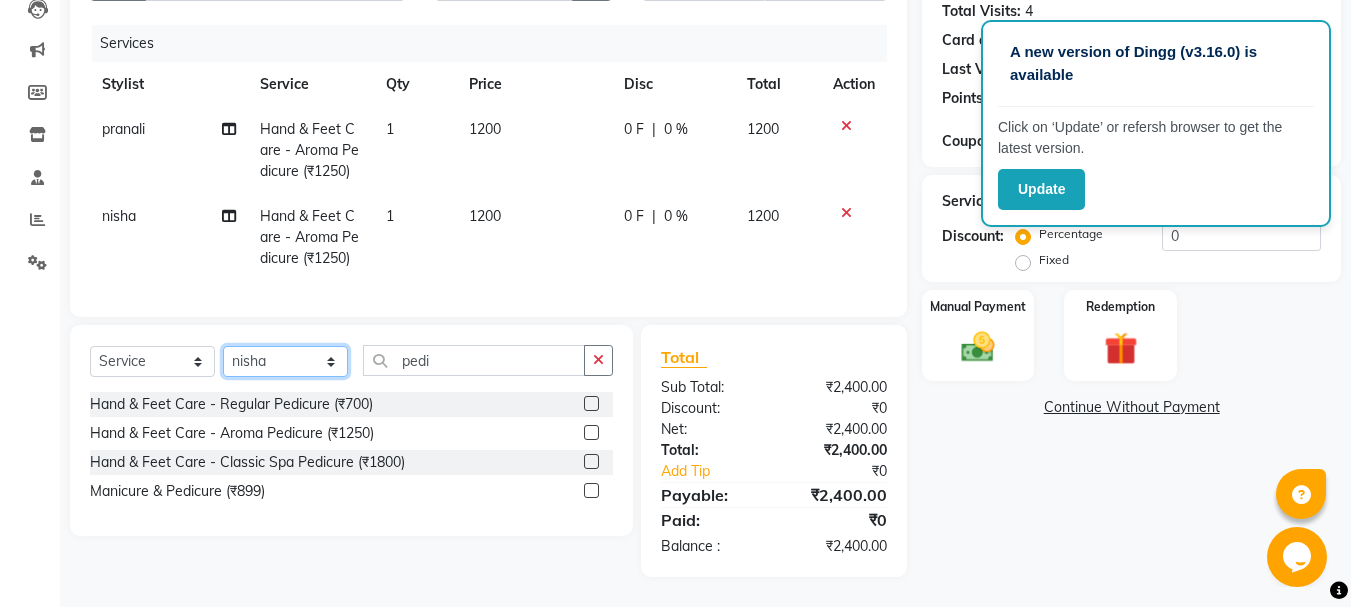 click on "Select Stylist ankush nisha pranali swati" 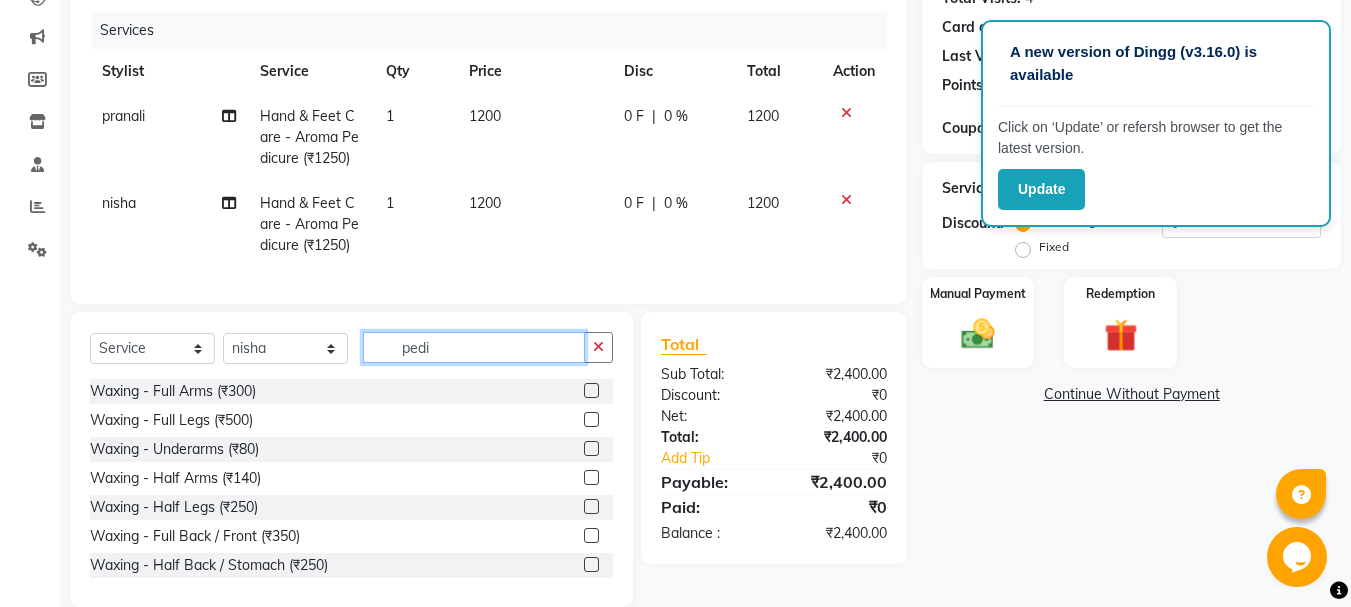 click on "pedi" 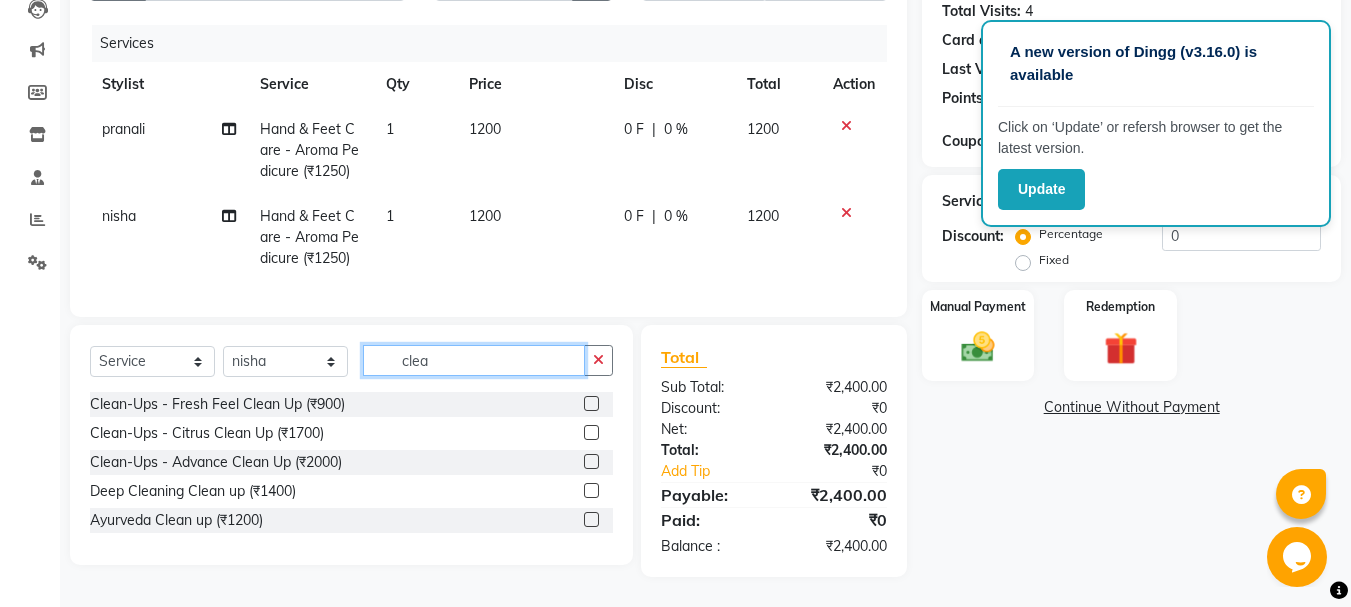 type on "clea" 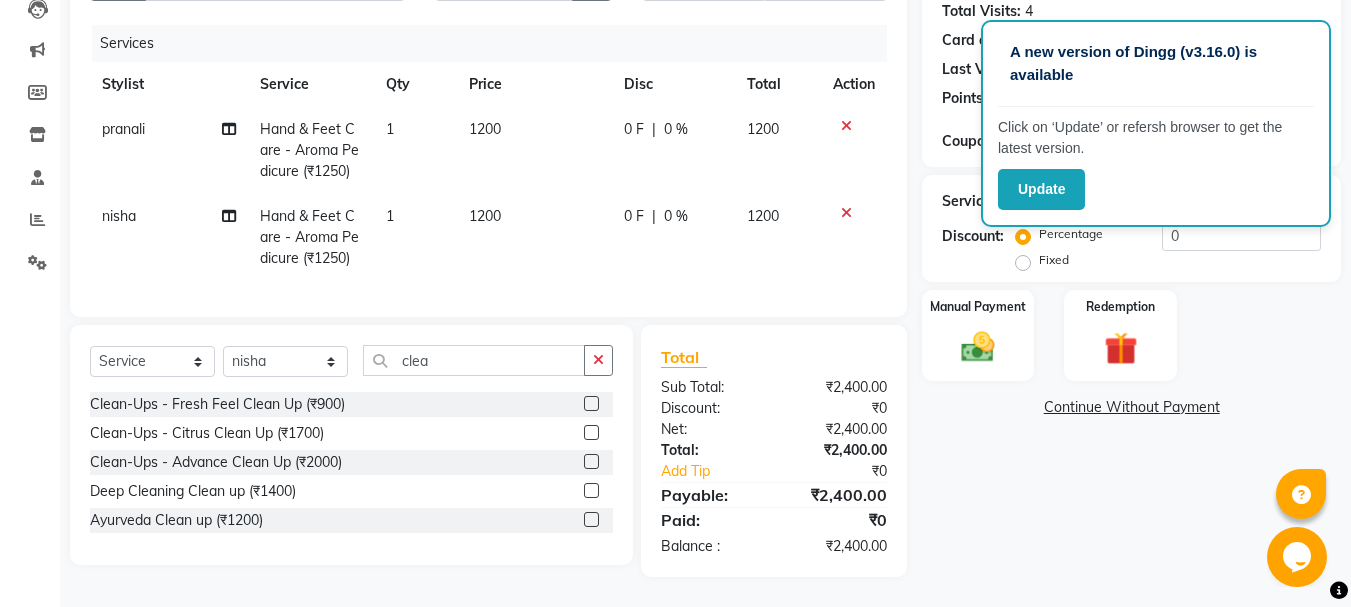 click 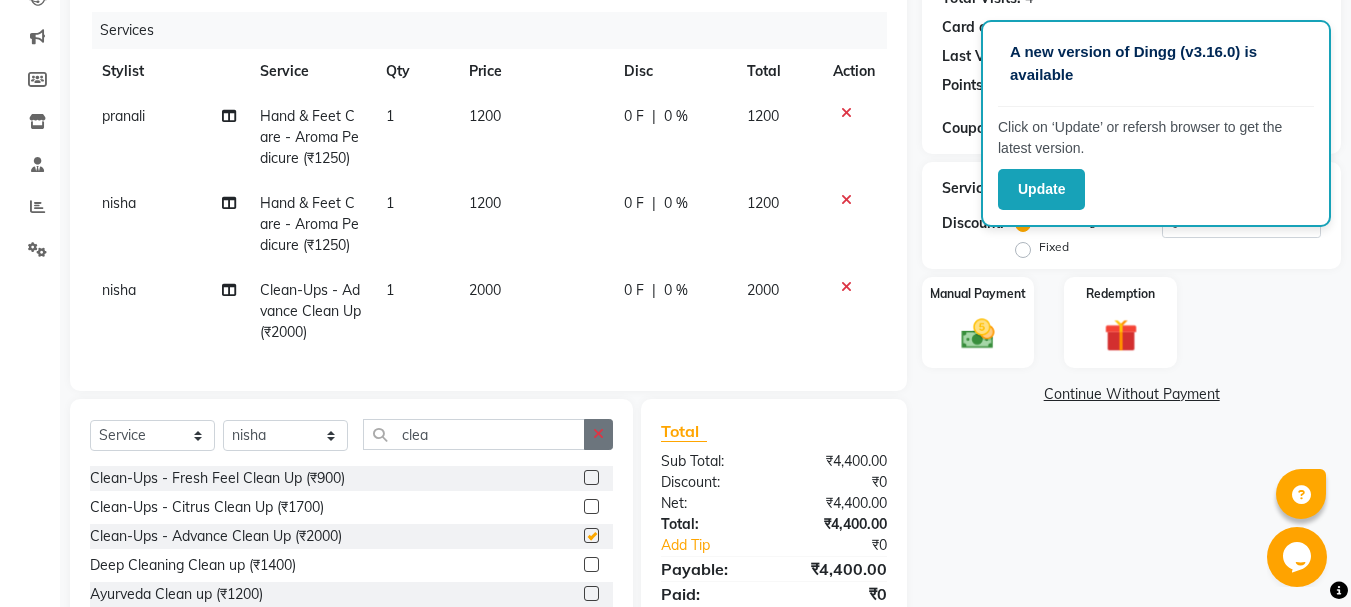 checkbox on "false" 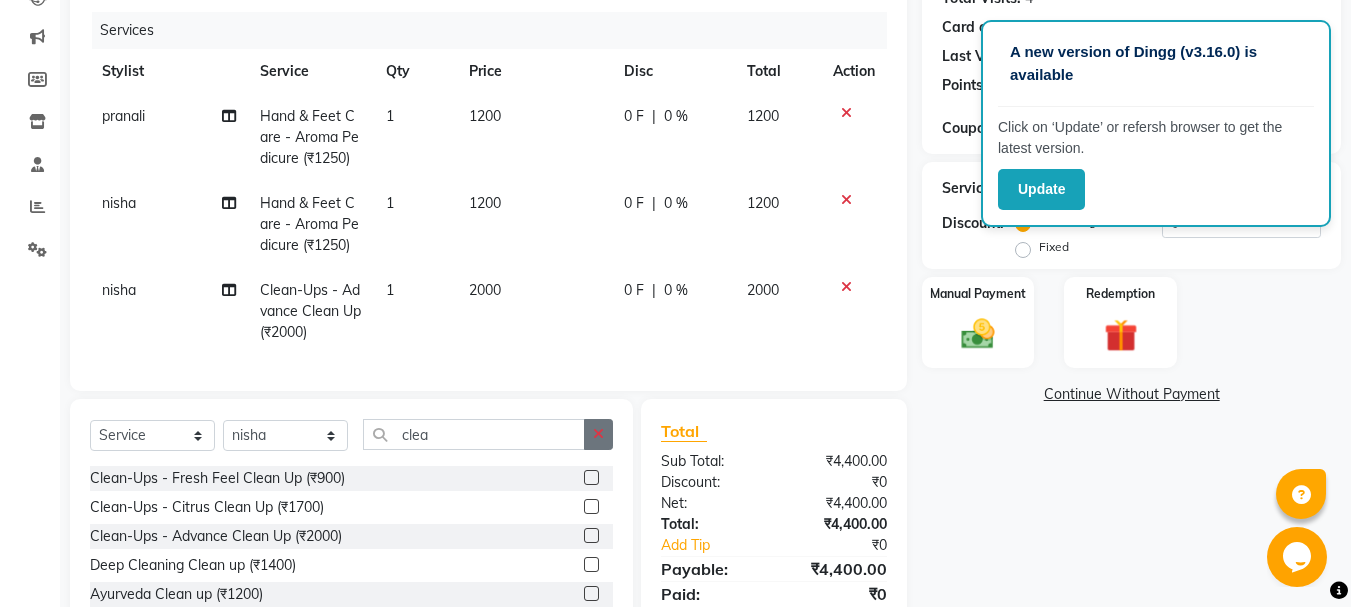 click 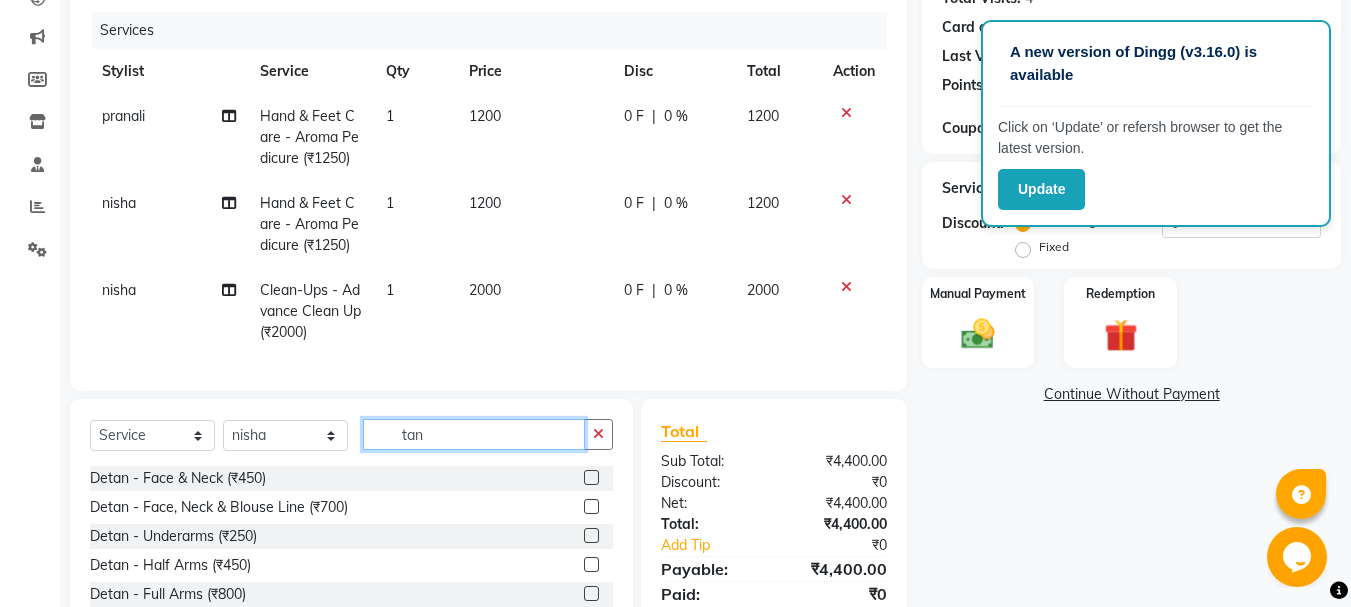 type on "tan" 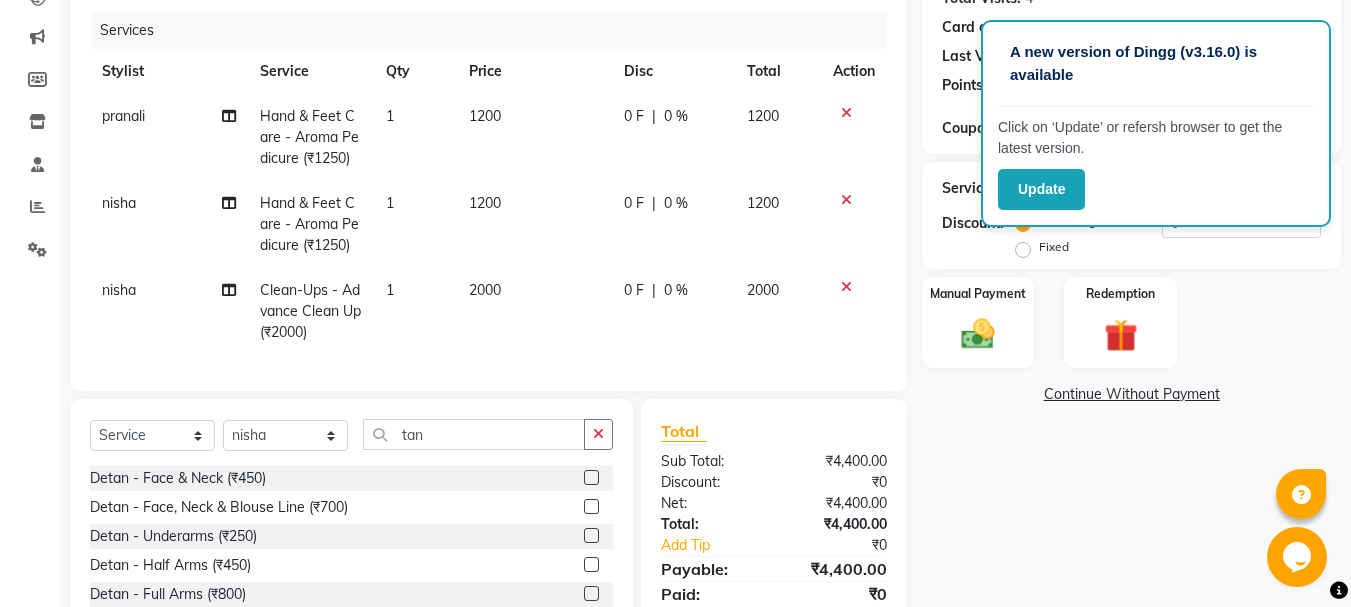 click 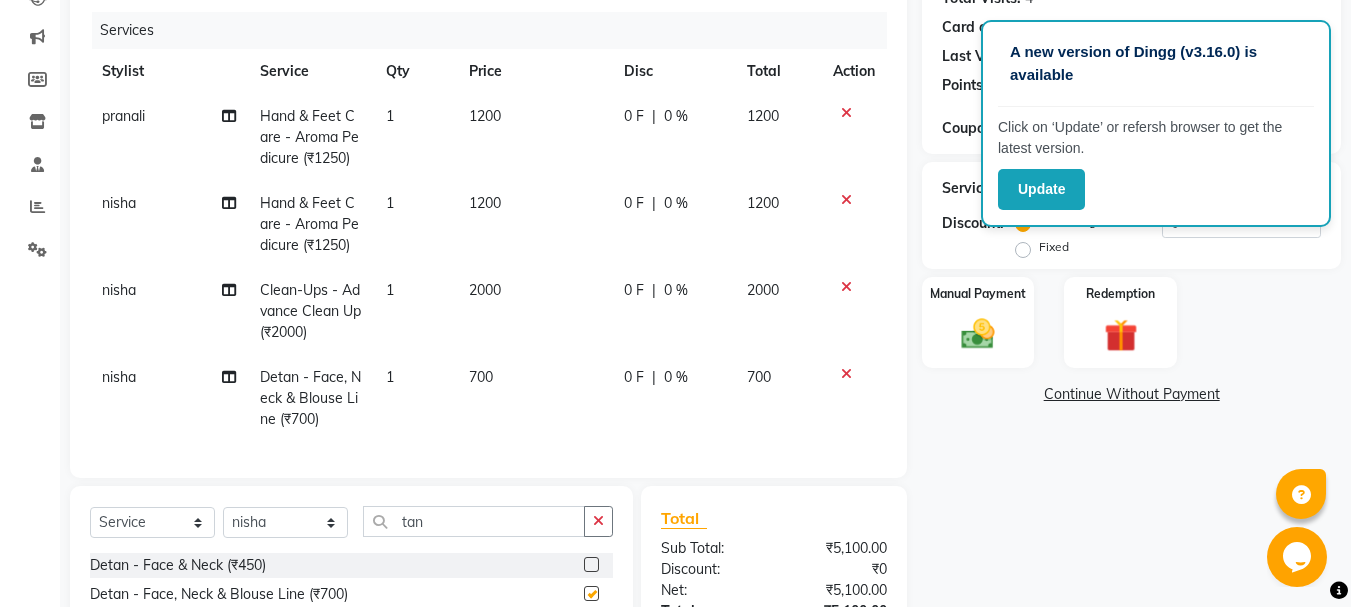 checkbox on "false" 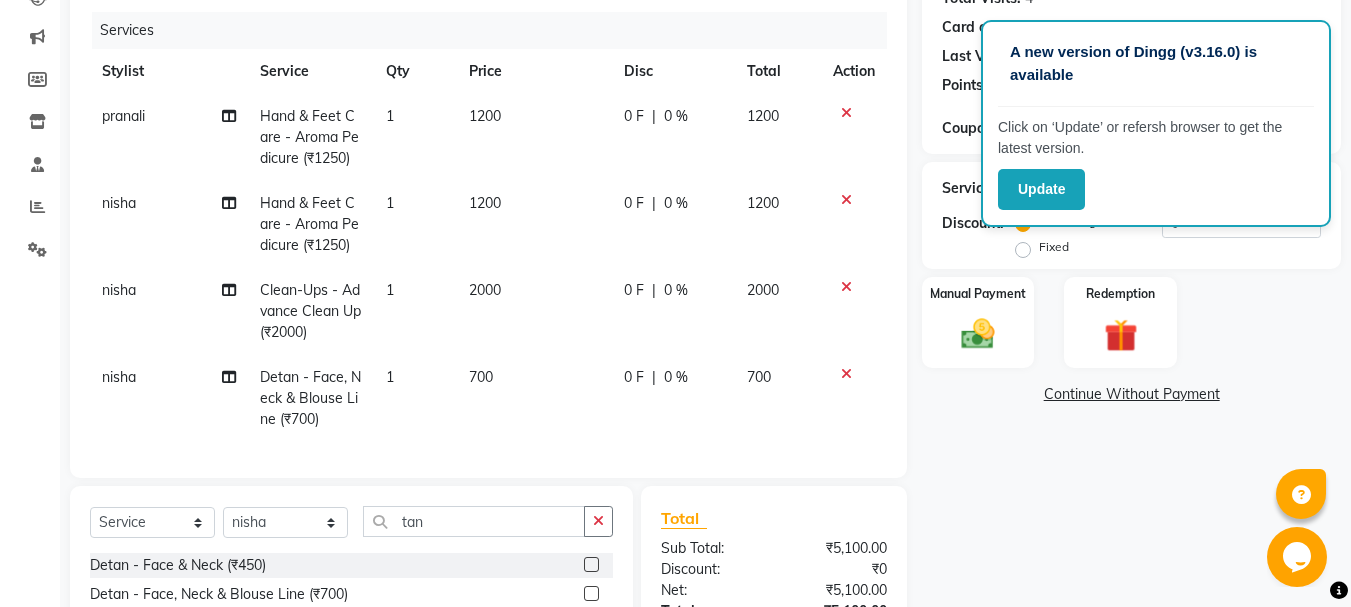 drag, startPoint x: 461, startPoint y: 406, endPoint x: 483, endPoint y: 394, distance: 25.059929 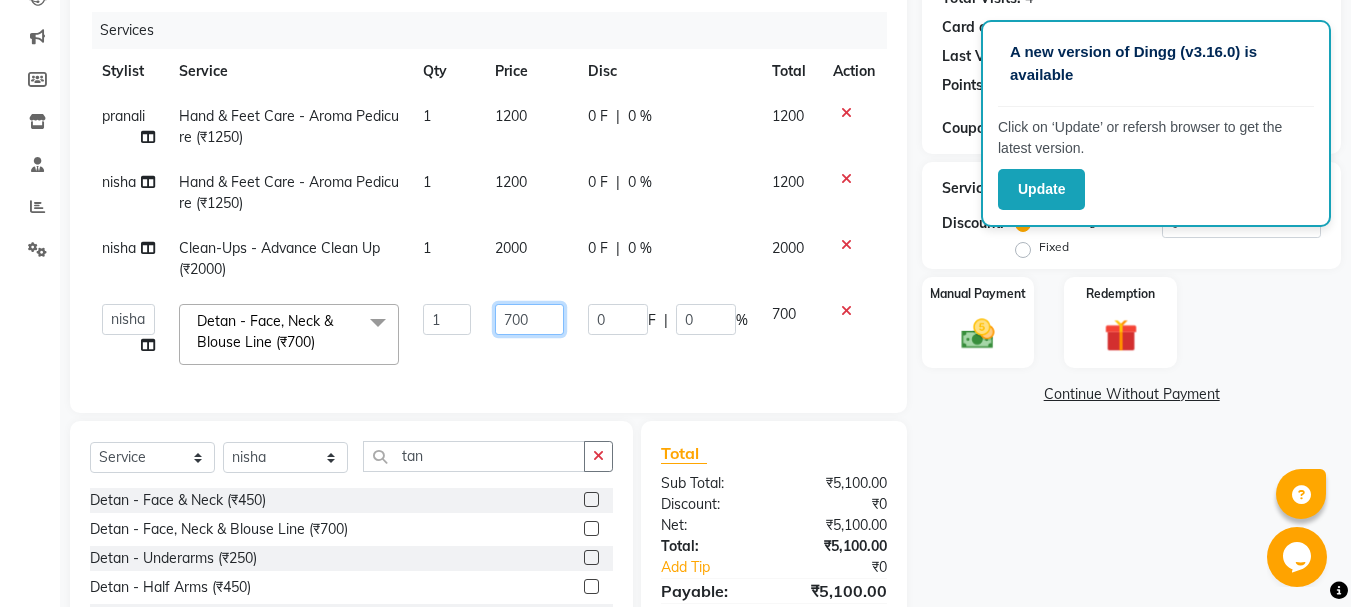 click on "700" 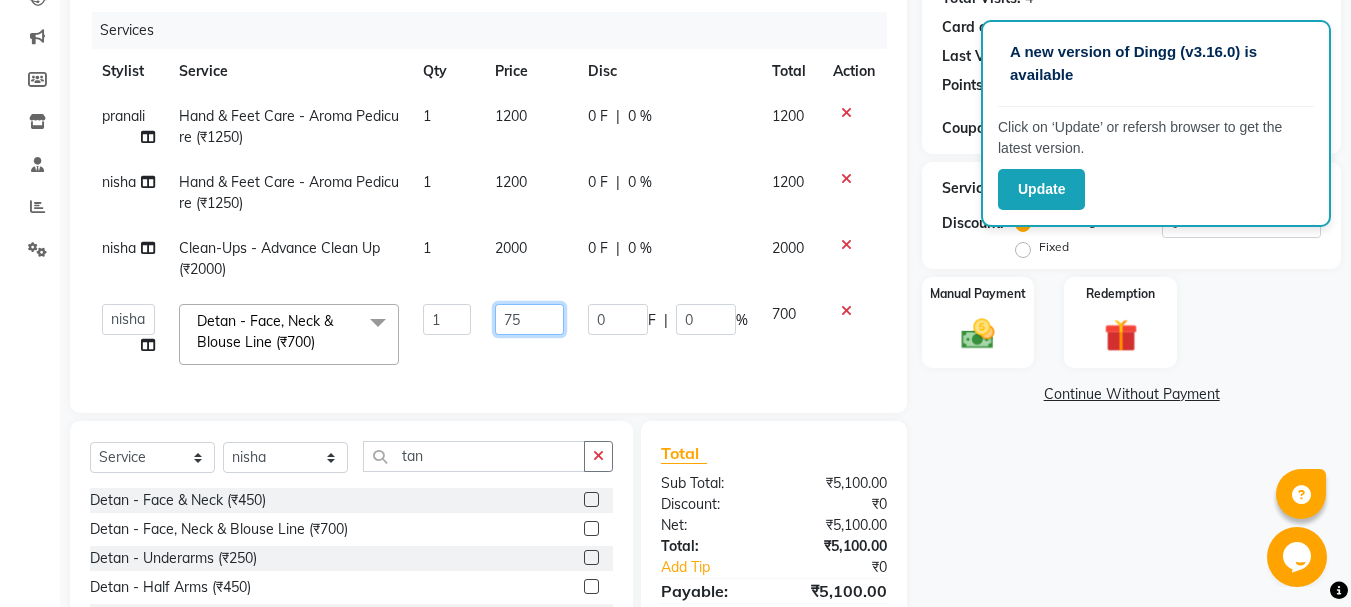type on "750" 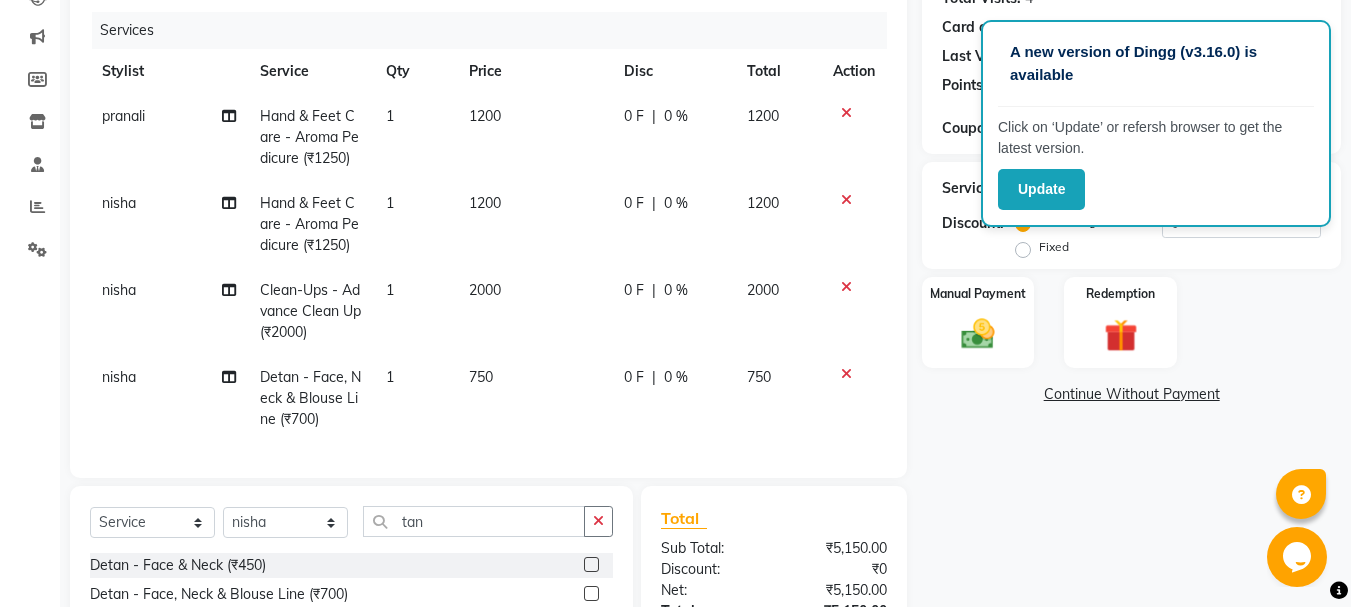 click on "Name: [NAME] Membership: No Active Membership Total Visits: 4 Card on file: 0 Last Visit: 07-07-2025 Points: 0 Coupon Code Apply Service Total: ₹5,150.00 Discount: Percentage Fixed 0 Manual Payment Redemption Continue Without Payment" 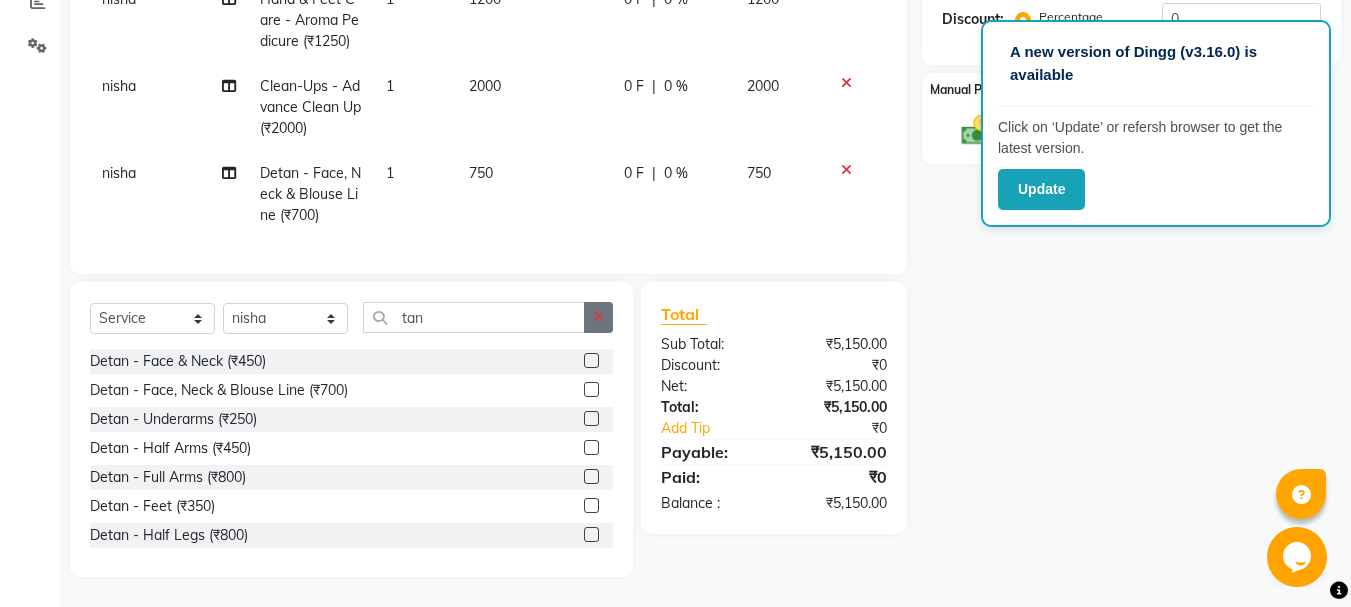 click 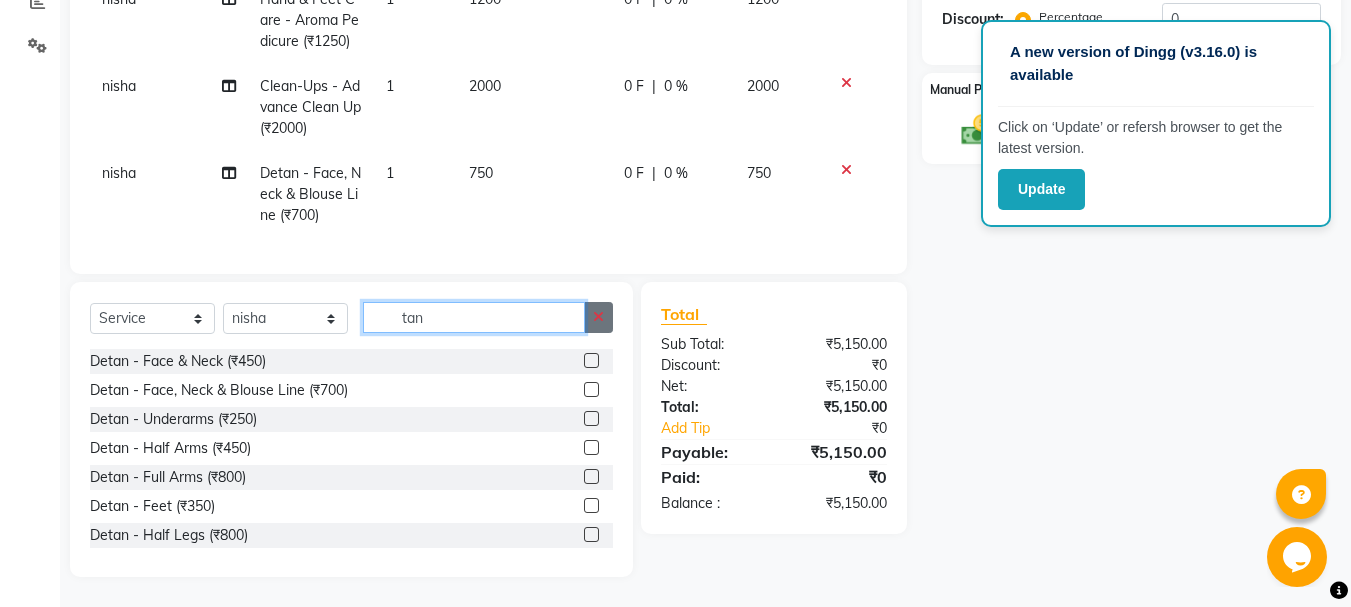 type 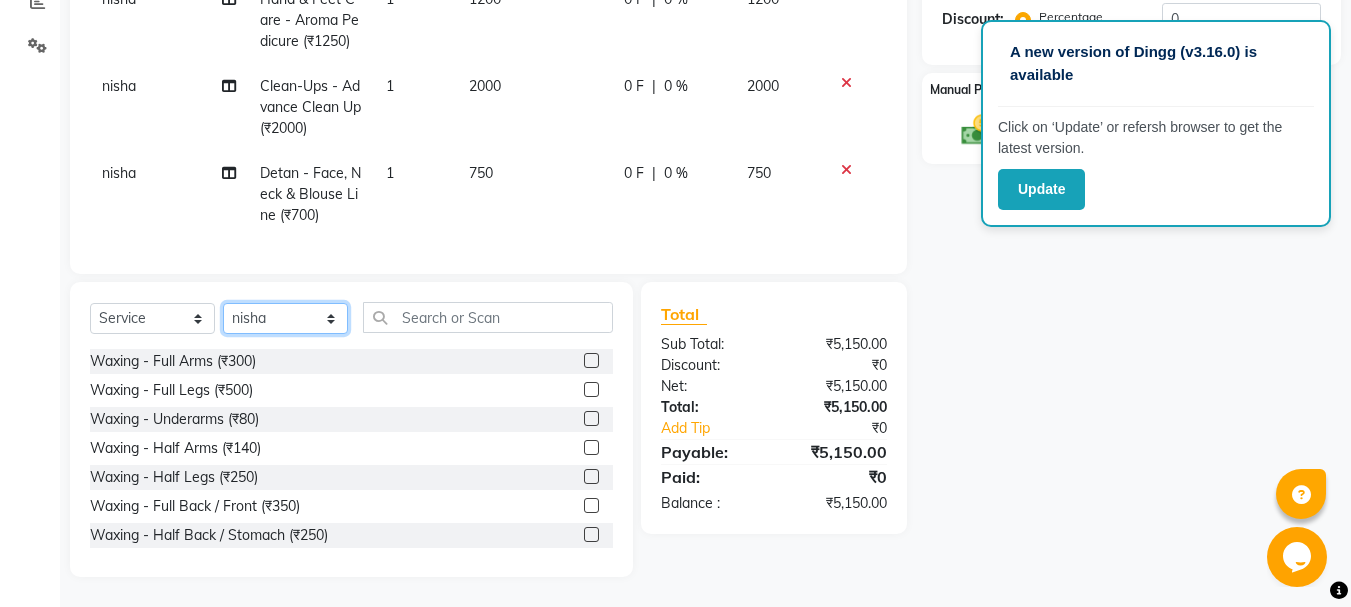click on "Select Stylist ankush nisha pranali swati" 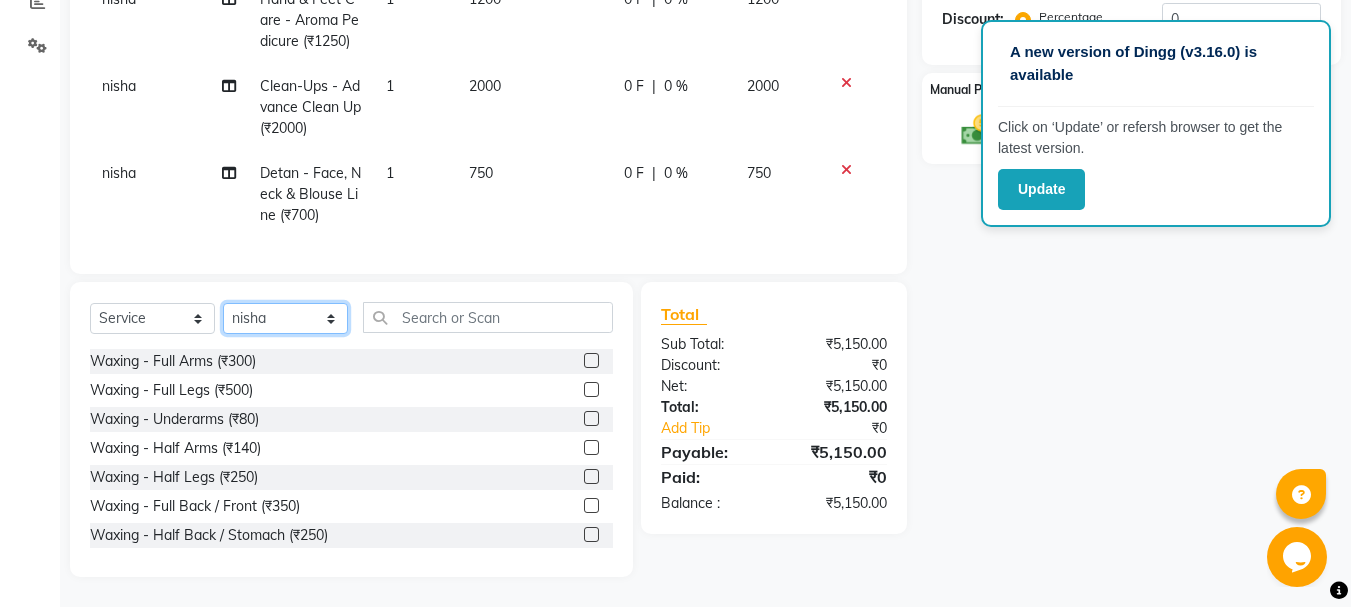 select on "44238" 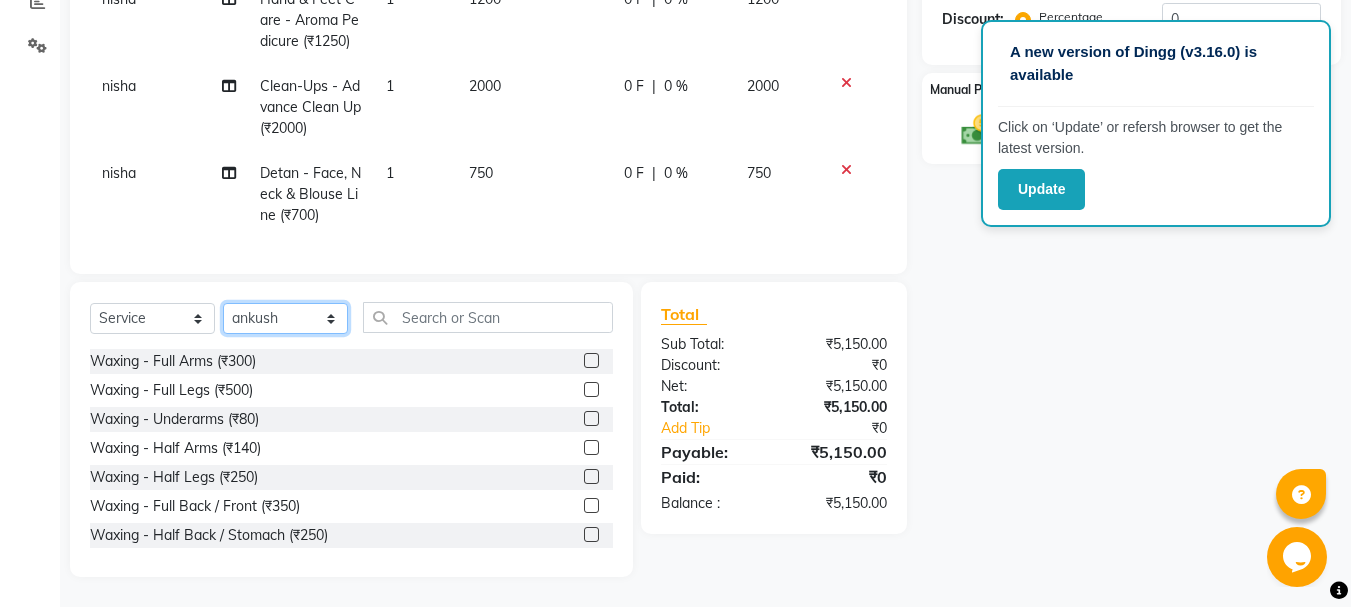 click on "Select Stylist ankush nisha pranali swati" 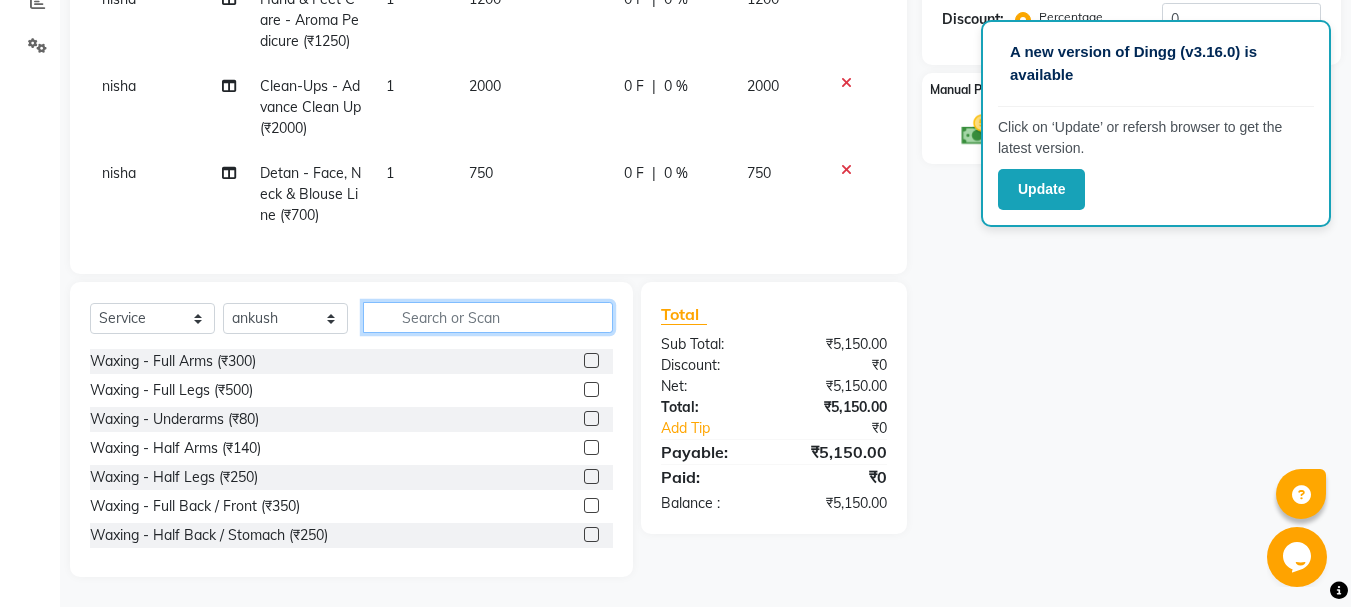 click 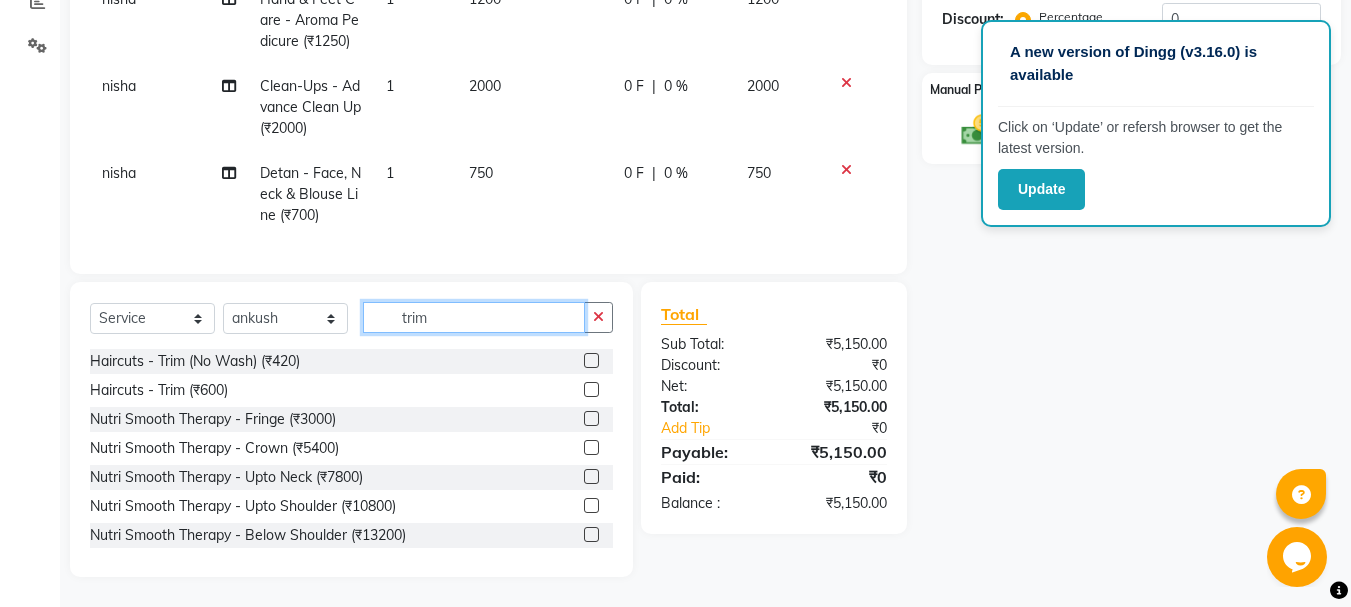 scroll, scrollTop: 412, scrollLeft: 0, axis: vertical 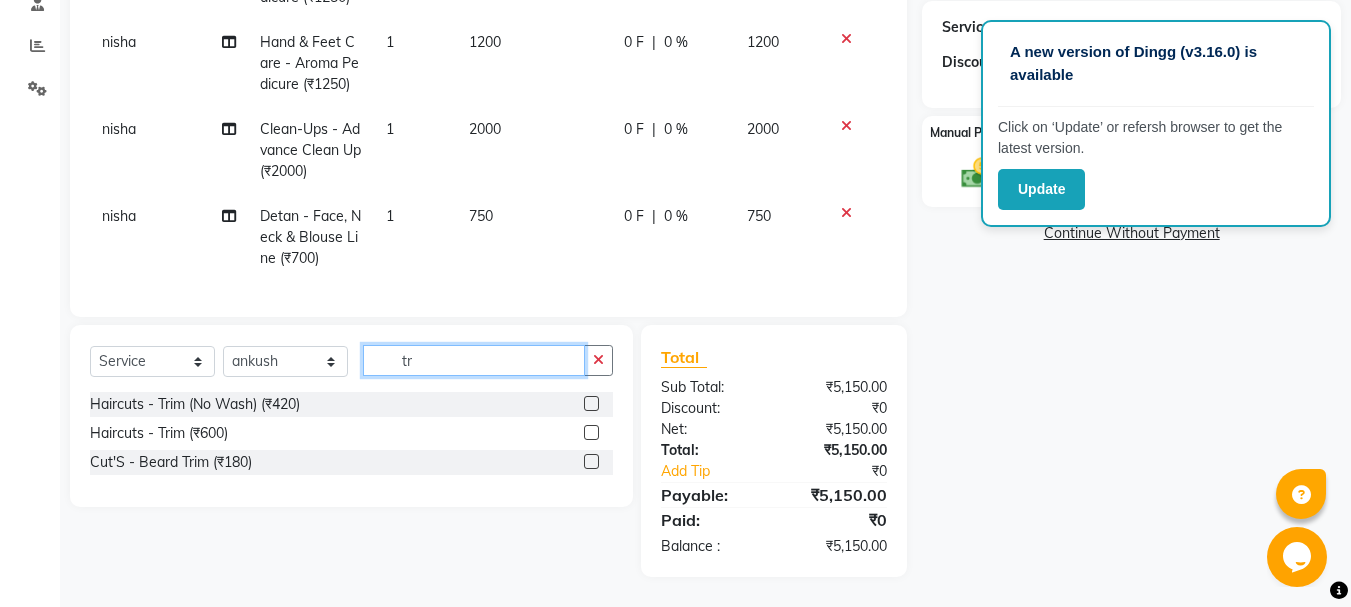 type on "t" 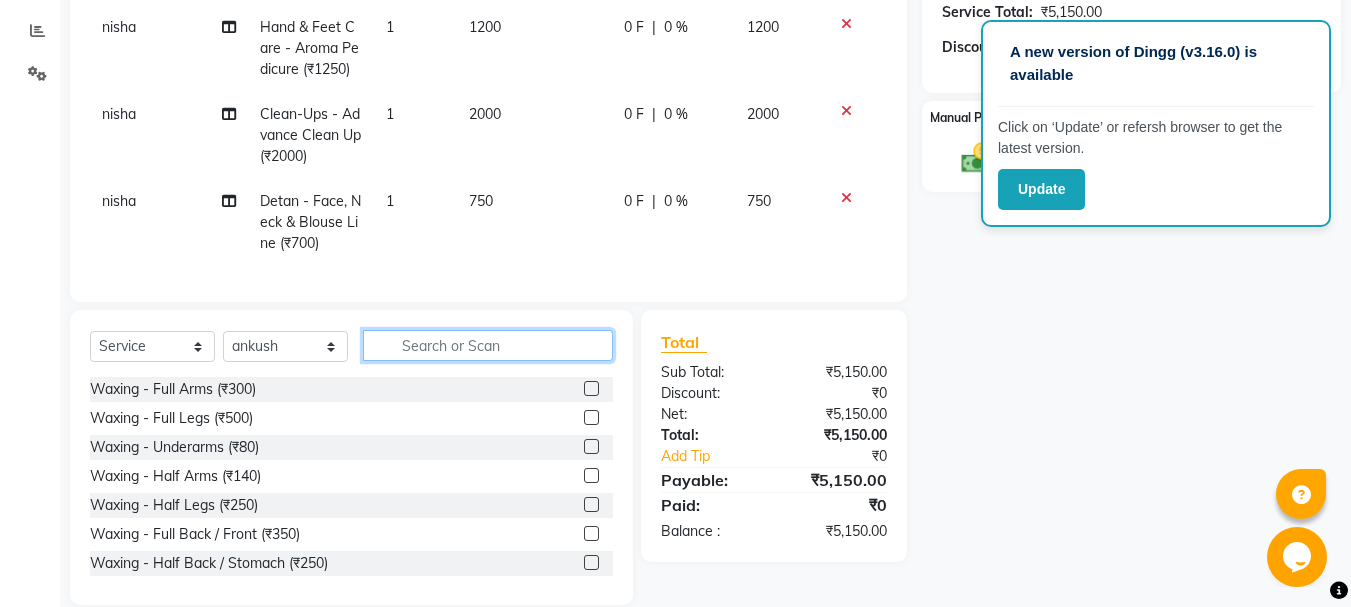 scroll, scrollTop: 455, scrollLeft: 0, axis: vertical 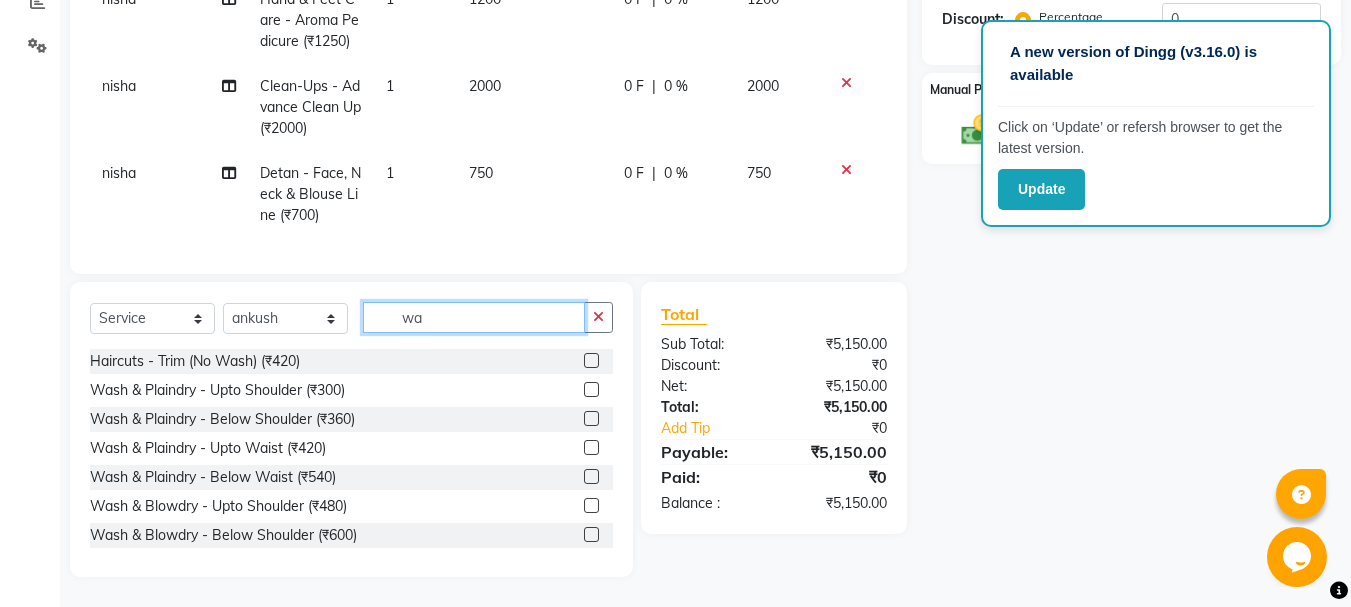 type on "w" 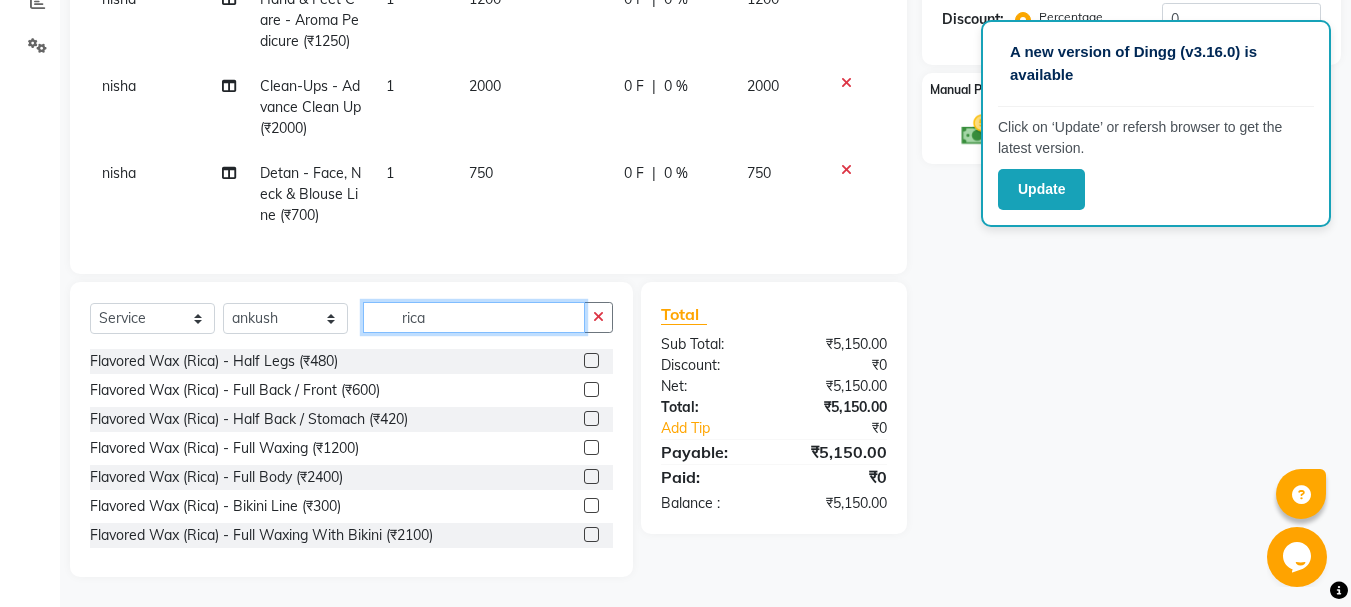 scroll, scrollTop: 135, scrollLeft: 0, axis: vertical 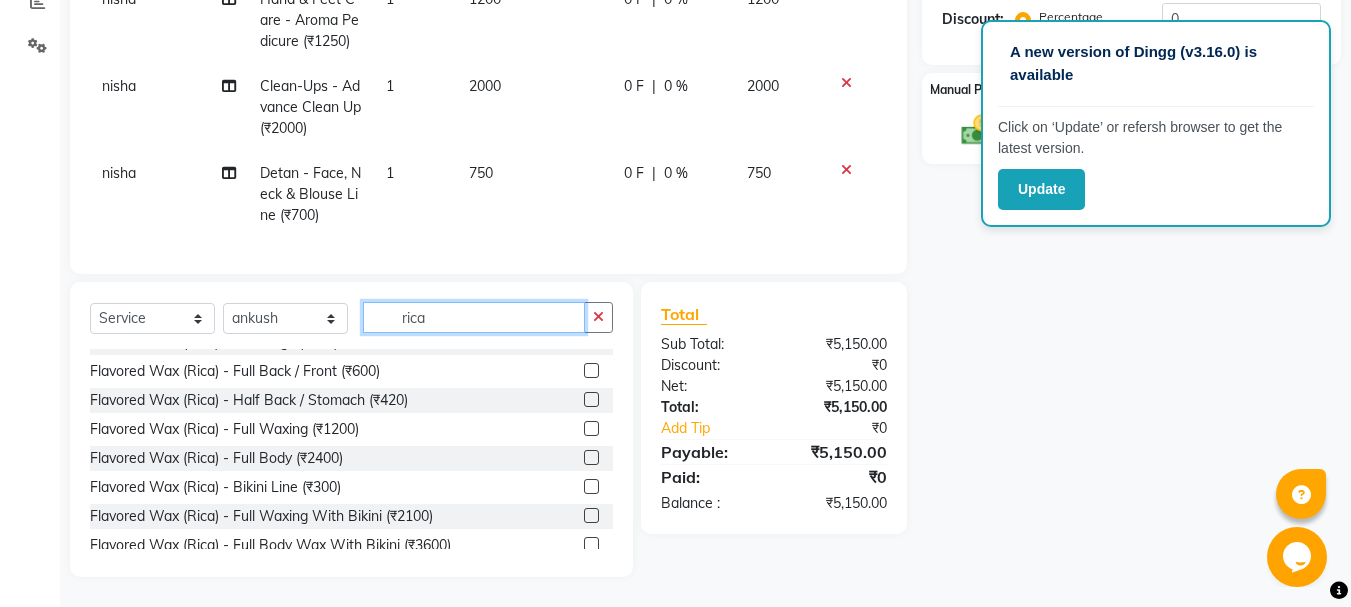 type on "rica" 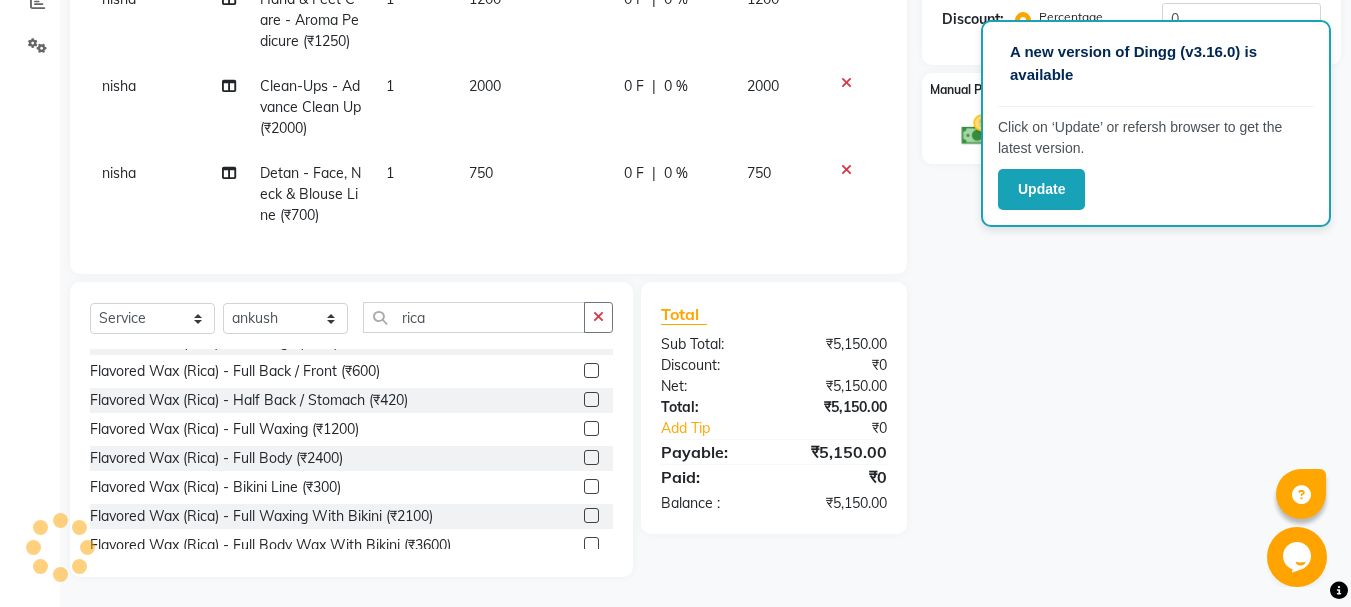 click 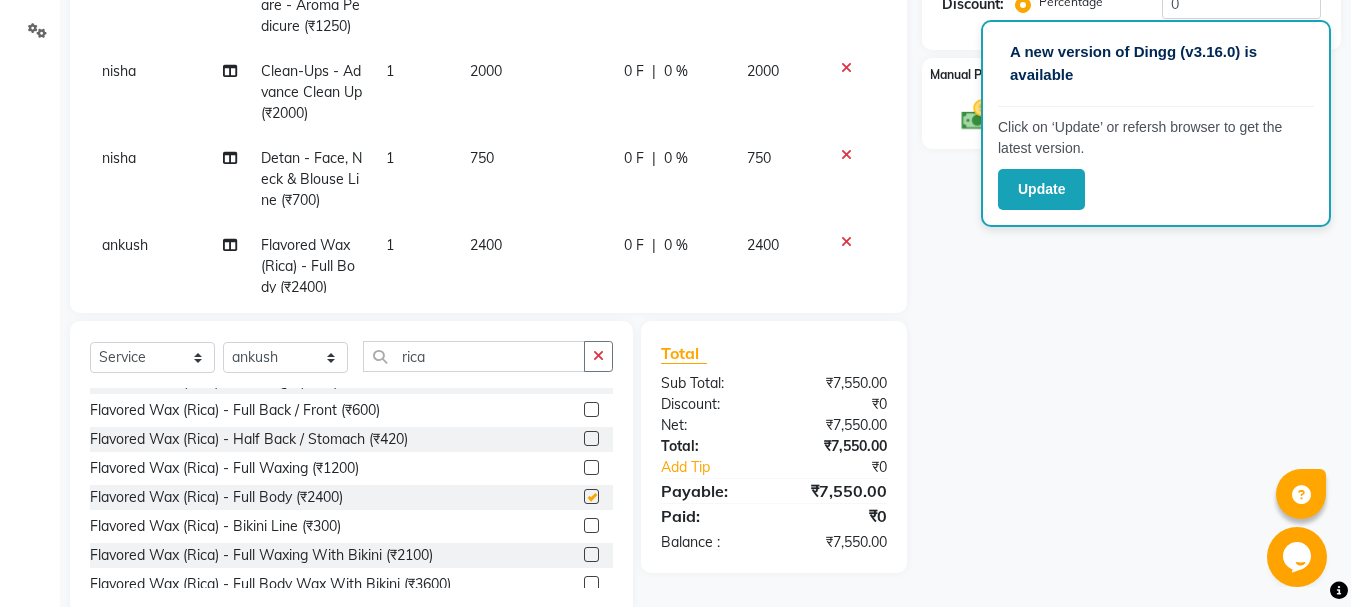 checkbox on "false" 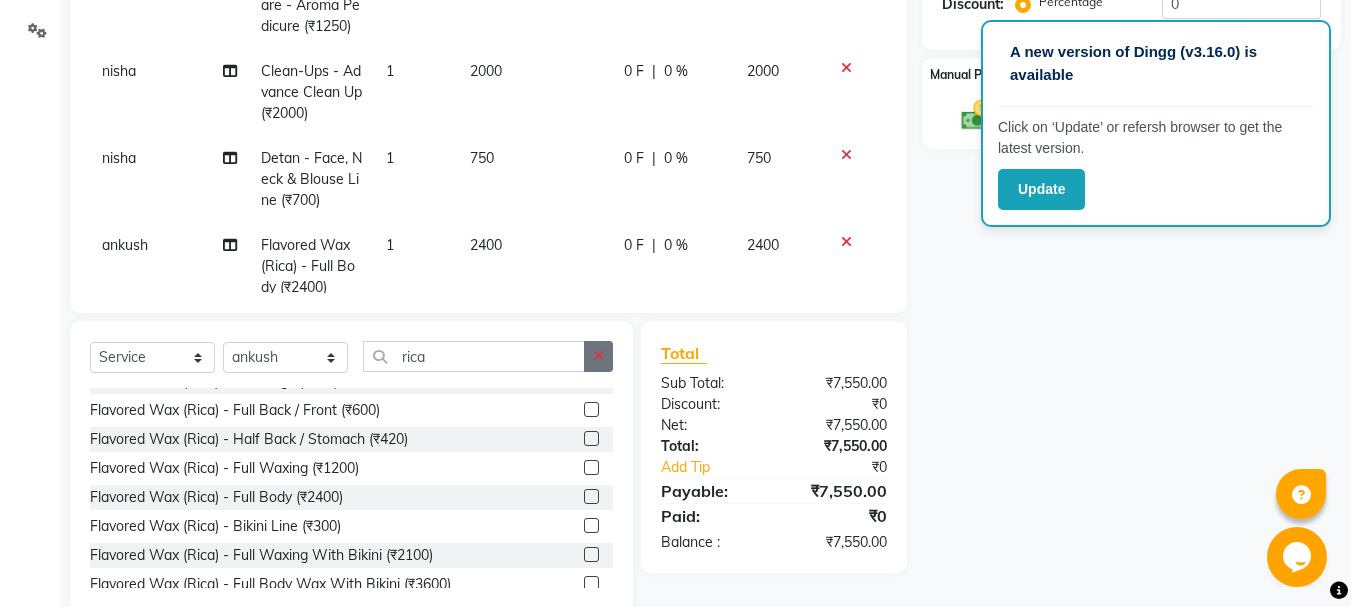 click 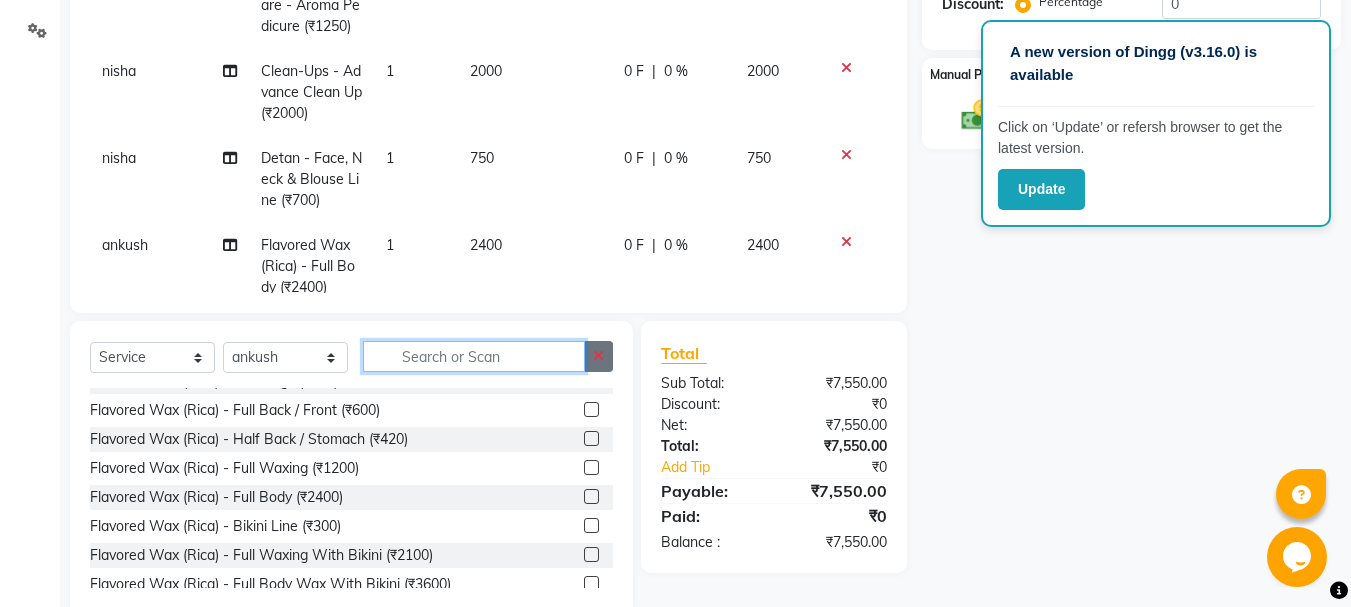 scroll, scrollTop: 1150, scrollLeft: 0, axis: vertical 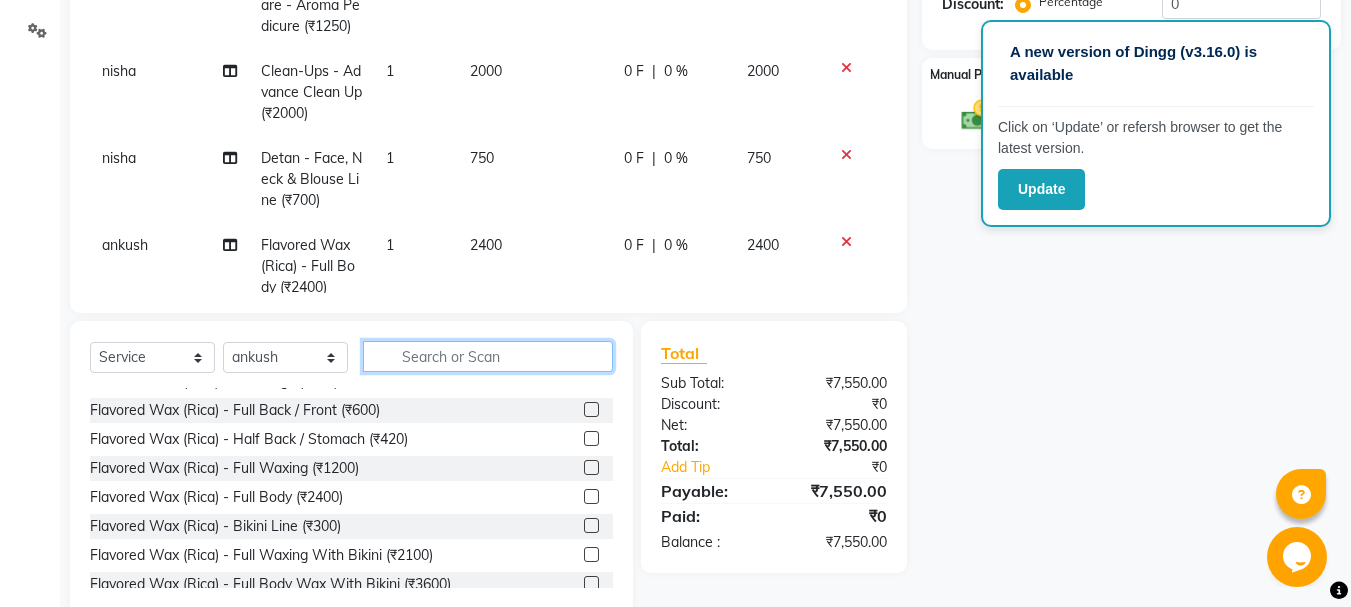 click 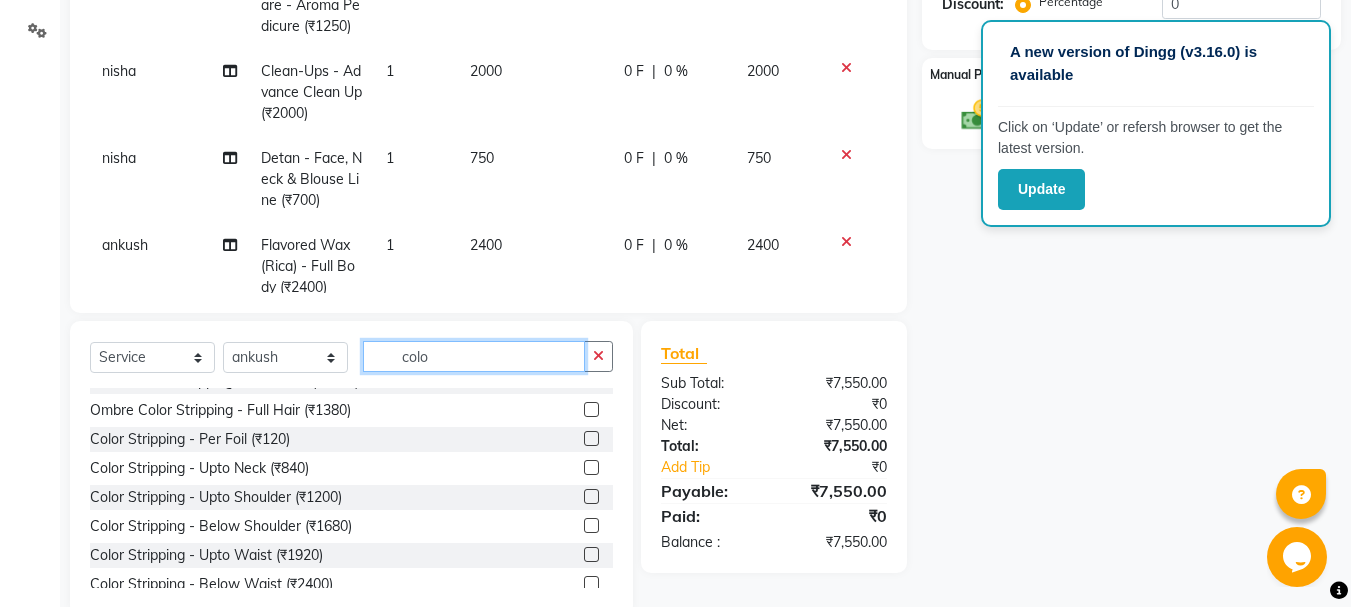 scroll, scrollTop: 338, scrollLeft: 0, axis: vertical 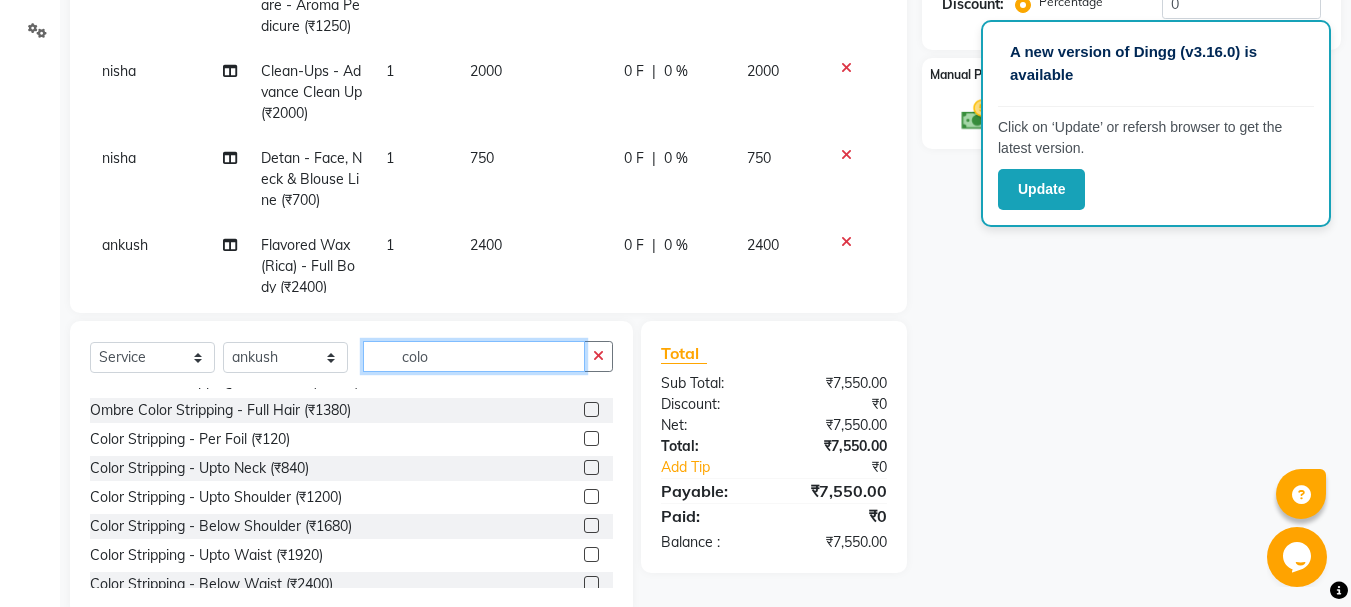 type on "colo" 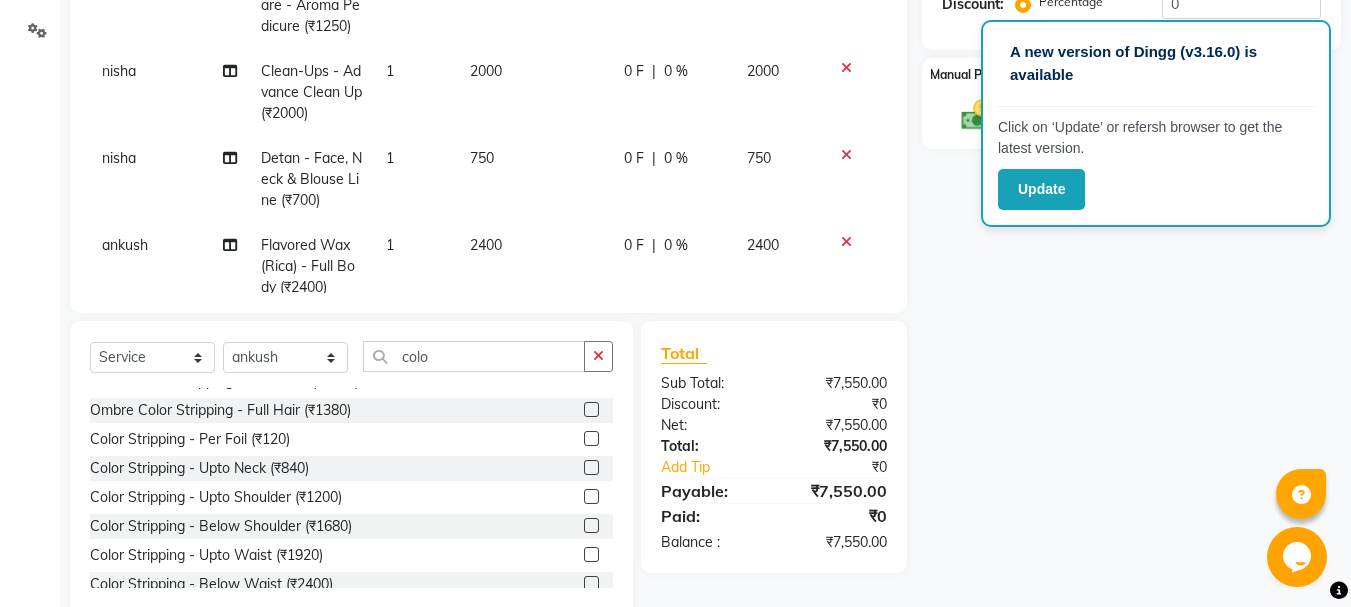 click 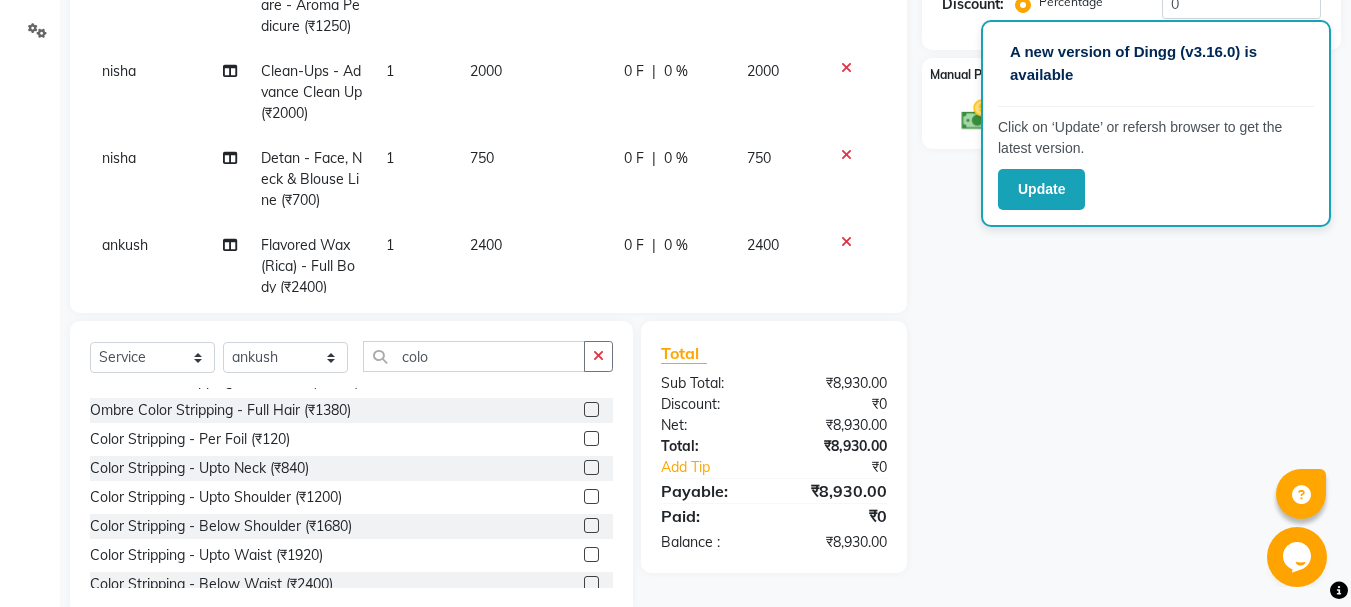 click 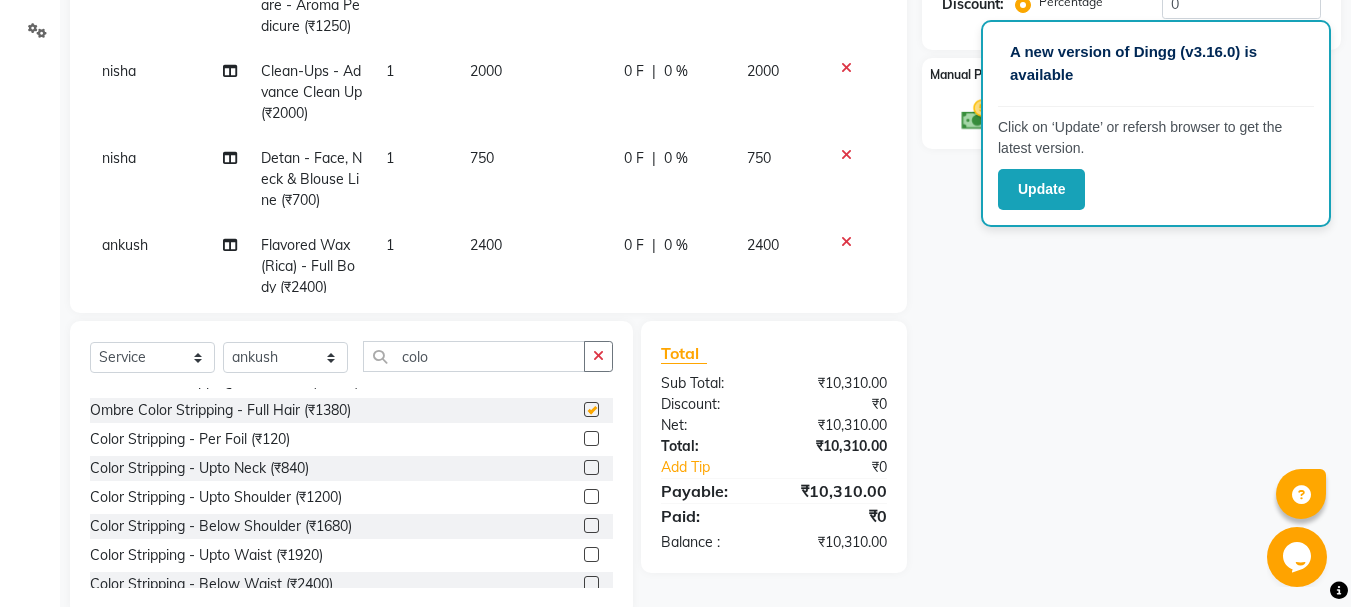 checkbox on "false" 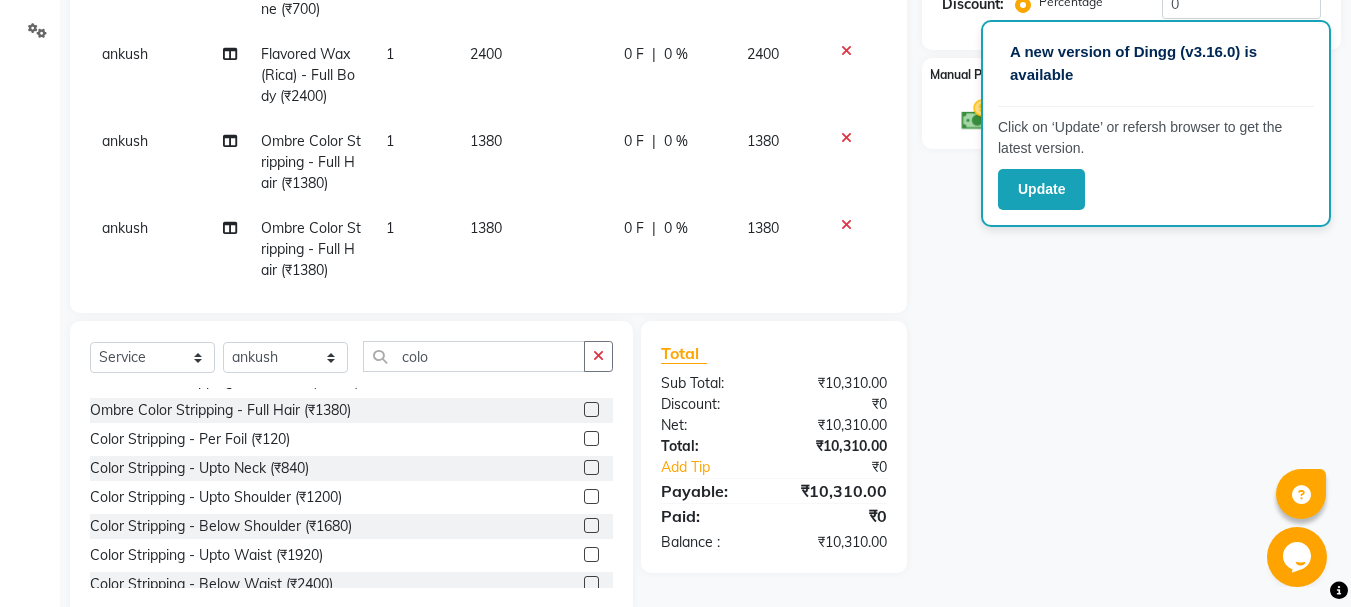 scroll, scrollTop: 194, scrollLeft: 0, axis: vertical 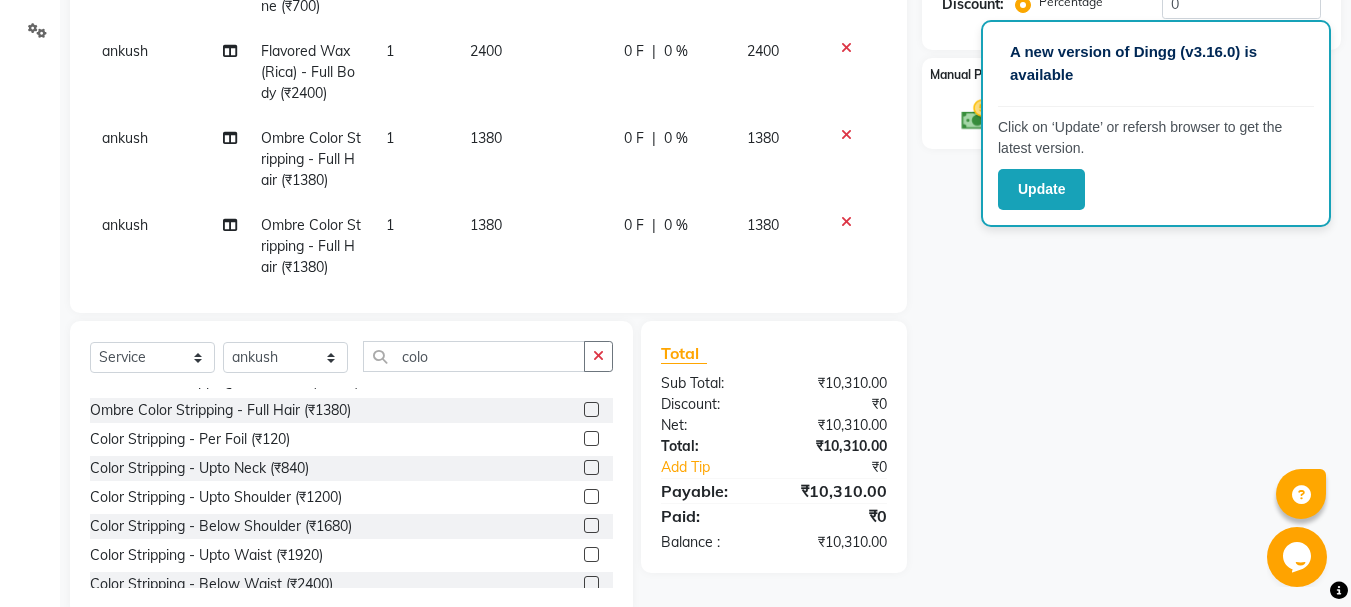 click 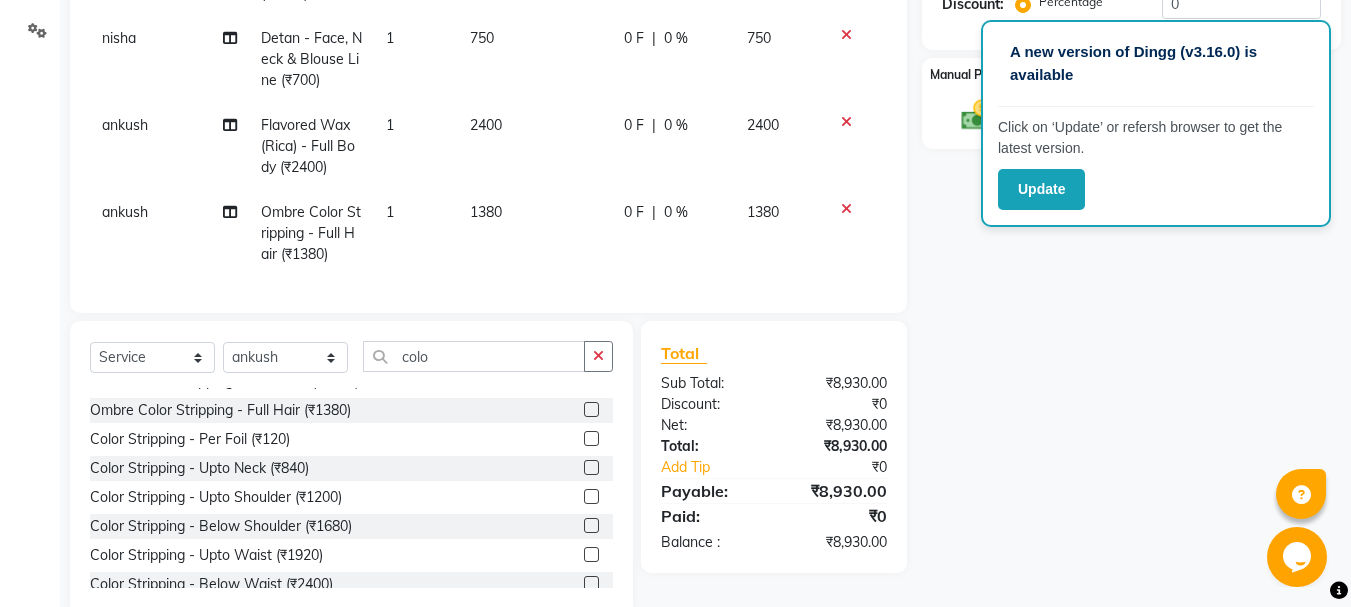 click on "2400" 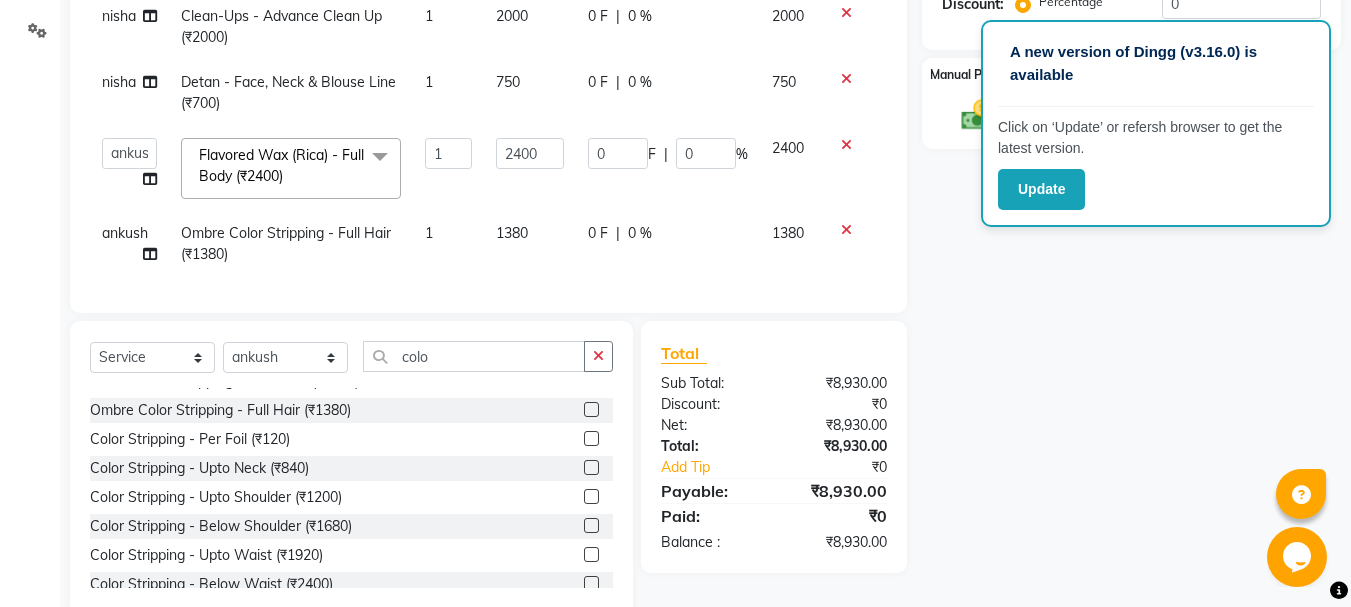 scroll, scrollTop: 28, scrollLeft: 0, axis: vertical 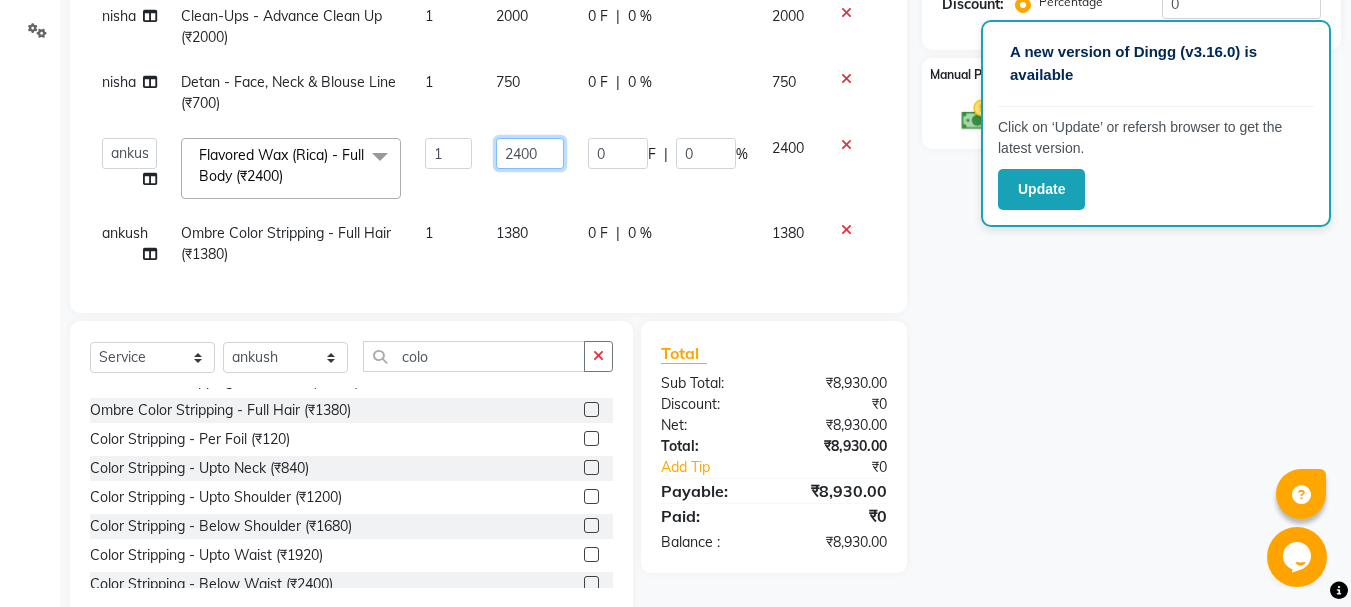 click on "2400" 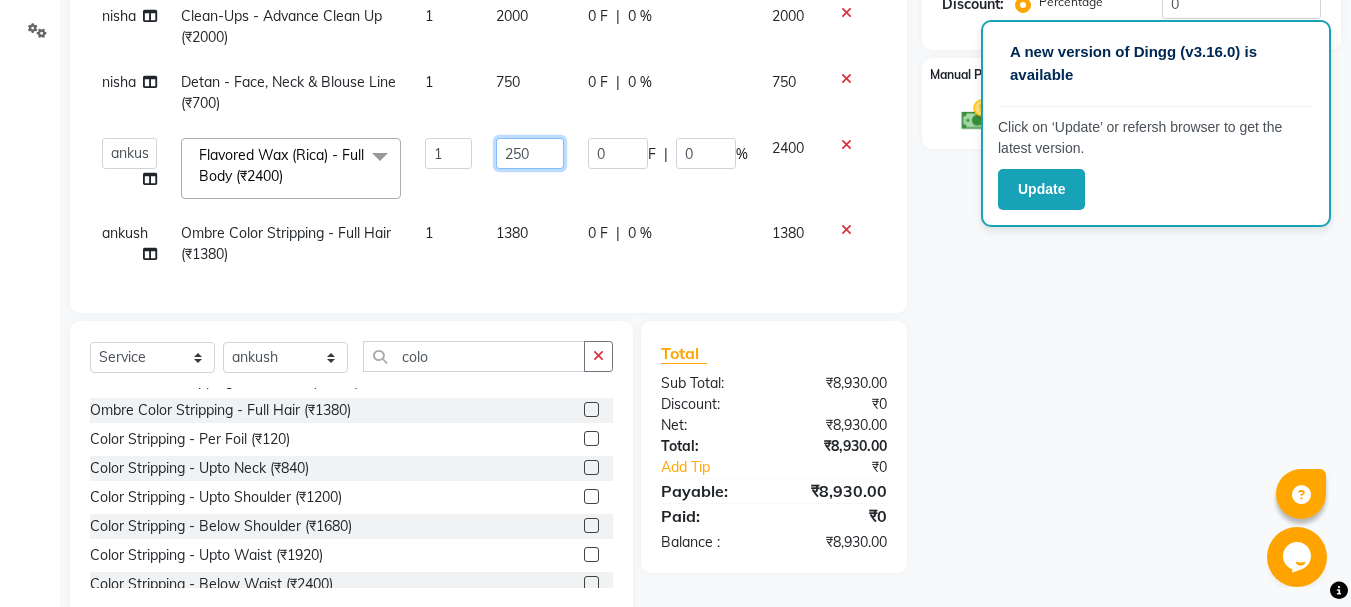 type on "2500" 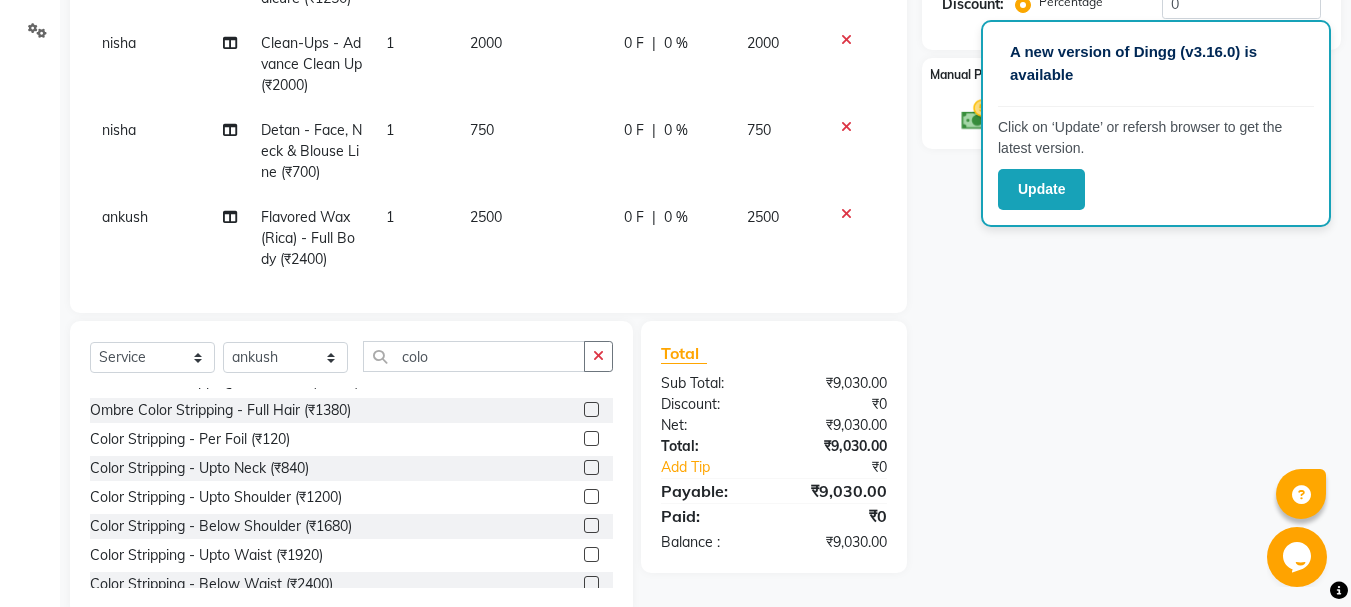 click on "pranali Hand & Feet Care - Aroma Pedicure (₹1250) 1 1200 0 F | 0 % 1200 nisha Hand & Feet Care - Aroma Pedicure (₹1250) 1 1200 0 F | 0 % 2000 nisha Detan - Face, Neck & Blouse Line (₹700) 1 750 0 F | 0 % 750 ankush Flavored Wax (Rica) - Full Body (₹2400) 1 2500 0 F | 0 % 2500 ankush Ombre Color Stripping - Full Hair (₹1380) 1 1380 0 F | 0 % 1380" 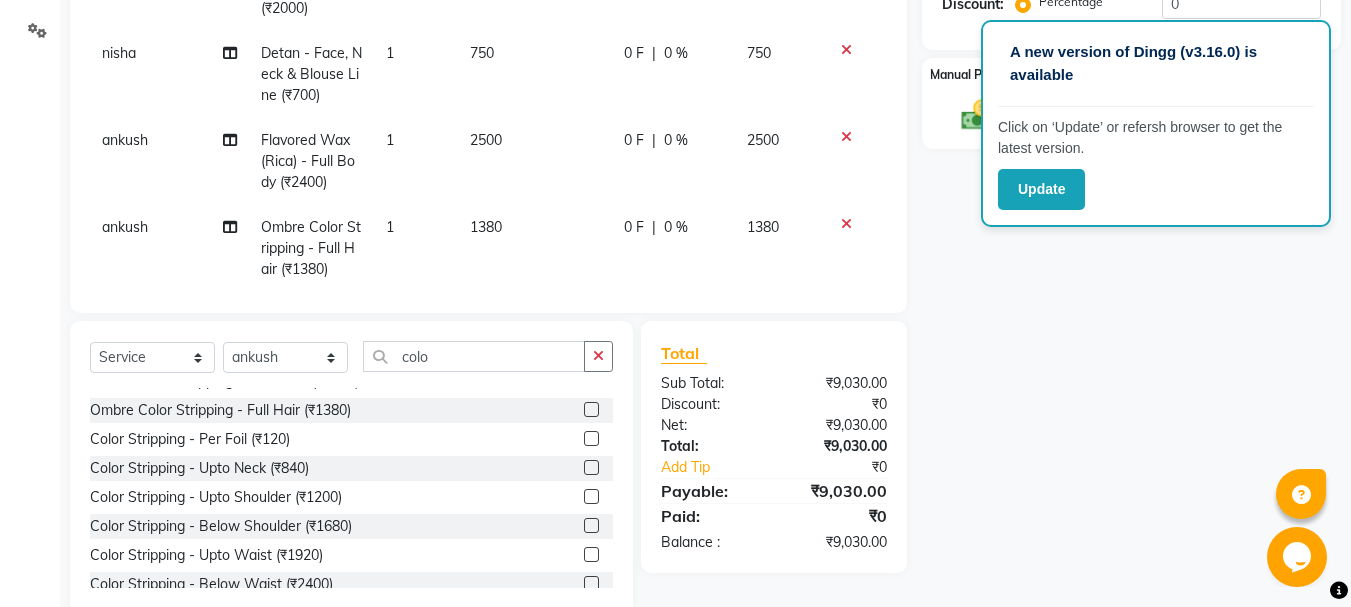 scroll, scrollTop: 135, scrollLeft: 0, axis: vertical 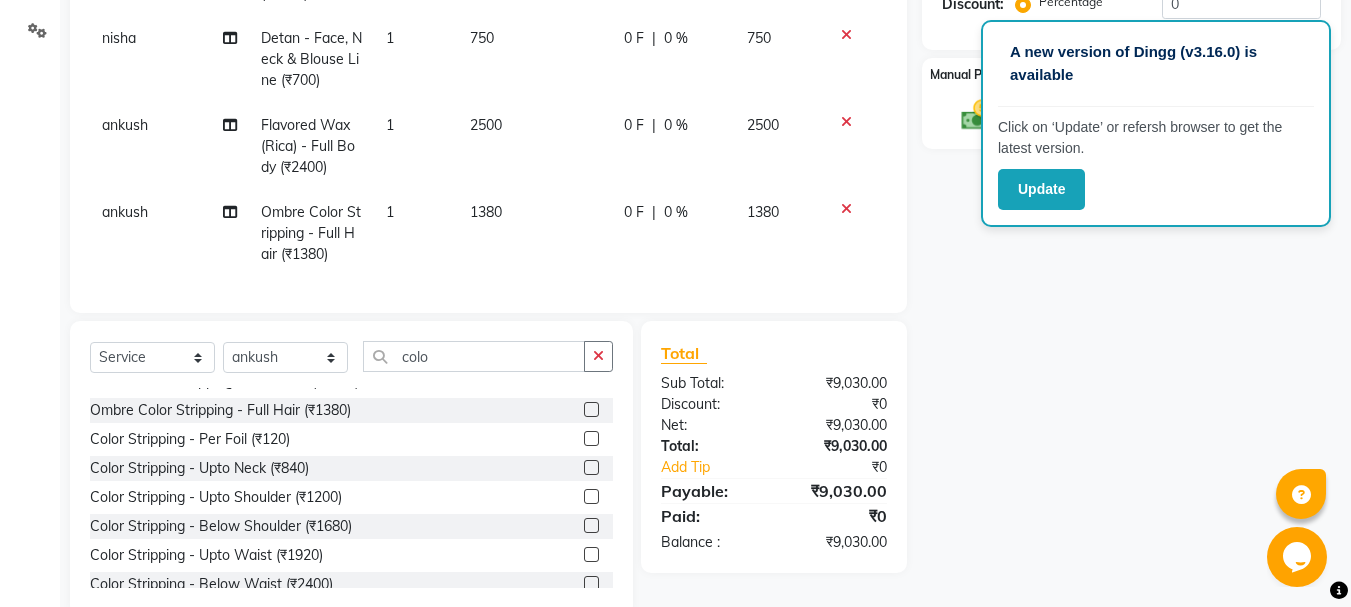 click on "1380" 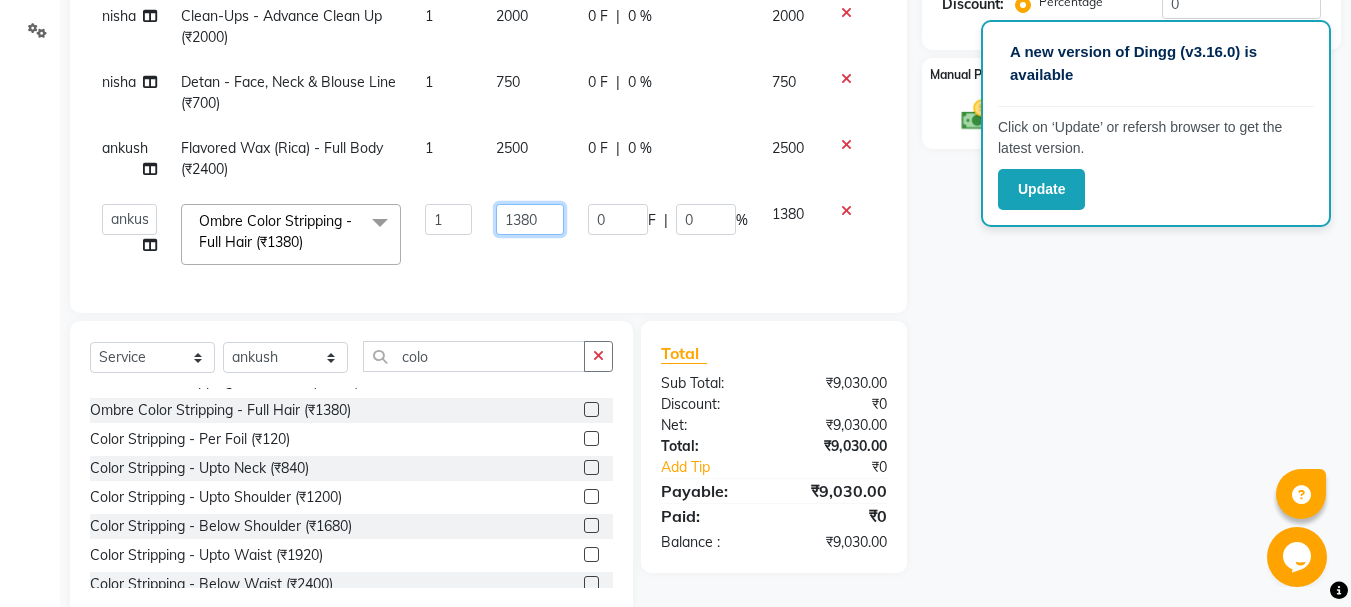 click on "1380" 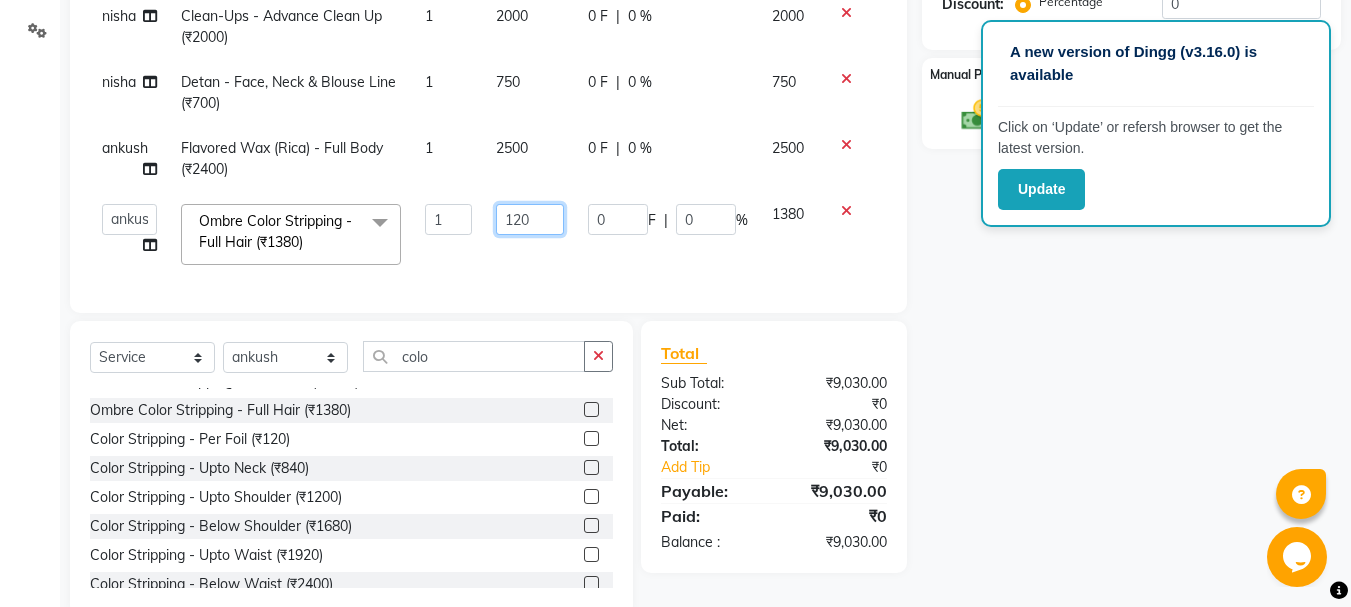 type on "1200" 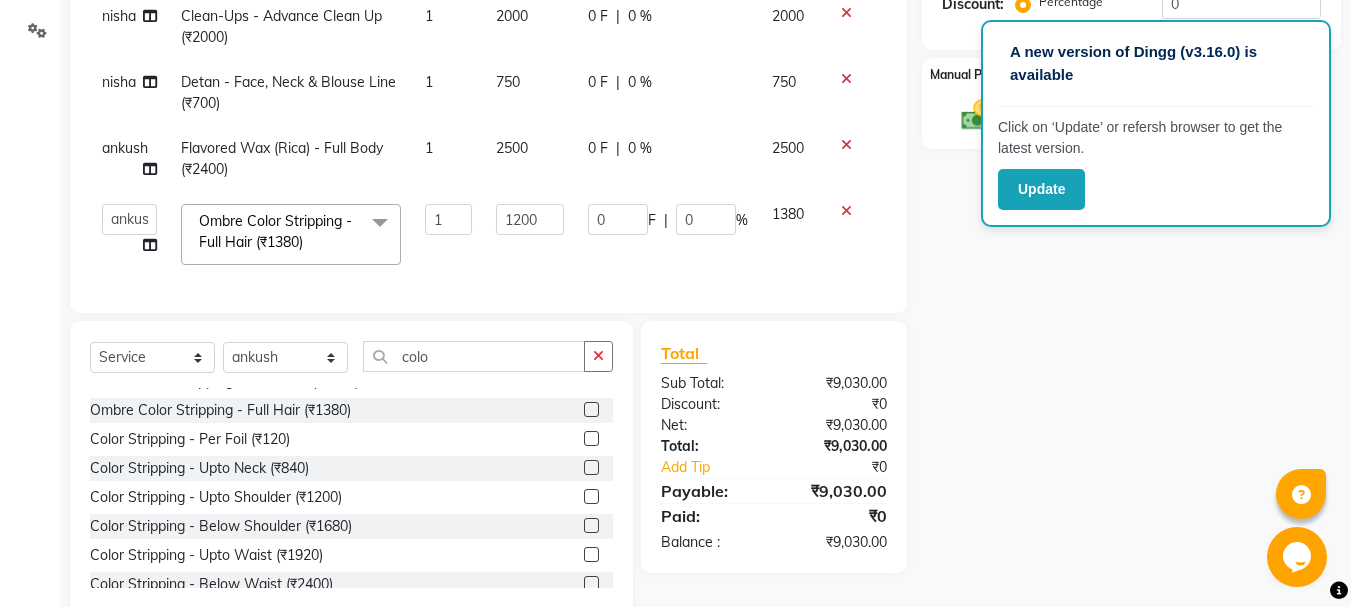 click on "Name: [NAME] Membership: No Active Membership Total Visits: 4 Card on file: 0 Last Visit: 07-07-2025 Points: 0 Coupon Code Apply Service Total: ₹9,030.00 Discount: Percentage Fixed 0 Manual Payment Redemption Continue Without Payment" 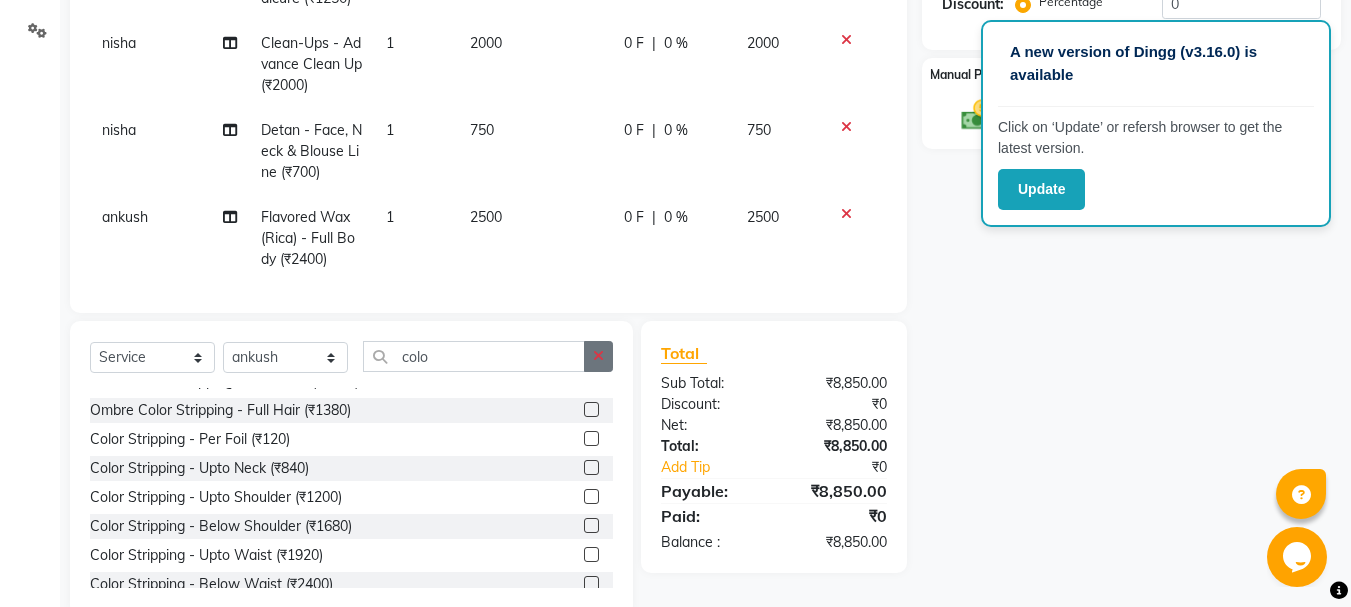 click 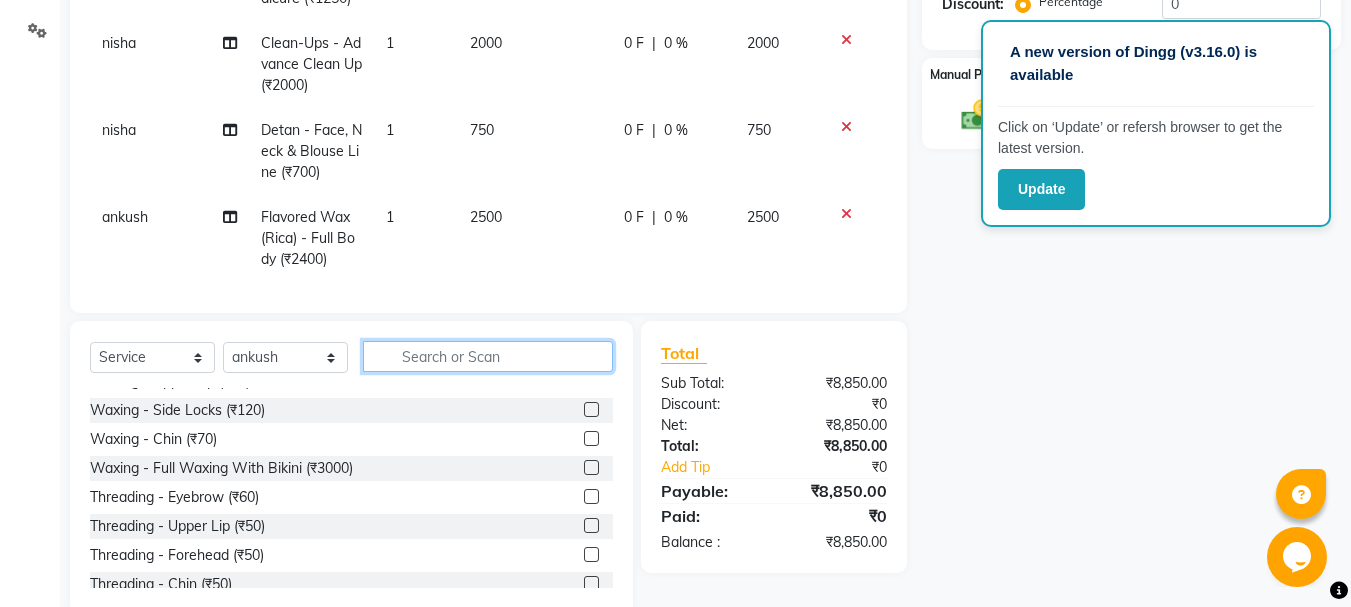 click 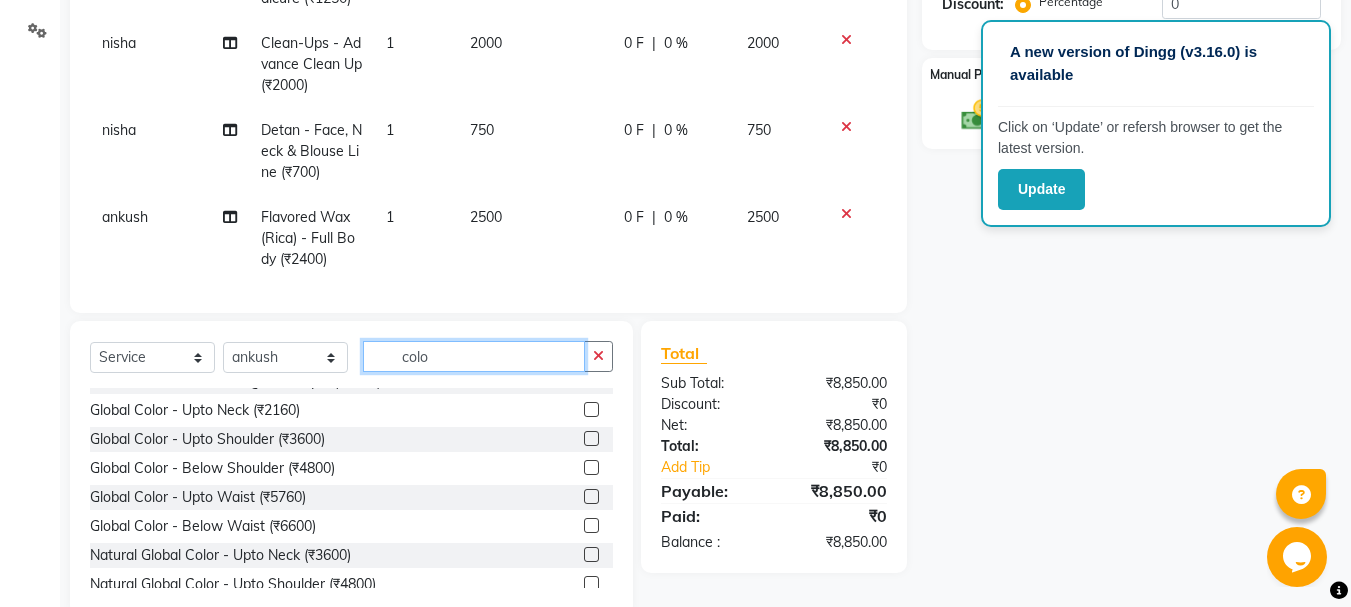 scroll, scrollTop: 0, scrollLeft: 0, axis: both 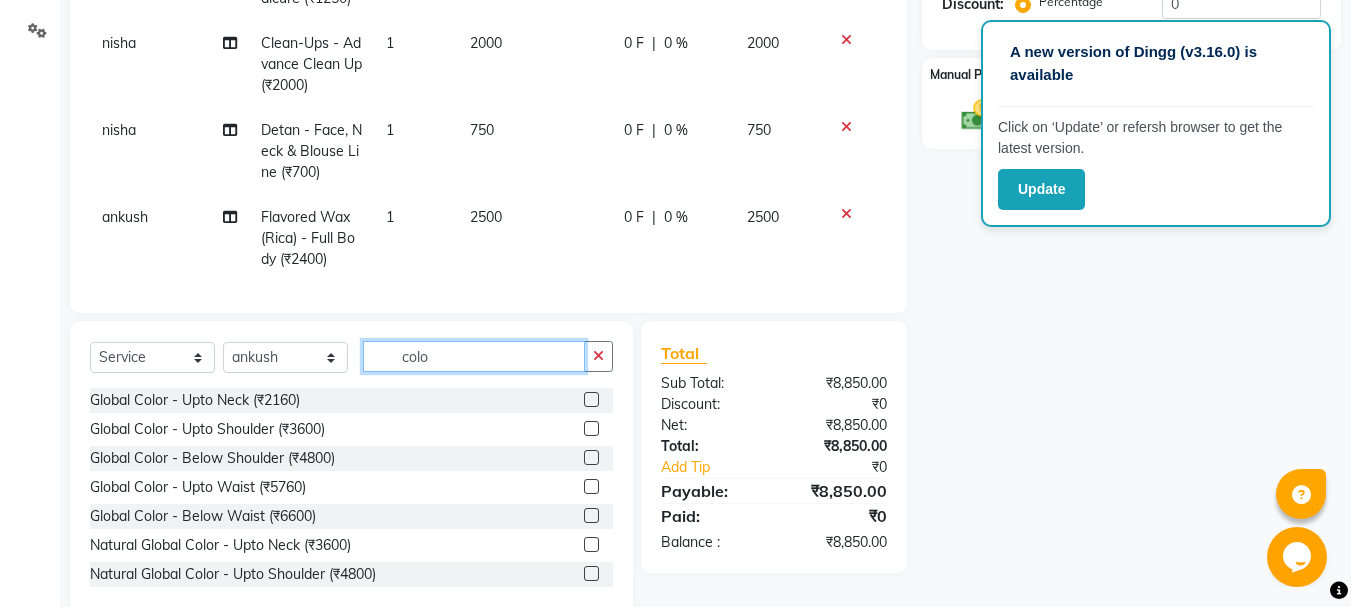 type on "colo" 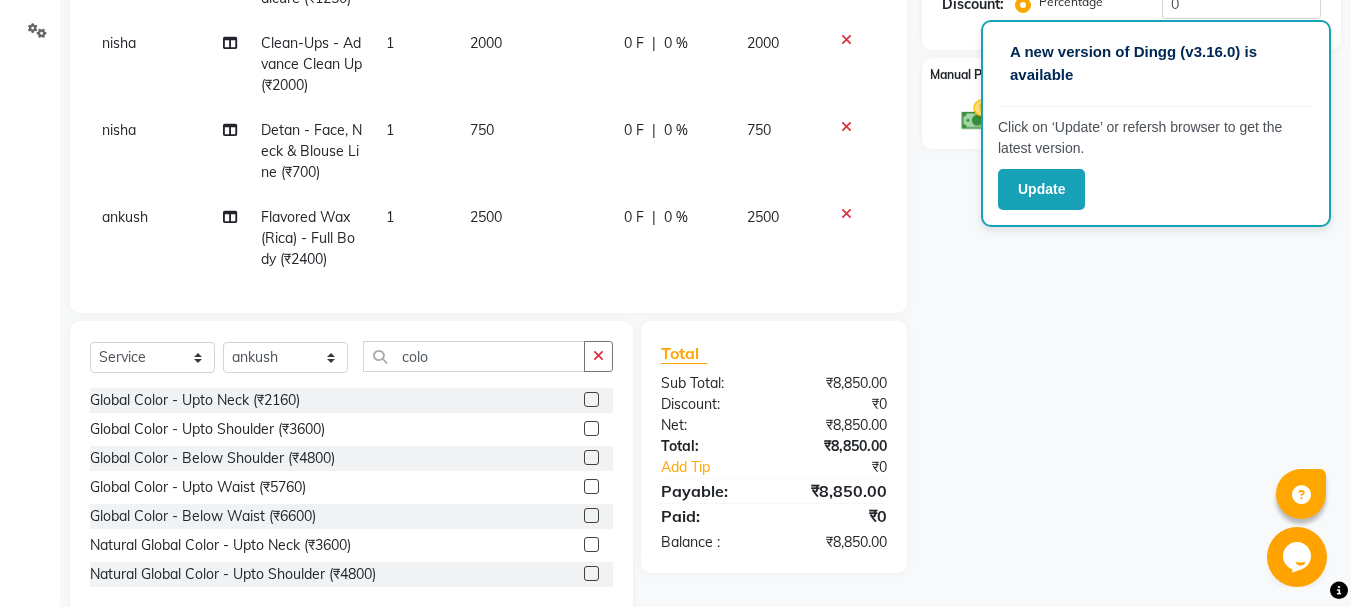 click 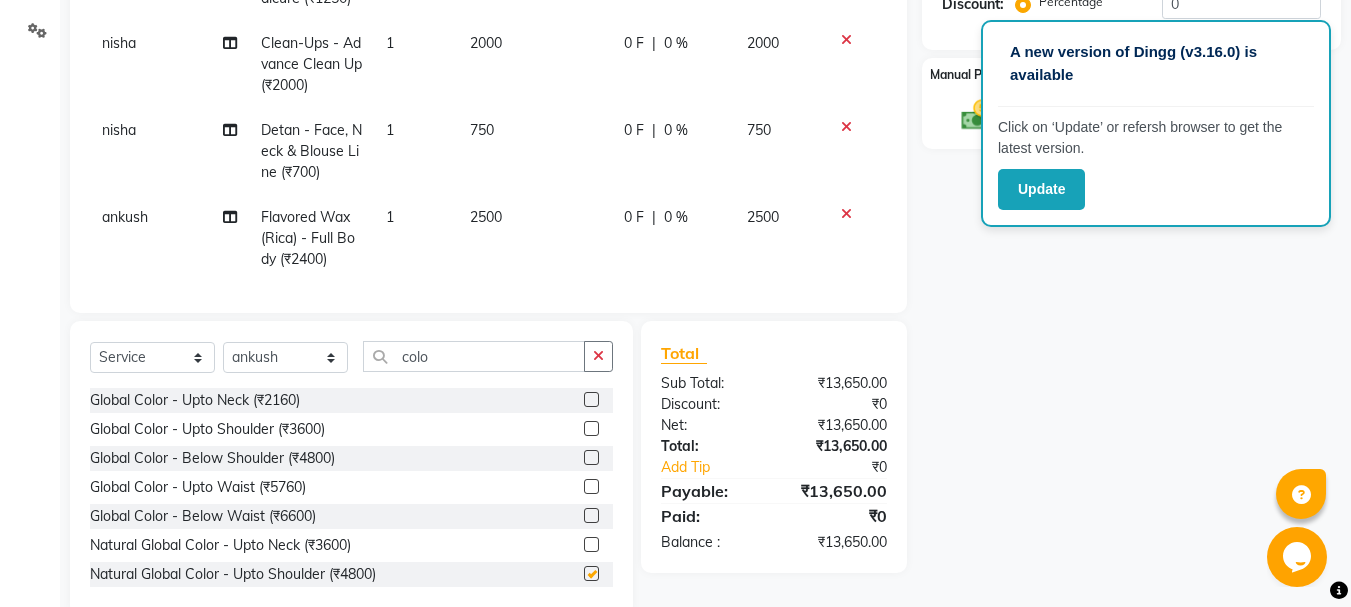 checkbox on "false" 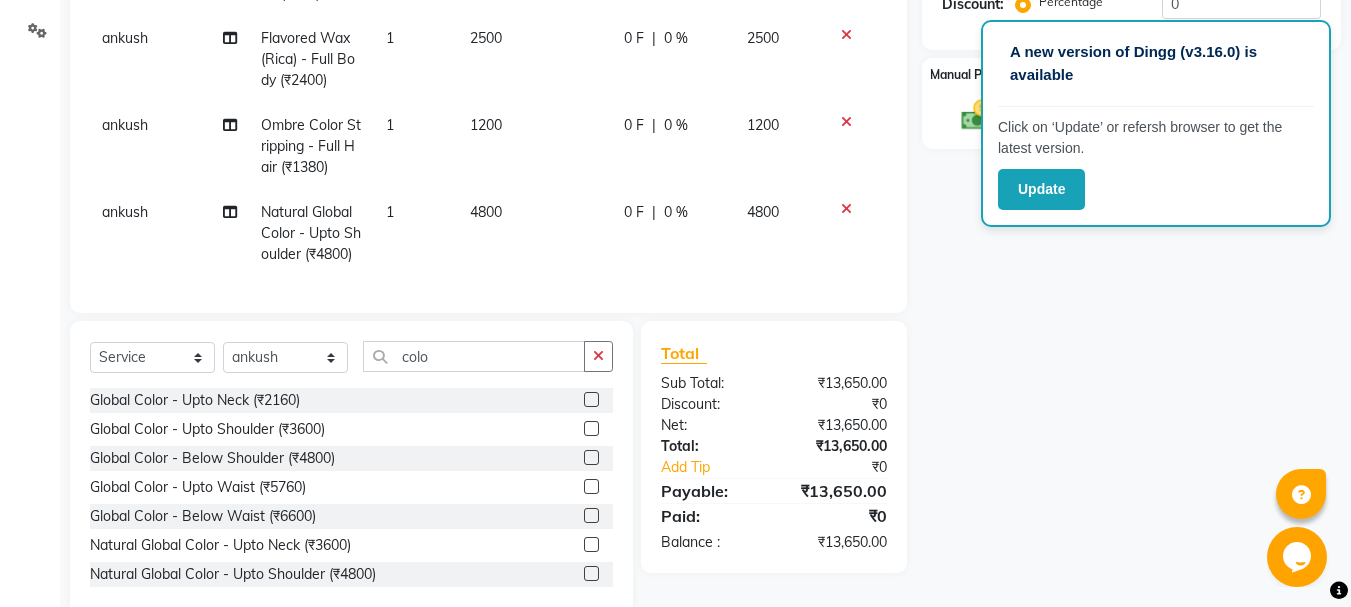 click on "4800" 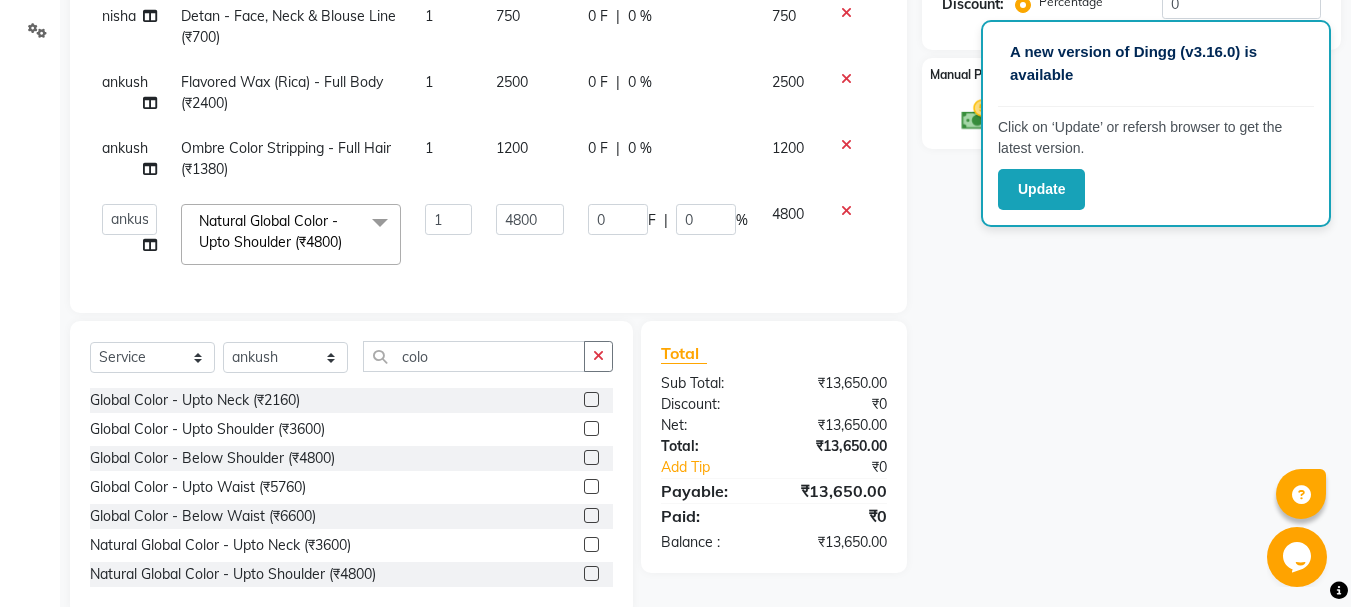 scroll, scrollTop: 94, scrollLeft: 0, axis: vertical 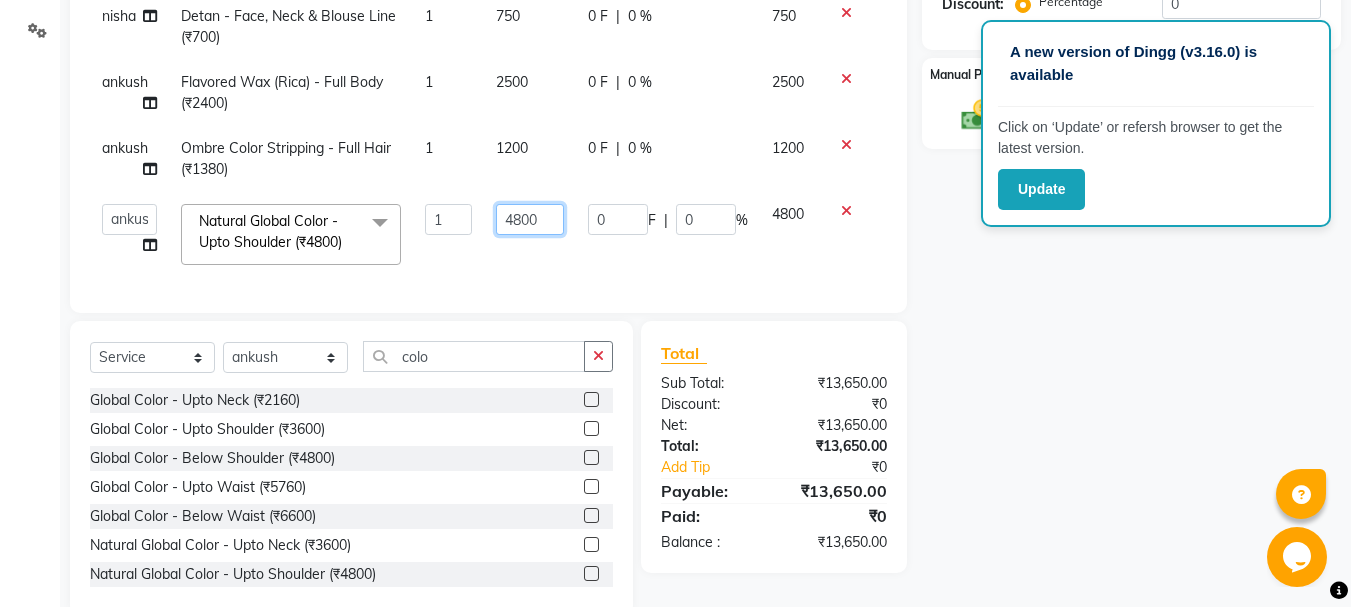 click on "4800" 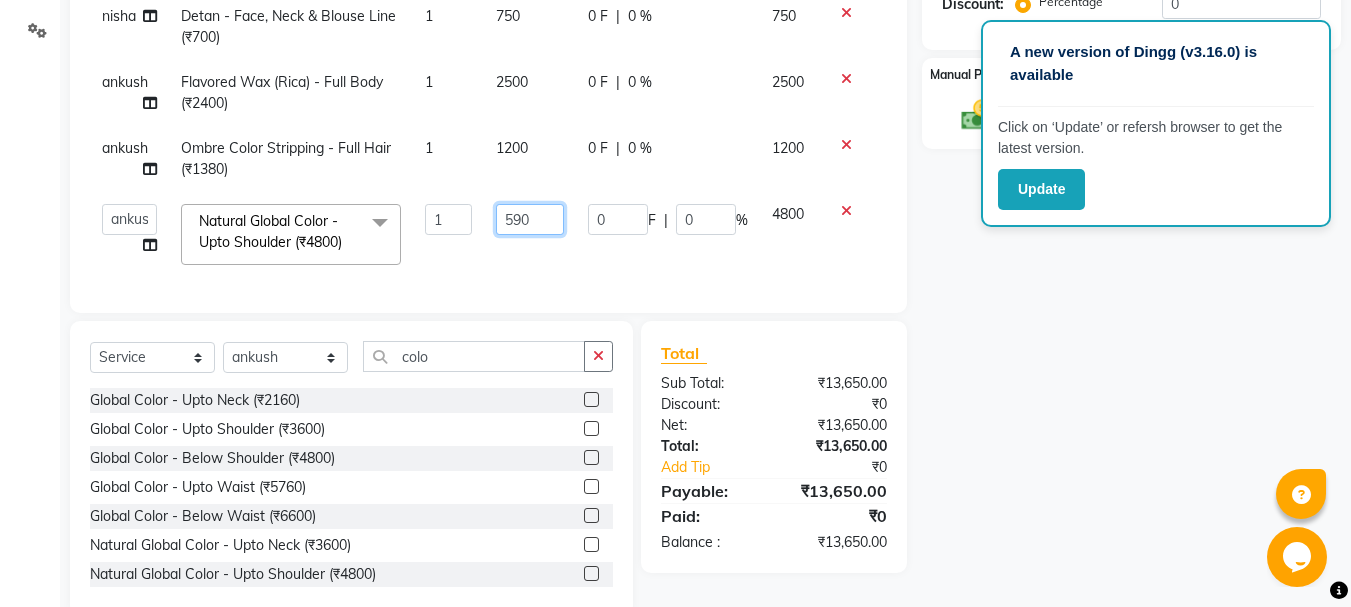 type on "5900" 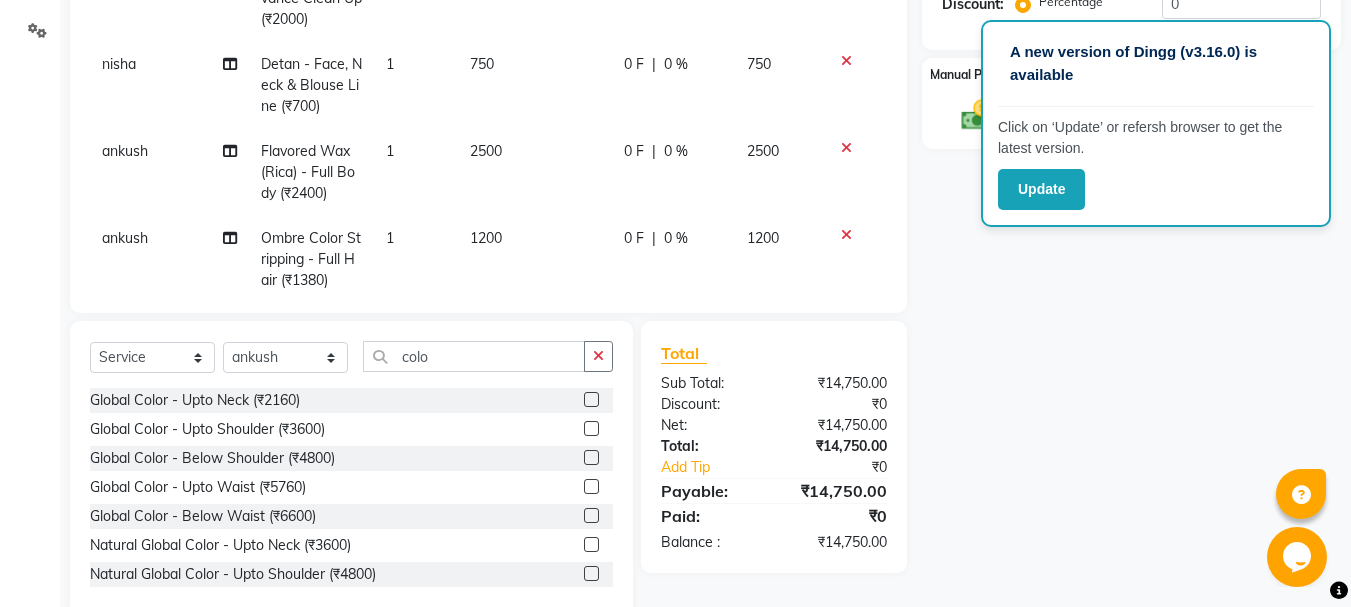 click on "Name: [NAME] Membership: No Active Membership Total Visits: 4 Card on file: 0 Last Visit: 07-07-2025 Points: 0 Coupon Code Apply Service Total: ₹14,750.00 Discount: Percentage Fixed 0 Manual Payment Redemption Continue Without Payment" 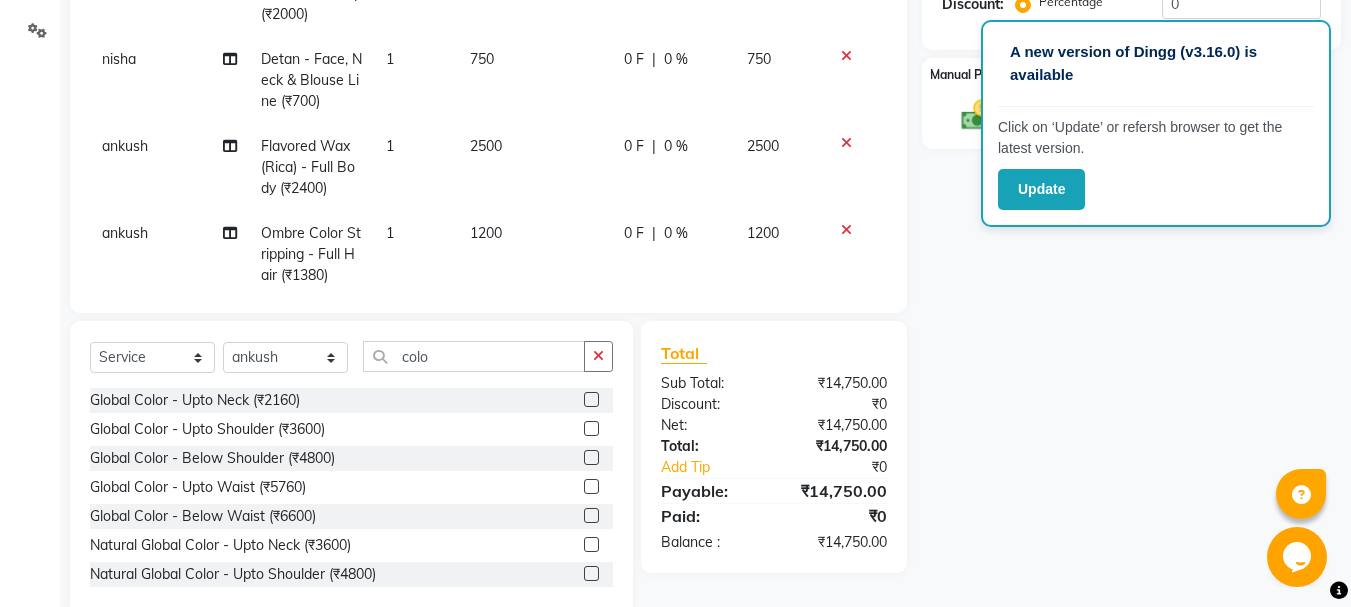 scroll, scrollTop: 0, scrollLeft: 0, axis: both 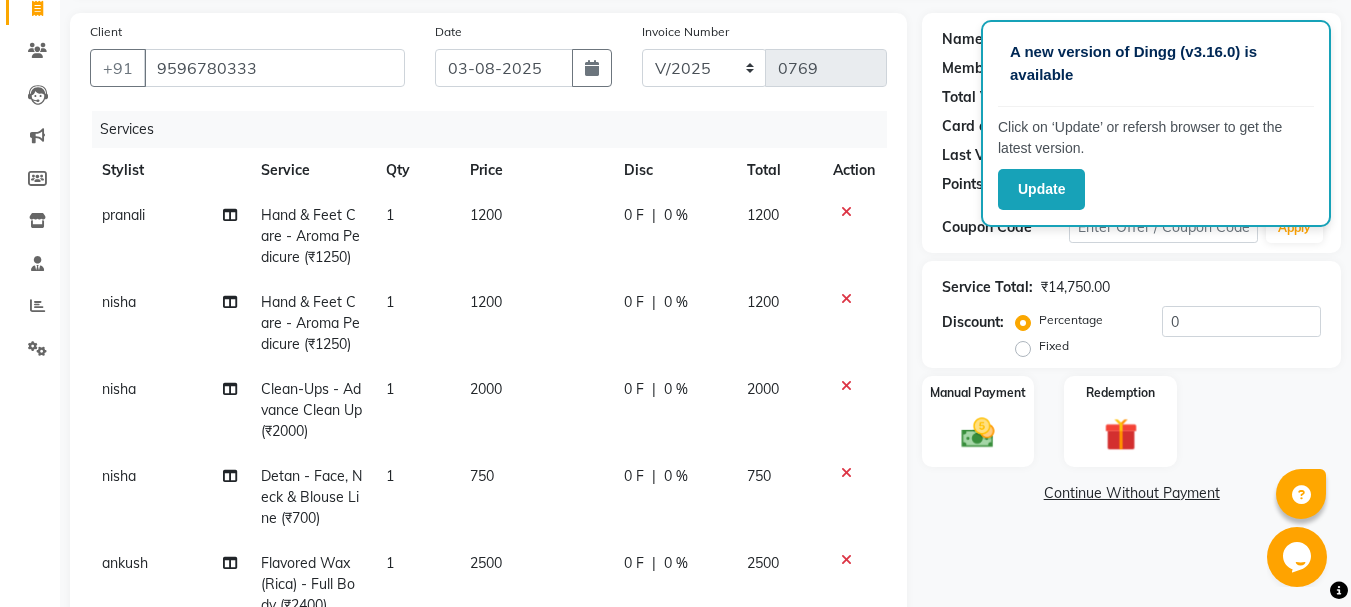click 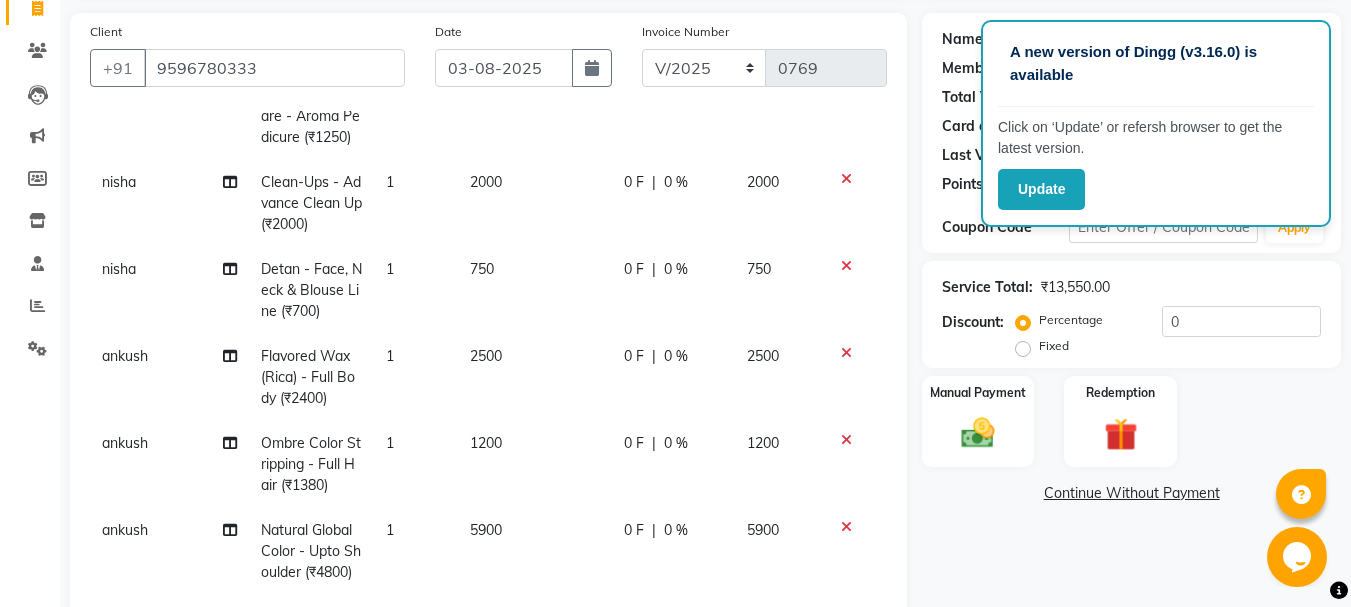 scroll, scrollTop: 156, scrollLeft: 0, axis: vertical 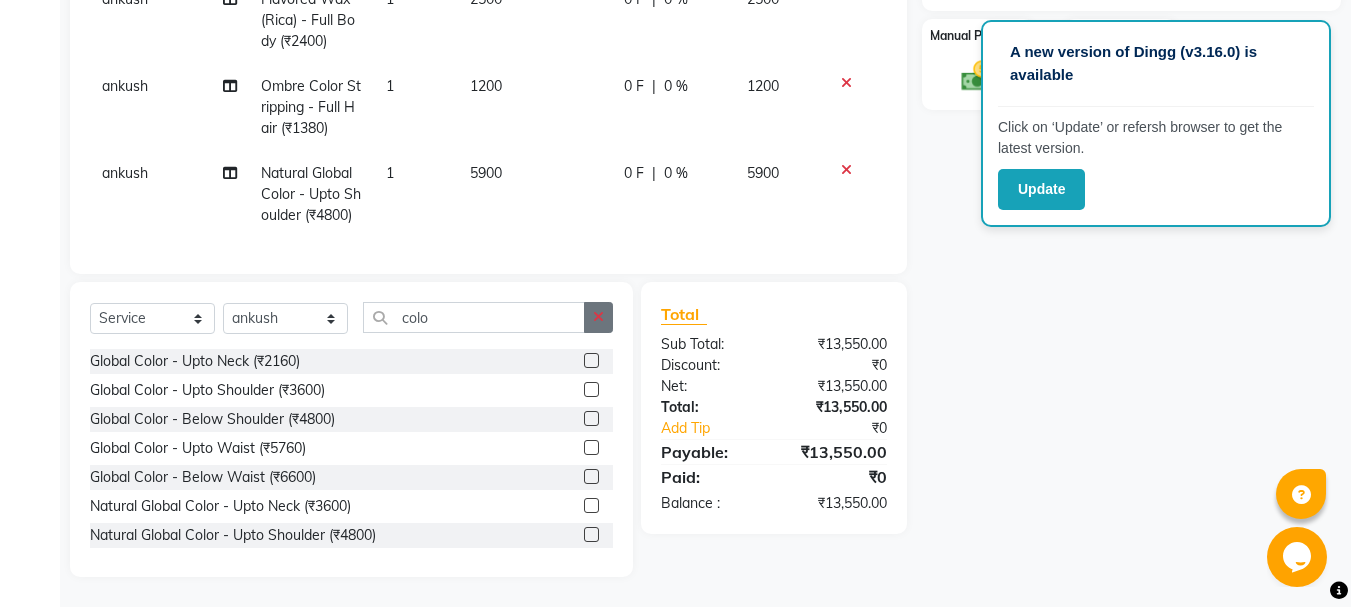 click 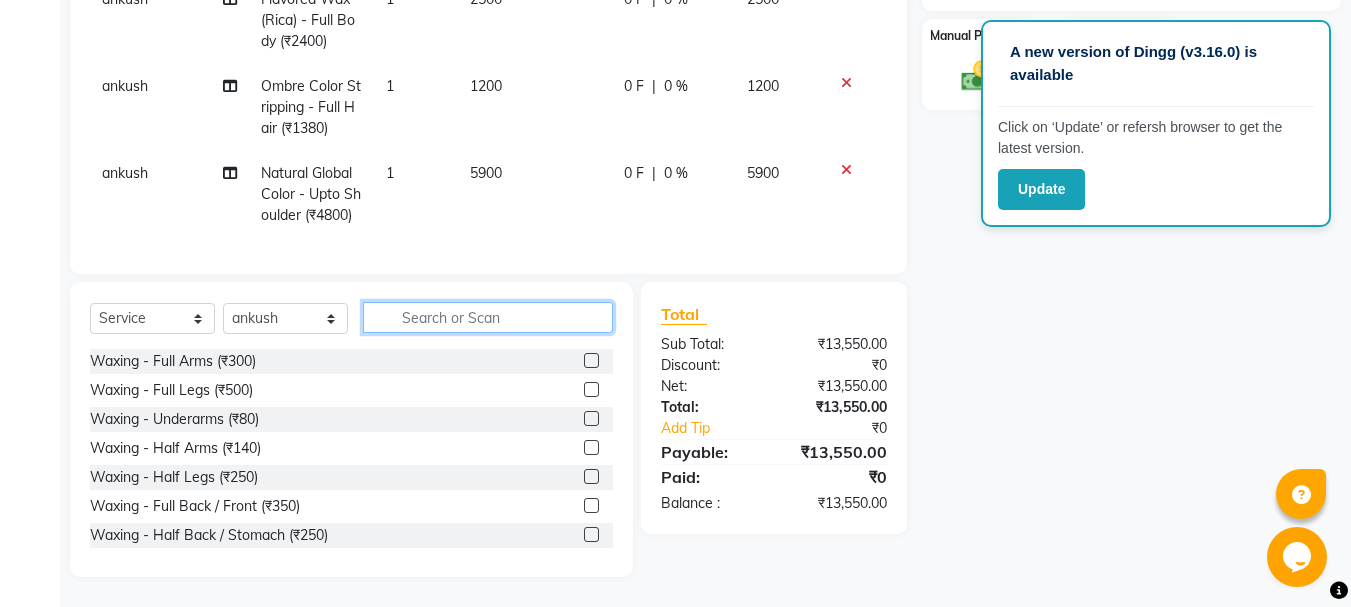 click 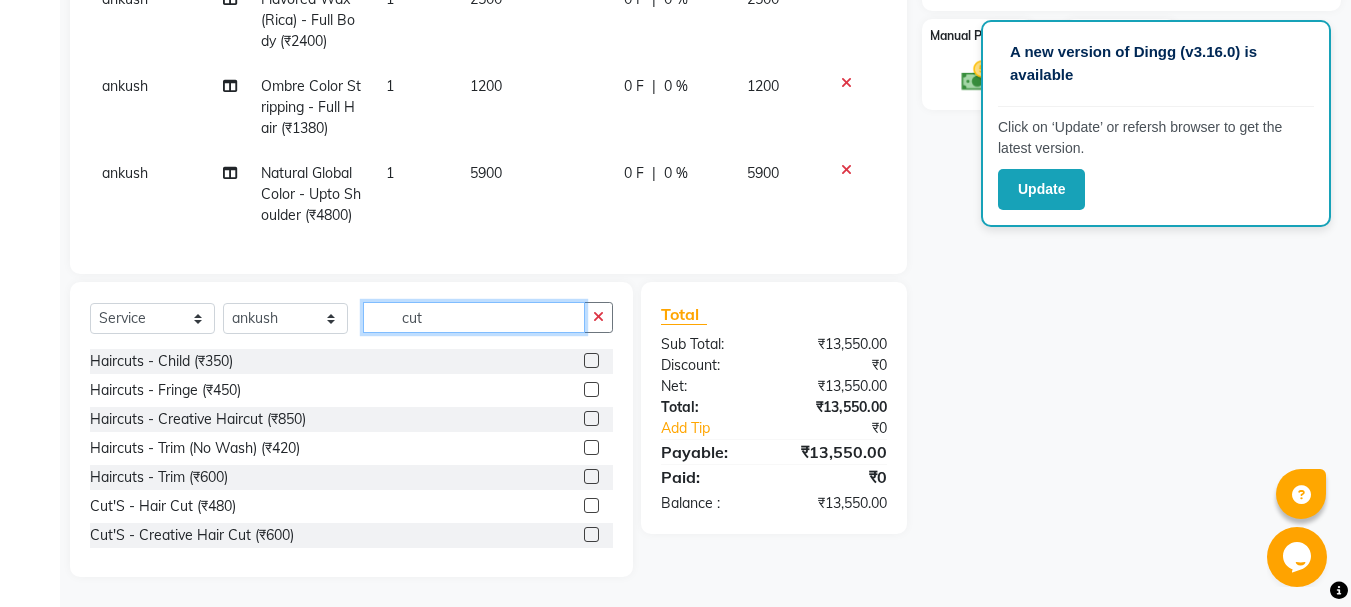 type on "cut" 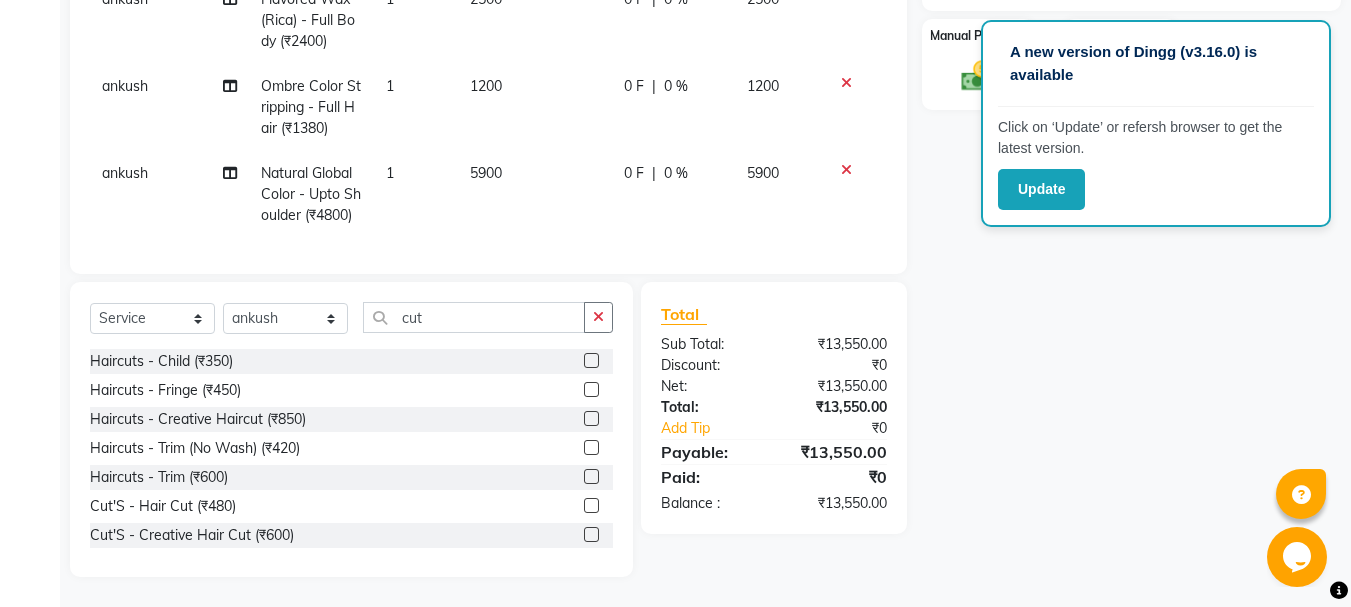 click 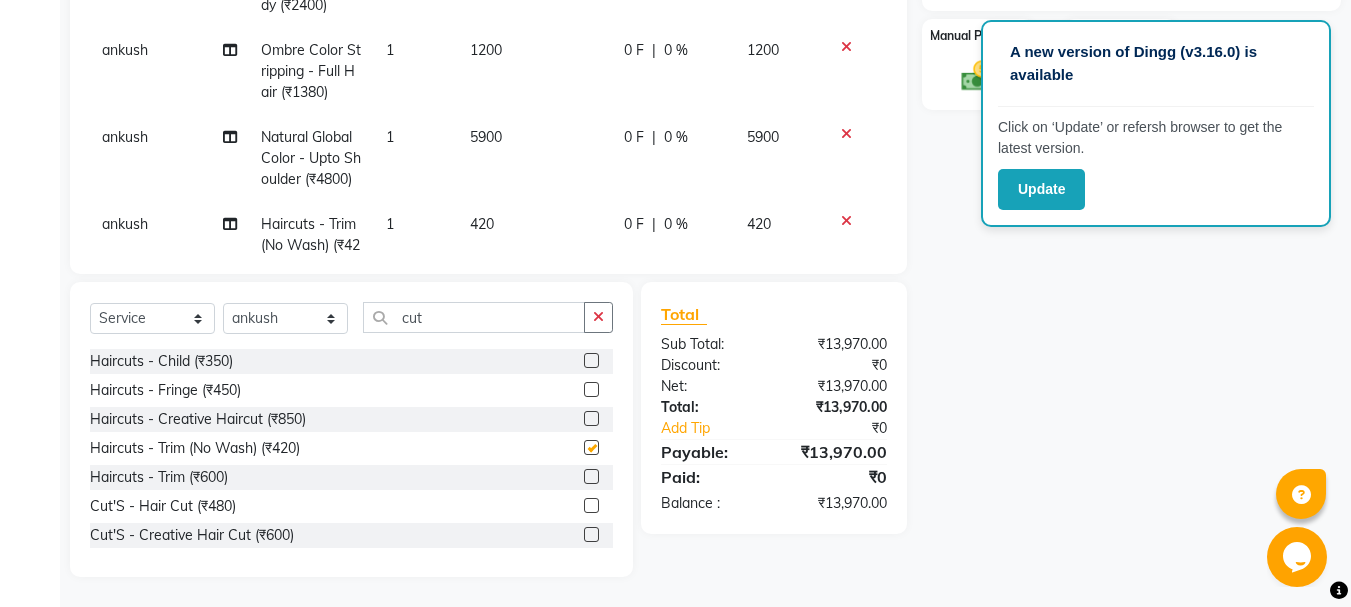 checkbox on "false" 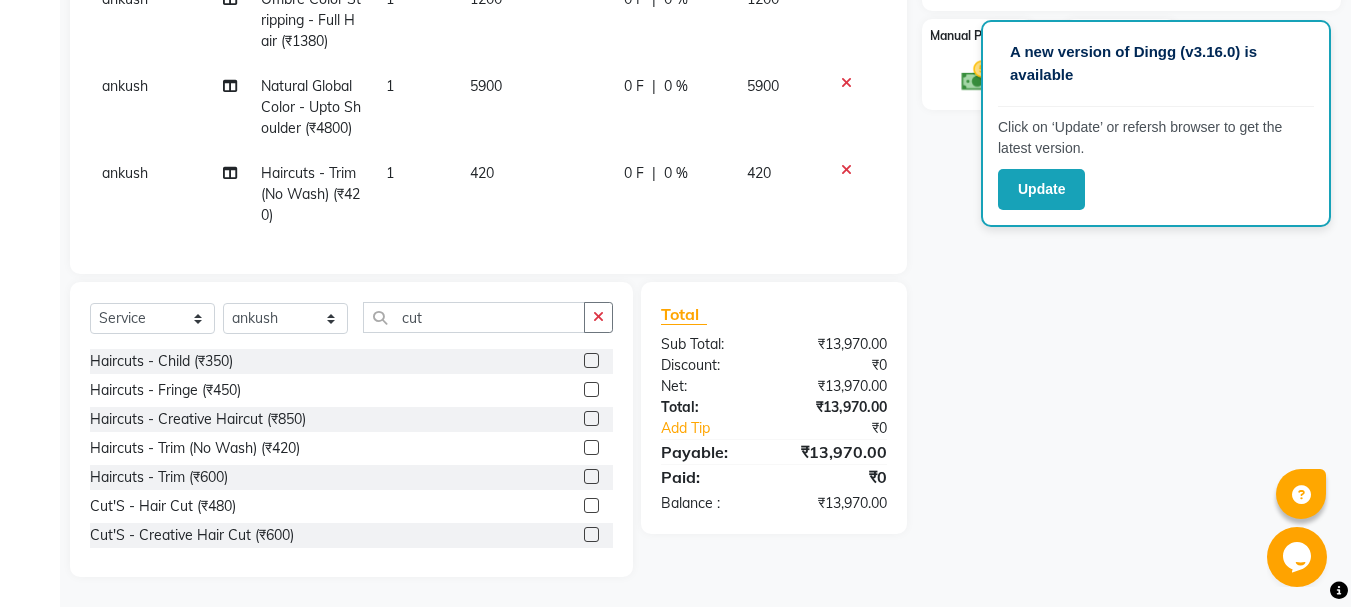 click on "420" 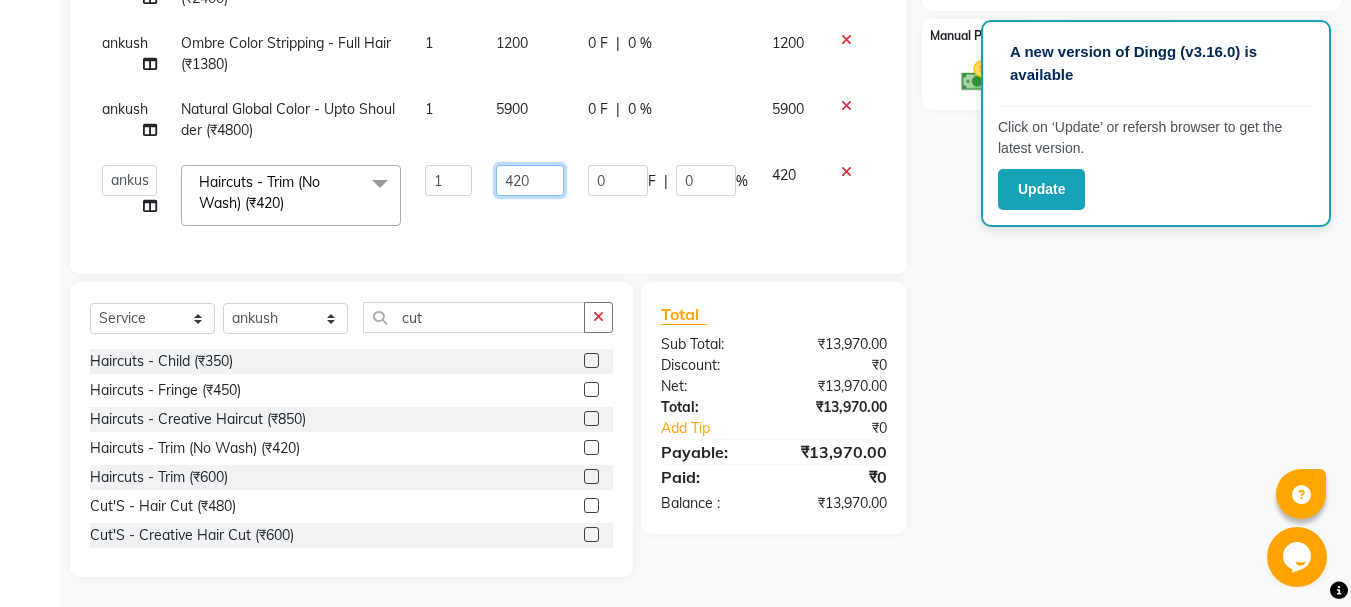 click on "420" 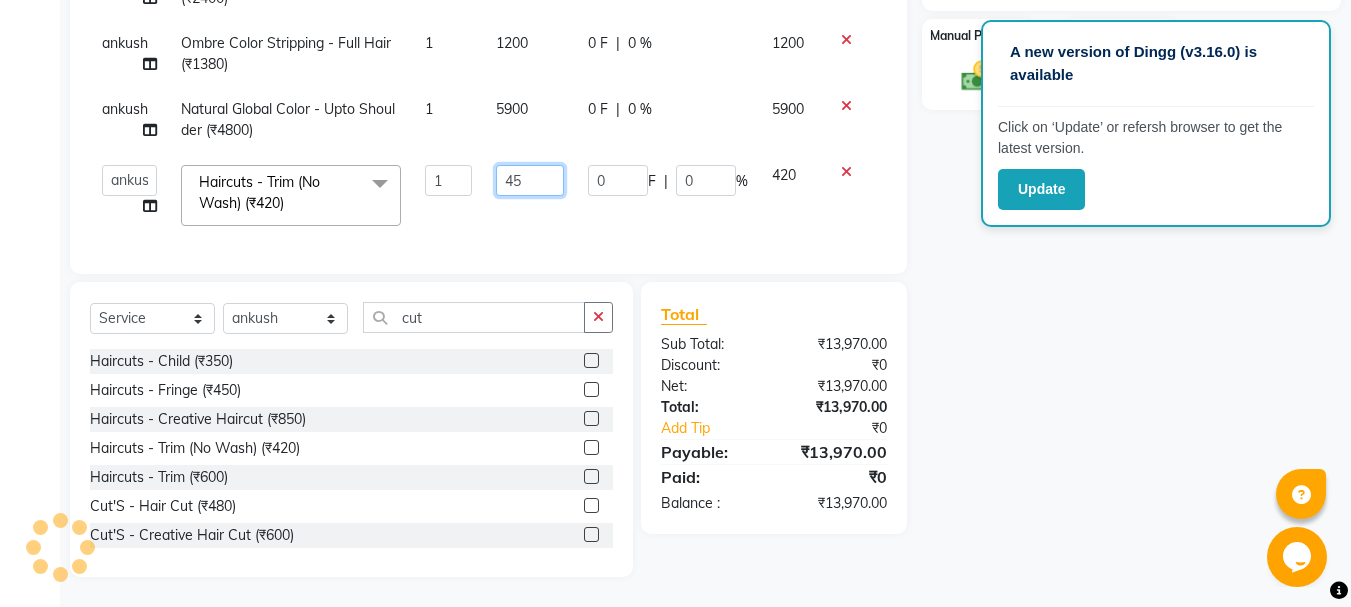 type on "450" 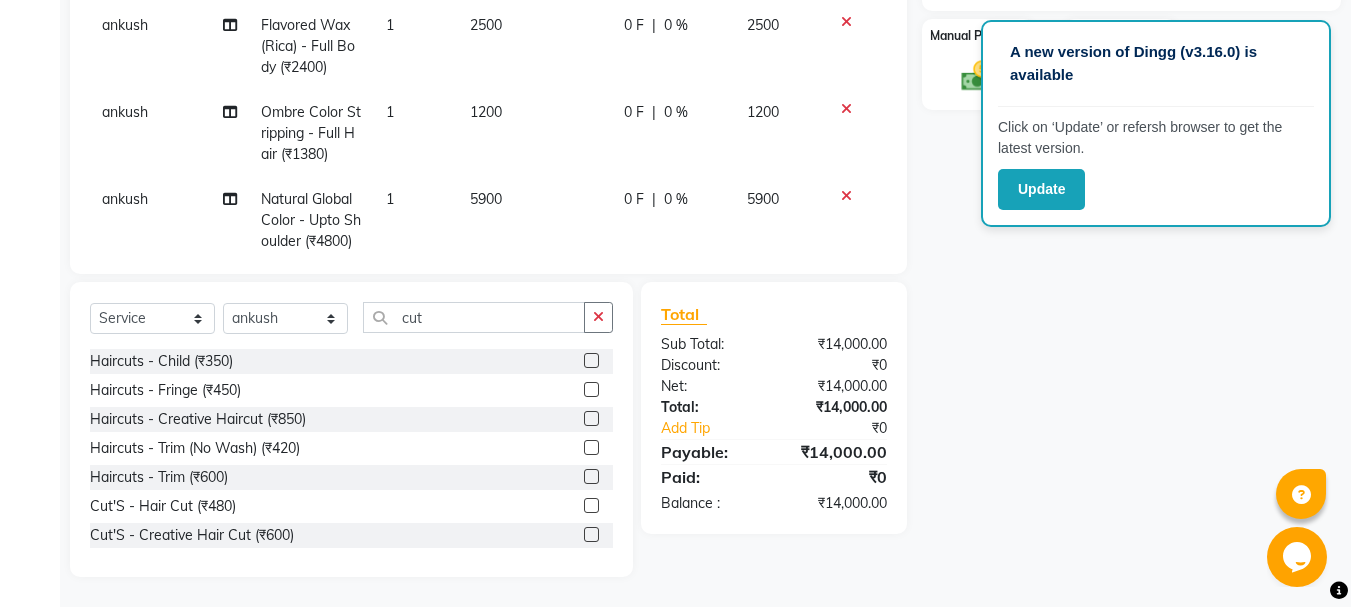 click on "Name: [NAME] Membership: No Active Membership Total Visits: 4 Card on file: 0 Last Visit: 07-07-2025 Points: 0 Coupon Code Apply Service Total: ₹14,000.00 Discount: Percentage Fixed 0 Manual Payment Redemption Continue Without Payment" 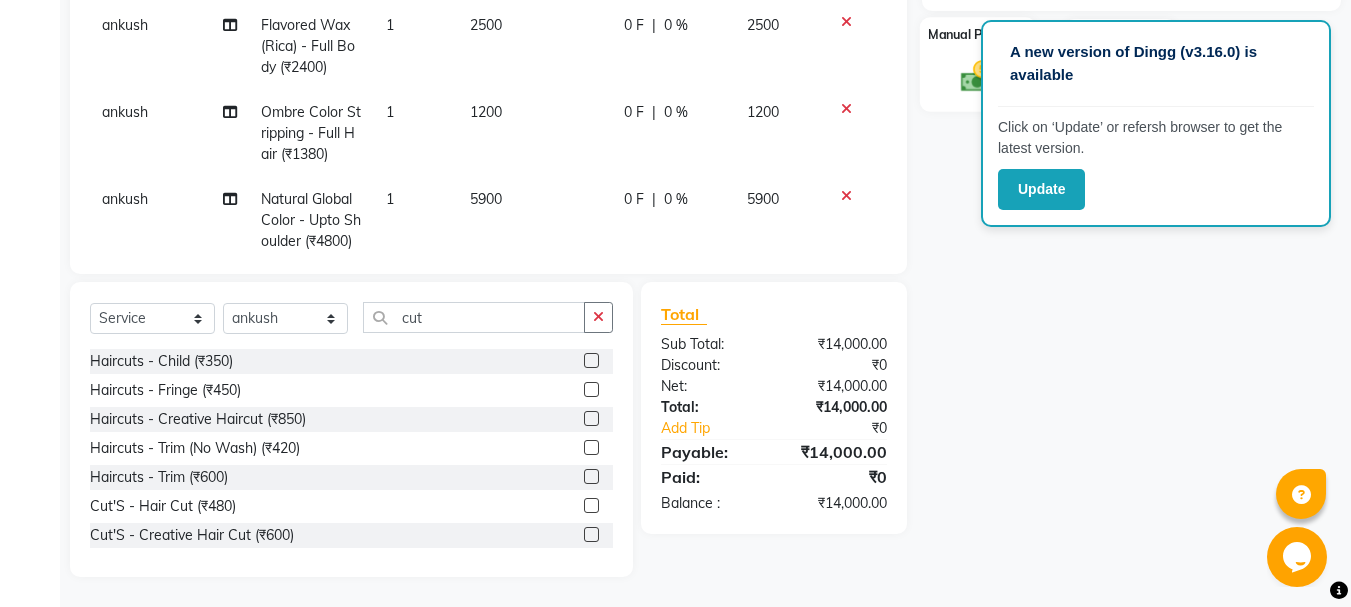 click on "Manual Payment" 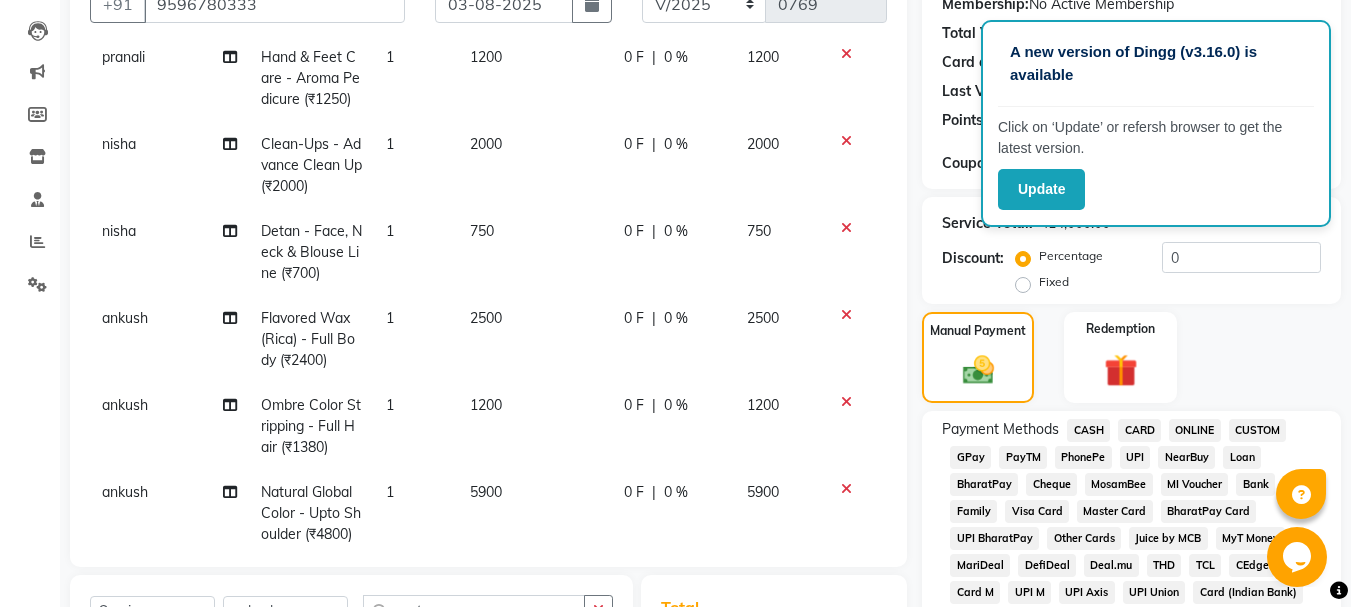 scroll, scrollTop: 194, scrollLeft: 0, axis: vertical 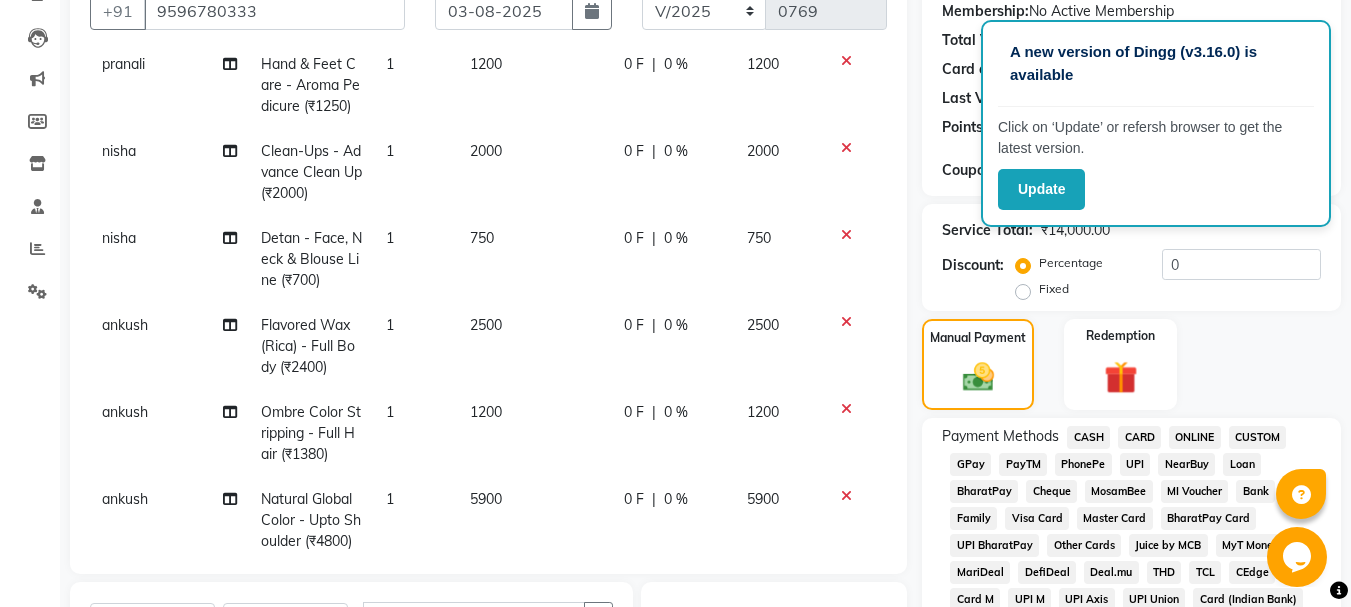 click on "CARD" 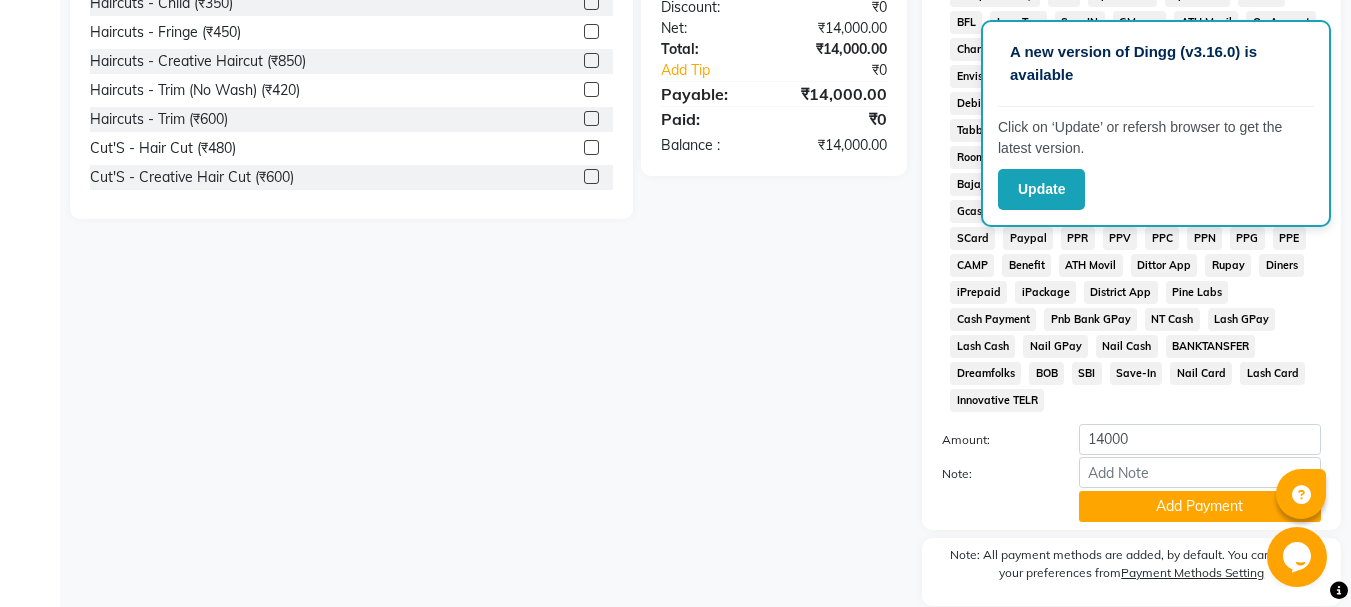 scroll, scrollTop: 895, scrollLeft: 0, axis: vertical 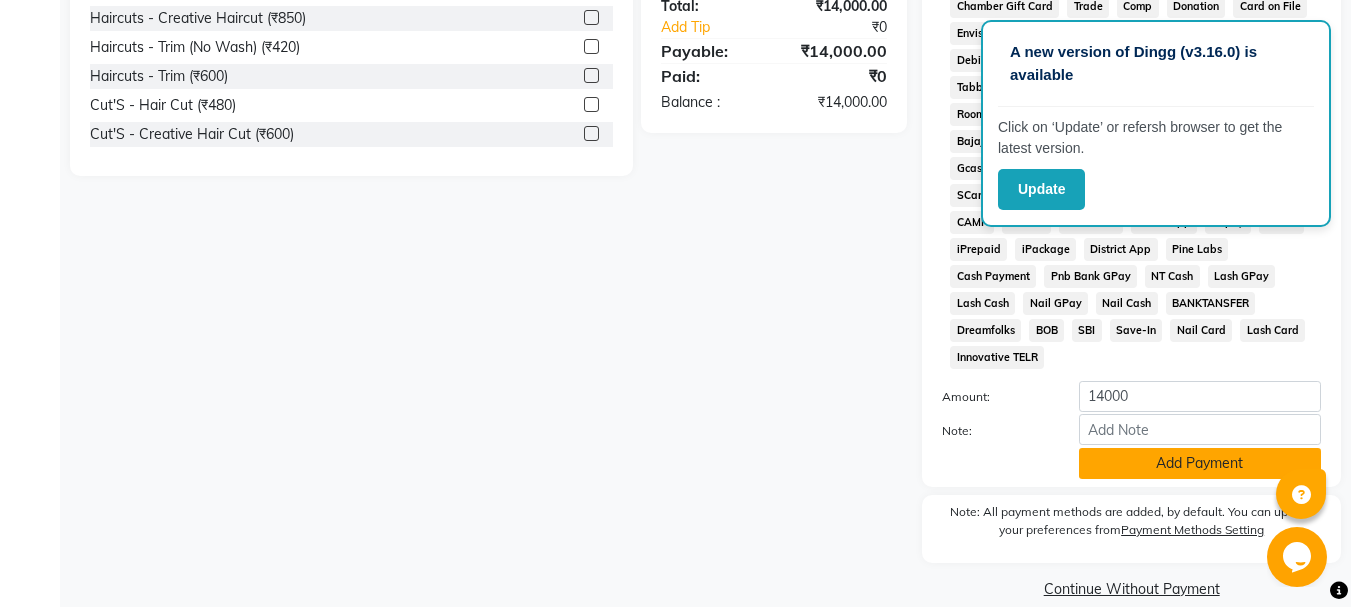 click on "Add Payment" 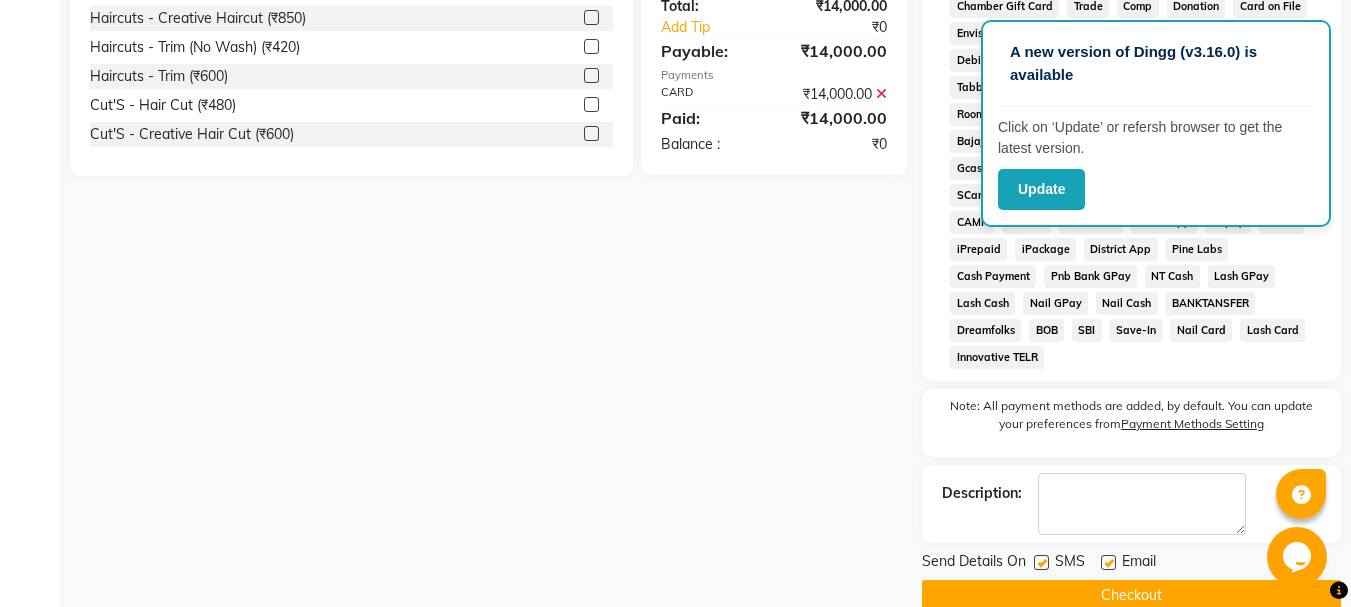 click on "Checkout" 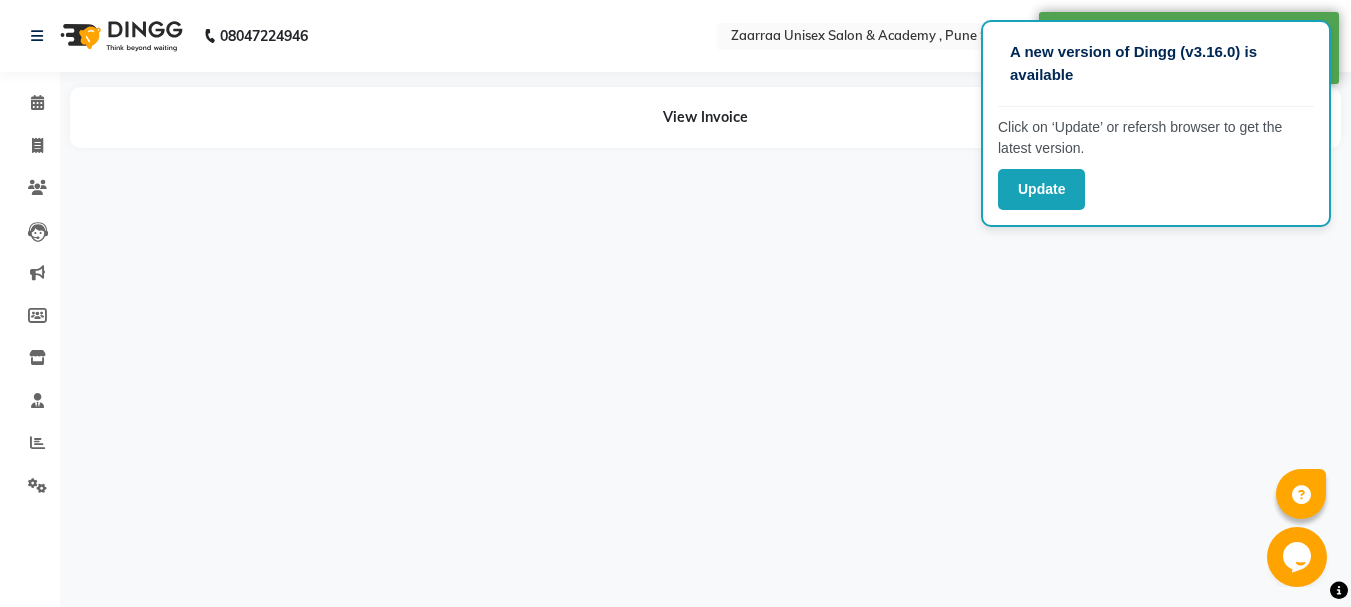 scroll, scrollTop: 0, scrollLeft: 0, axis: both 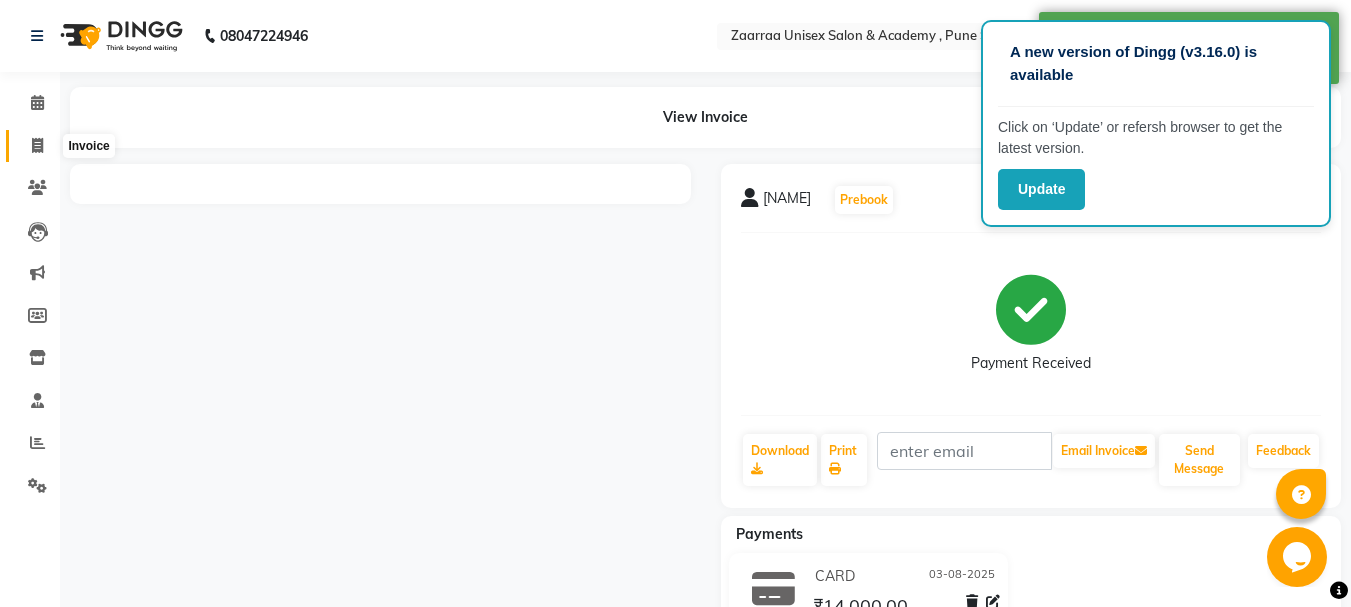click 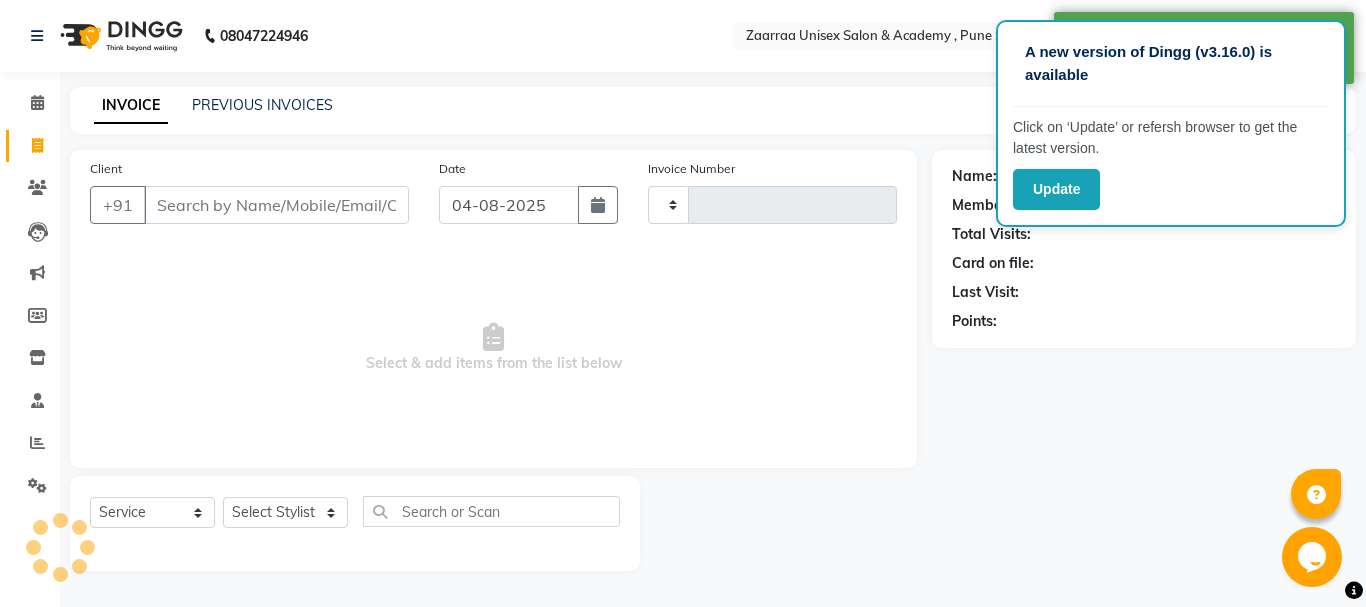 type on "0770" 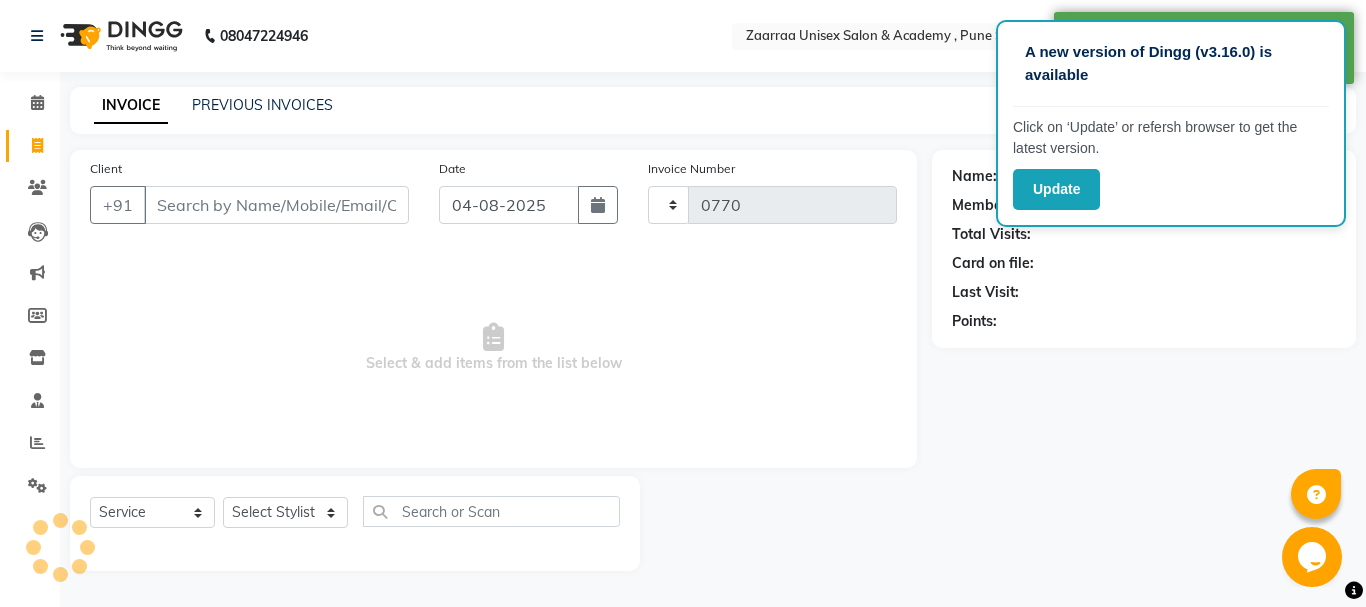 select on "3828" 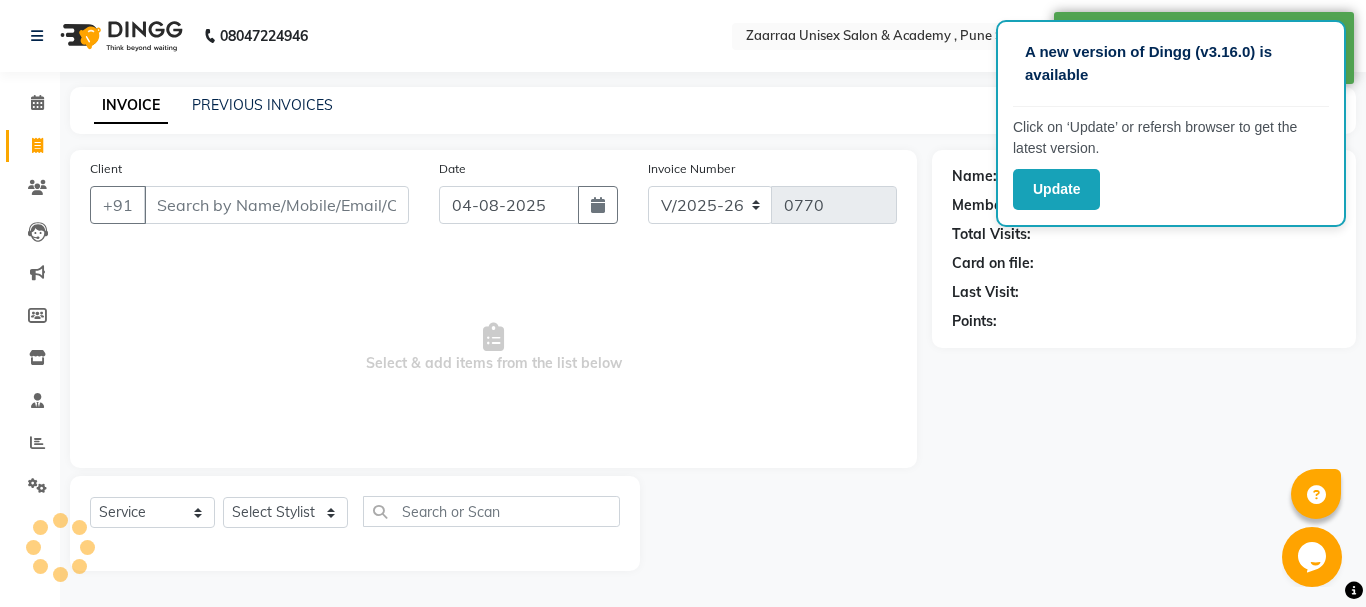 click on "Client" at bounding box center (276, 205) 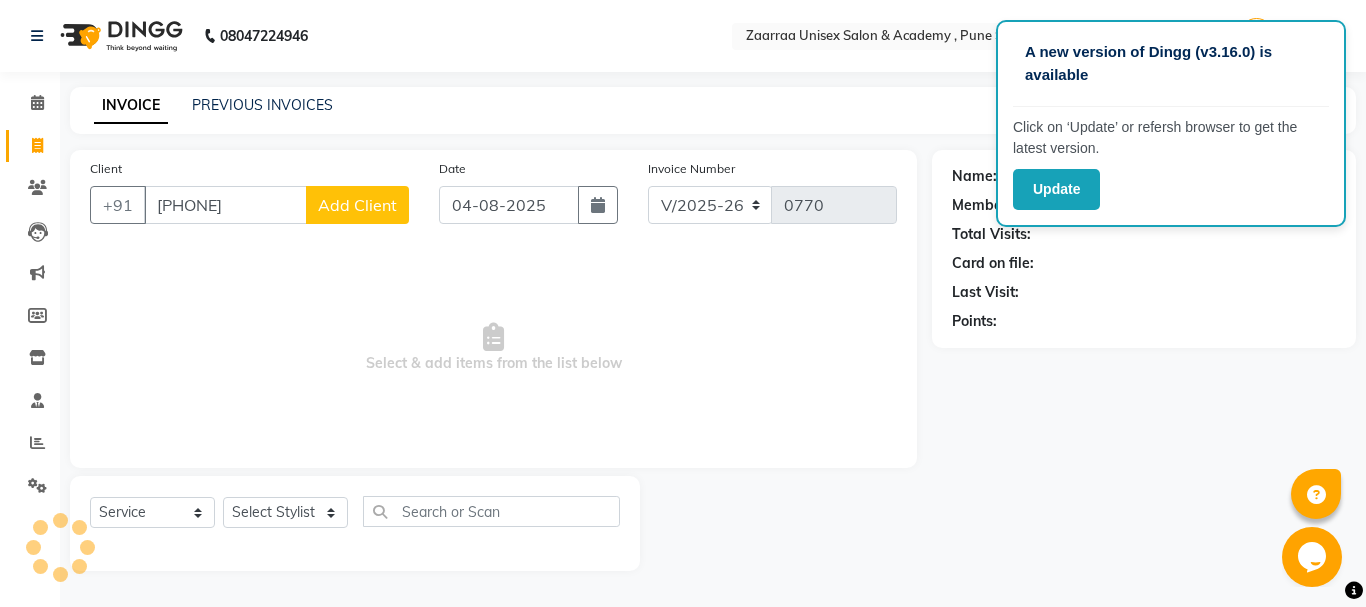 type on "[PHONE]" 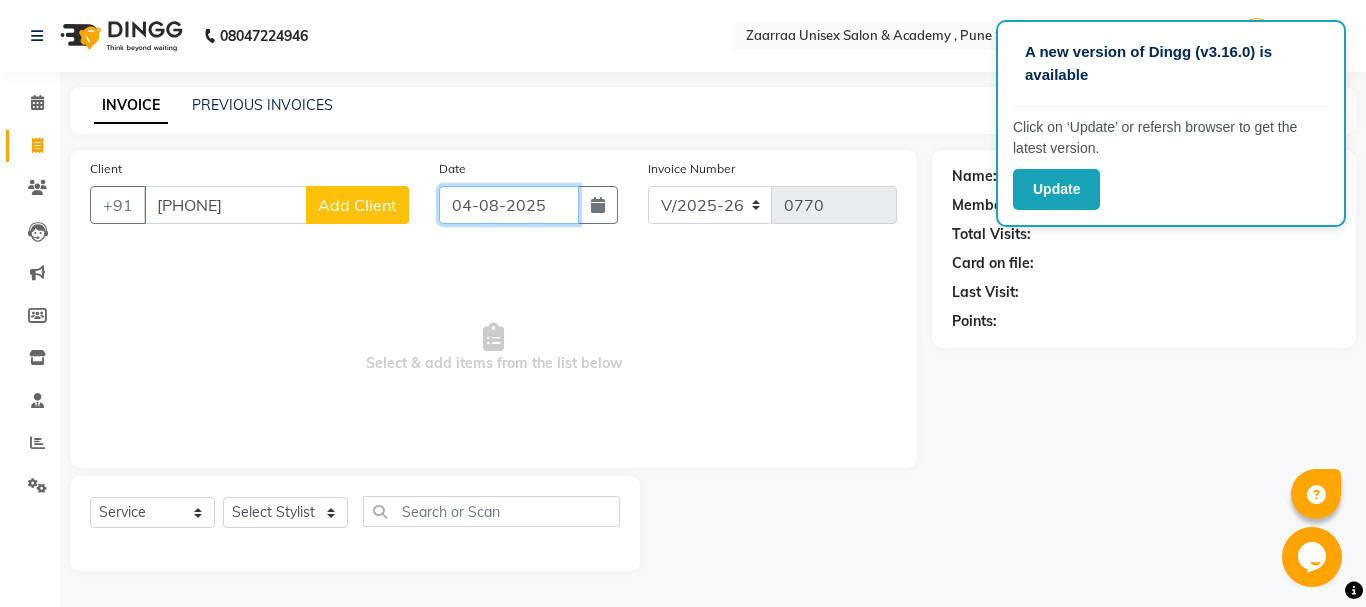 click on "04-08-2025" 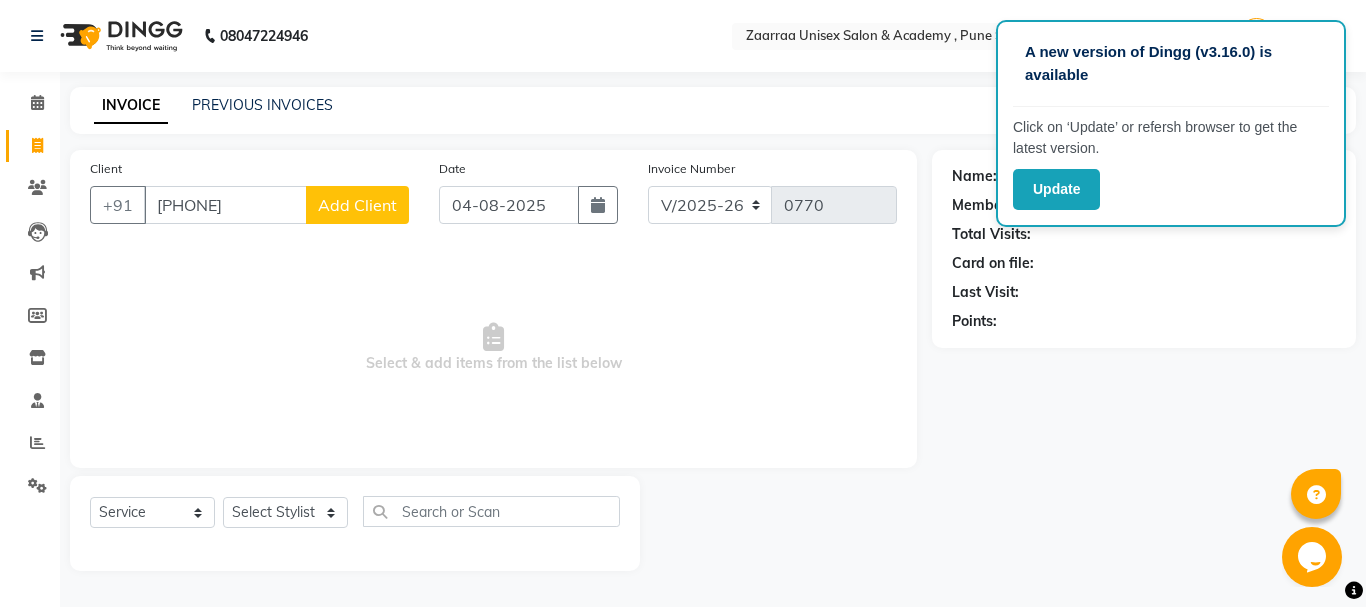 select on "8" 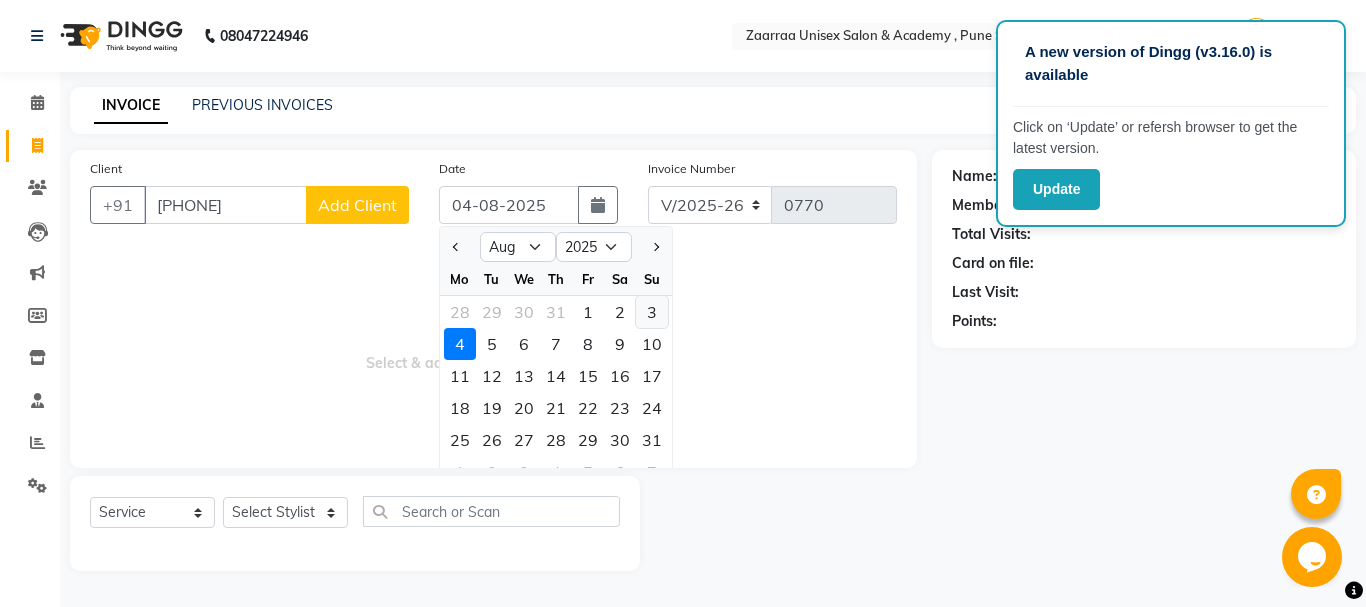 click on "3" 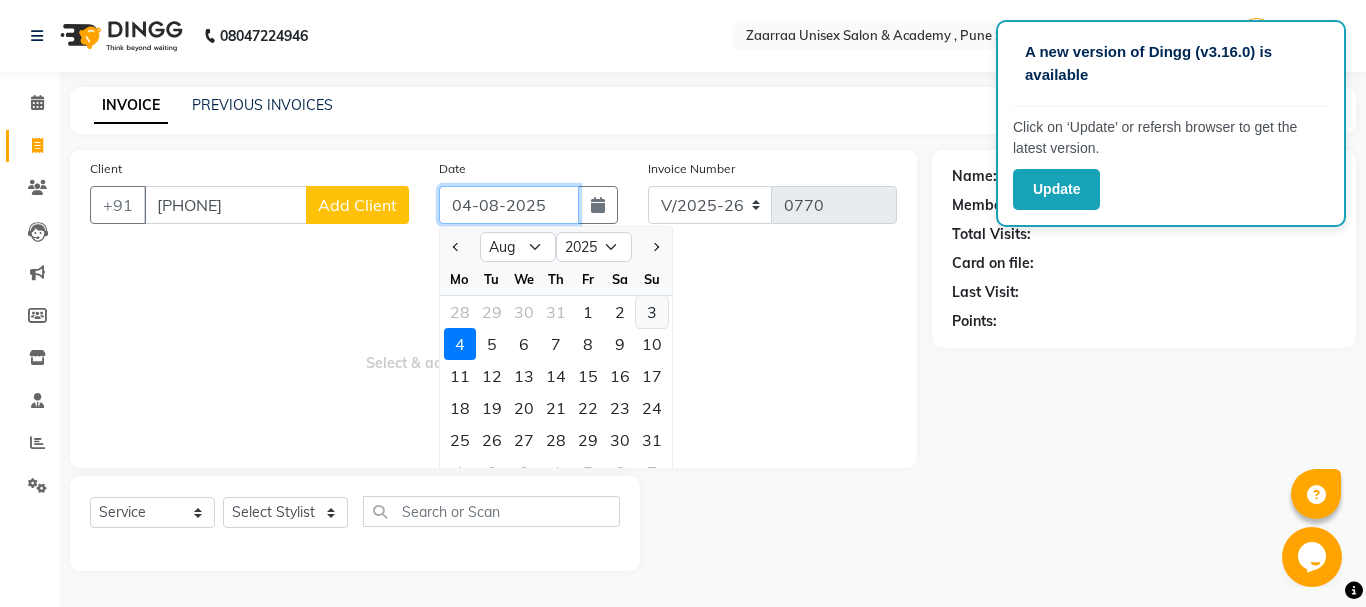 type on "03-08-2025" 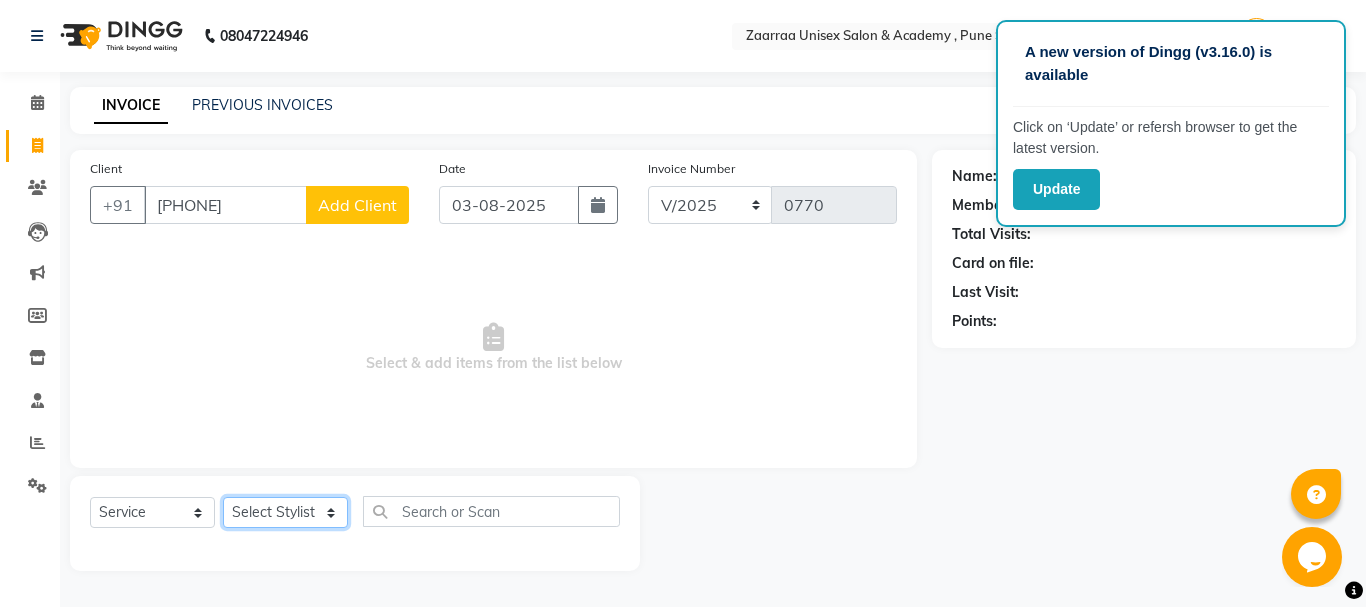 click on "Select Stylist ankush nisha pranali swati" 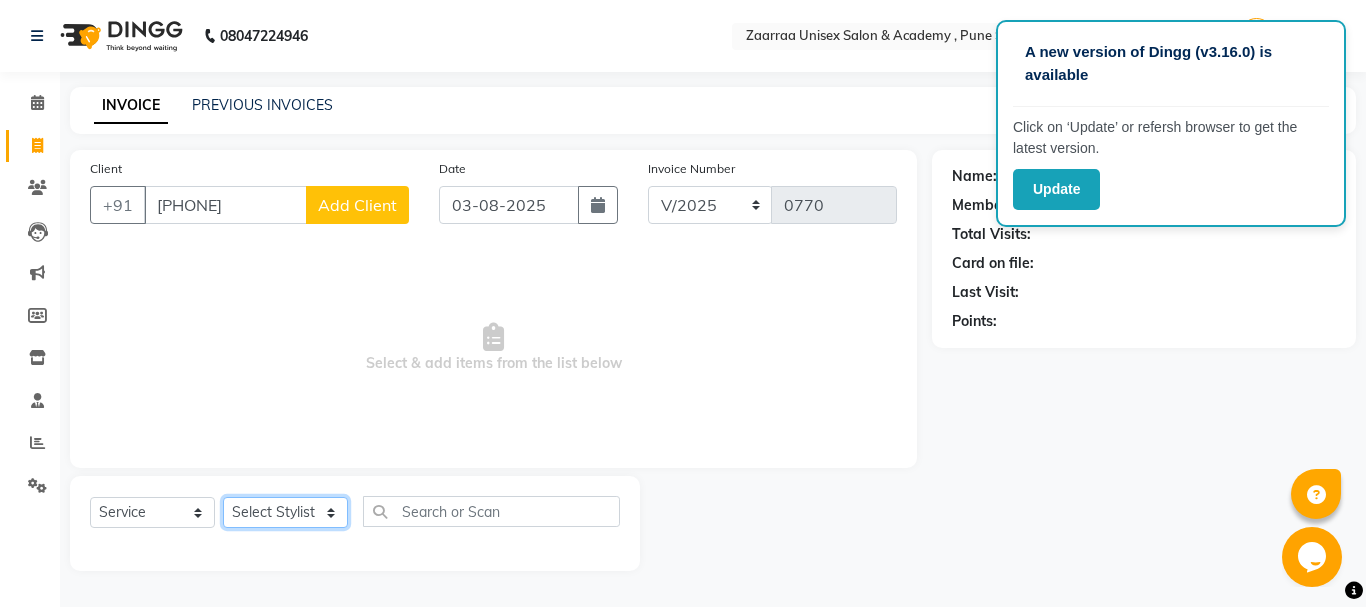 click on "Select Stylist ankush nisha pranali swati" 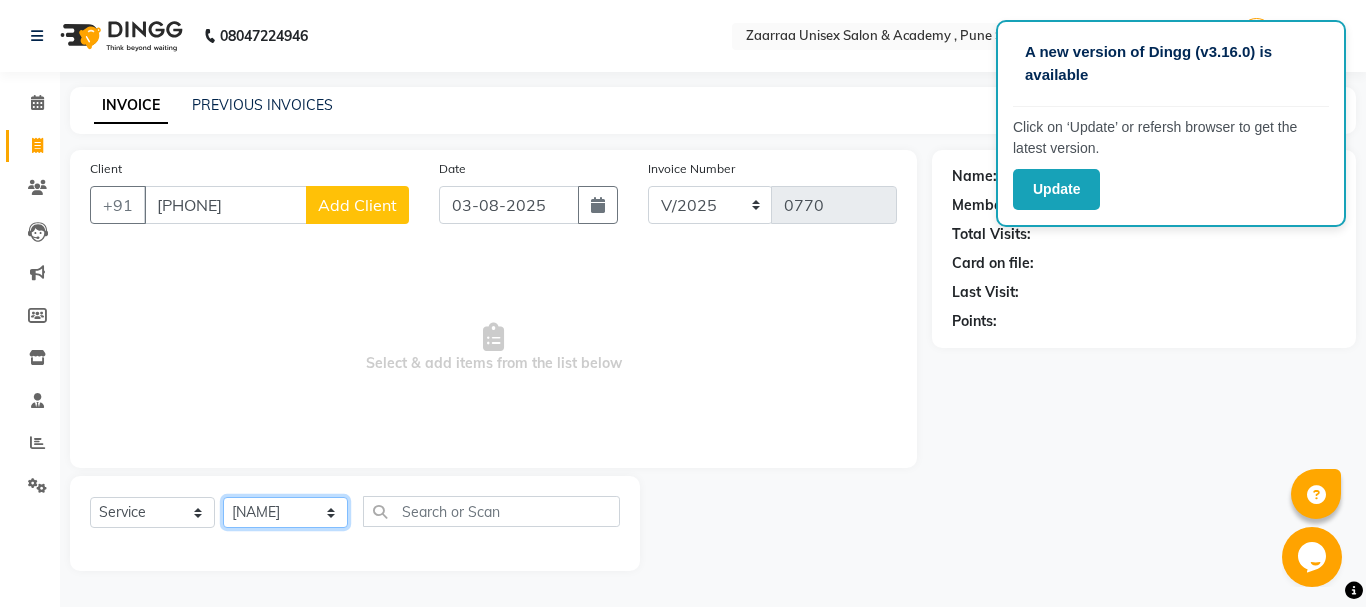 click on "Select Stylist ankush nisha pranali swati" 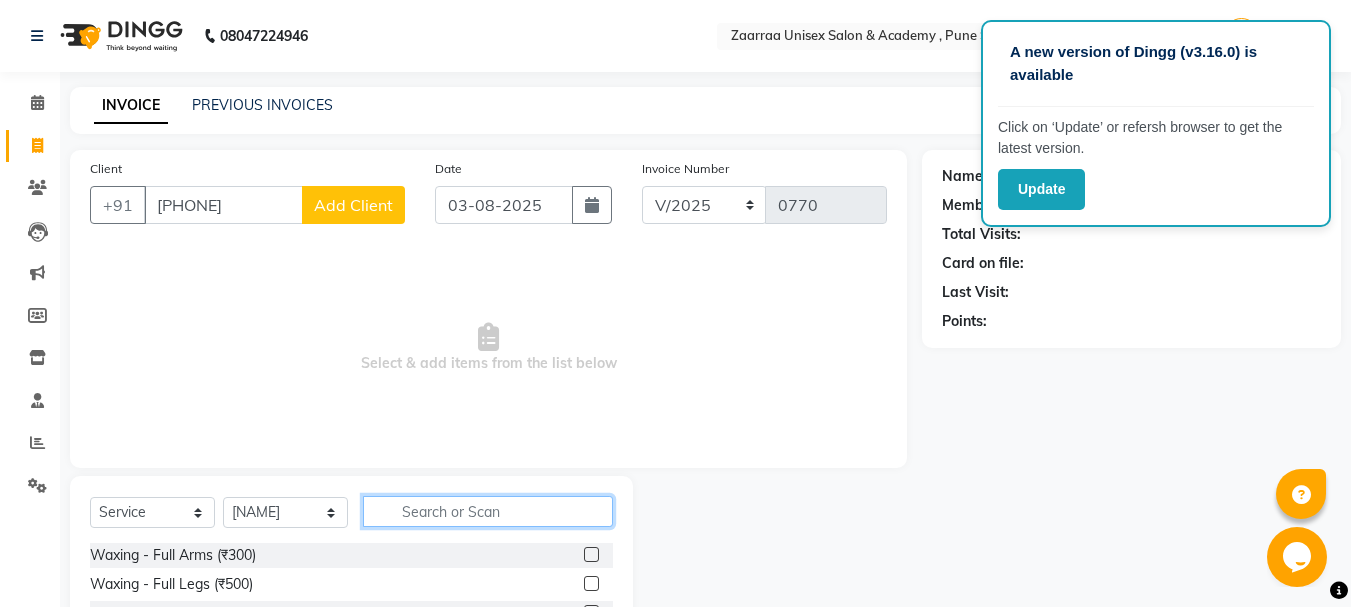 click 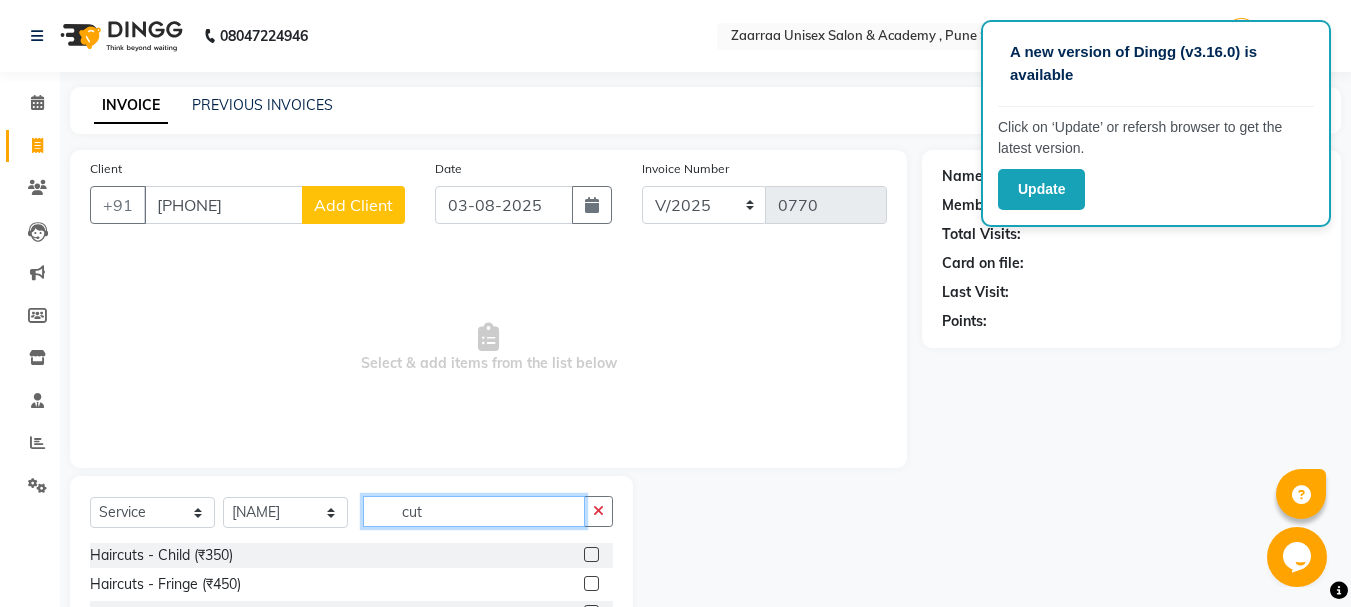 scroll, scrollTop: 194, scrollLeft: 0, axis: vertical 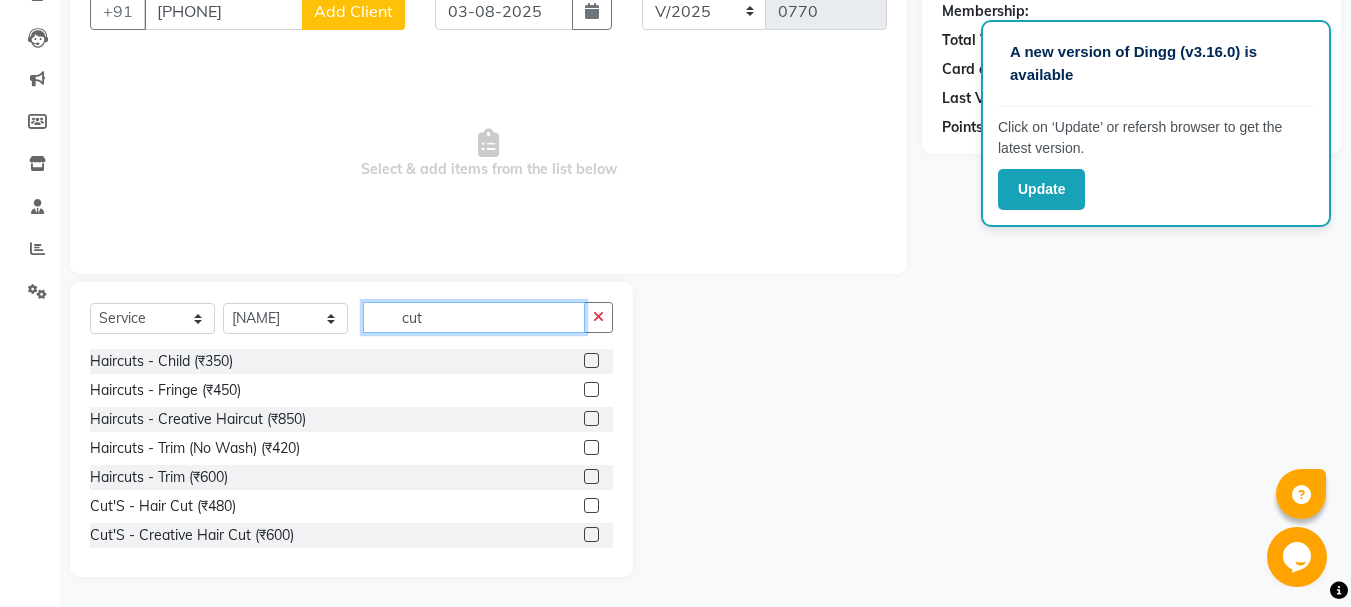 type on "cut" 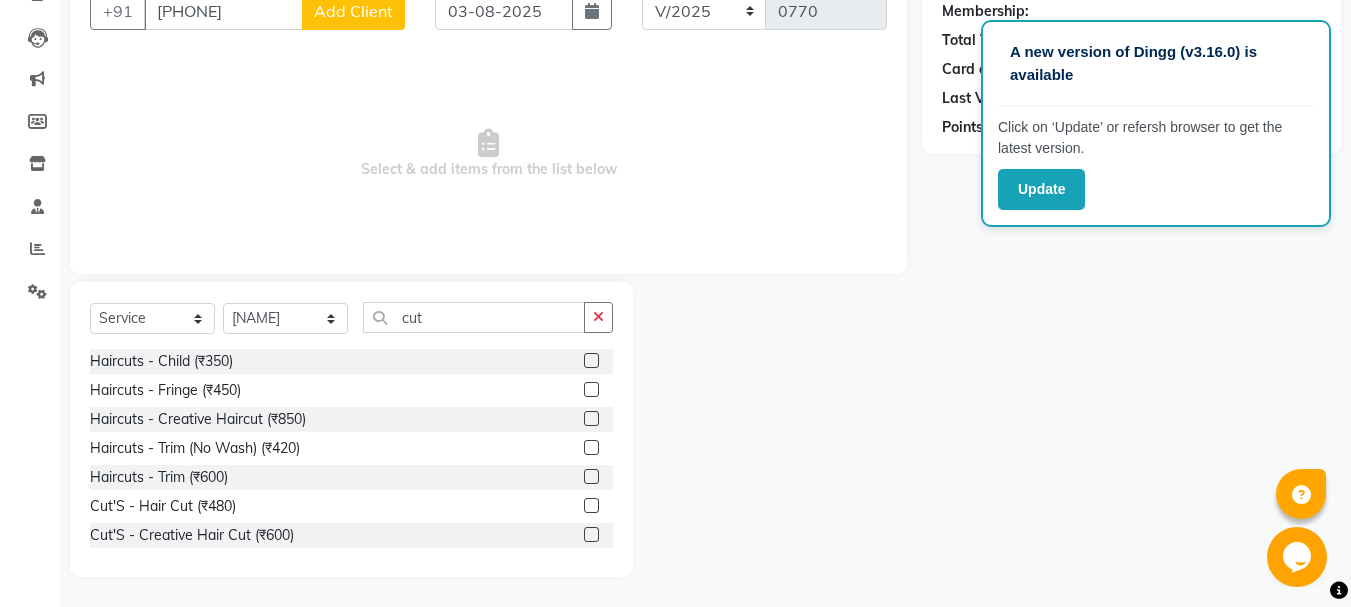 click 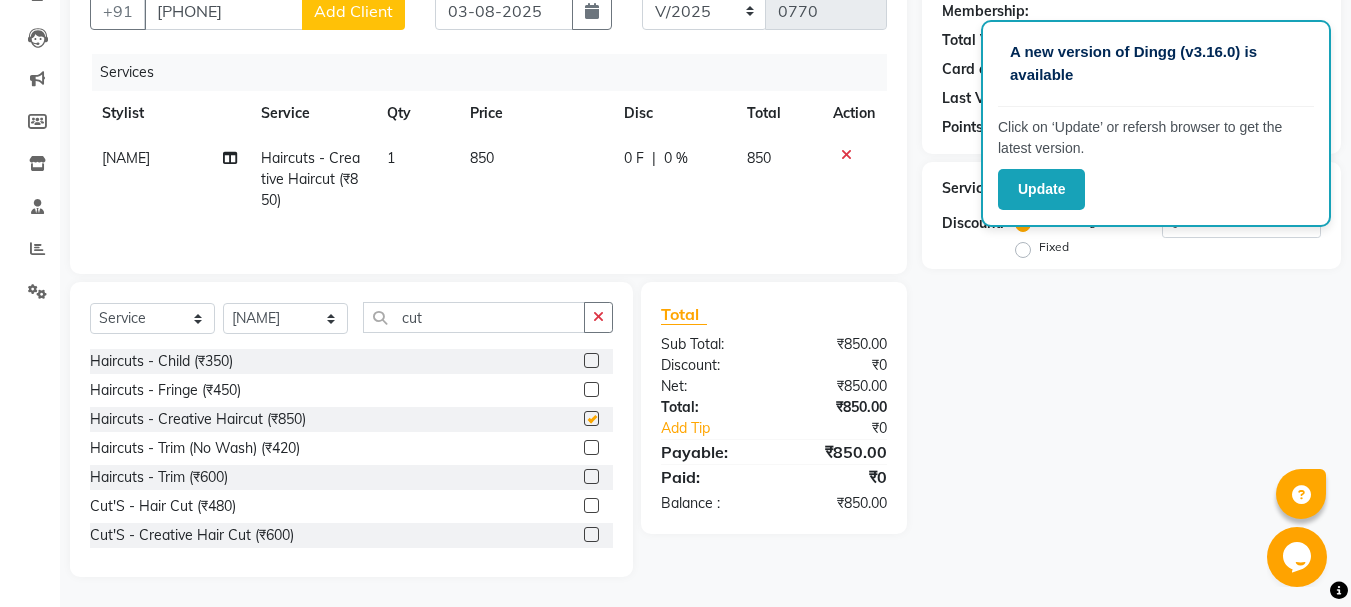 checkbox on "false" 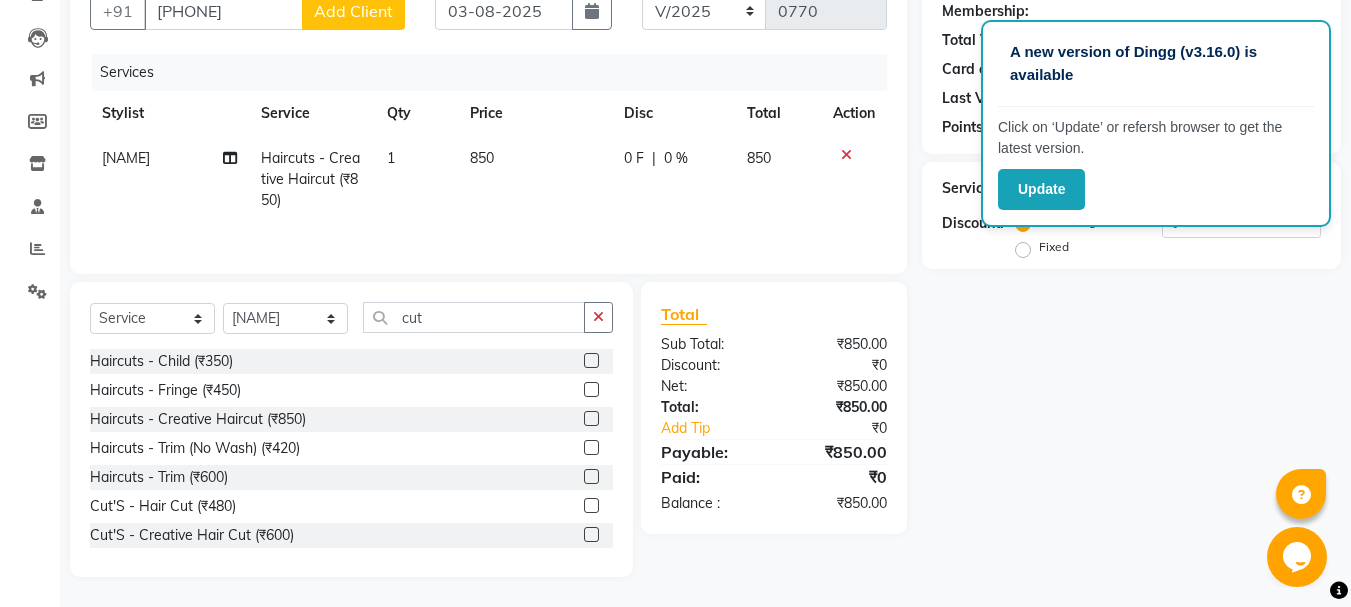 click on "850" 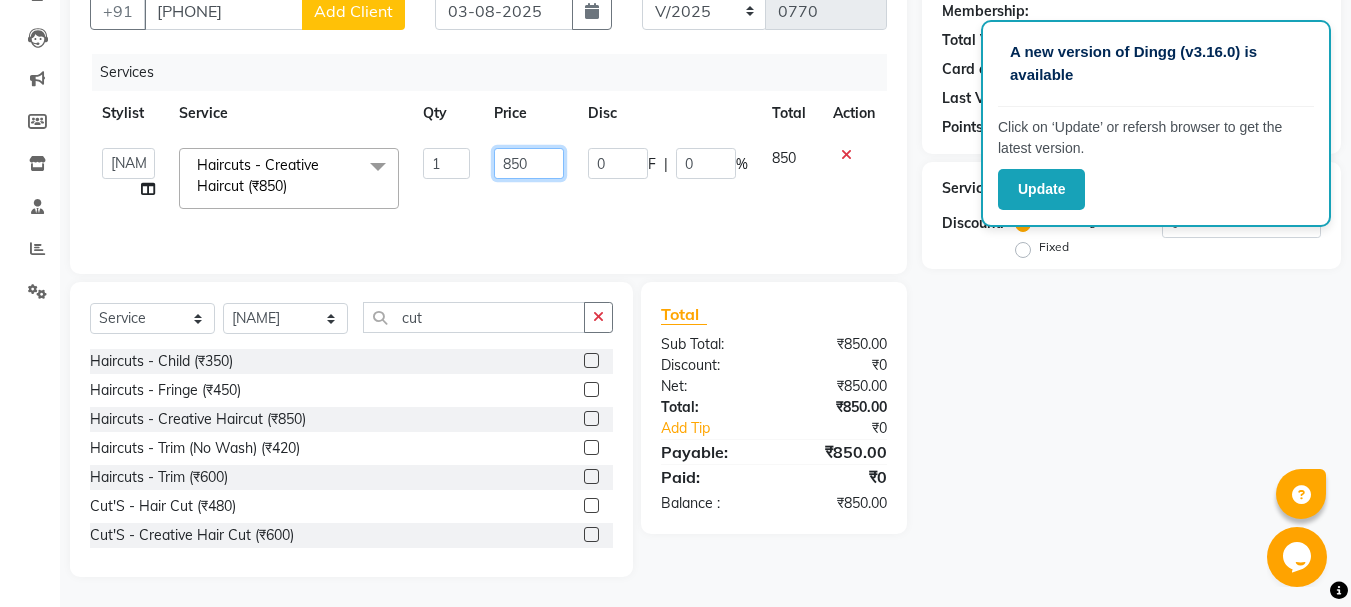 click on "850" 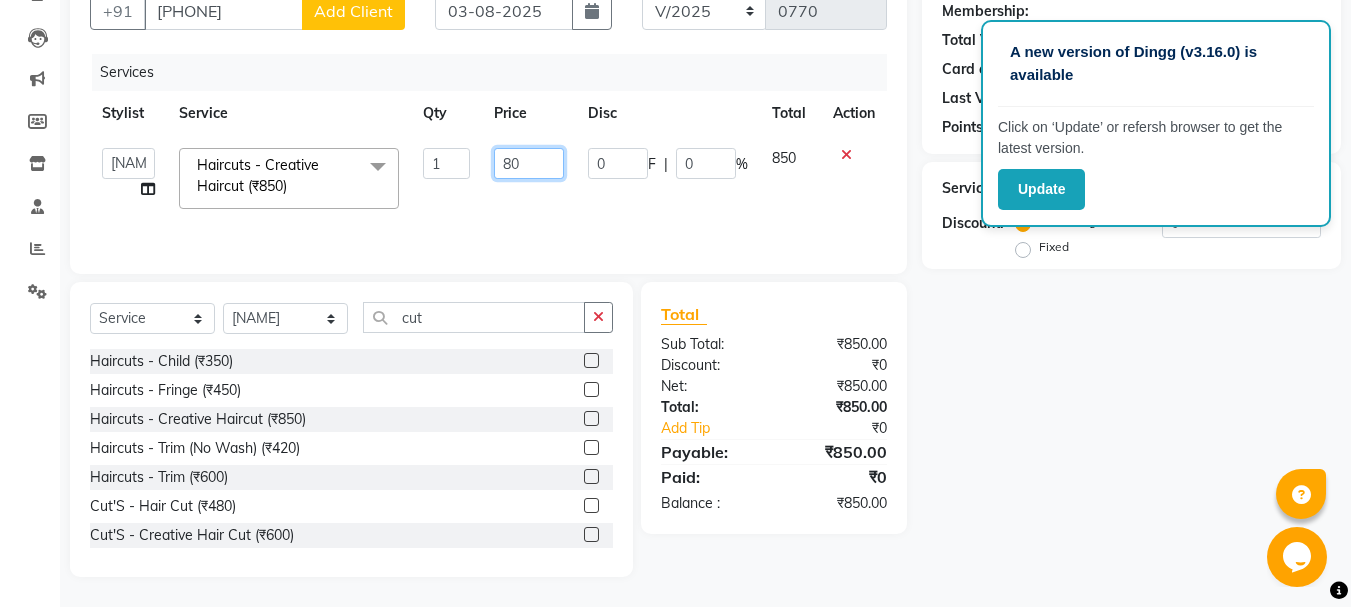 type on "800" 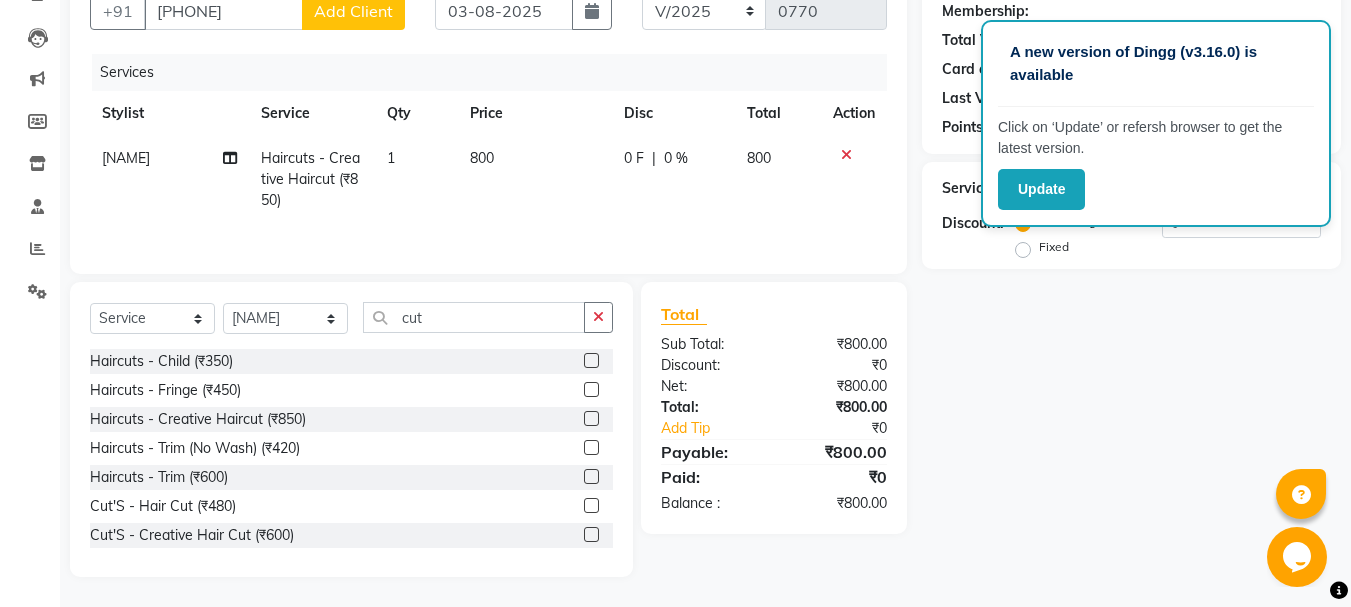 click on "Name: Membership: Total Visits: Card on file: Last Visit: Points: Service Total: ₹800.00 Discount: Percentage Fixed 0" 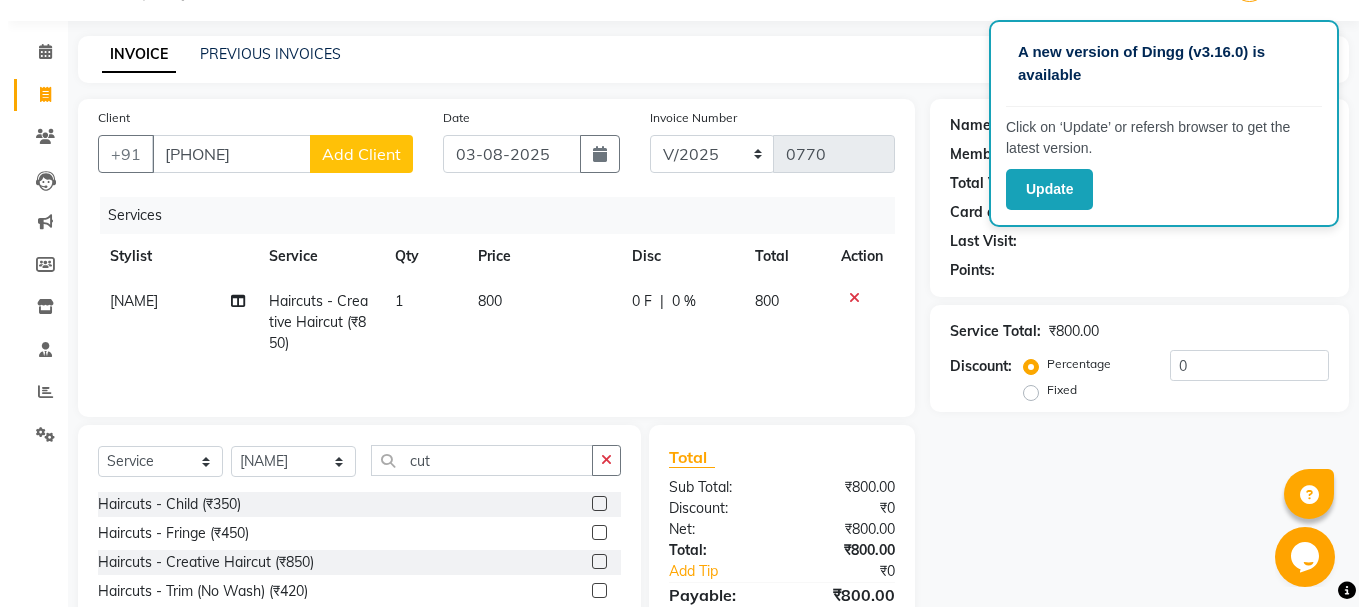scroll, scrollTop: 48, scrollLeft: 0, axis: vertical 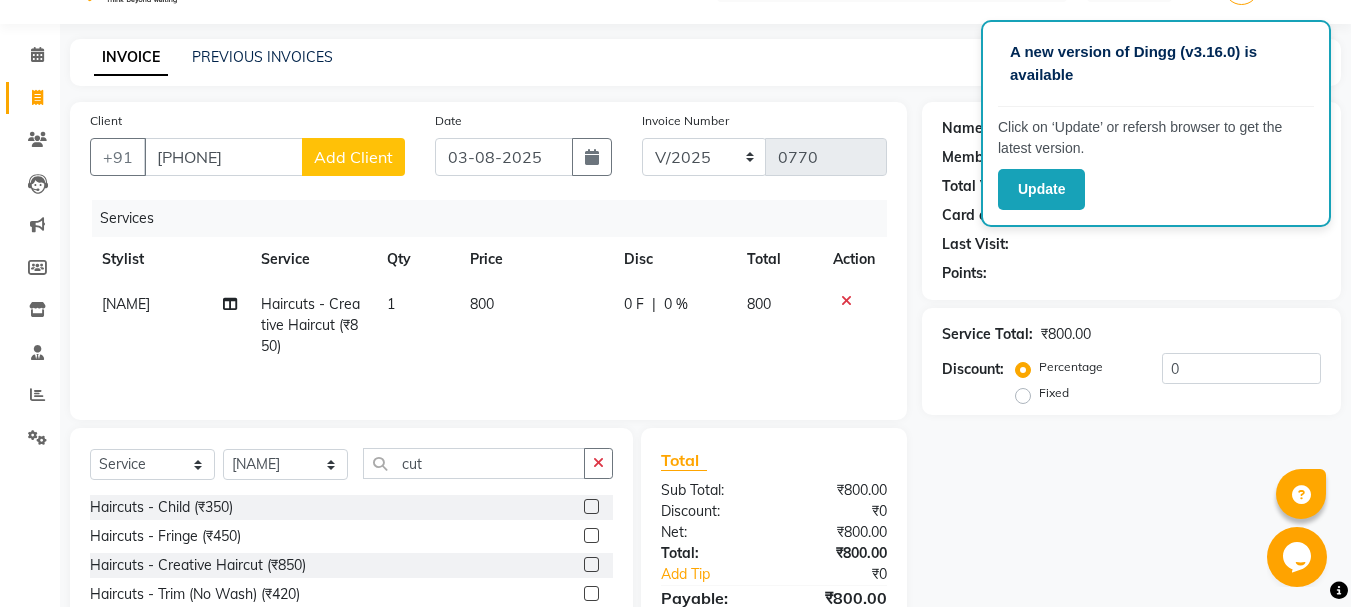 click on "Add Client" 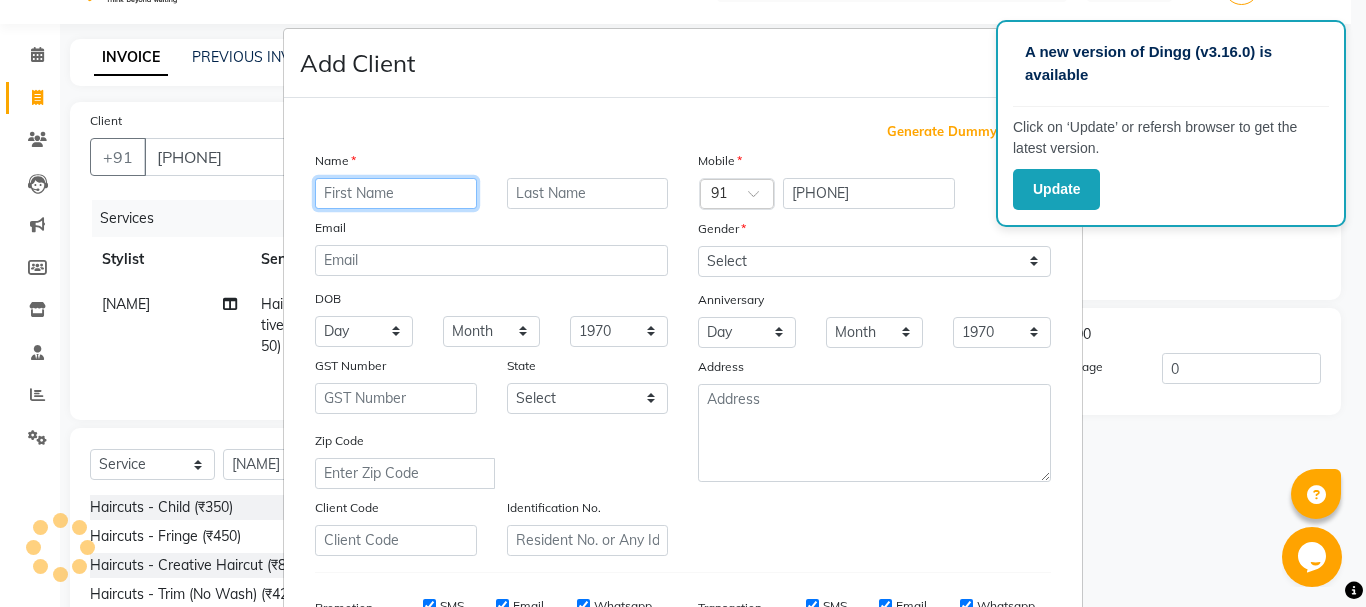 click at bounding box center (396, 193) 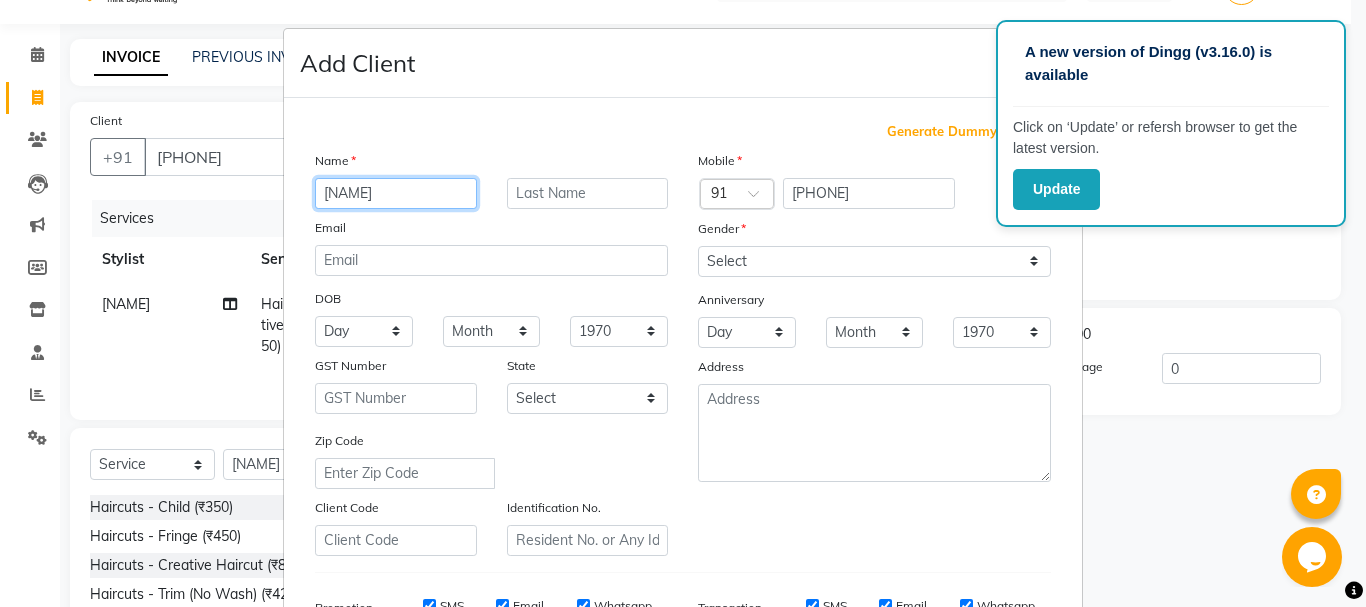 type on "[NAME]" 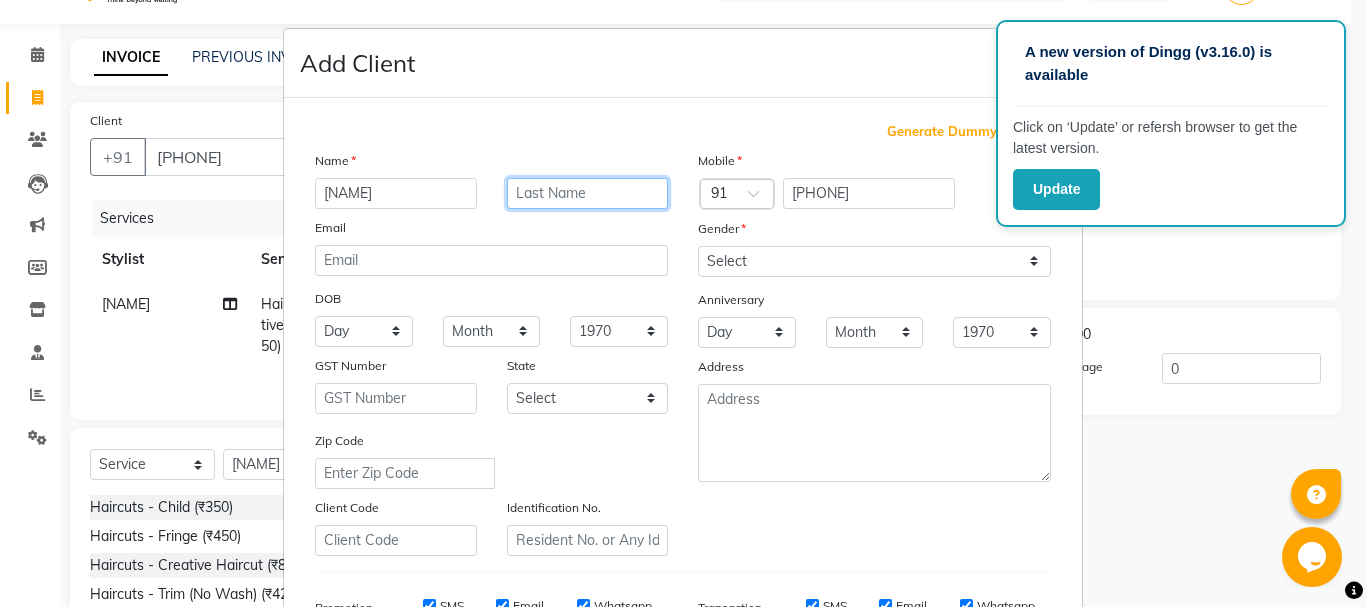 click at bounding box center [588, 193] 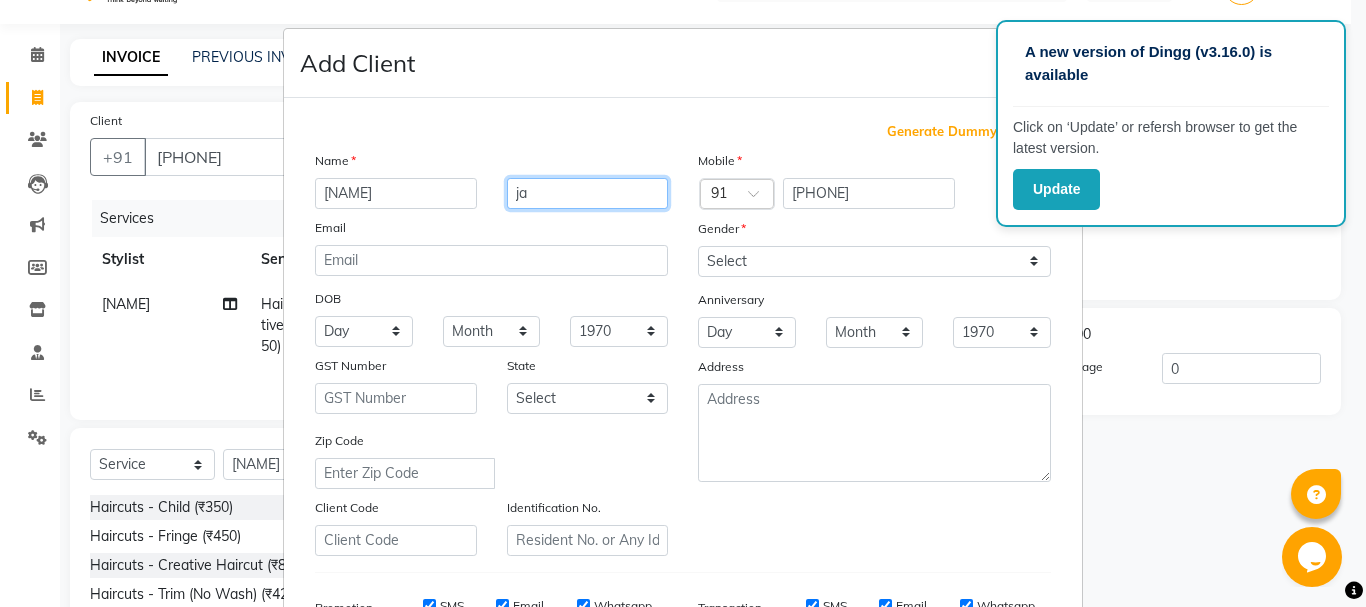 type on "j" 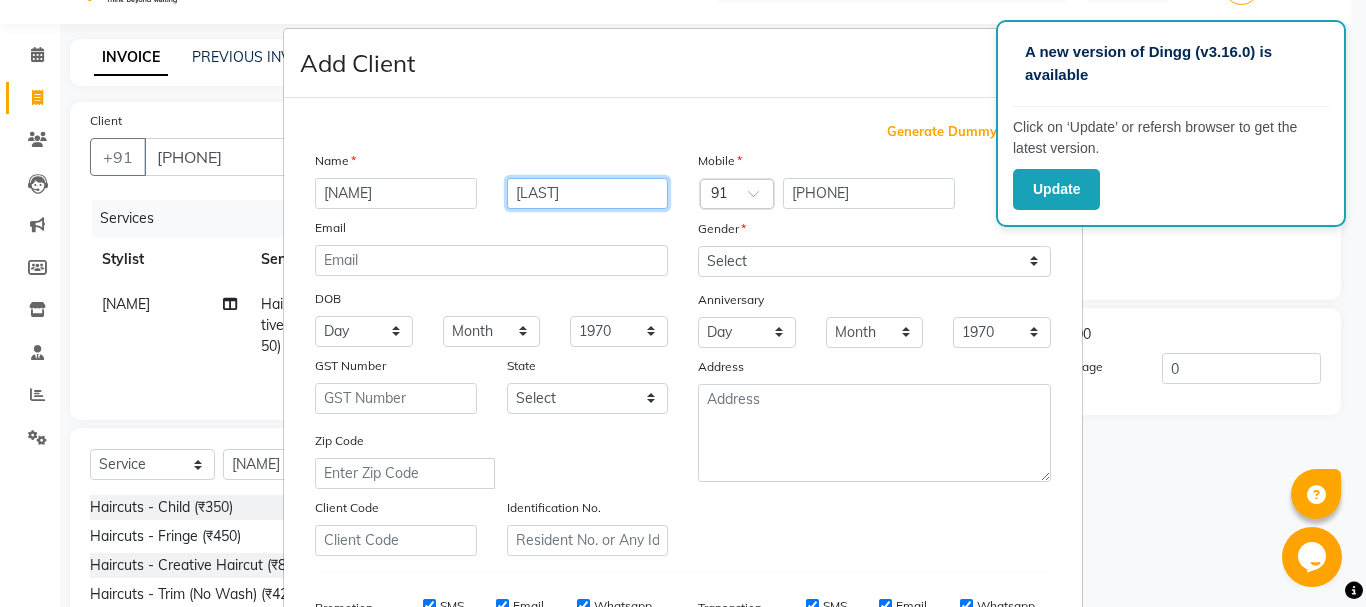 type on "[LAST]" 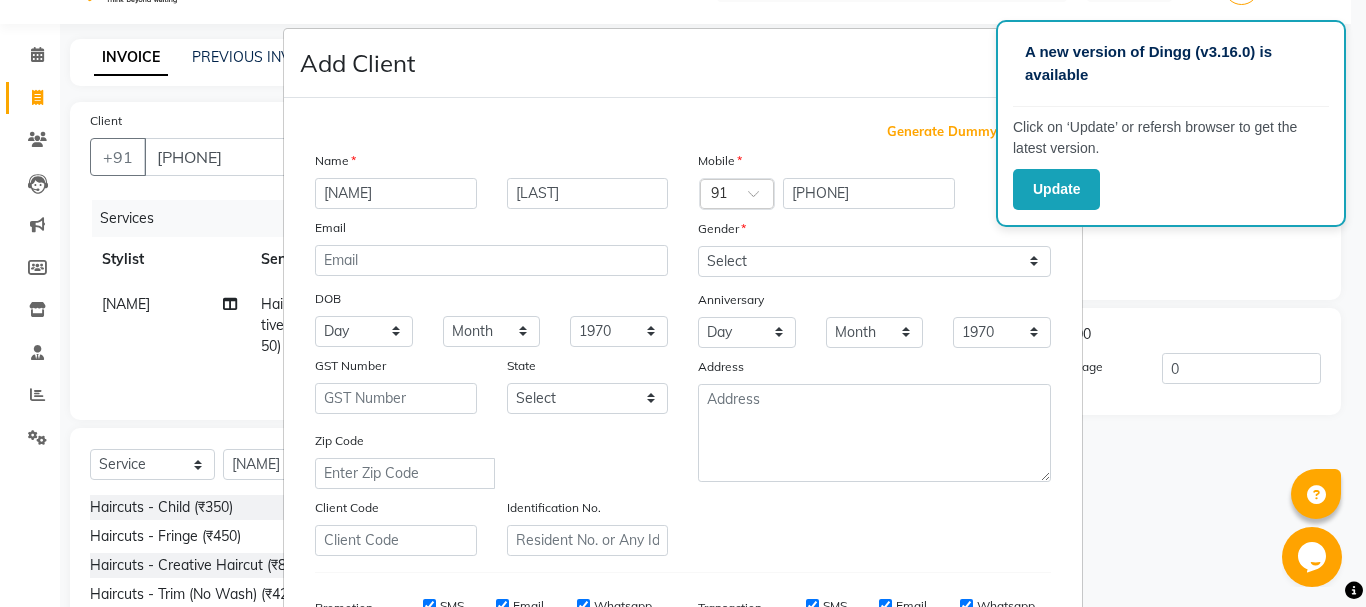 click on "A new version of Dingg (v3.16.0) is available  Click on ‘Update’ or refersh browser to get the latest version.  Update" 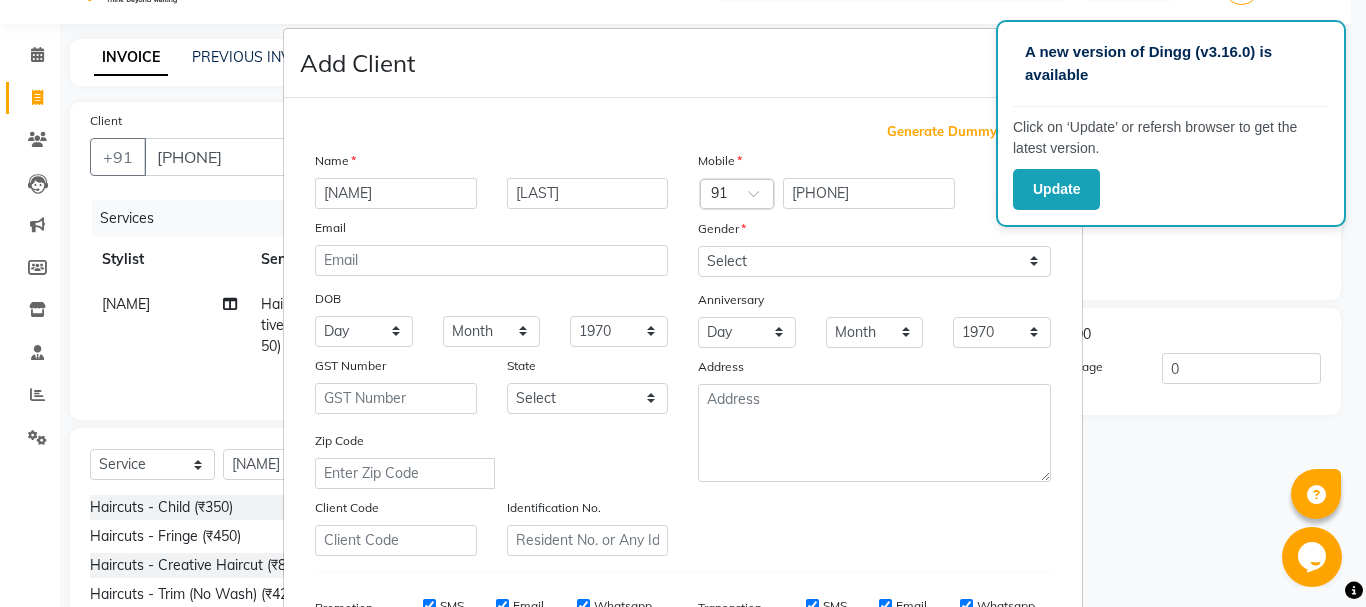 click at bounding box center (1018, 193) 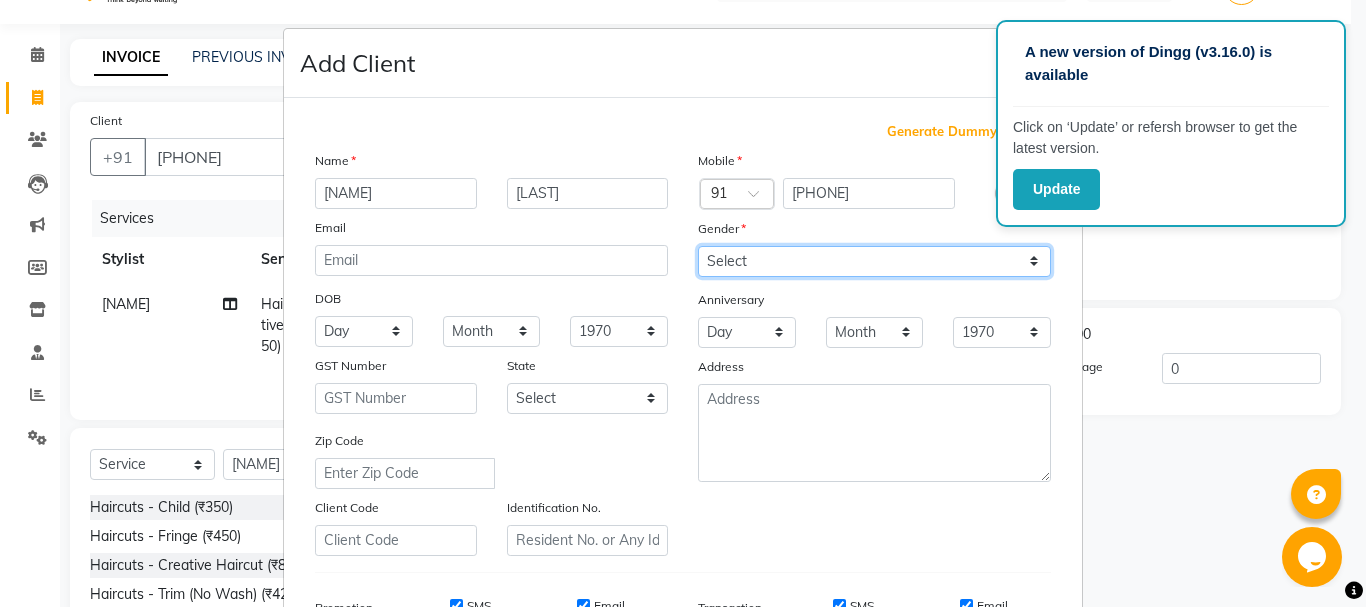 drag, startPoint x: 994, startPoint y: 259, endPoint x: 994, endPoint y: 272, distance: 13 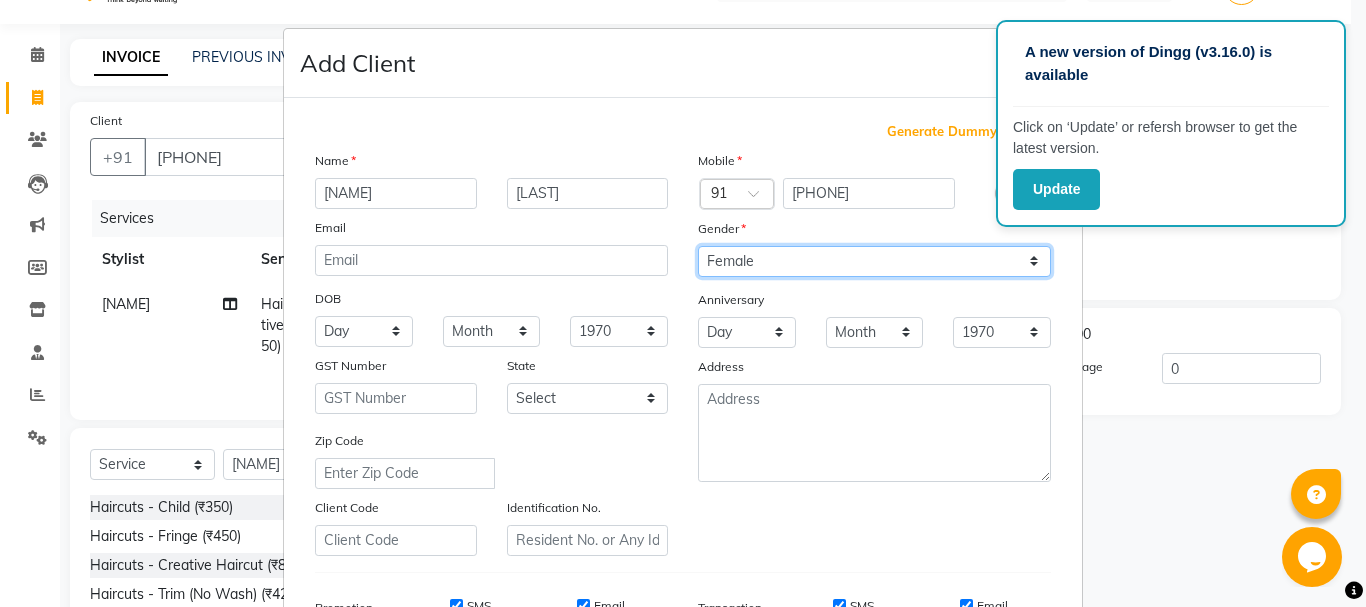 click on "Select Male Female Other Prefer Not To Say" at bounding box center [874, 261] 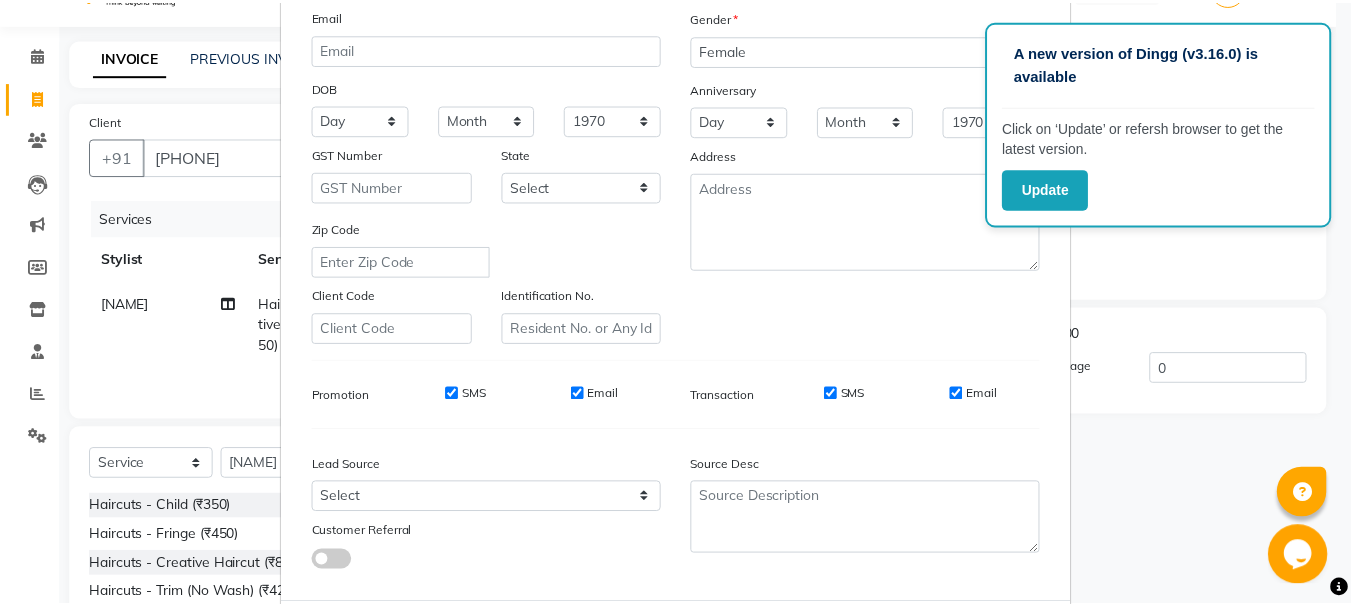 scroll, scrollTop: 316, scrollLeft: 0, axis: vertical 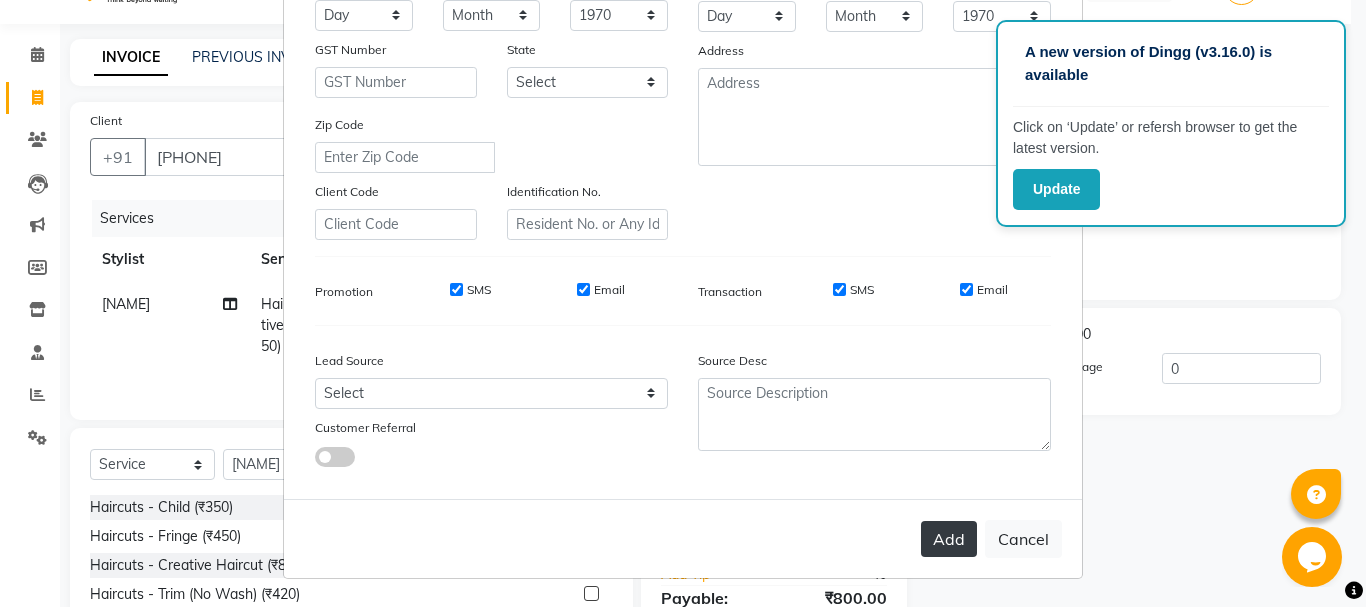 click on "Add" at bounding box center (949, 539) 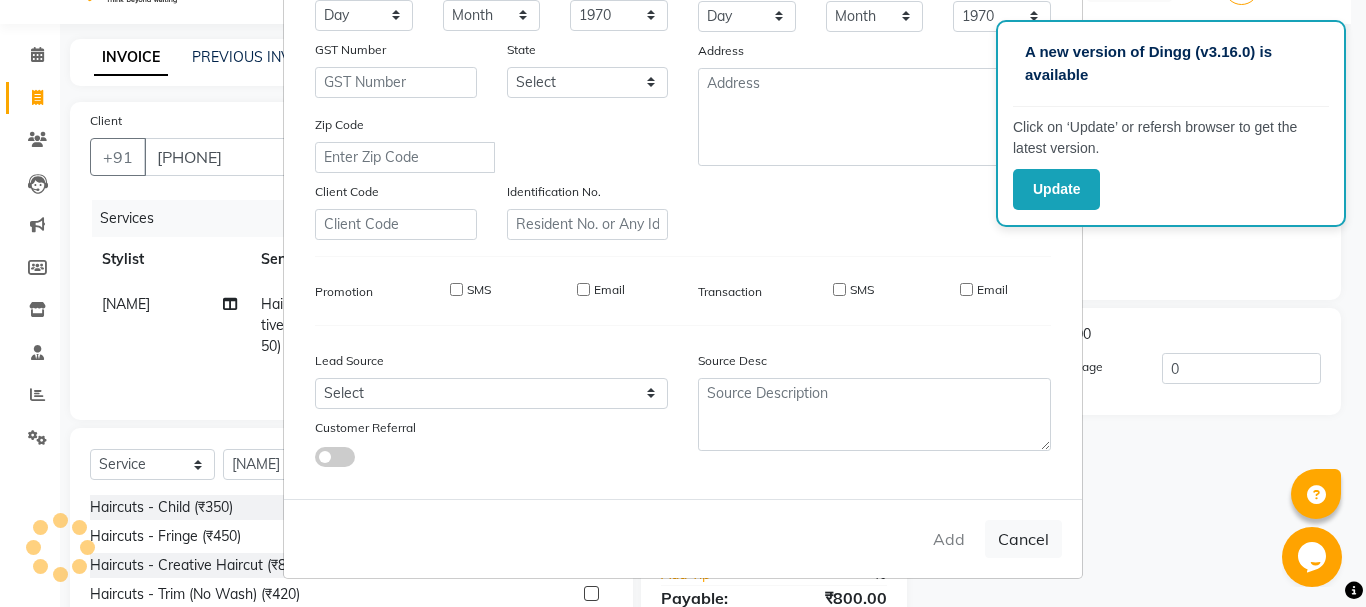 type 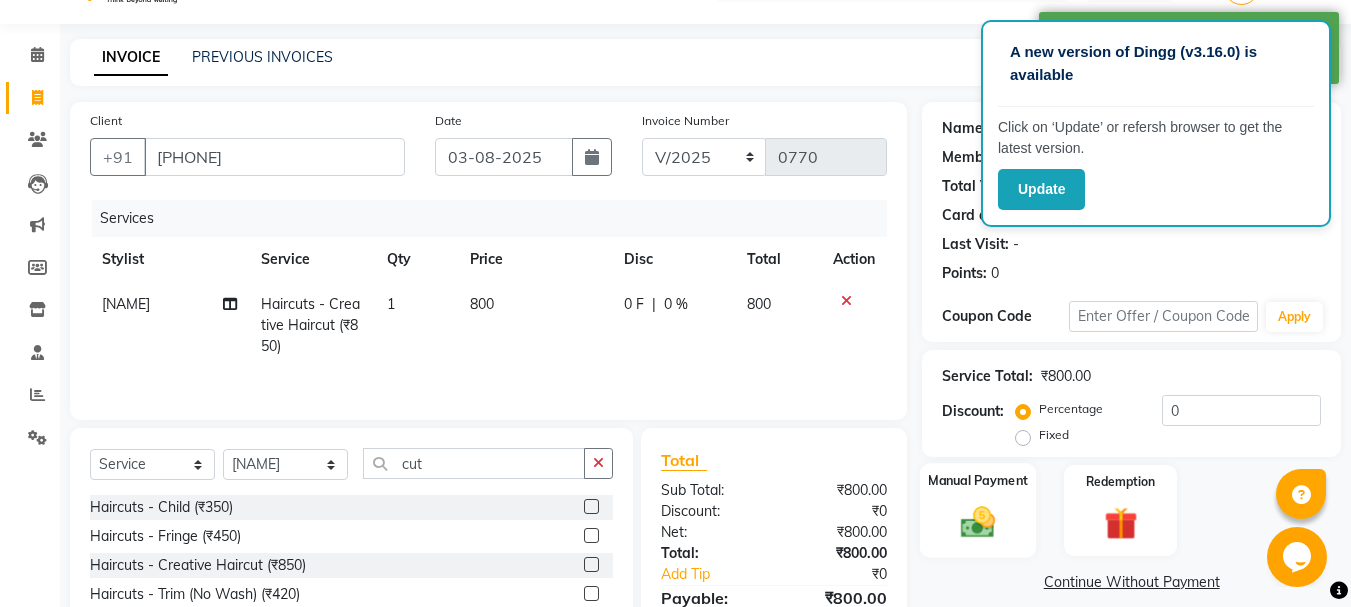 click 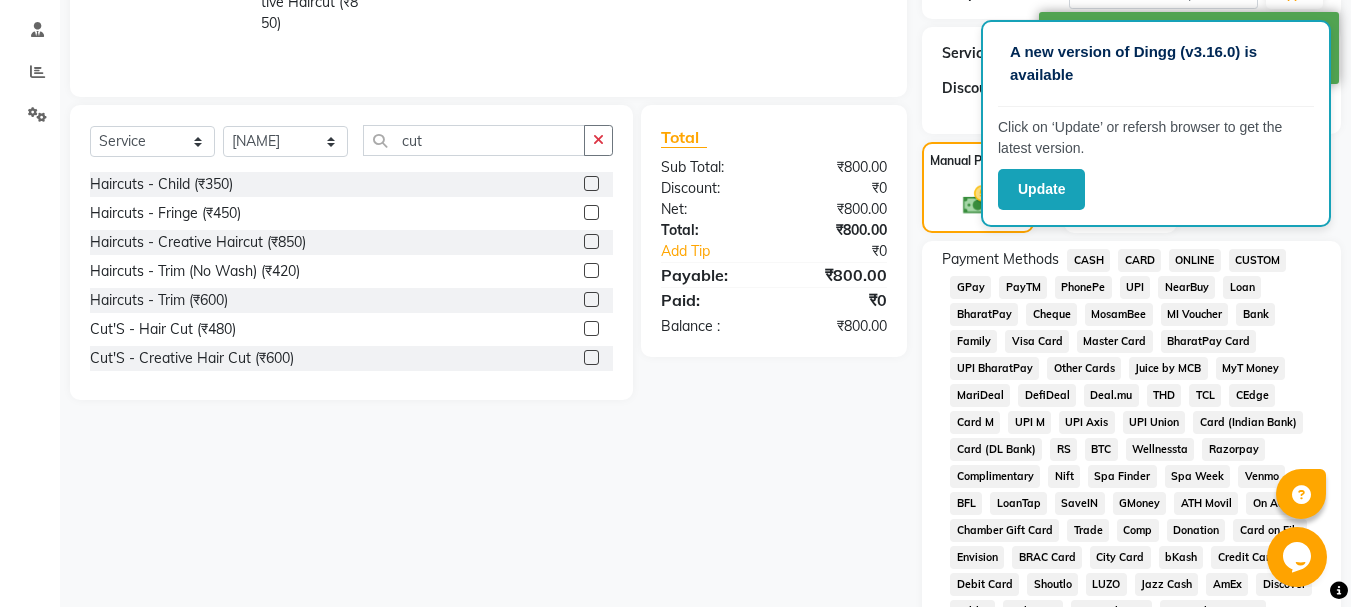 scroll, scrollTop: 369, scrollLeft: 0, axis: vertical 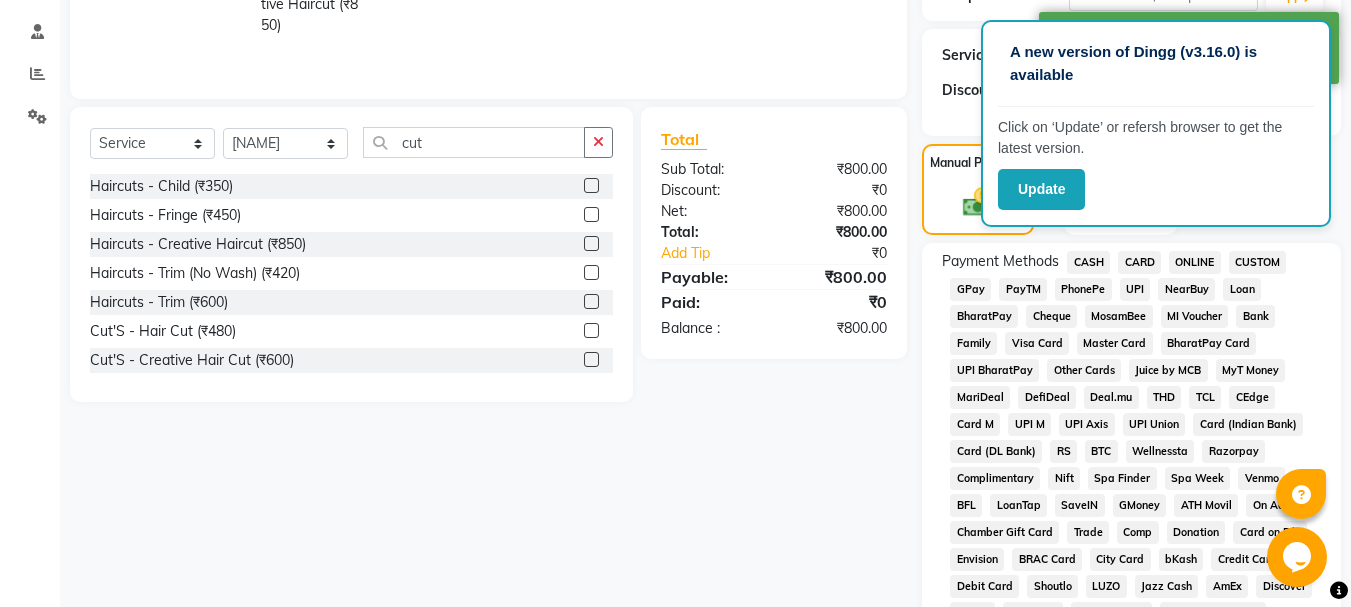 click on "GPay" 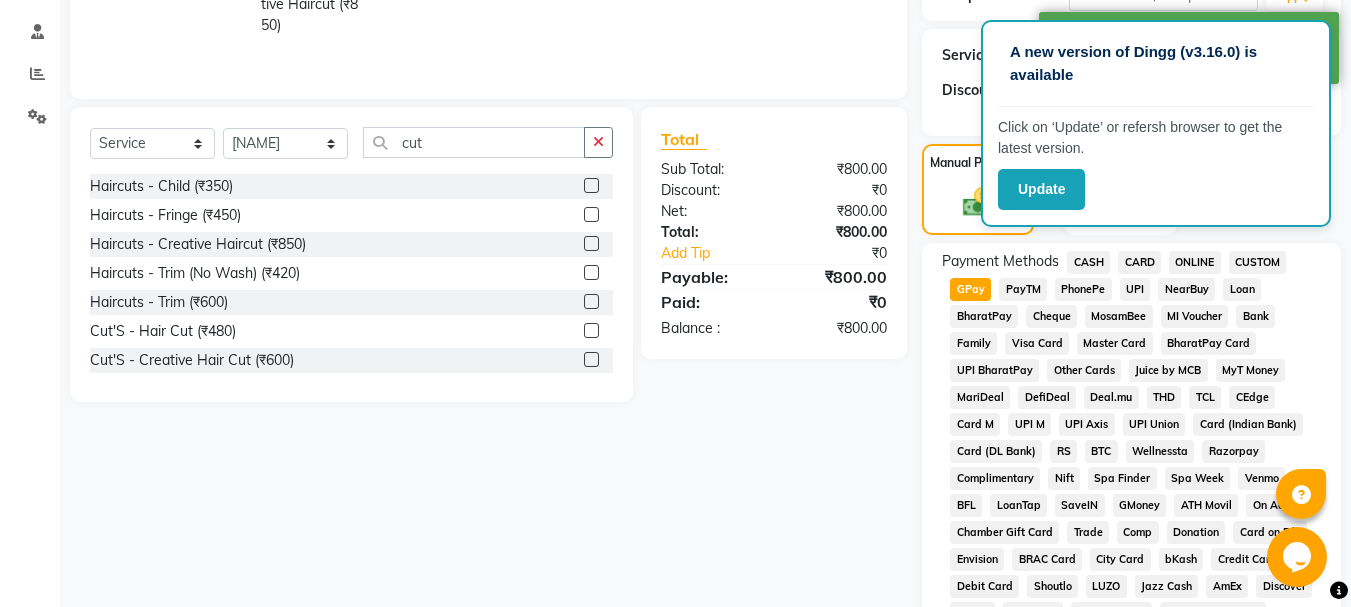 scroll, scrollTop: 895, scrollLeft: 0, axis: vertical 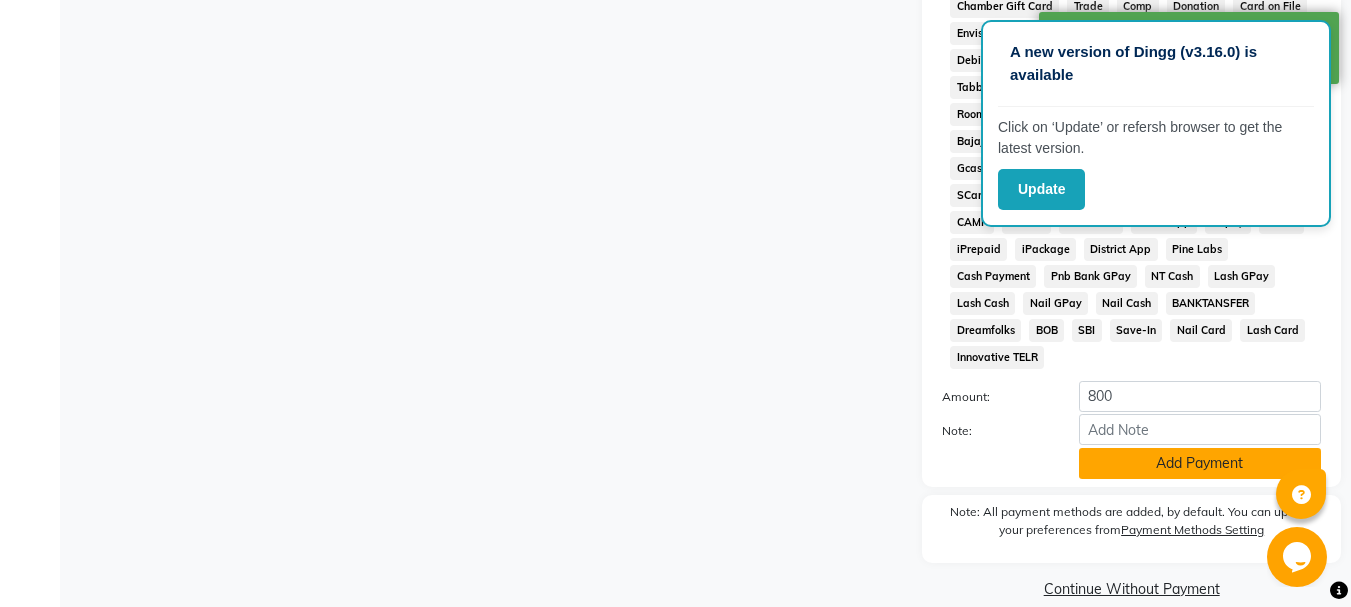 drag, startPoint x: 1164, startPoint y: 426, endPoint x: 1164, endPoint y: 440, distance: 14 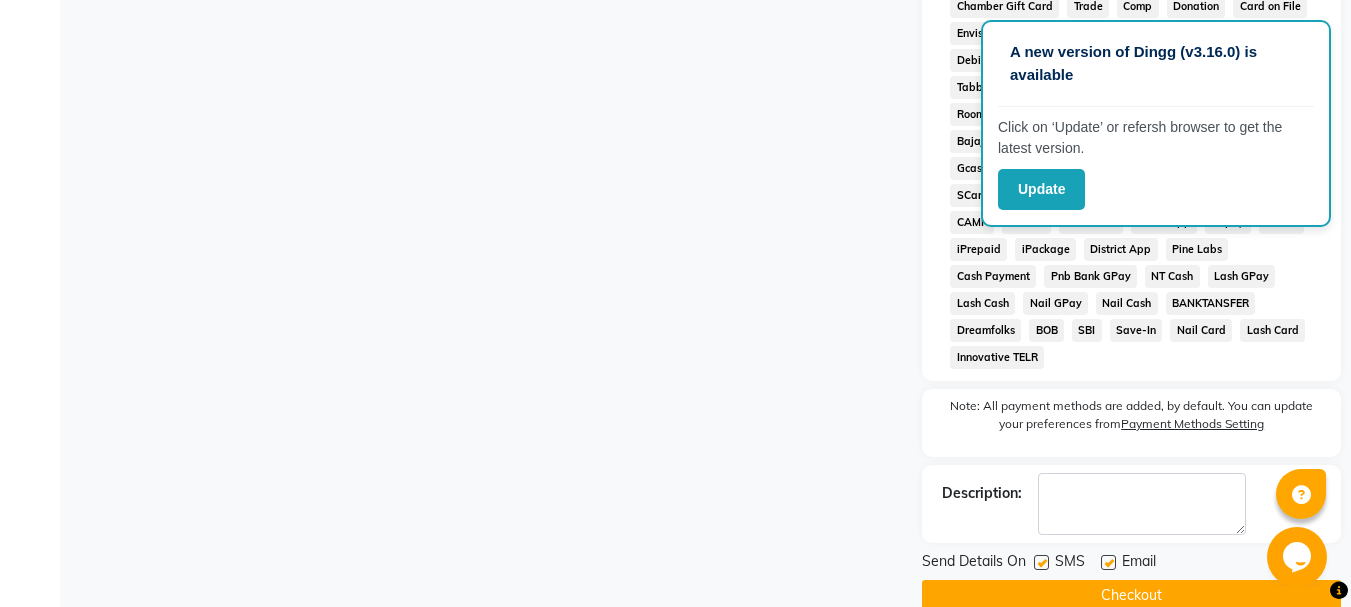 click on "Checkout" 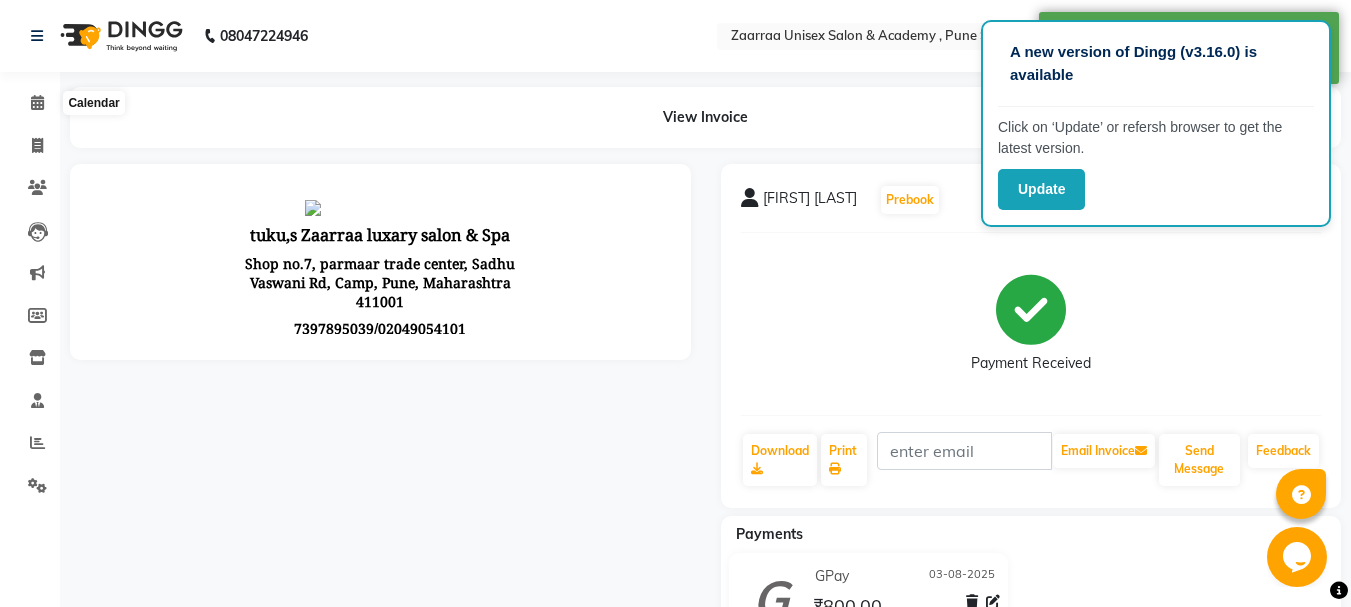 scroll, scrollTop: 0, scrollLeft: 0, axis: both 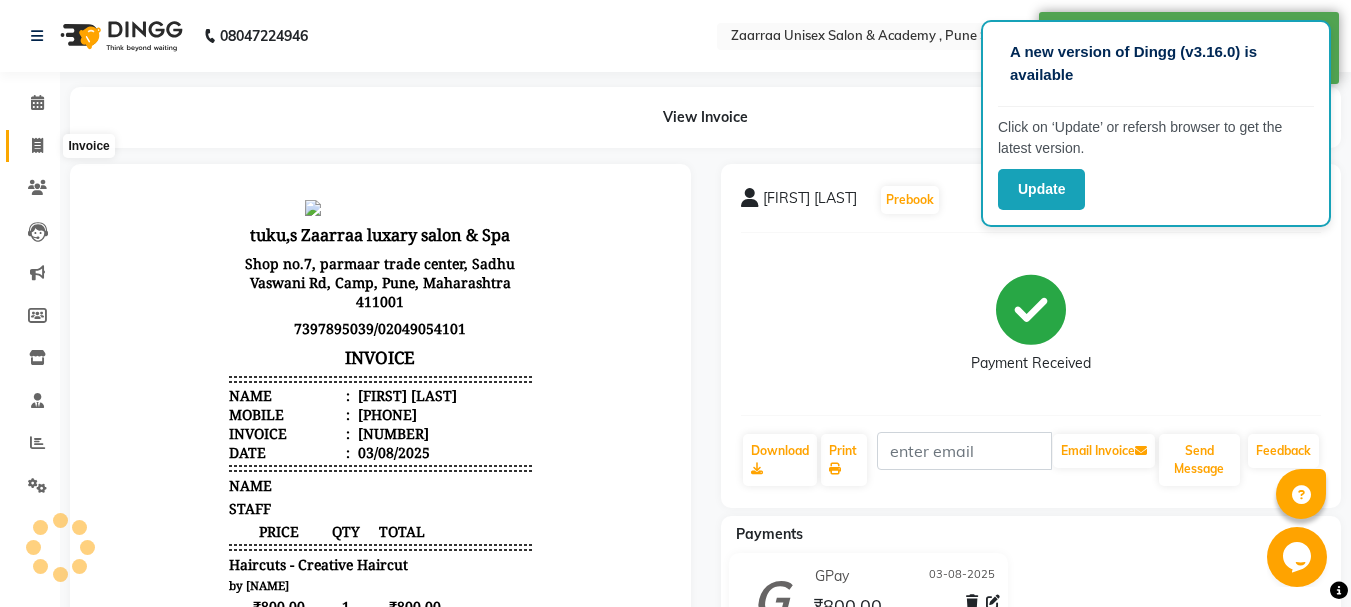 click 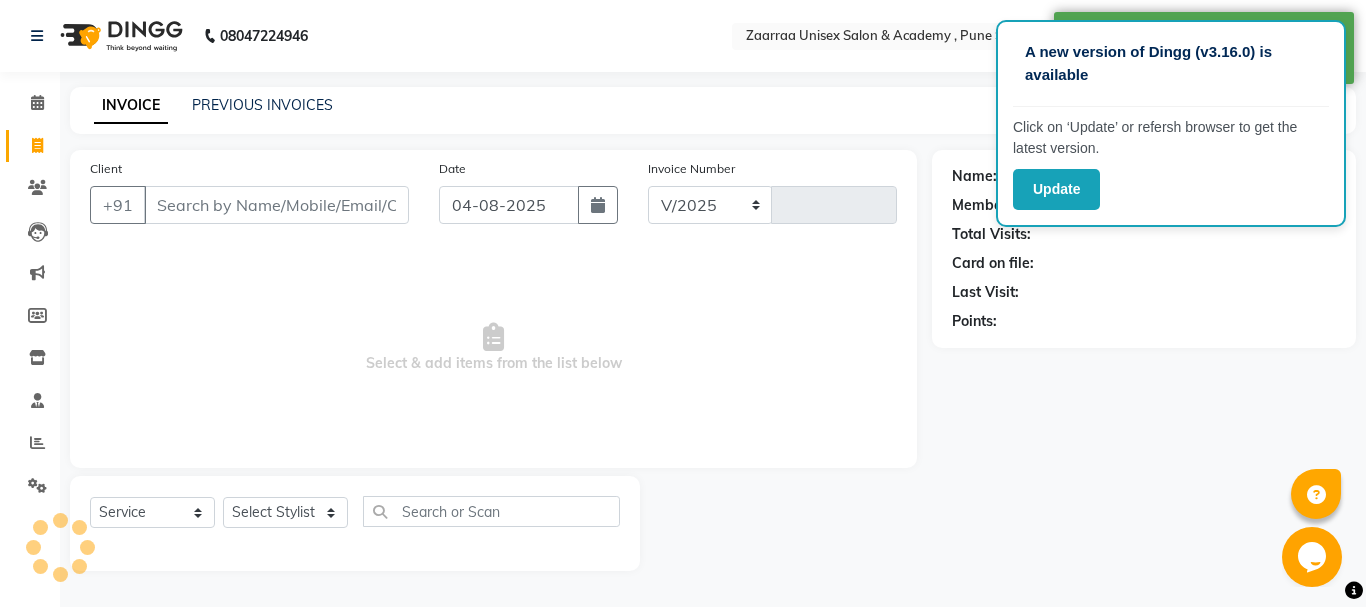 select on "3828" 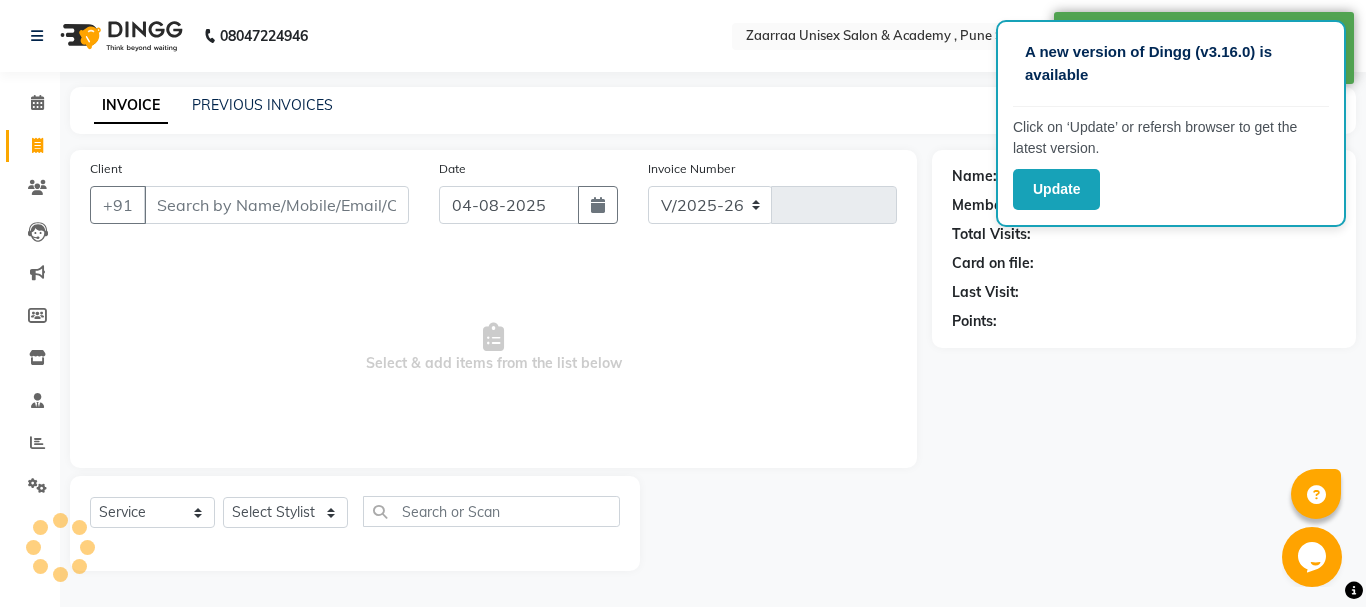 type on "0771" 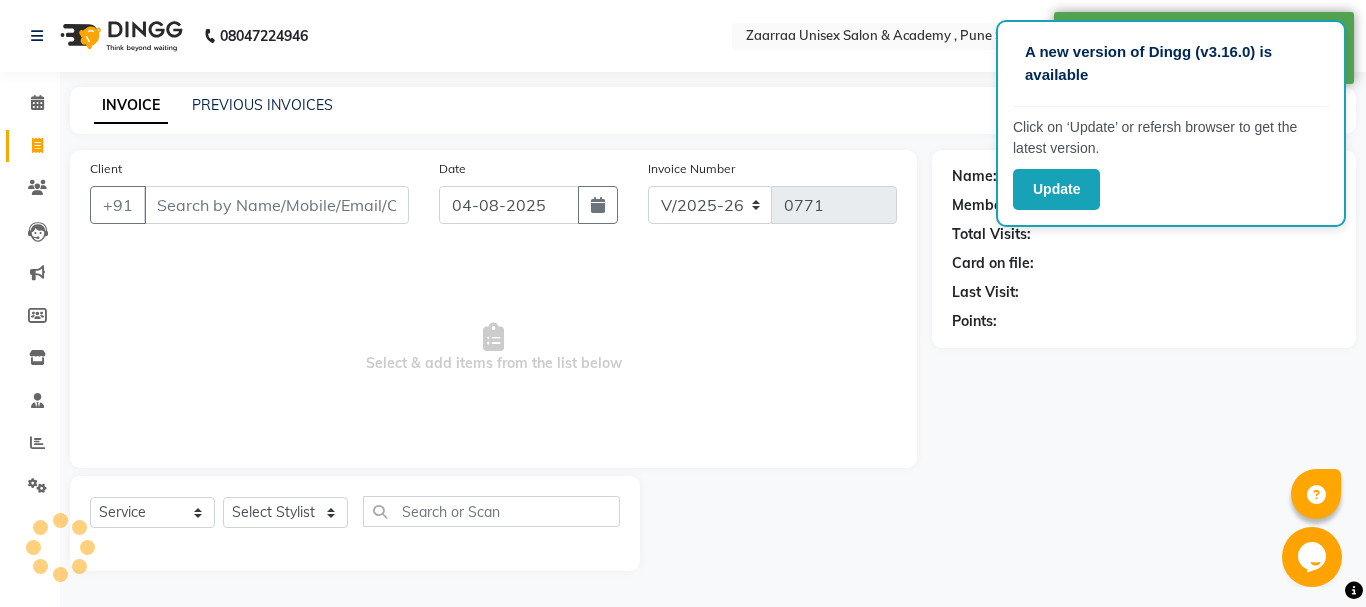 click on "Client" at bounding box center [276, 205] 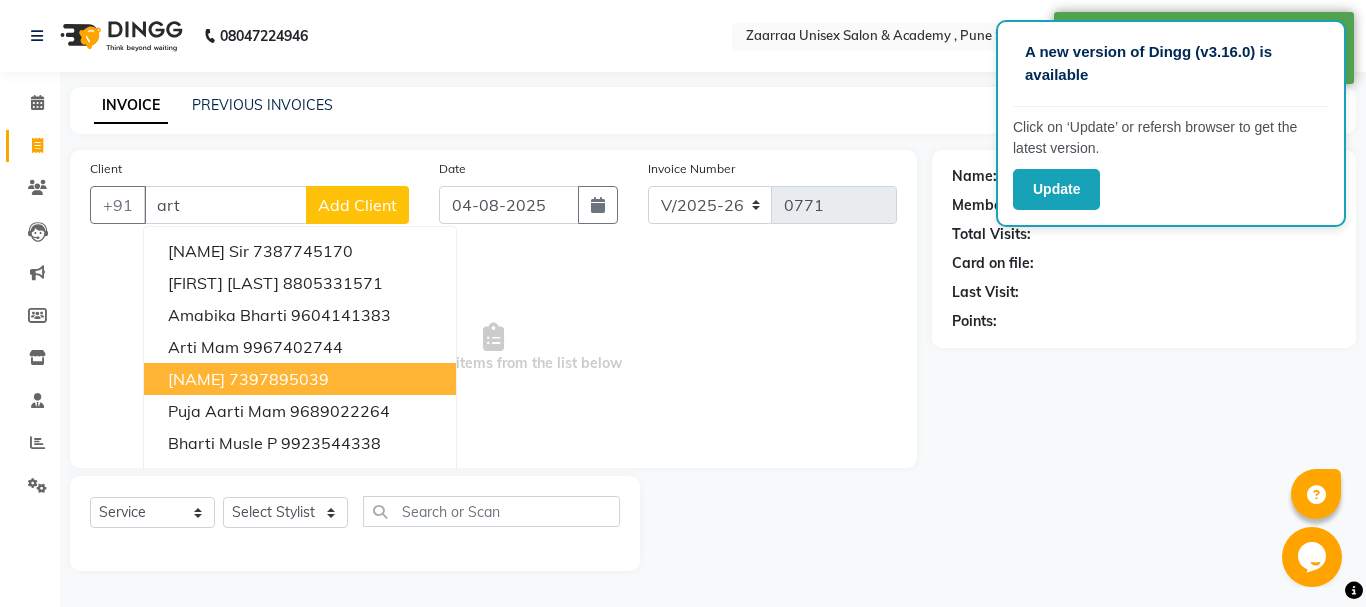 click on "7397895039" at bounding box center [279, 379] 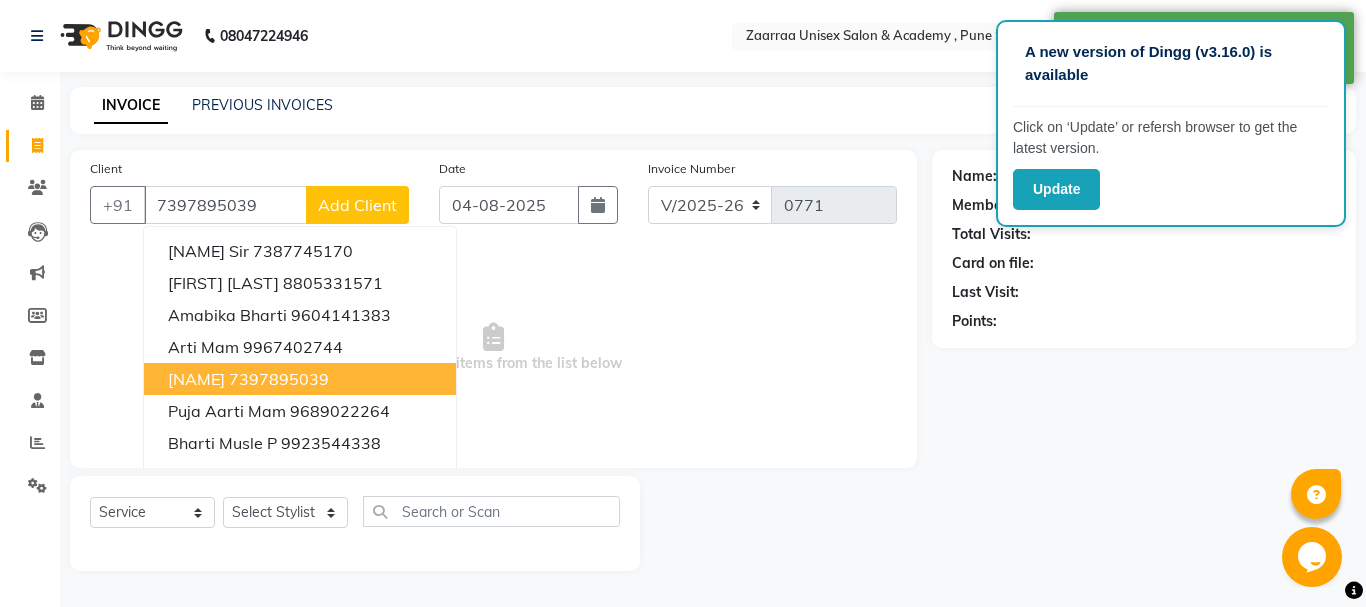 type on "7397895039" 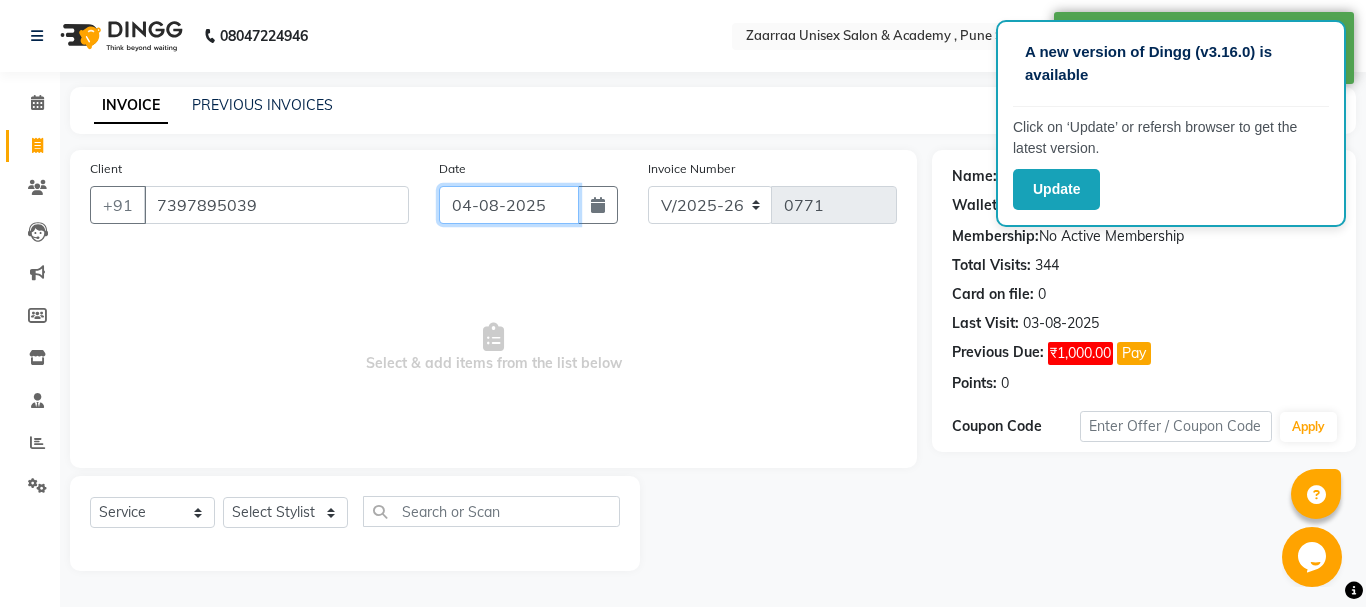 click on "04-08-2025" 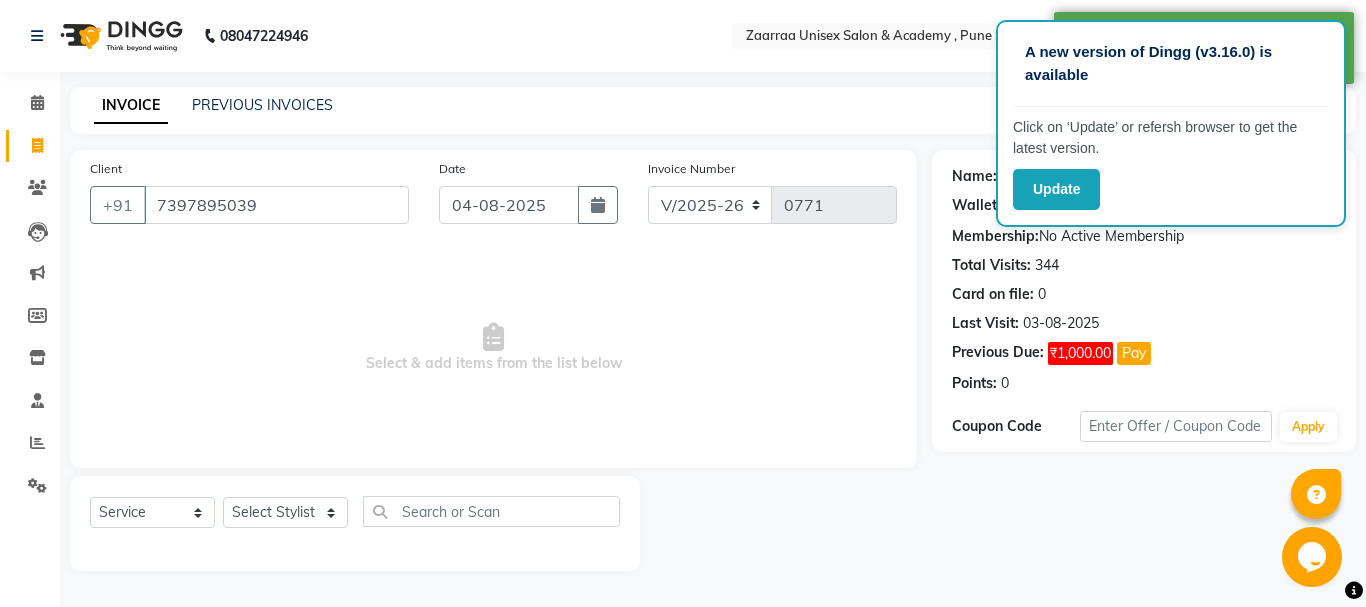 select on "8" 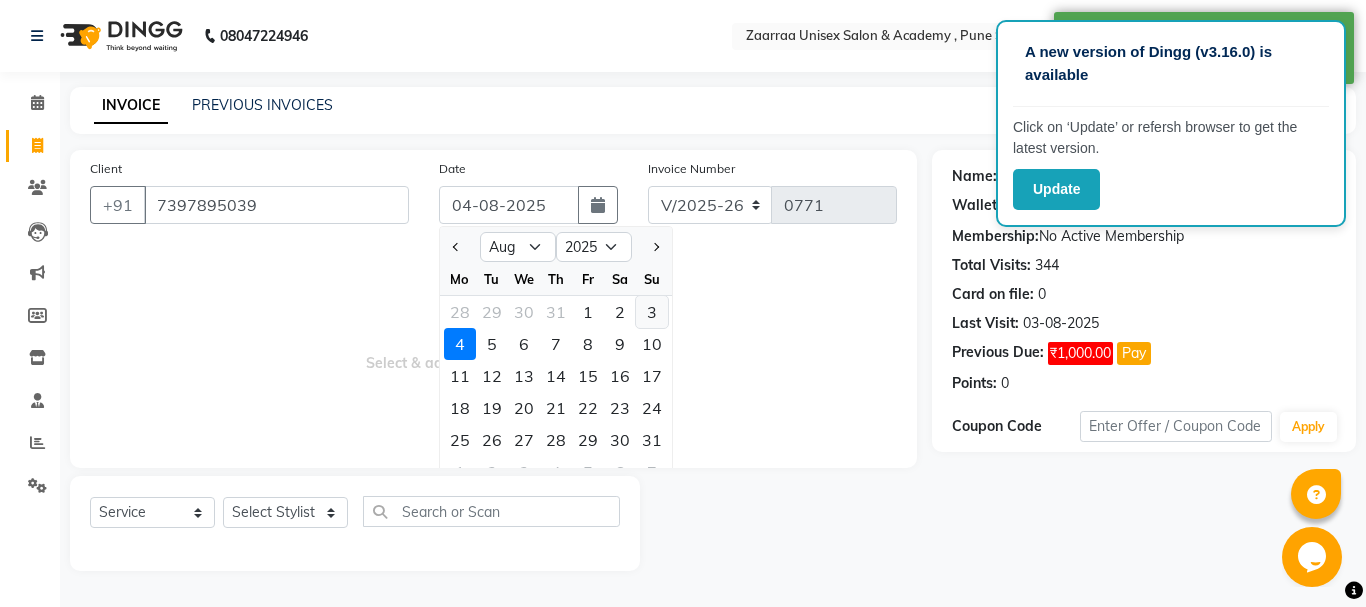 click on "3" 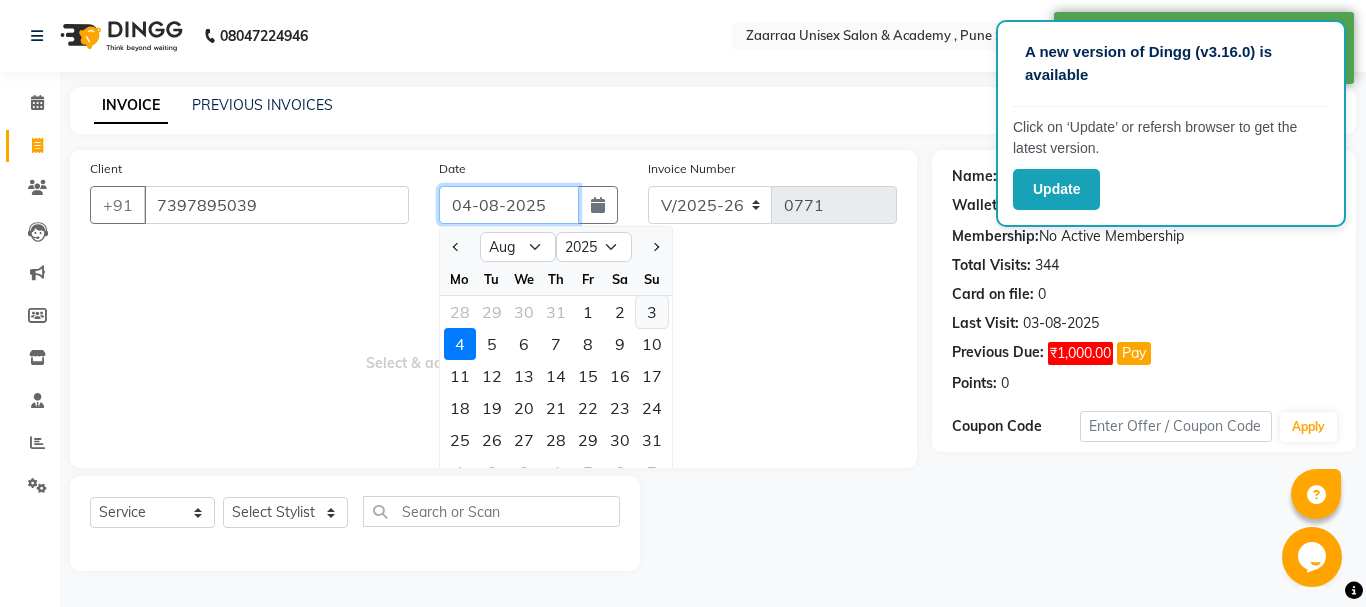 type on "03-08-2025" 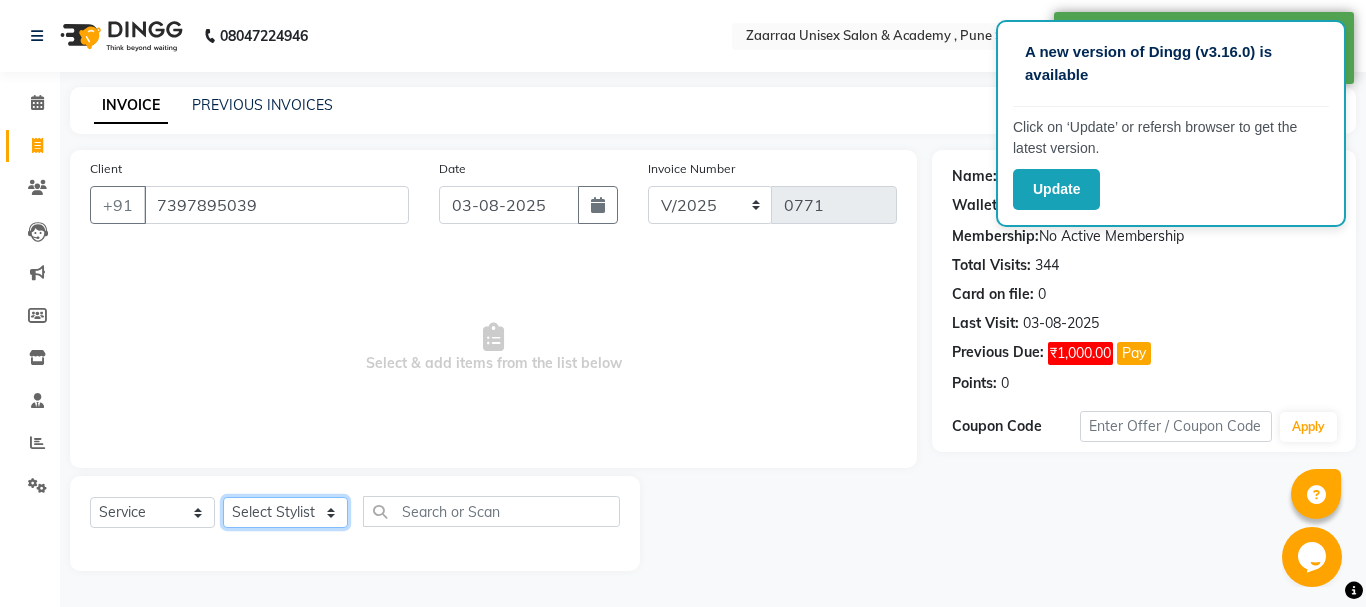 click on "Select Stylist ankush nisha pranali swati" 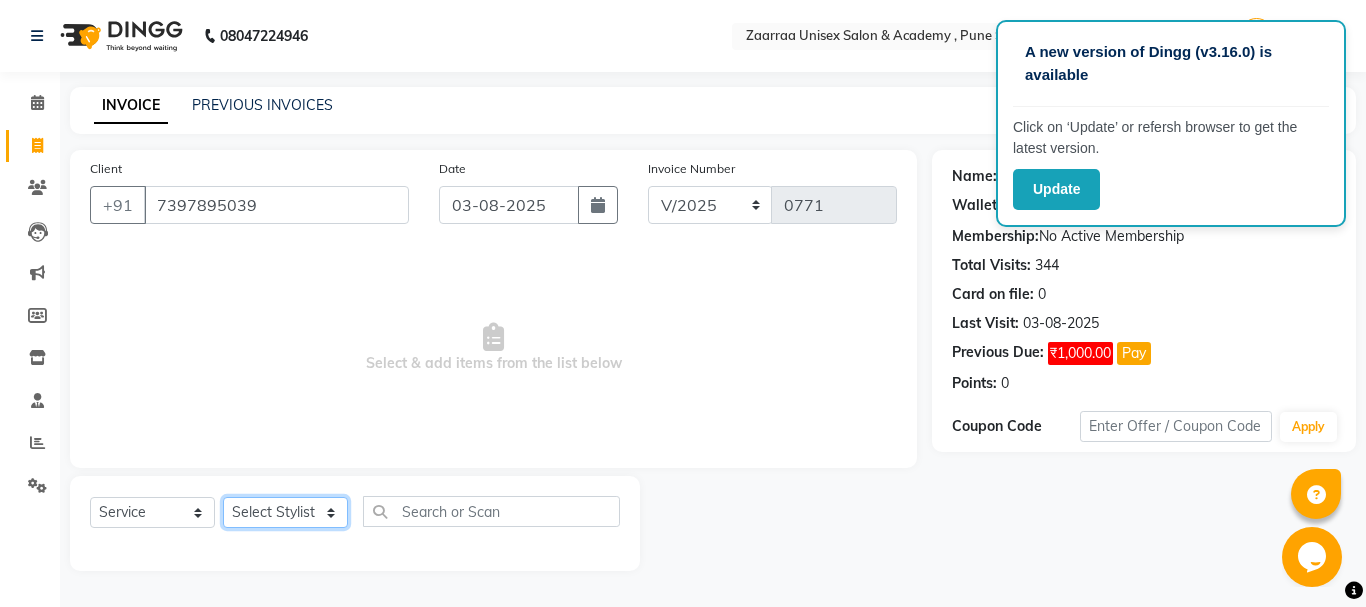select on "24601" 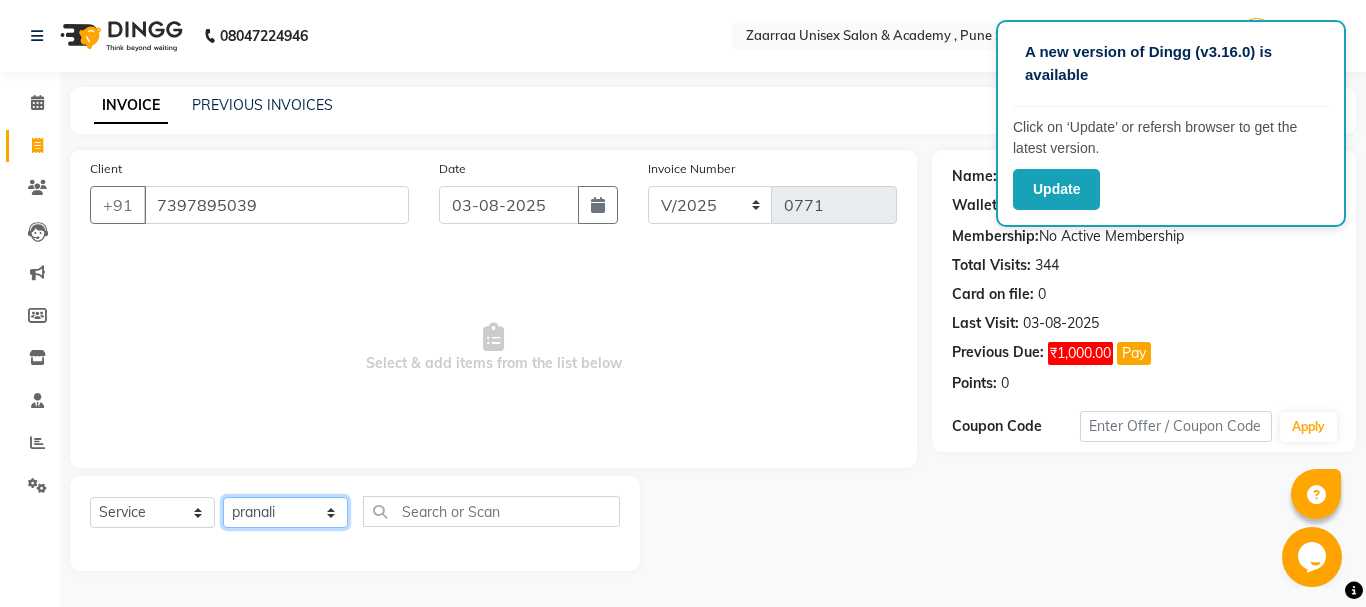 click on "Select Stylist ankush nisha pranali swati" 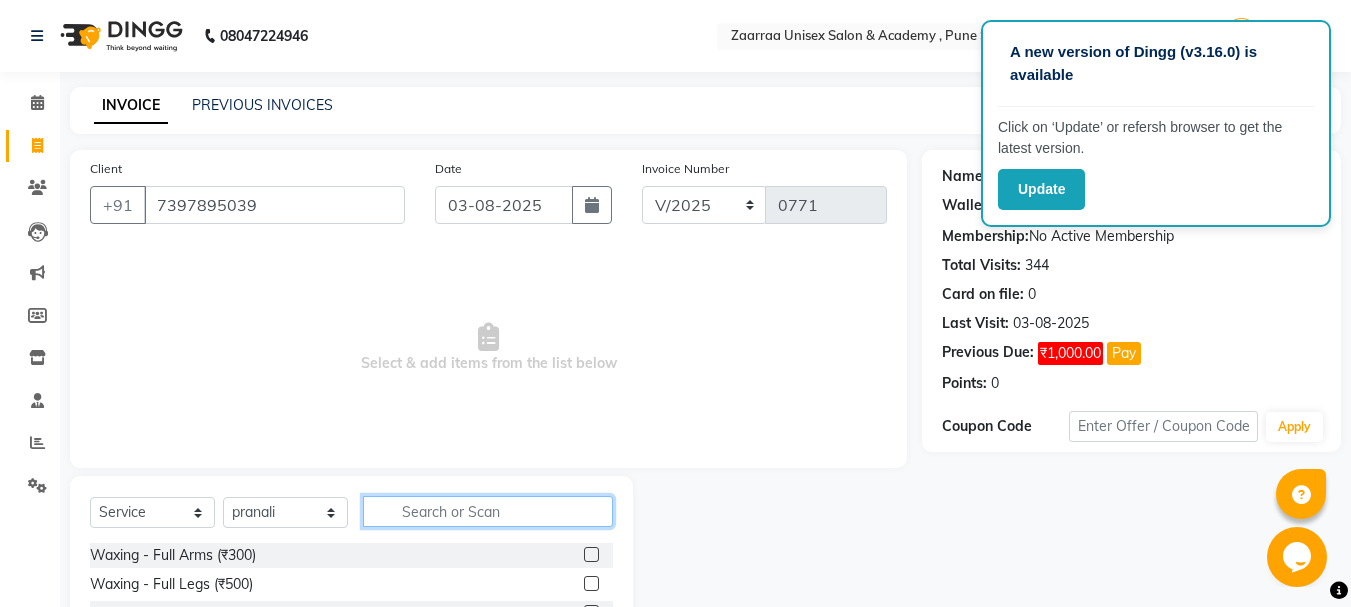 click 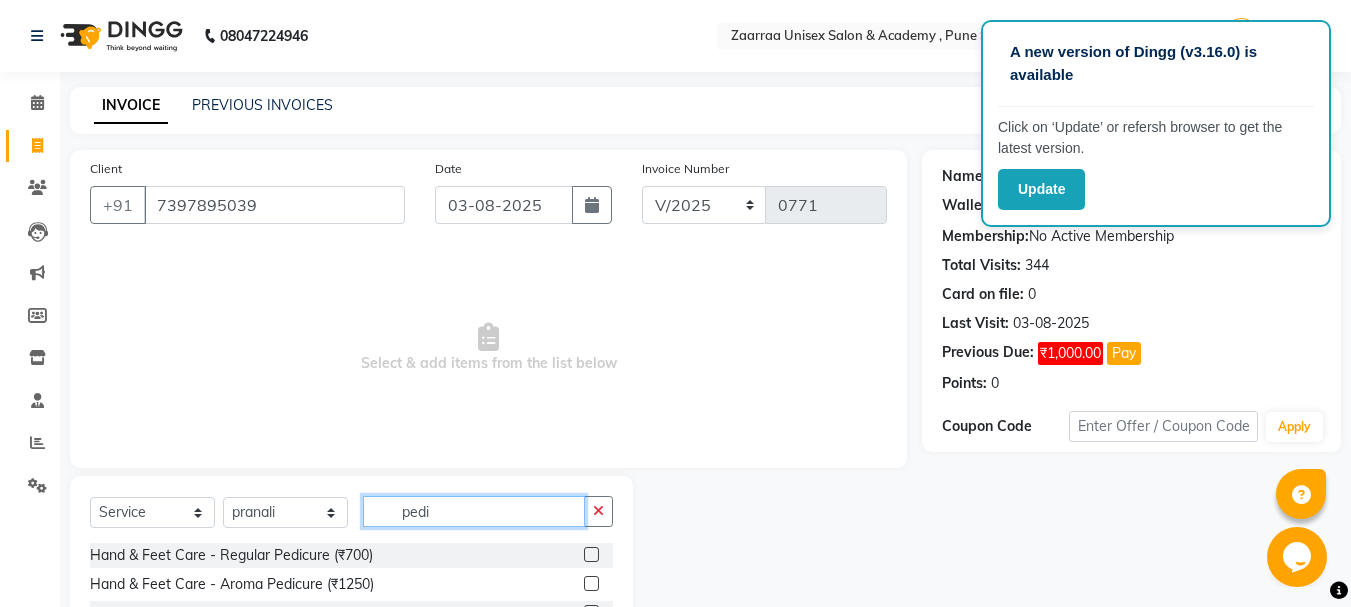 type on "pedi" 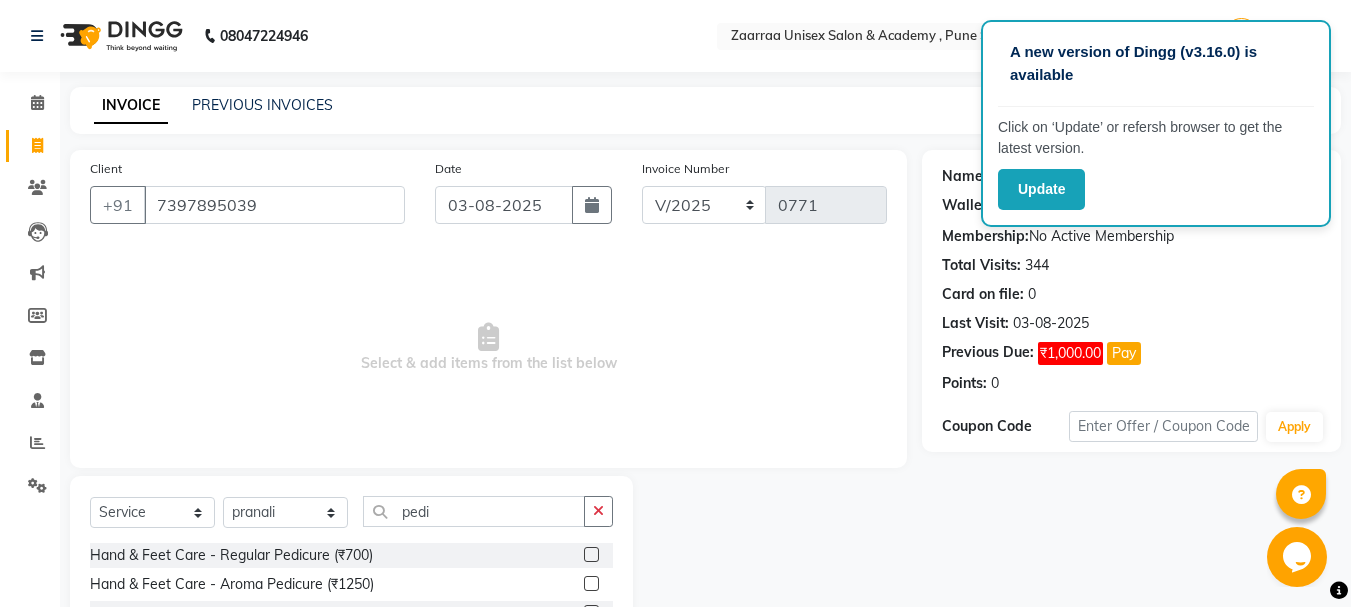 click 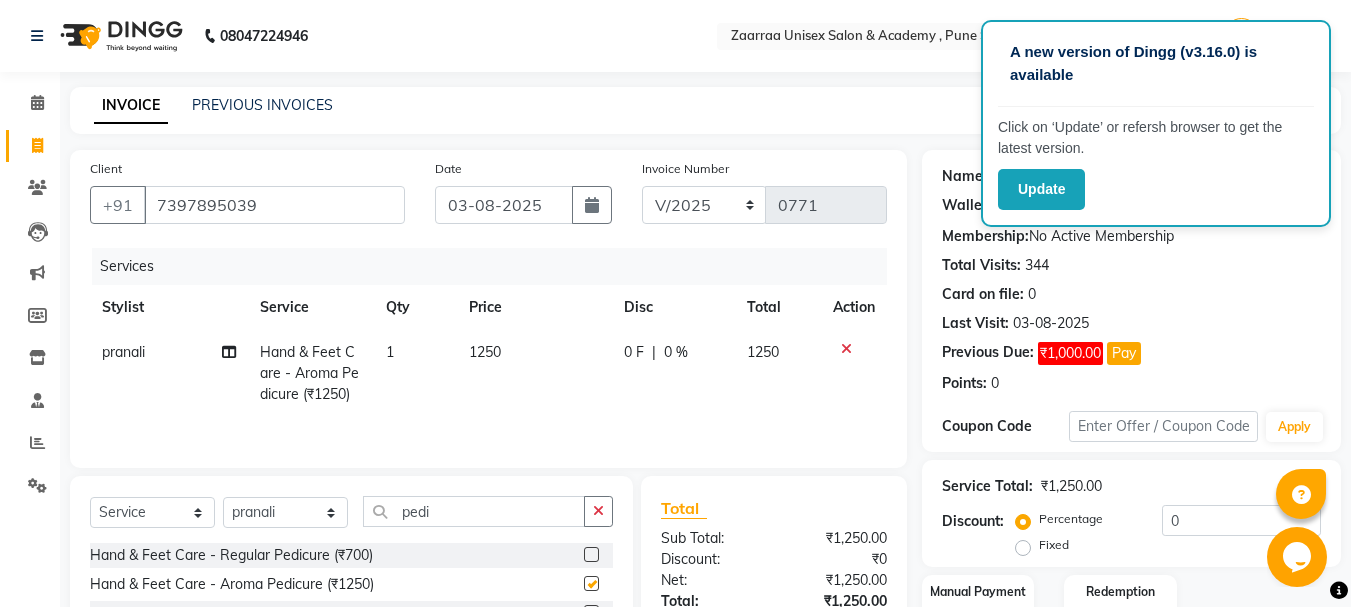 checkbox on "false" 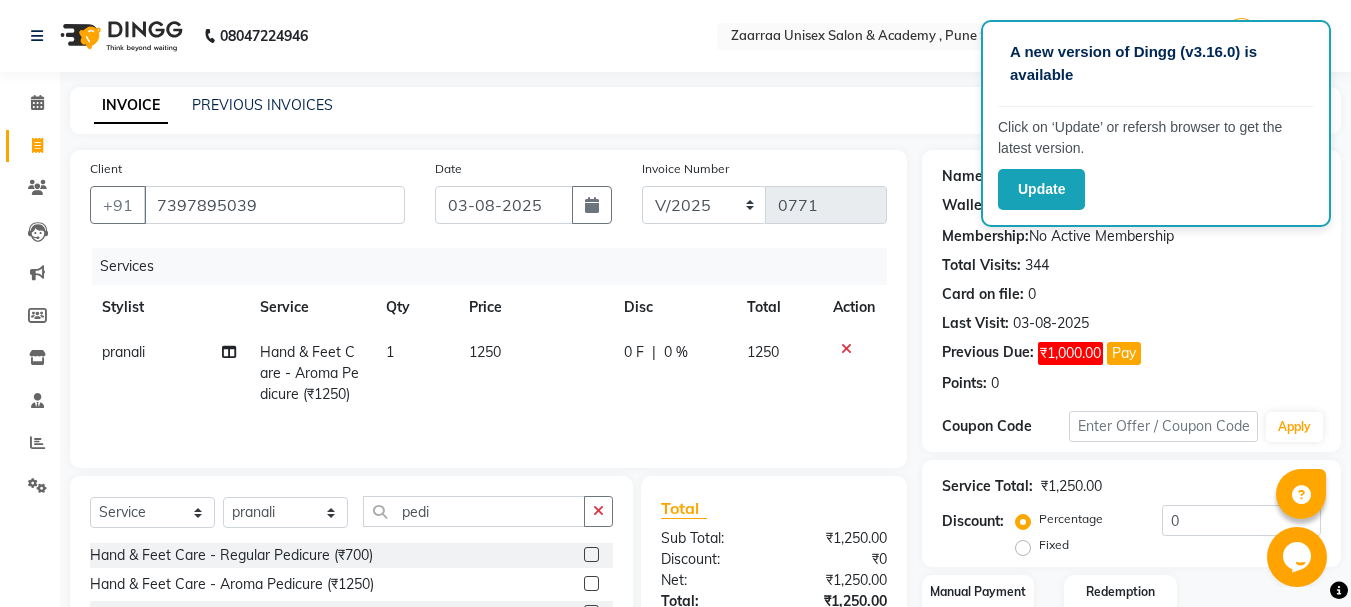 click on "1250" 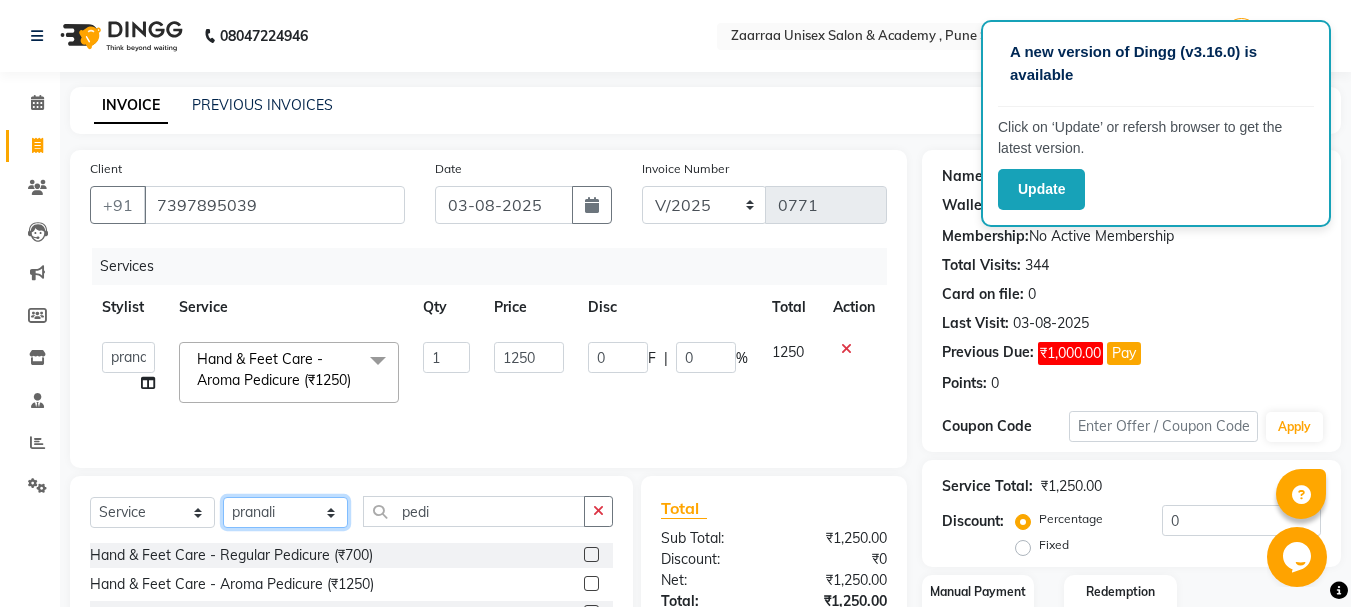 click on "Select Stylist ankush nisha pranali swati" 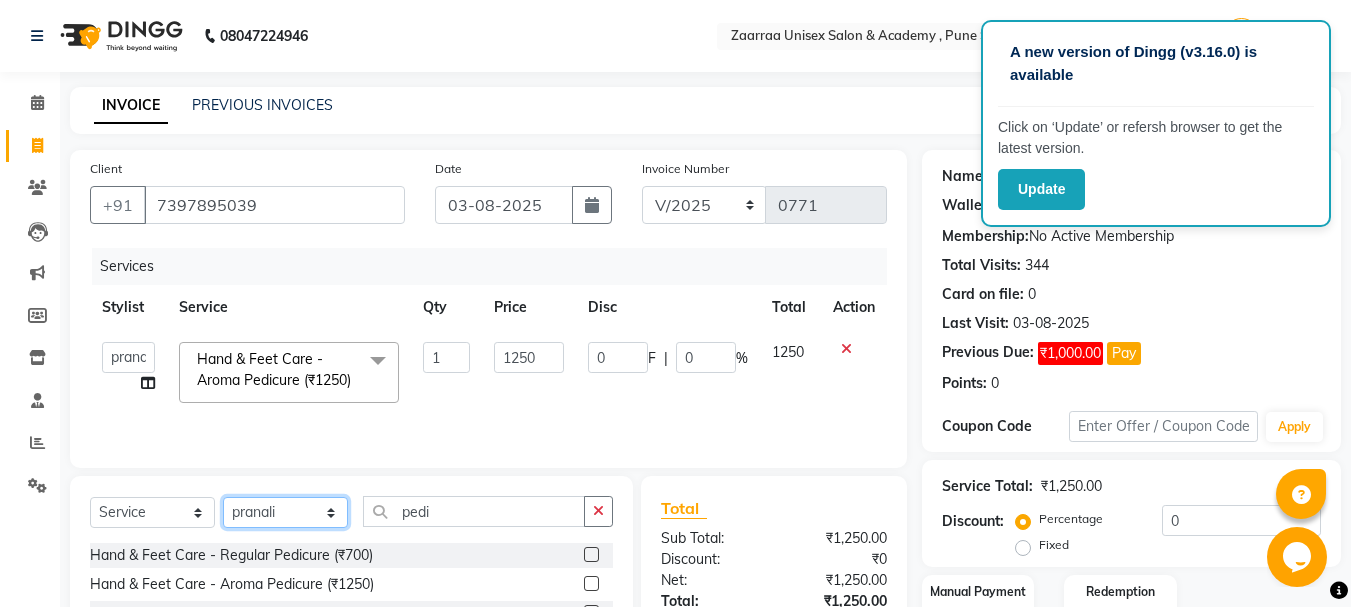 select on "44238" 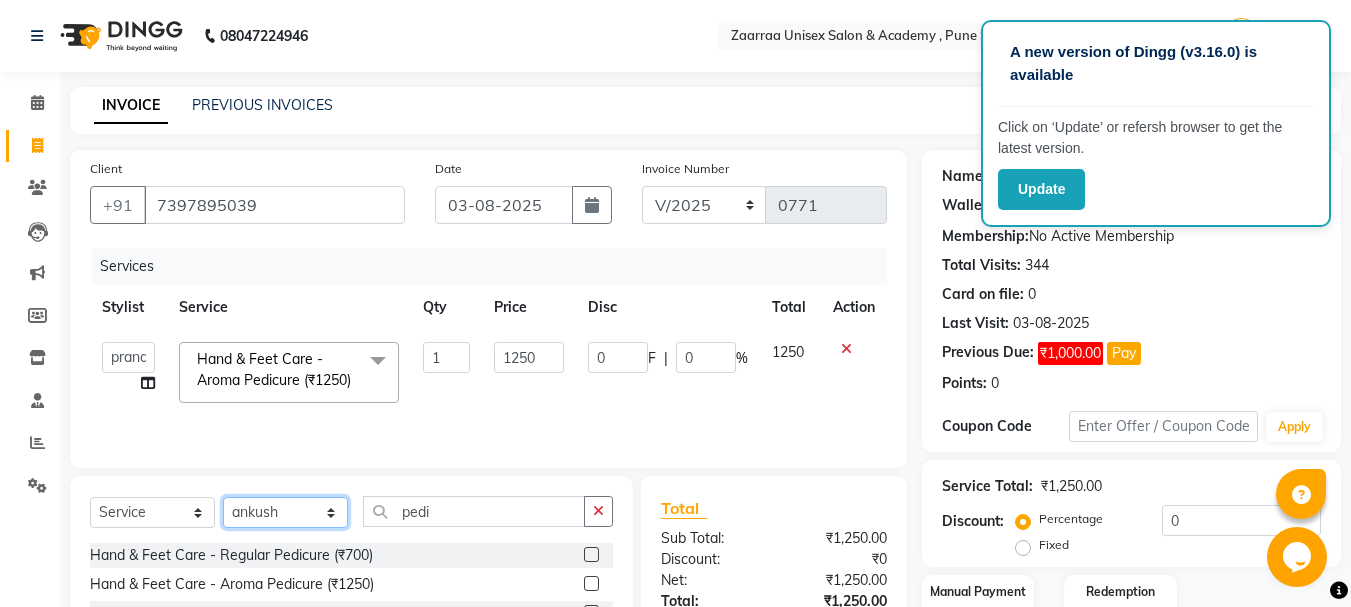 click on "Select Stylist ankush nisha pranali swati" 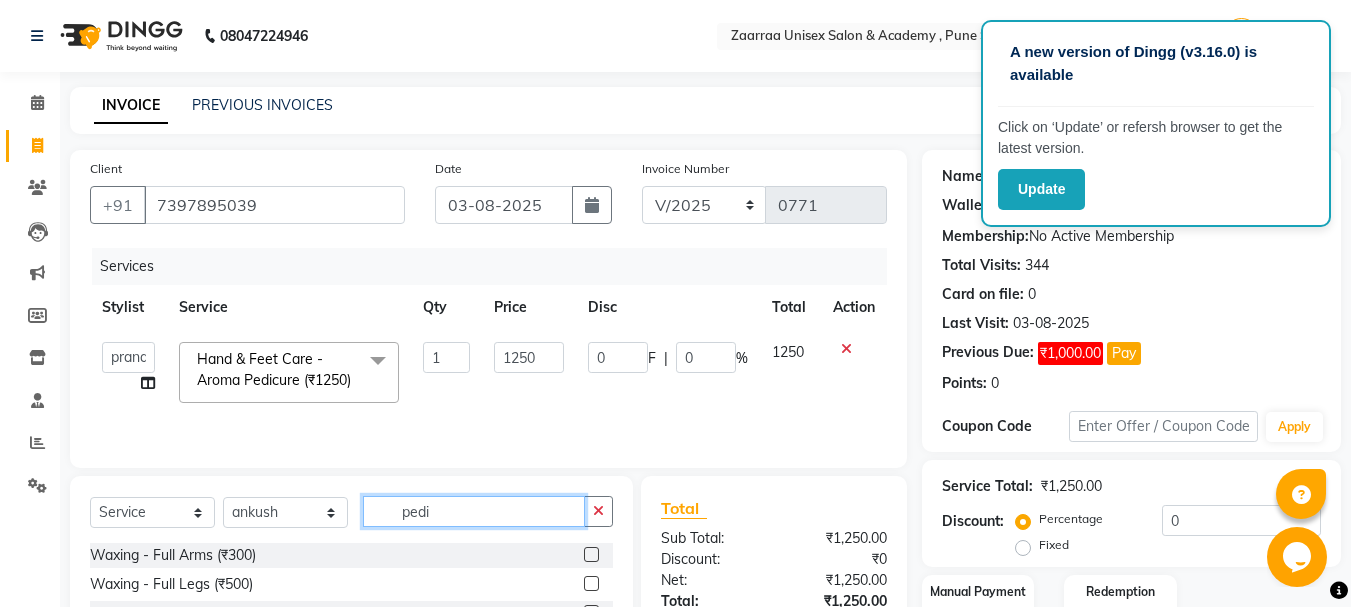click on "pedi" 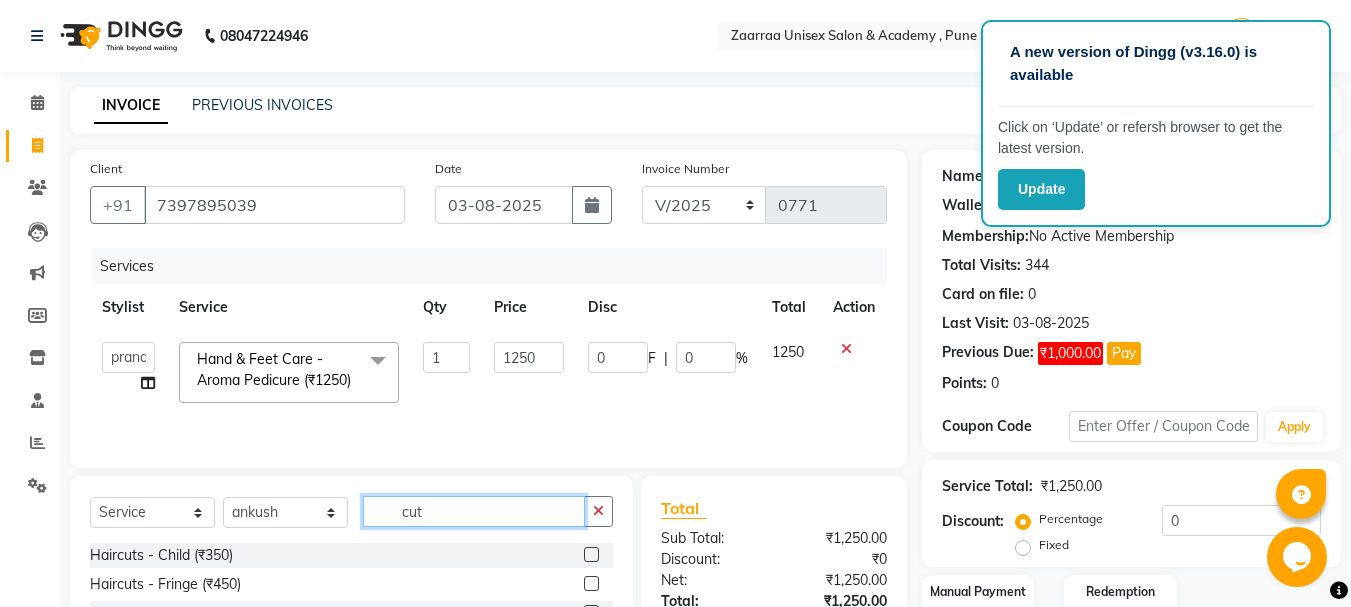 scroll, scrollTop: 213, scrollLeft: 0, axis: vertical 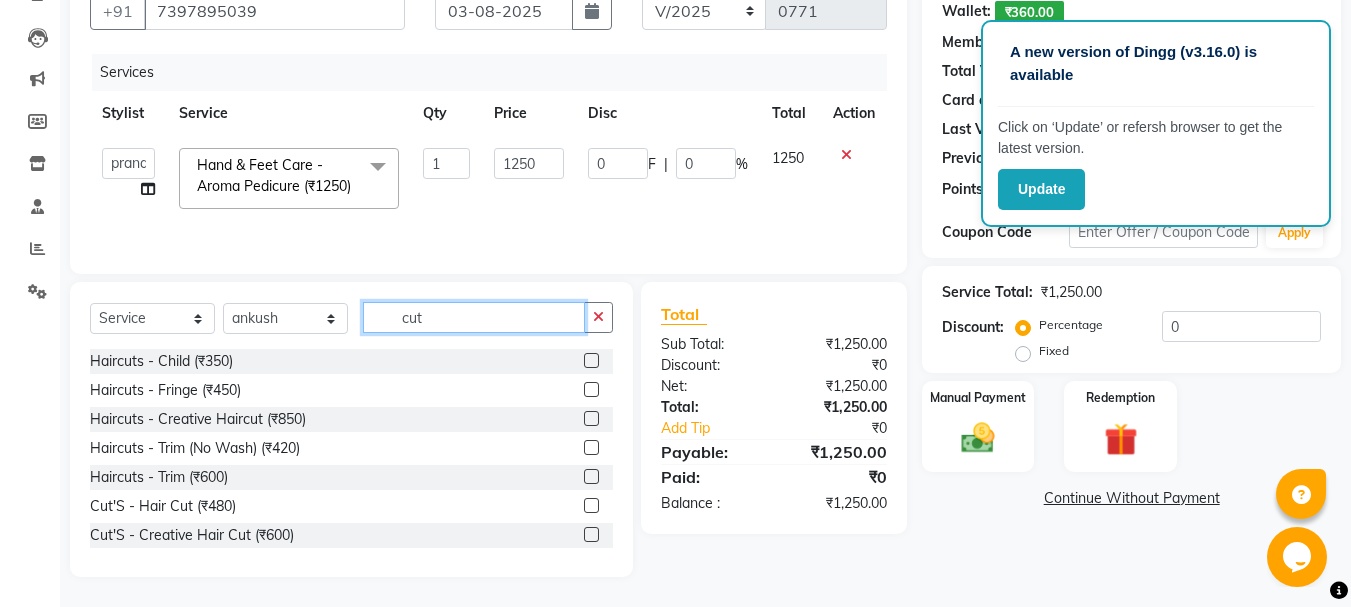 type on "cut" 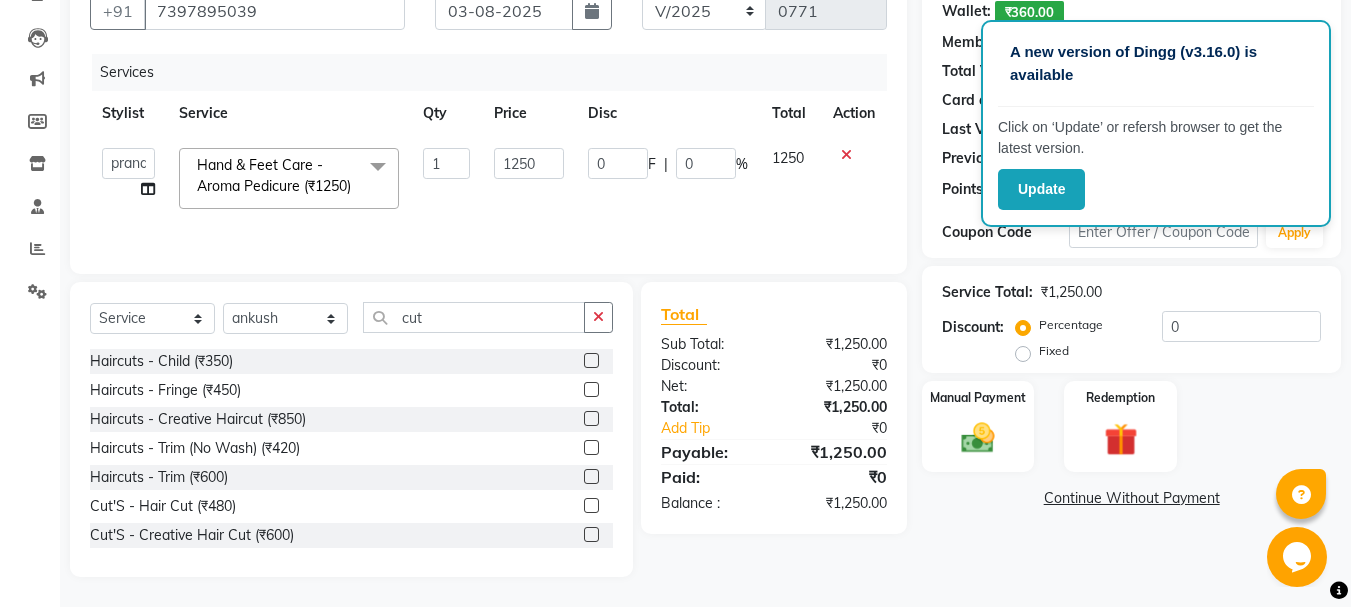 click 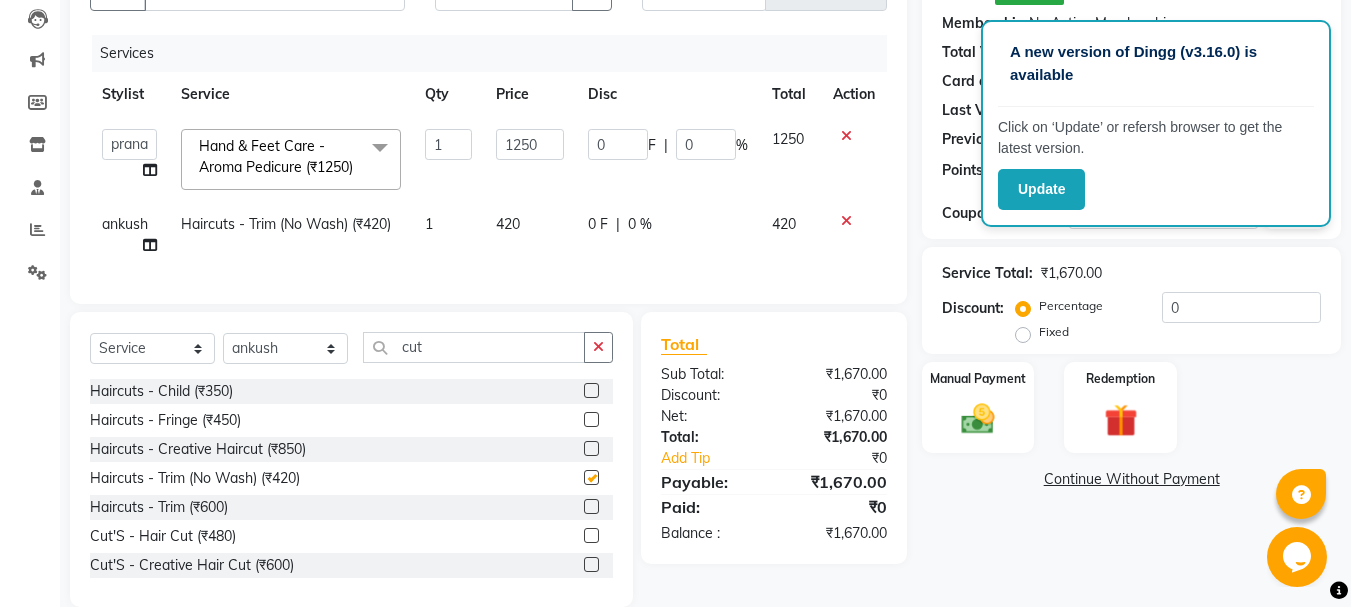 checkbox on "false" 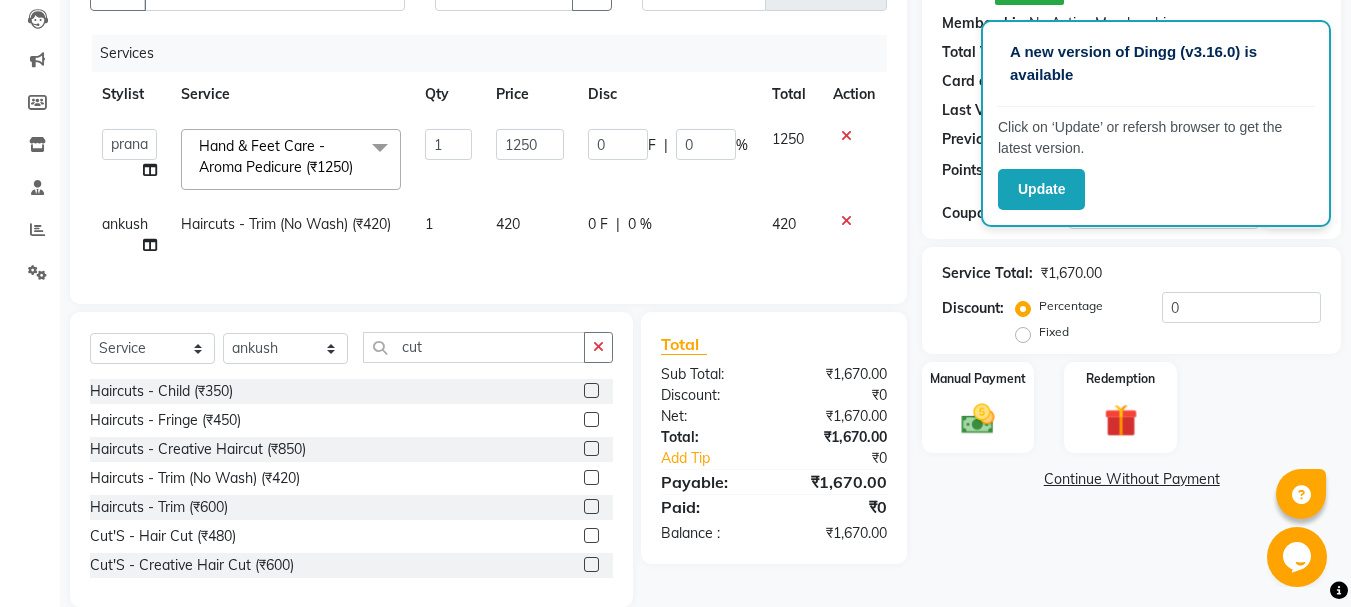 click on "420" 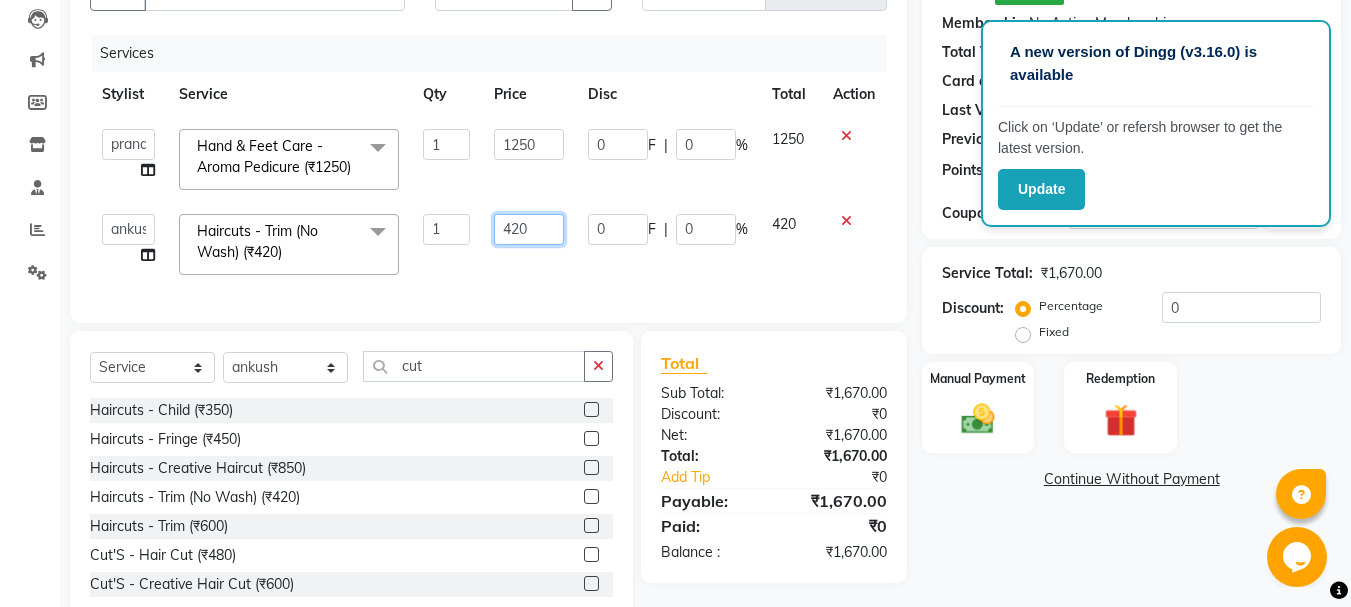 click on "420" 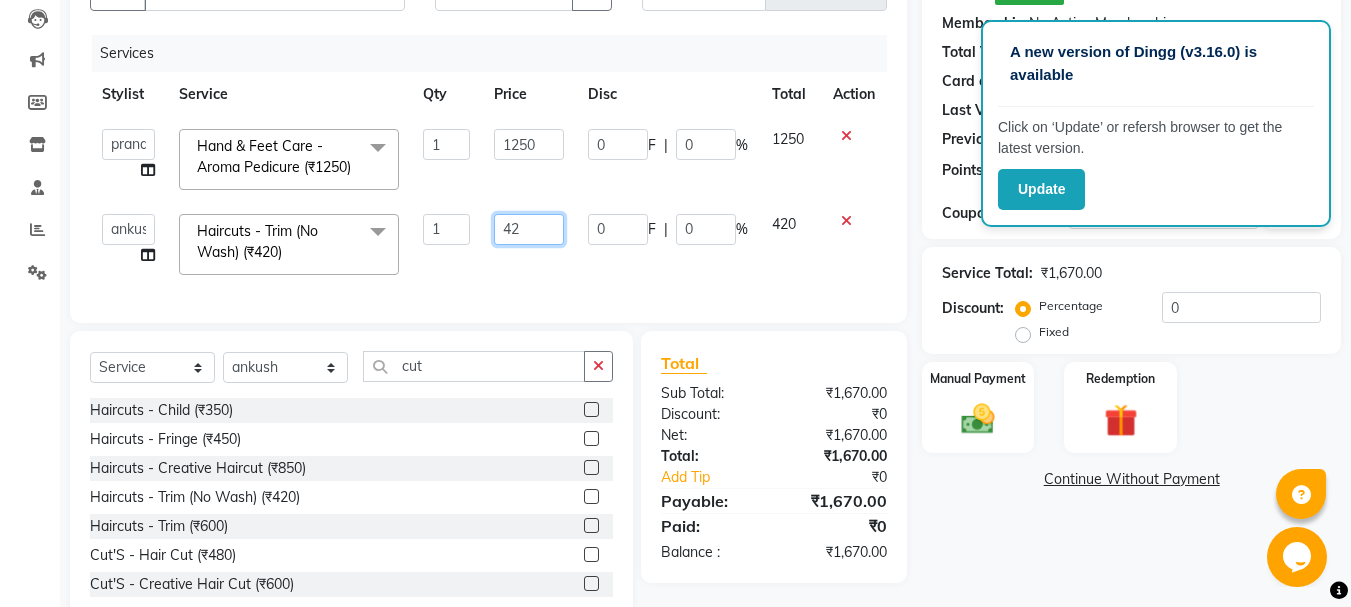 type on "4" 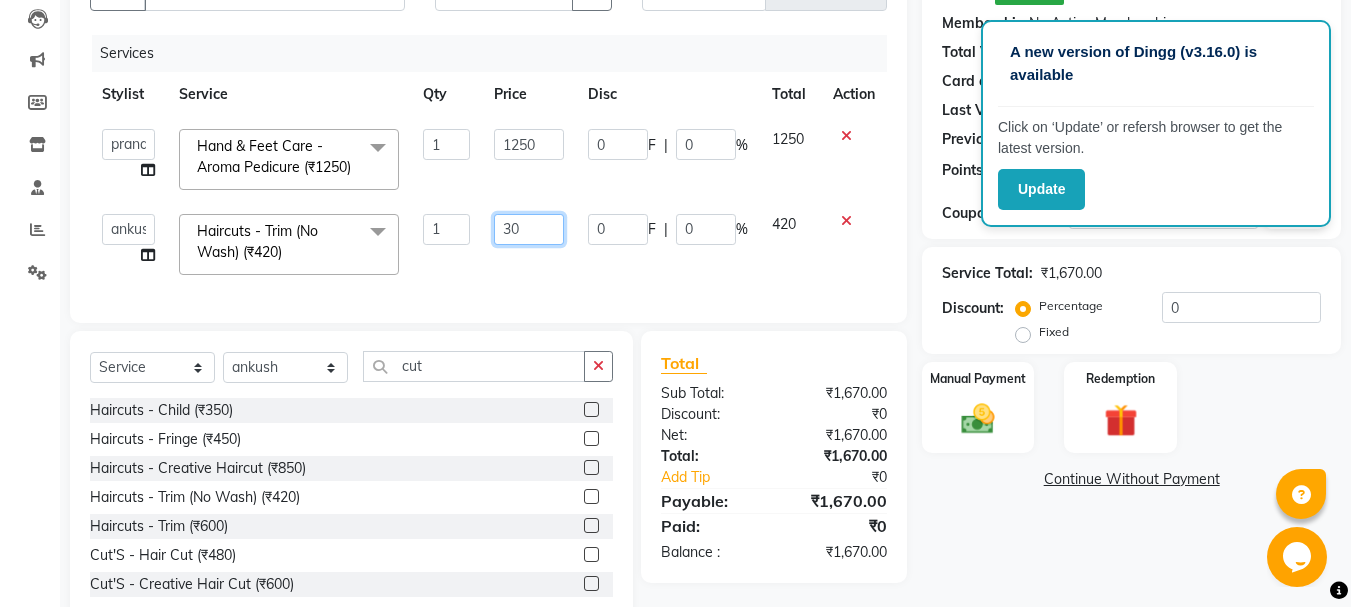 type on "300" 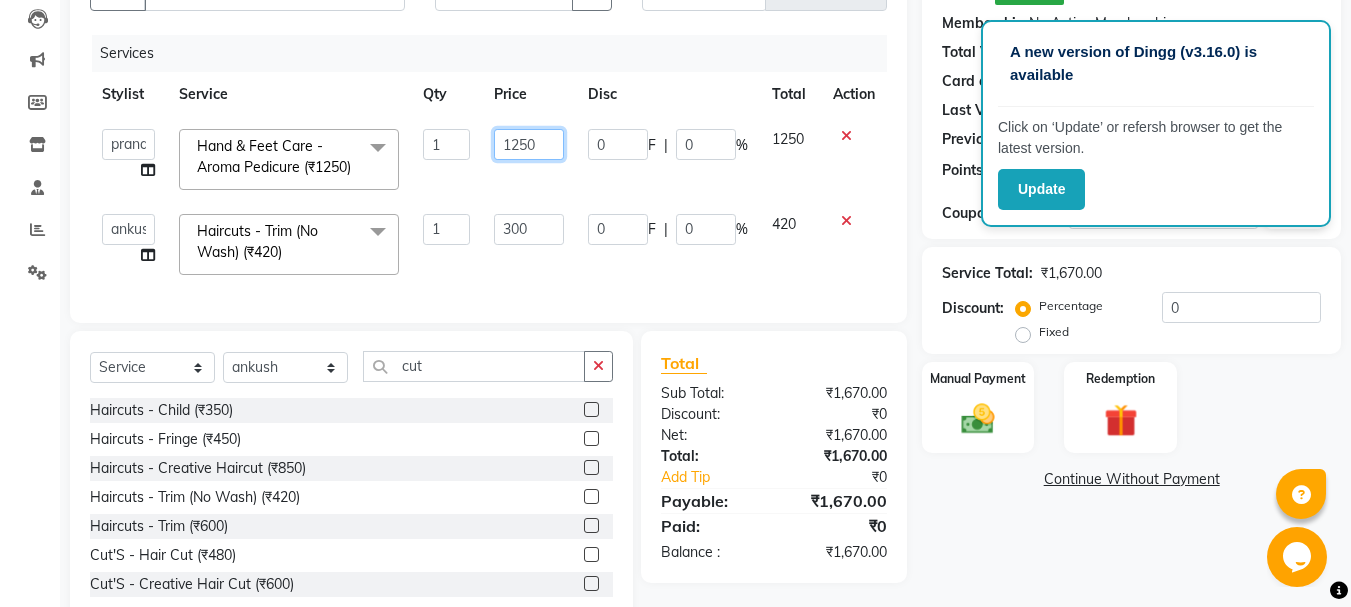 click on "1250" 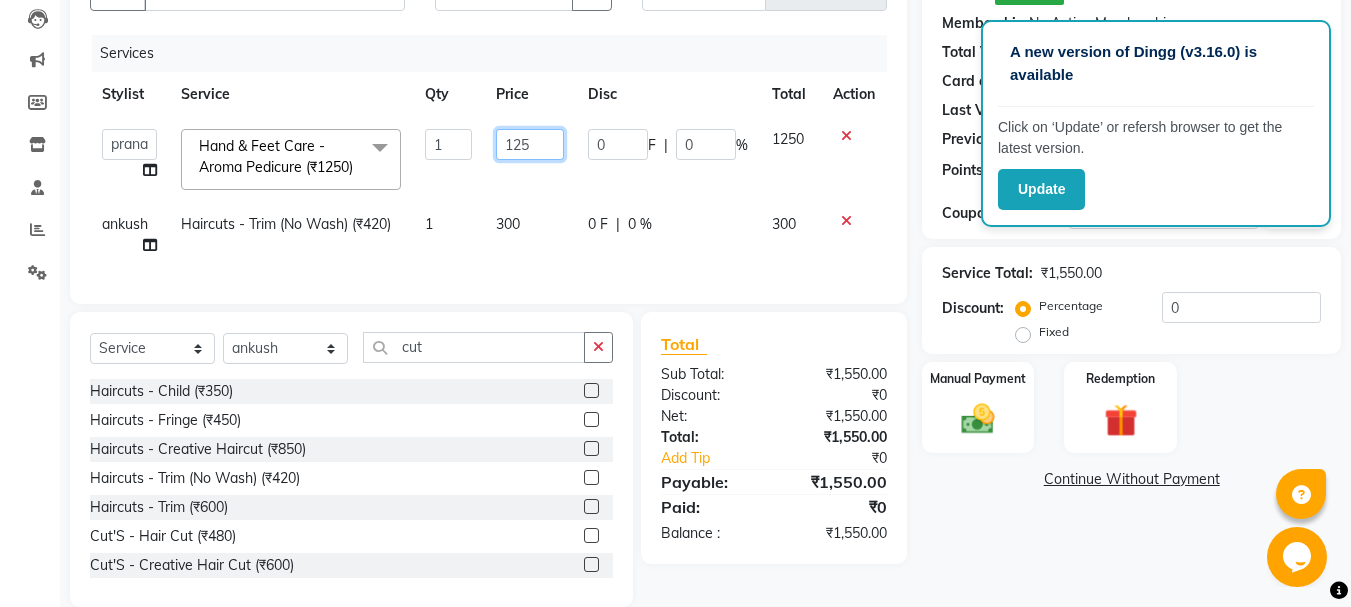 type on "12" 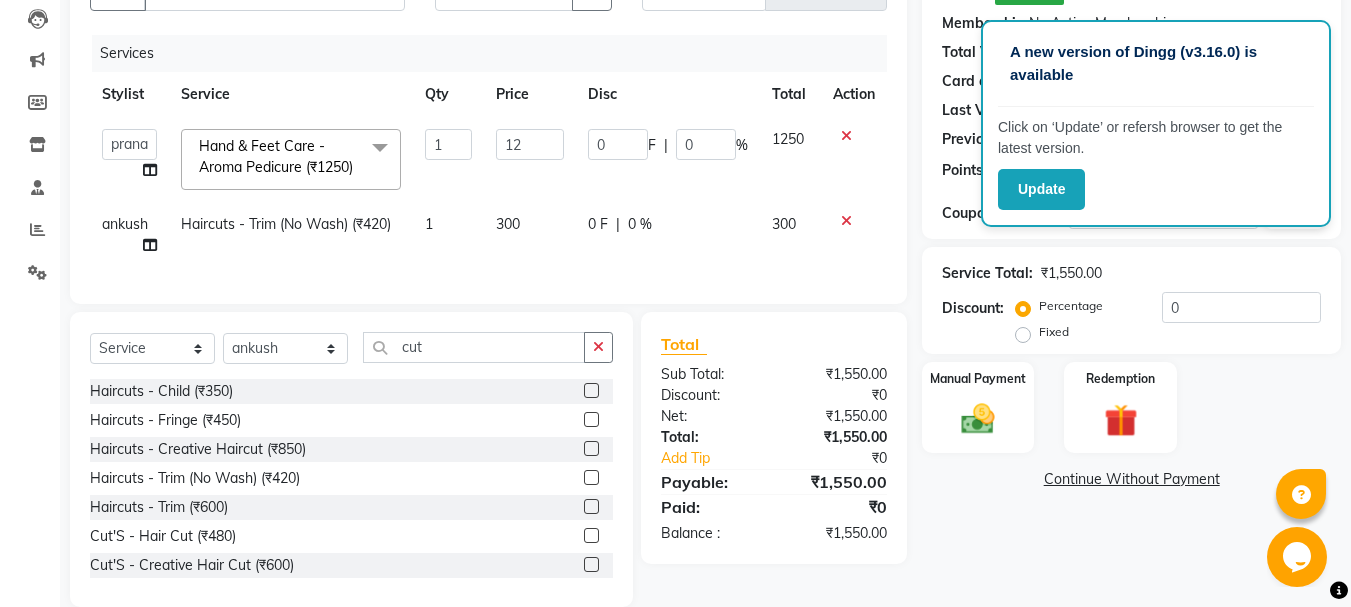 drag, startPoint x: 580, startPoint y: 151, endPoint x: 632, endPoint y: 161, distance: 52.95281 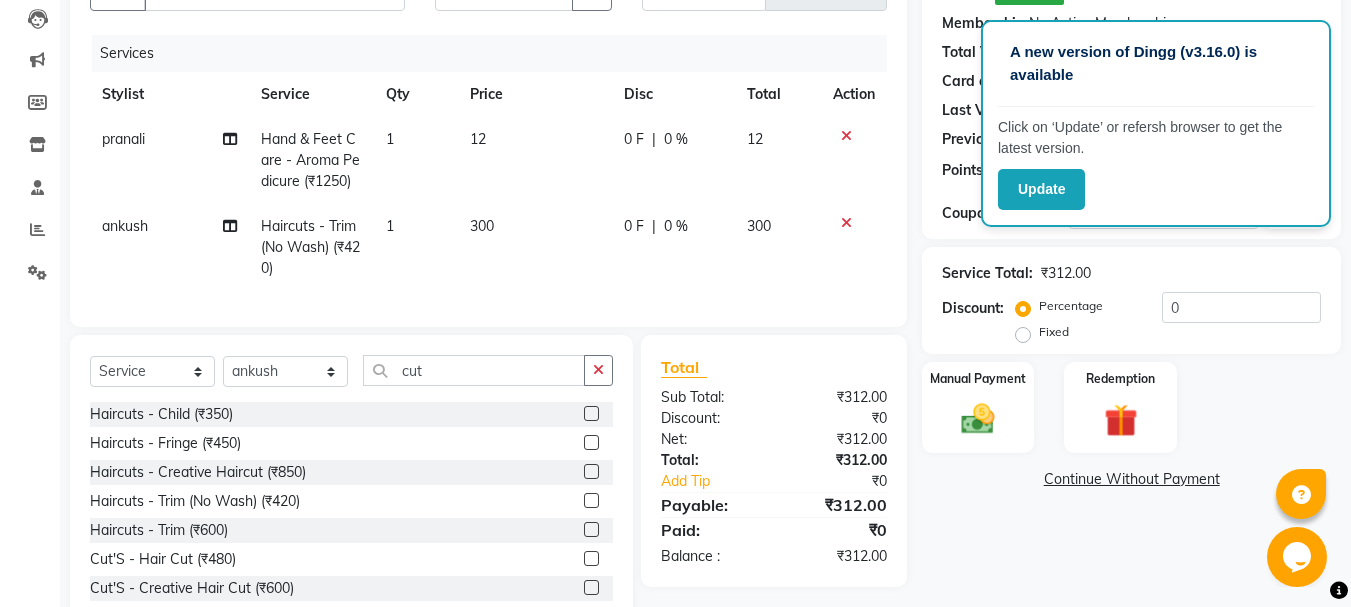 click on "12" 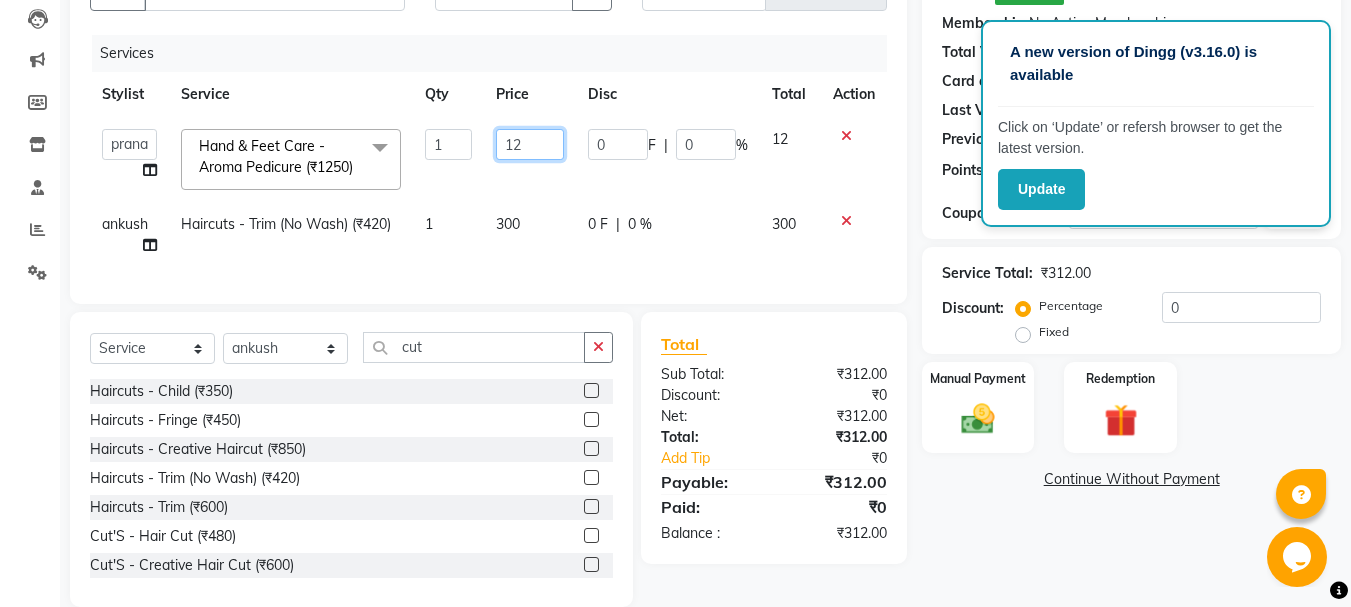 drag, startPoint x: 542, startPoint y: 121, endPoint x: 566, endPoint y: 129, distance: 25.298222 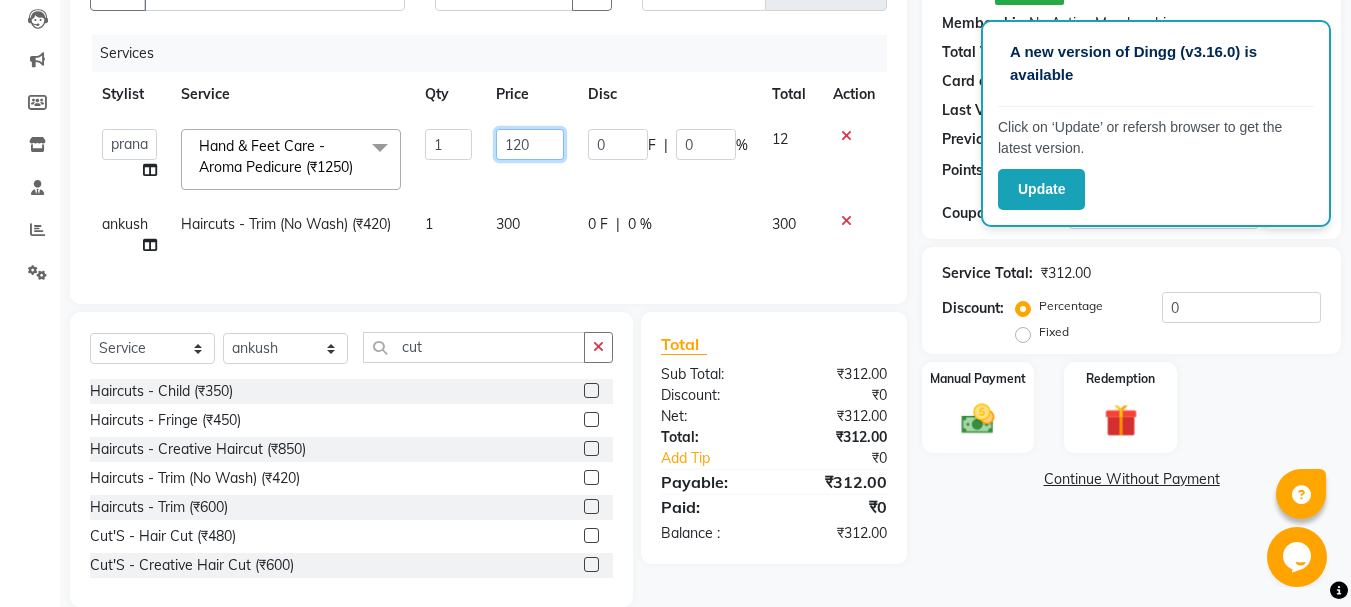 type on "1200" 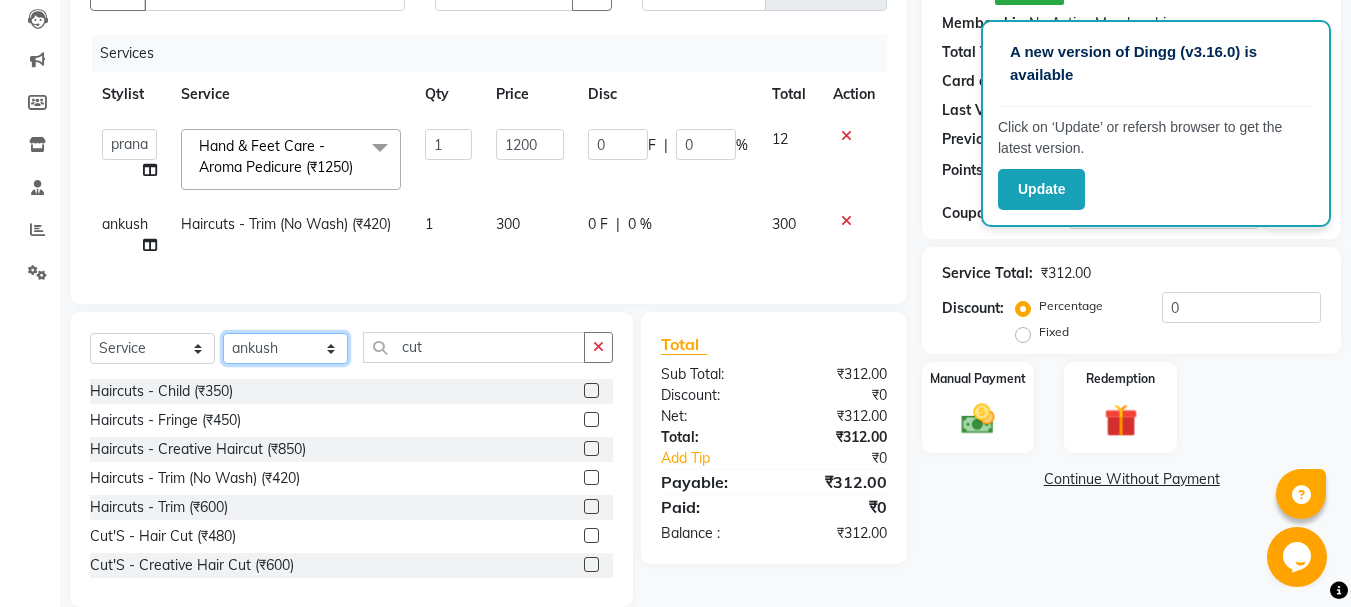 click on "Select Stylist ankush nisha pranali swati" 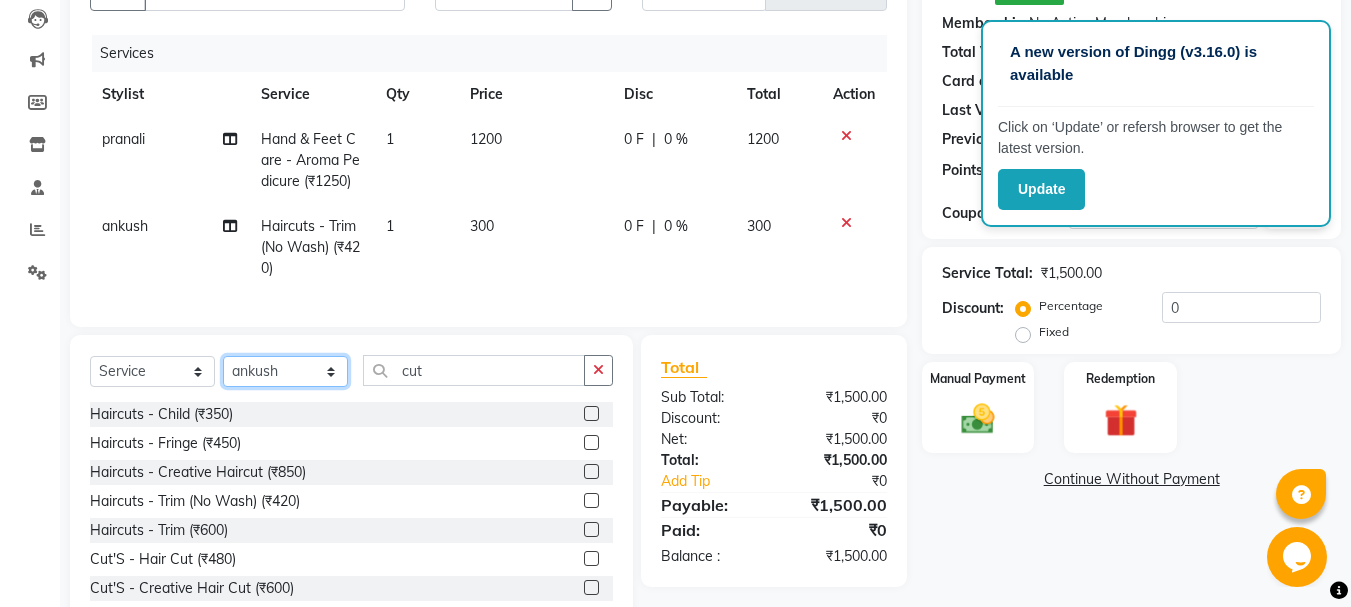 select on "40003" 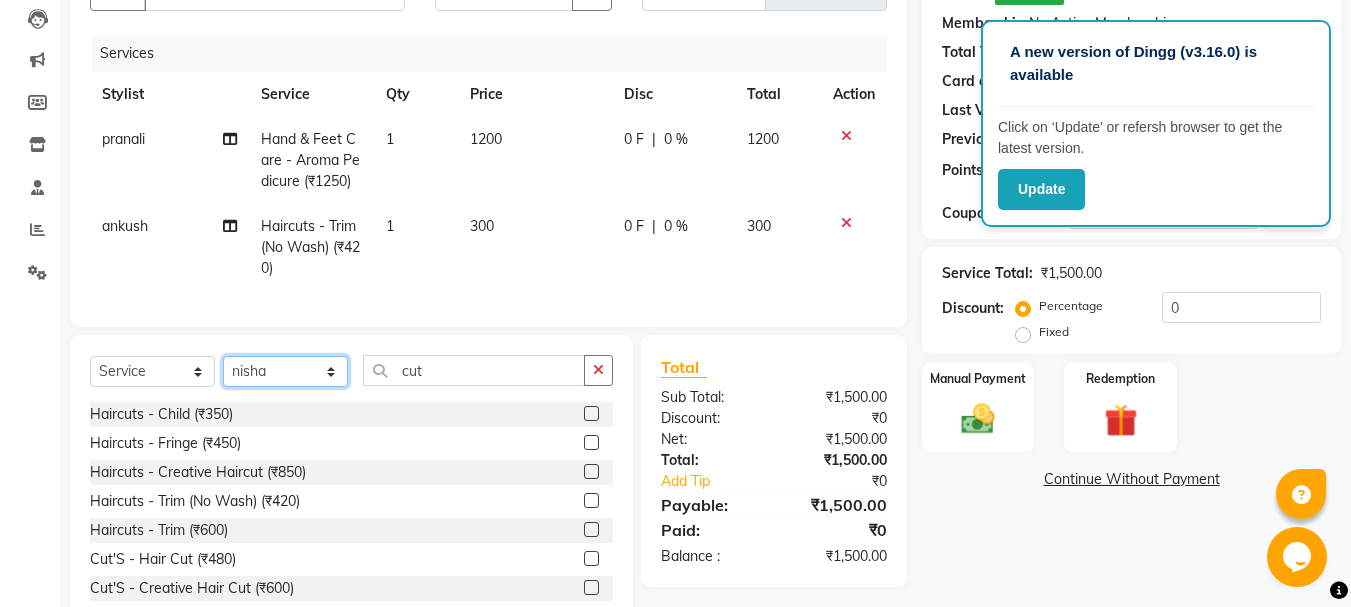 click on "Select Stylist ankush nisha pranali swati" 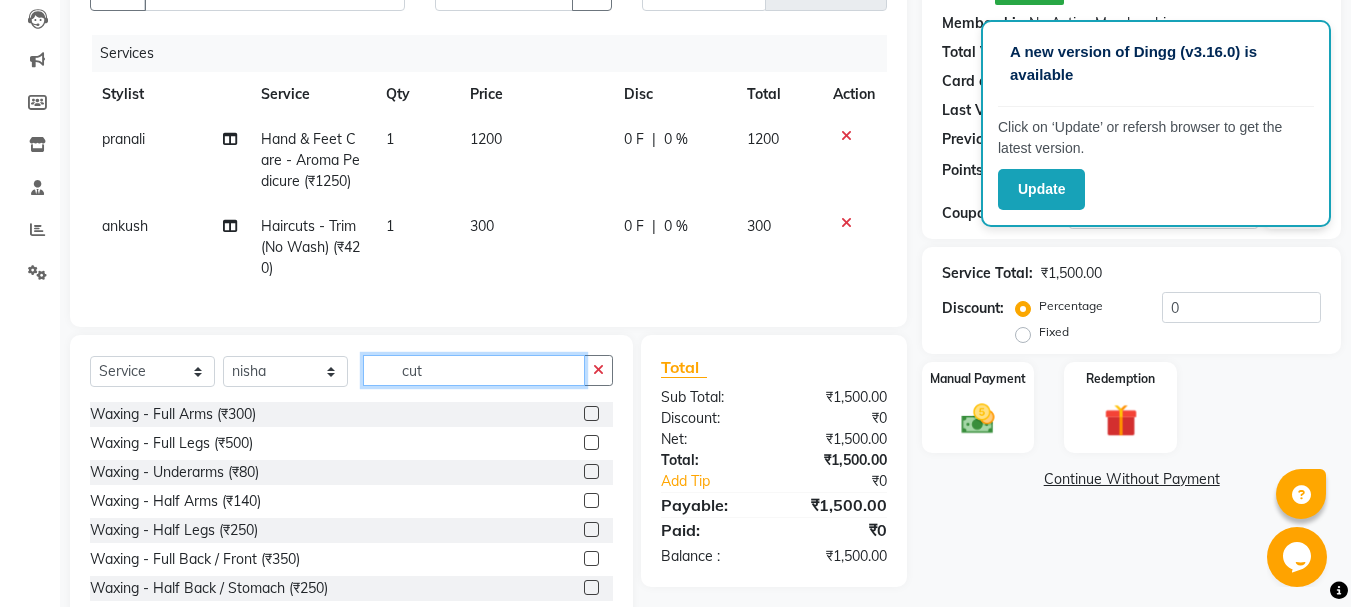 click on "cut" 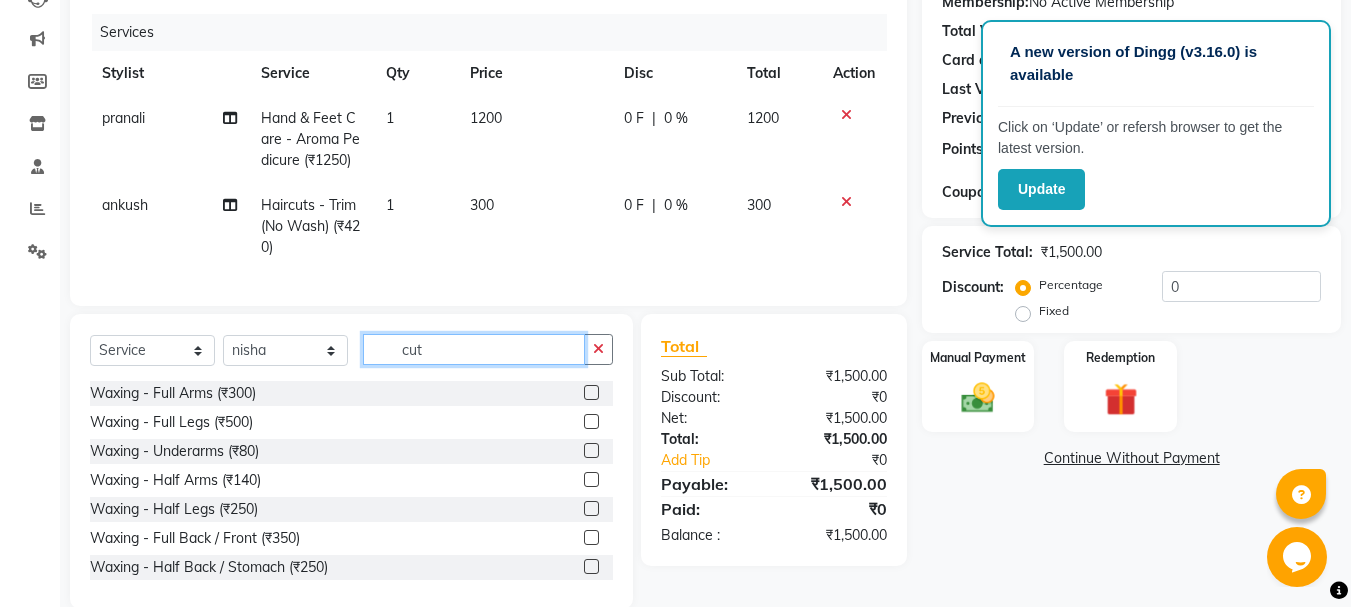 scroll, scrollTop: 253, scrollLeft: 0, axis: vertical 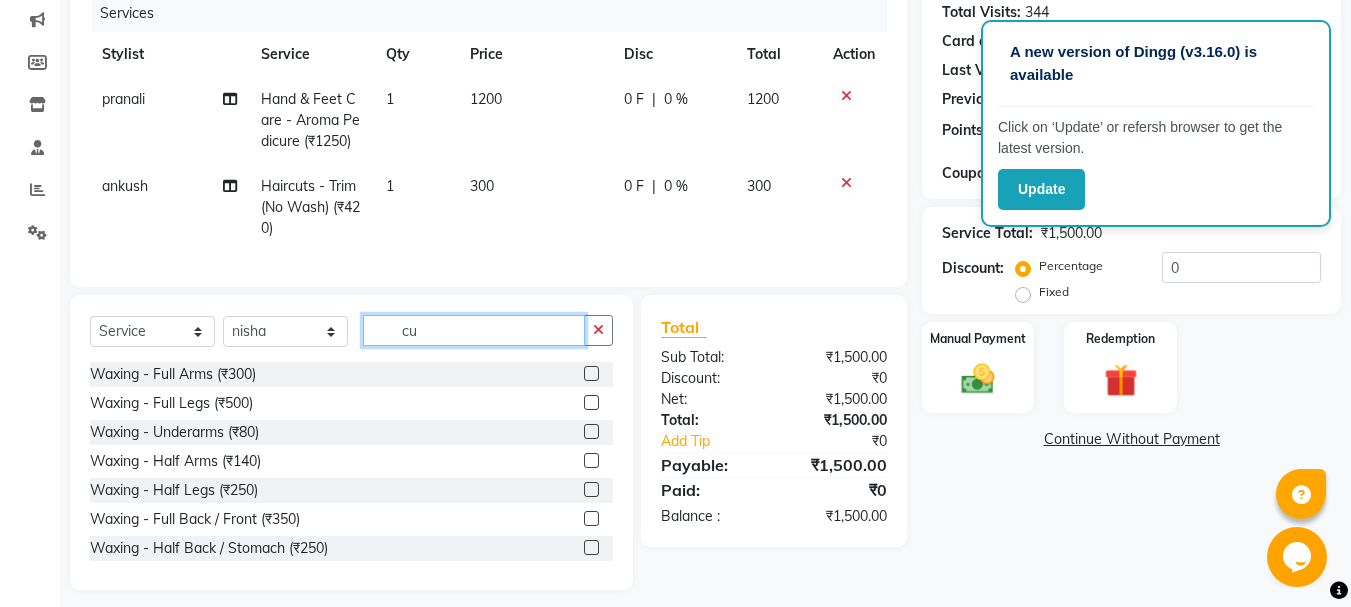 type on "c" 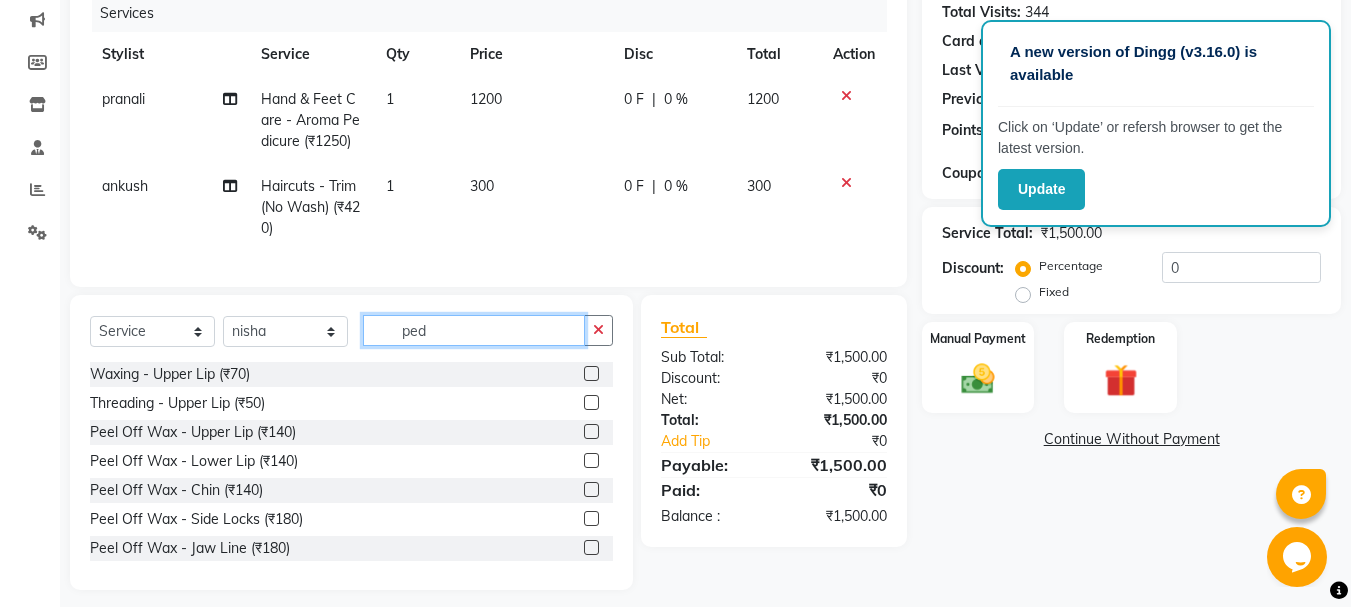 scroll, scrollTop: 238, scrollLeft: 0, axis: vertical 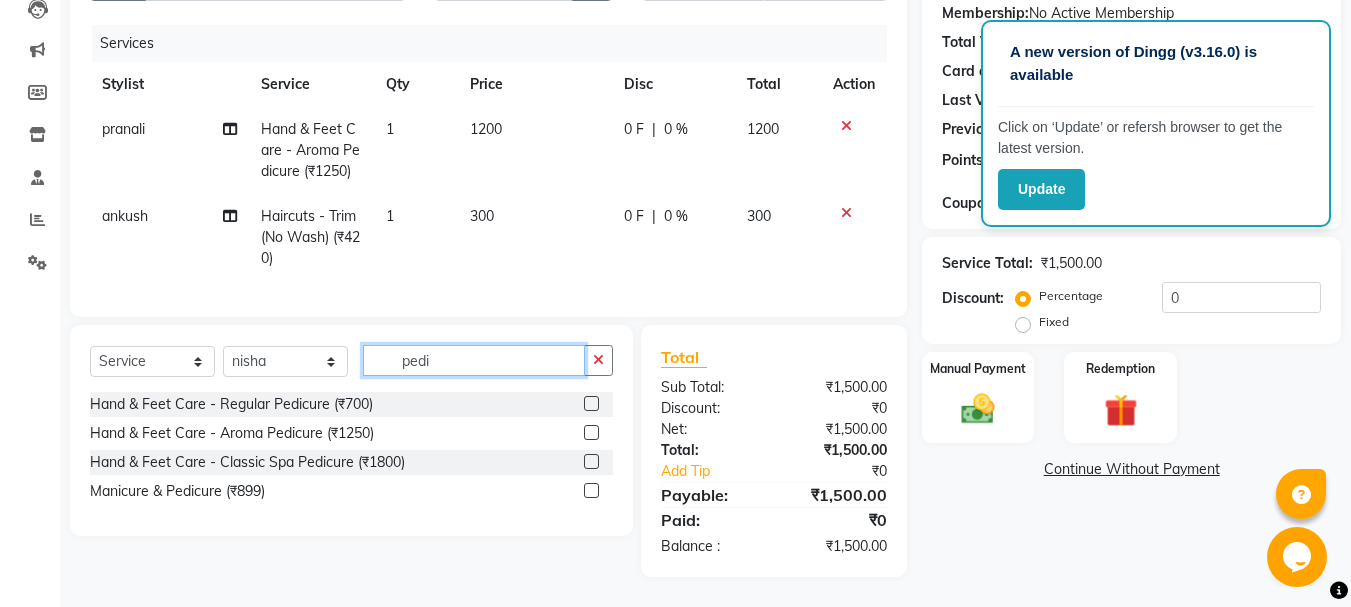 type on "pedi" 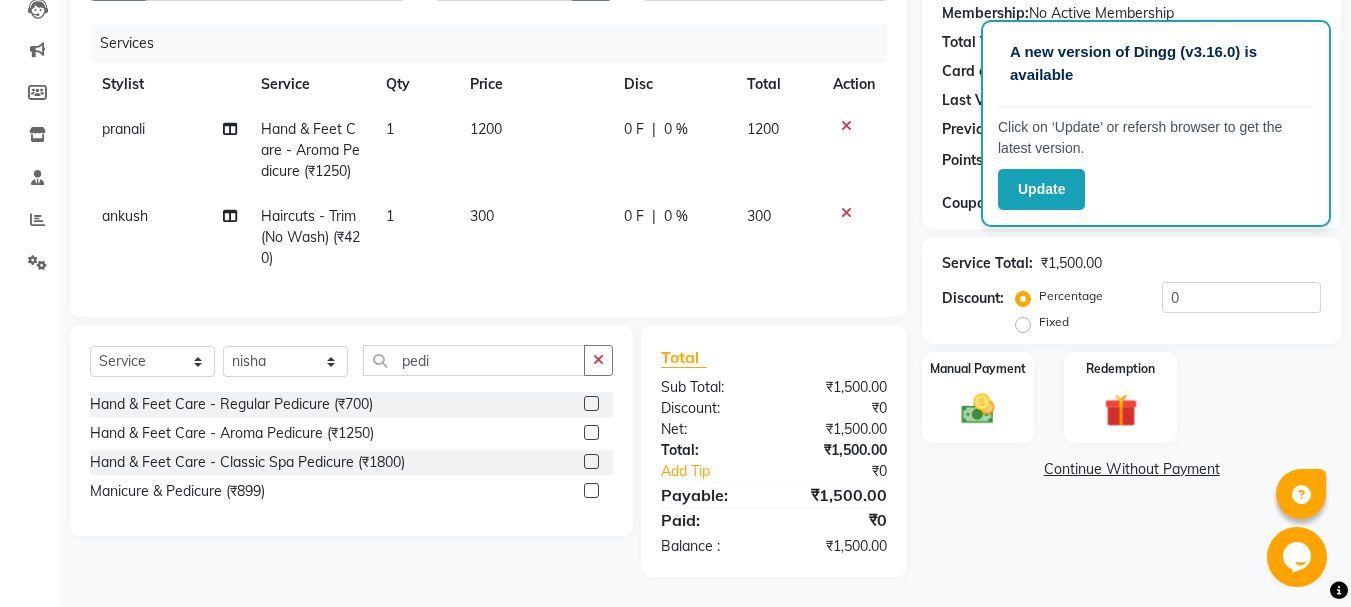 click 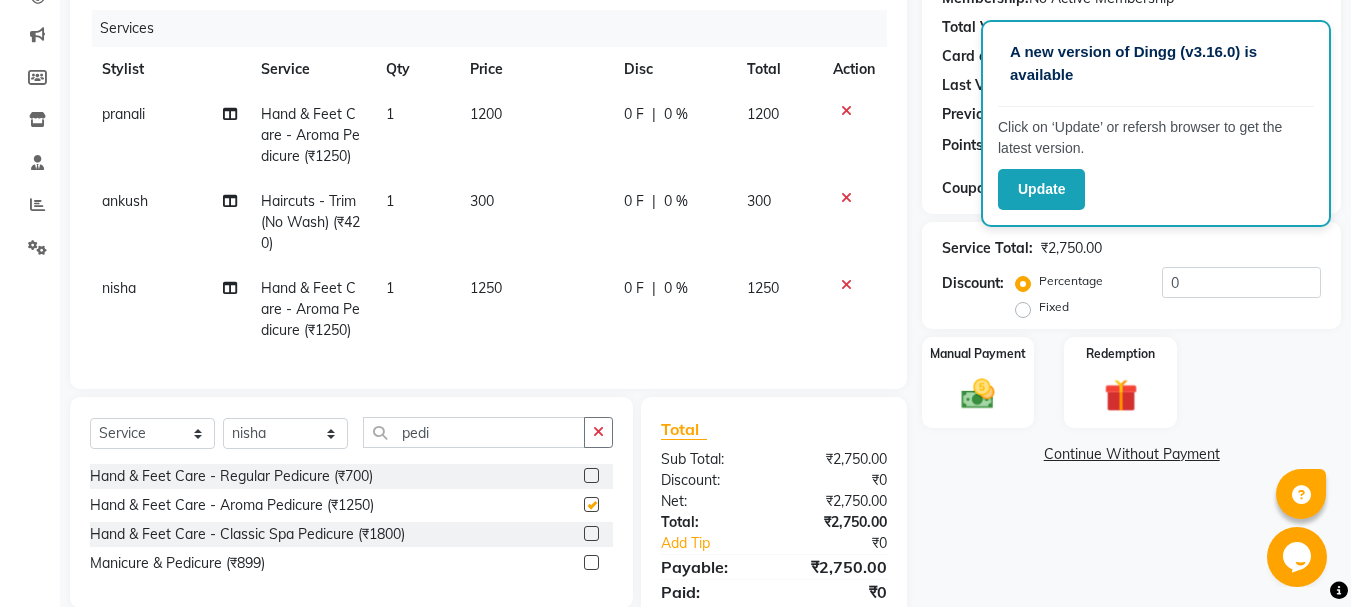 checkbox on "false" 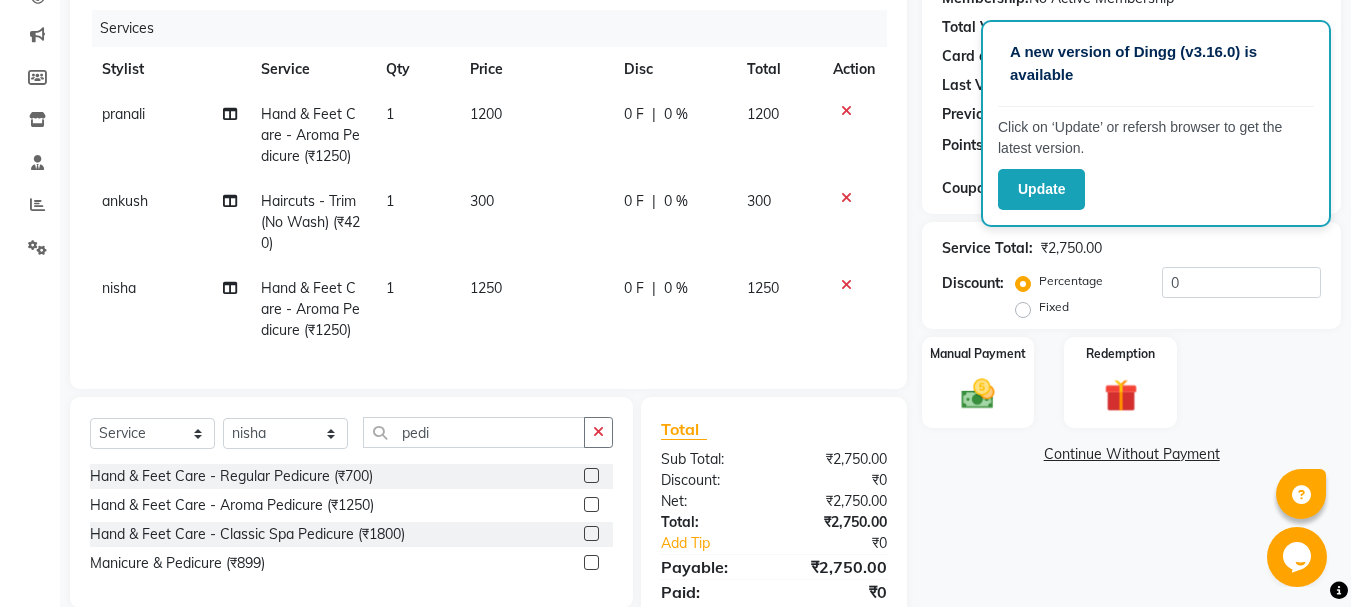 click on "1250" 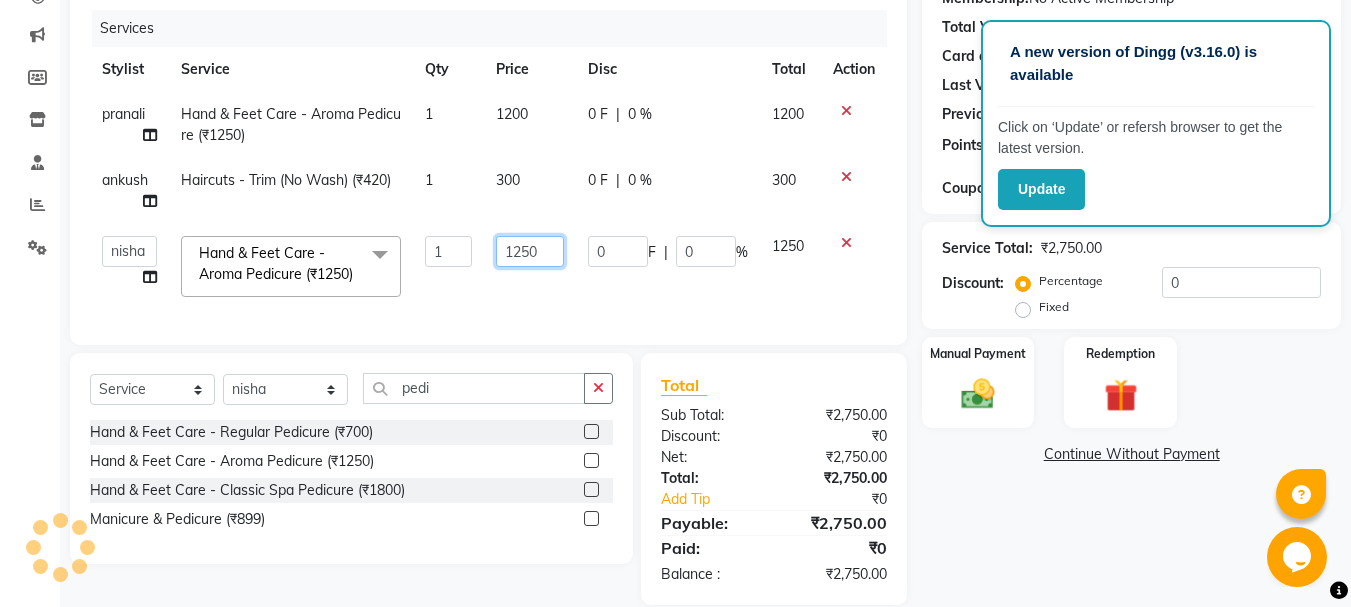 click on "1250" 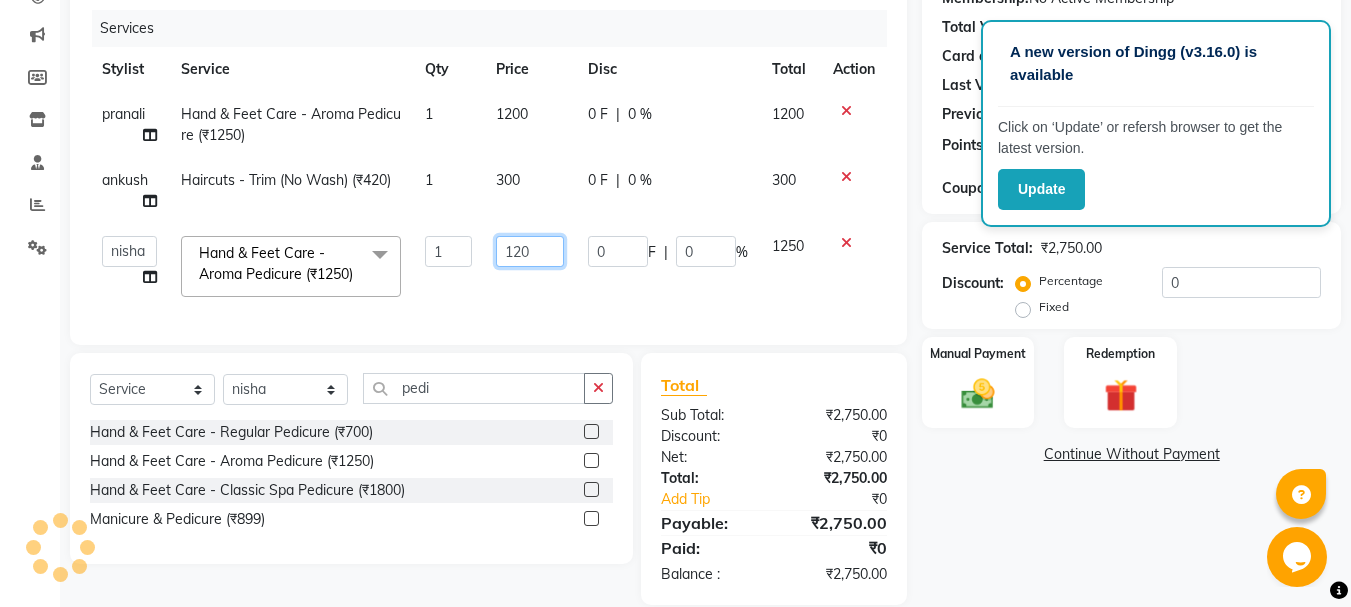 type on "1200" 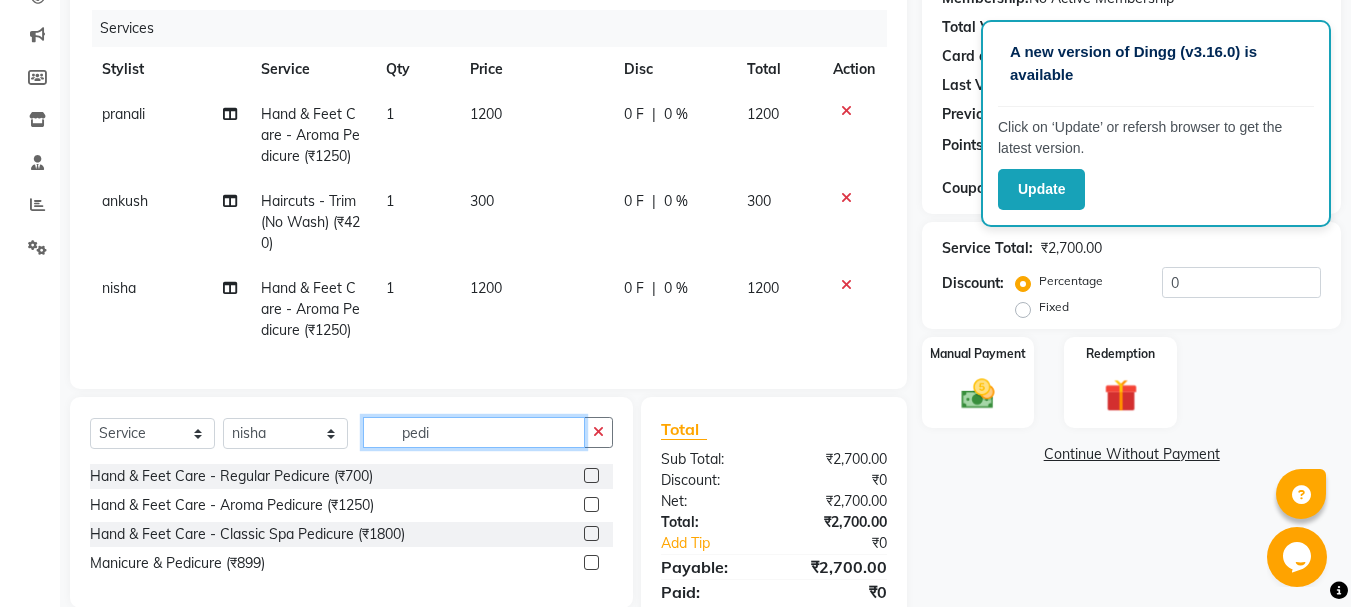 click on "Client +91 [PHONE] Date 03-08-2025 Invoice Number V/2025 V/2025-26 0771 Services Stylist Service Qty Price Disc Total Action [NAME] Hand & Feet Care - Aroma Pedicure (₹1250) 1 1200 0 F | 0 % 1200 ankush Haircuts - Trim (No Wash) (₹420) 1 300 0 F | 0 % 300 nisha Hand & Feet Care - Aroma Pedicure (₹1250) 1 1200 0 F | 0 % 1200 Select Service Product Membership Package Voucher Prepaid Gift Card Select Stylist ankush nisha pranali swati pedi Hand & Feet Care - Regular Pedicure (₹700) Hand & Feet Care - Aroma Pedicure (₹1250) Hand & Feet Care - Classic Spa Pedicure (₹1800) Manicure & Pedicure (₹899) Total Sub Total: ₹2,700.00 Discount: ₹0 Net: ₹2,700.00 Total: ₹2,700.00 Add Tip ₹0 Payable: ₹2,700.00 Paid: ₹0 Balance : ₹2,700.00" 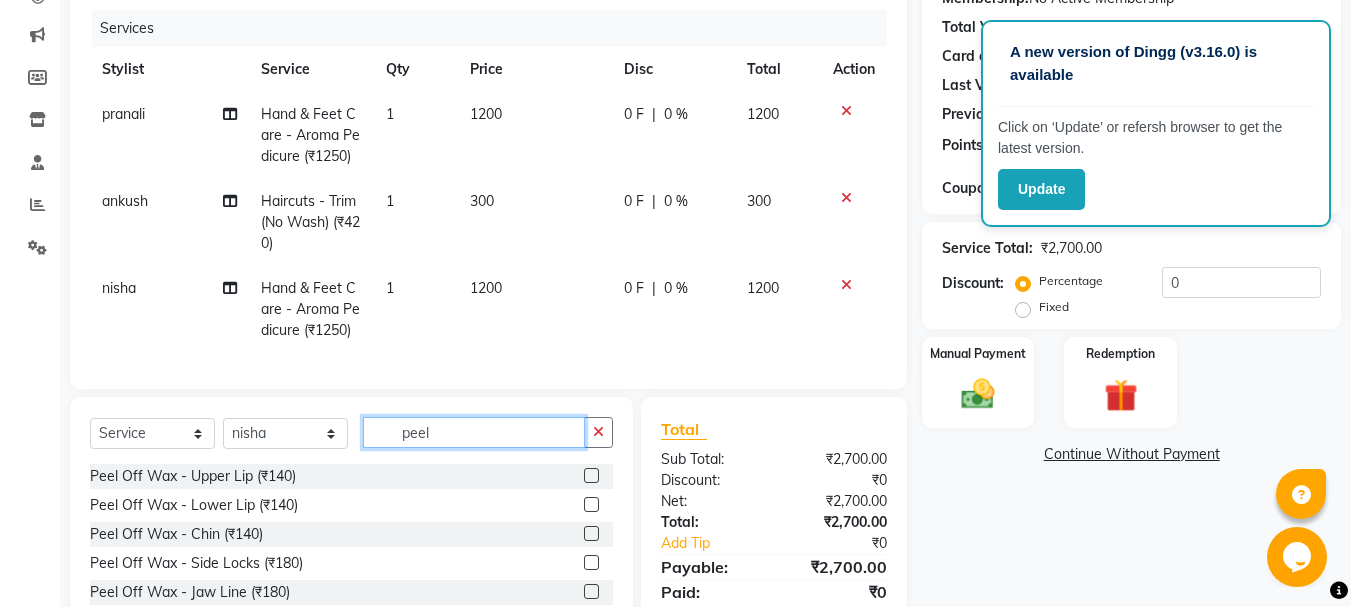 type on "peel" 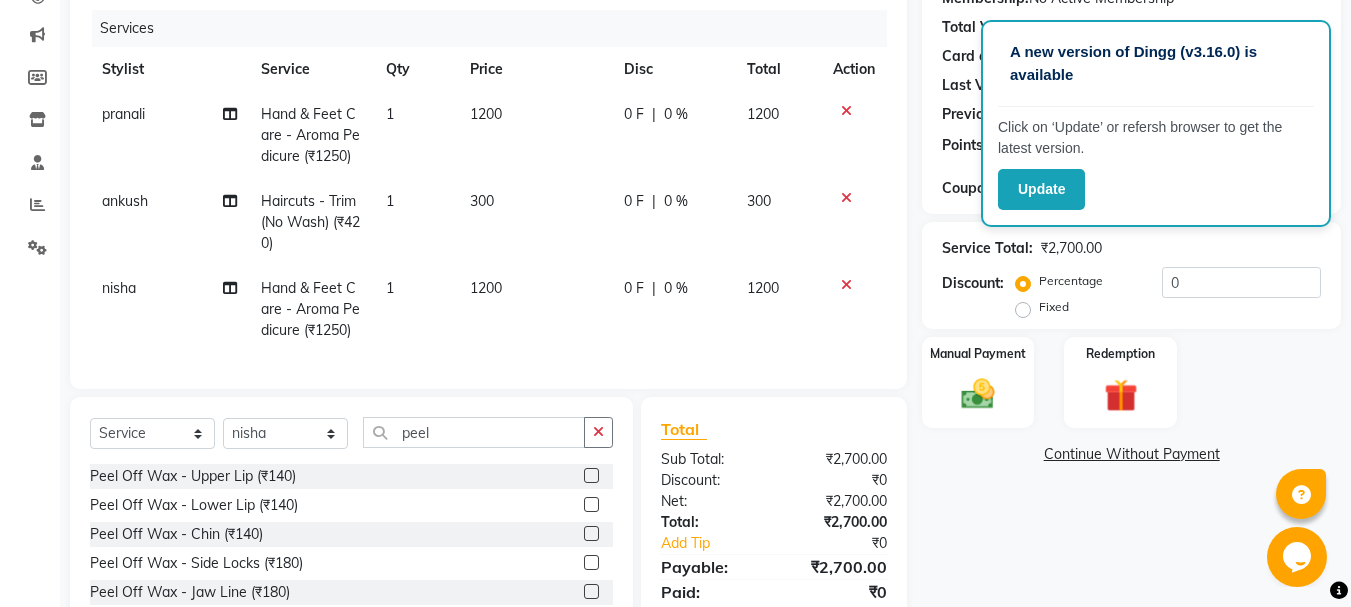 click 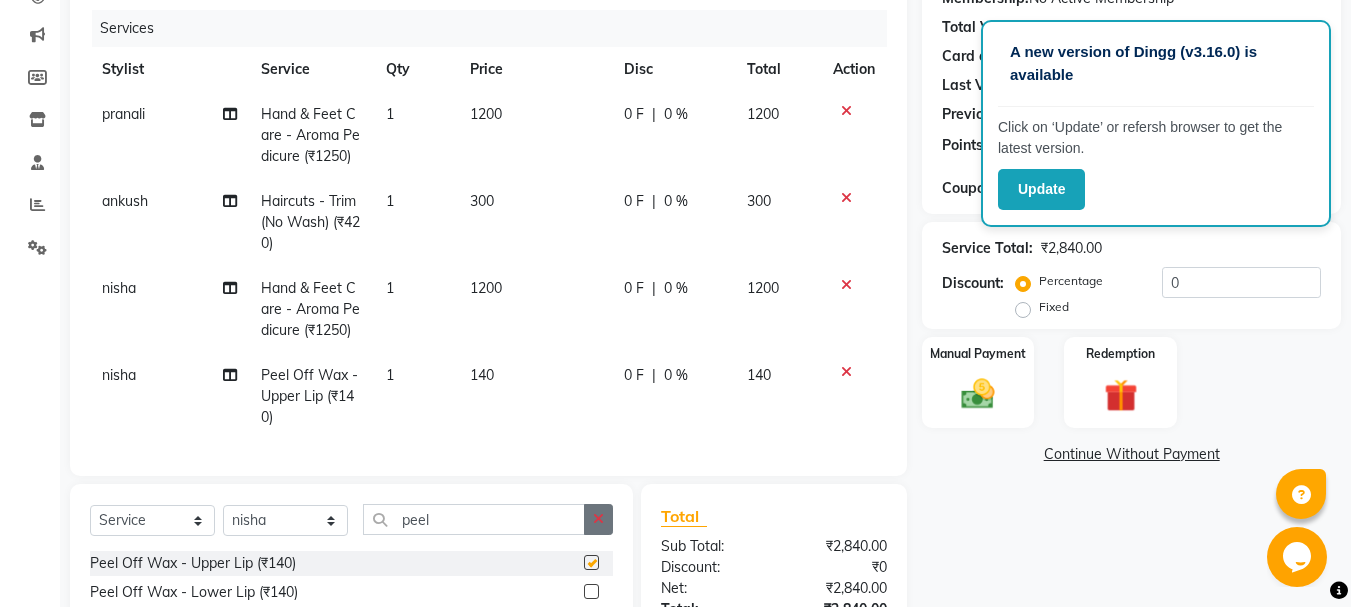 checkbox on "false" 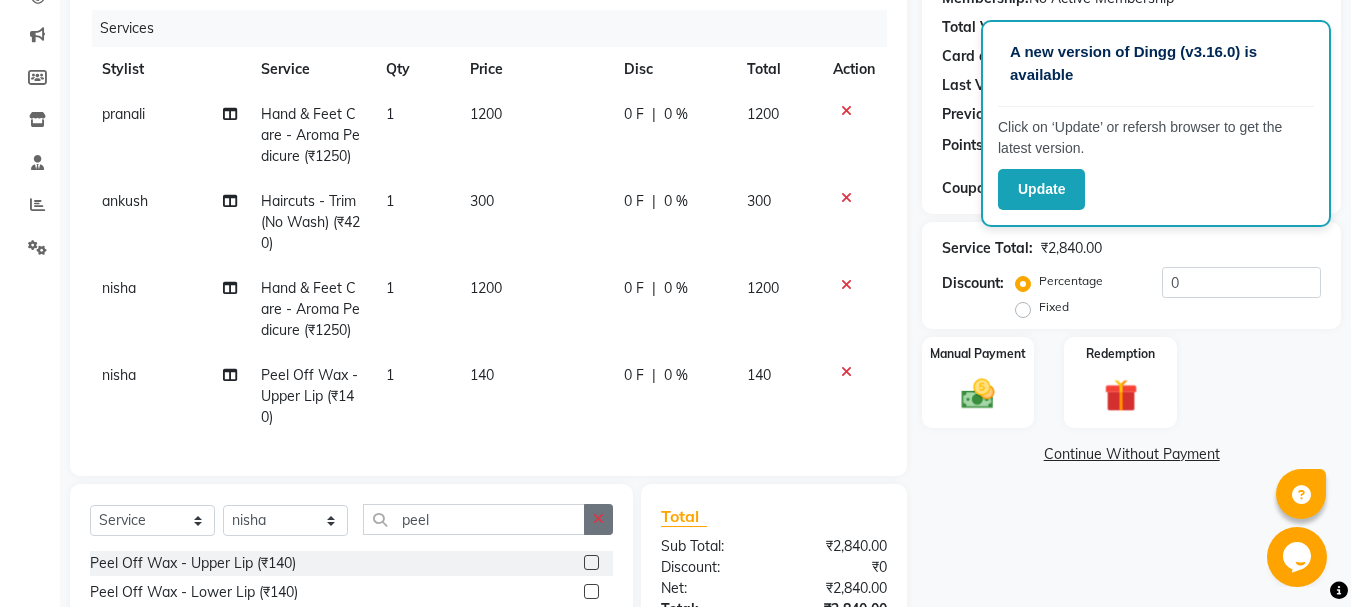 click 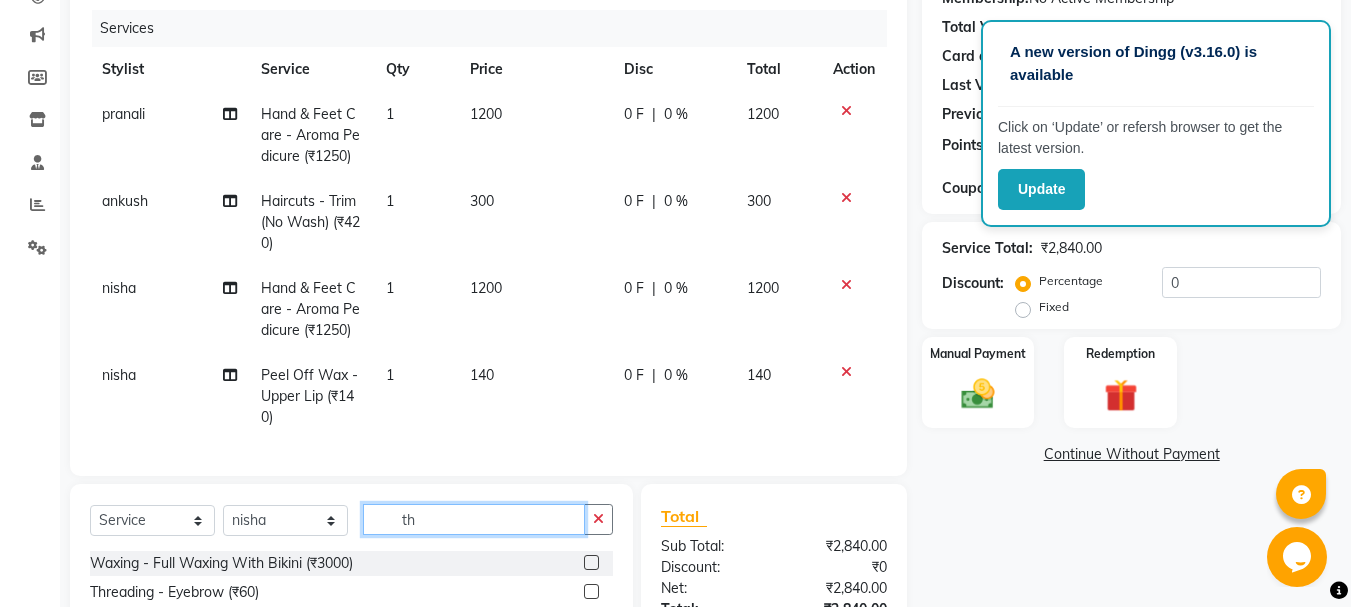 scroll, scrollTop: 455, scrollLeft: 0, axis: vertical 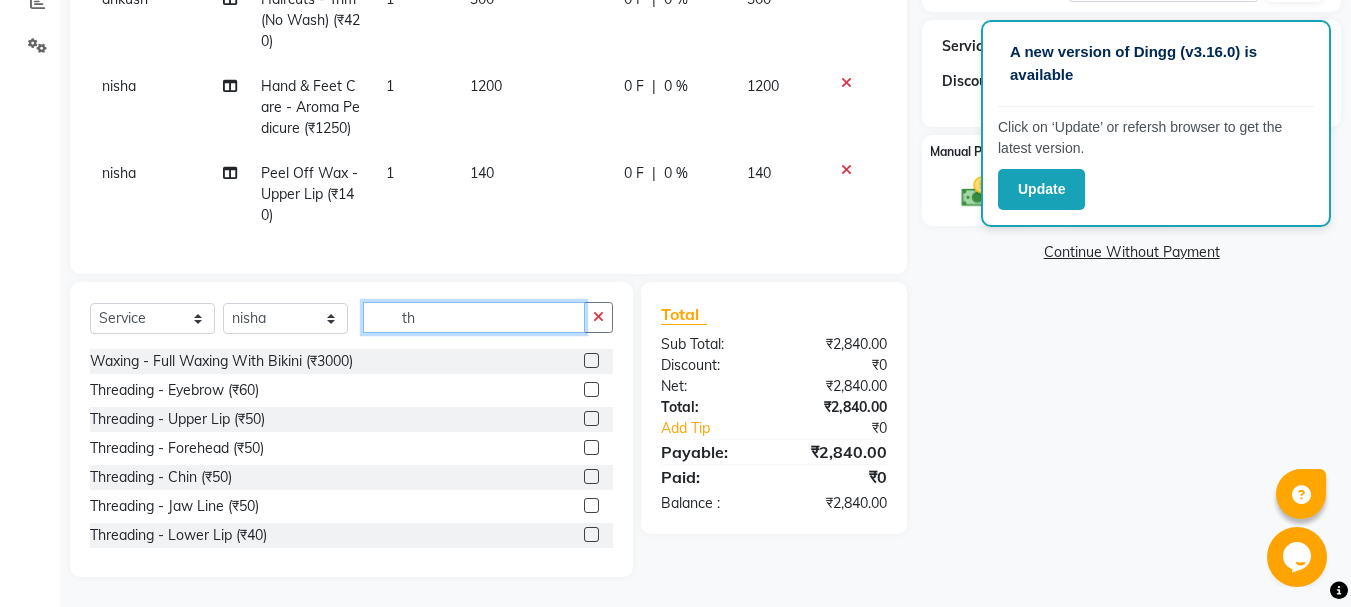 type on "th" 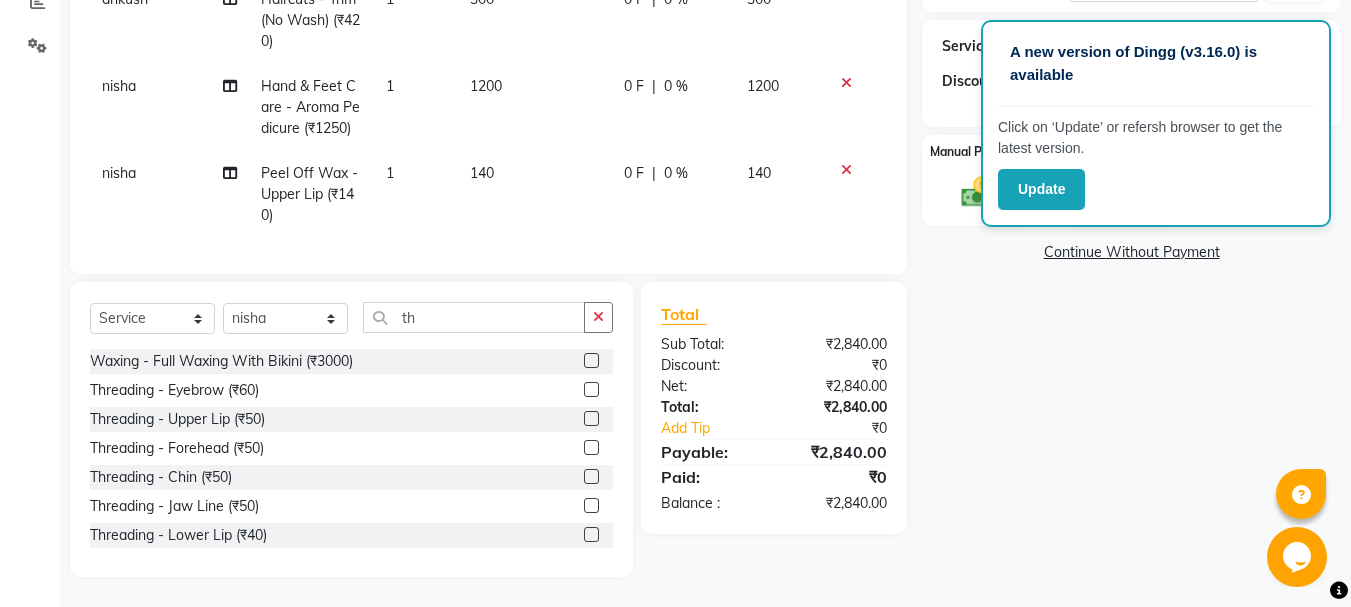 click 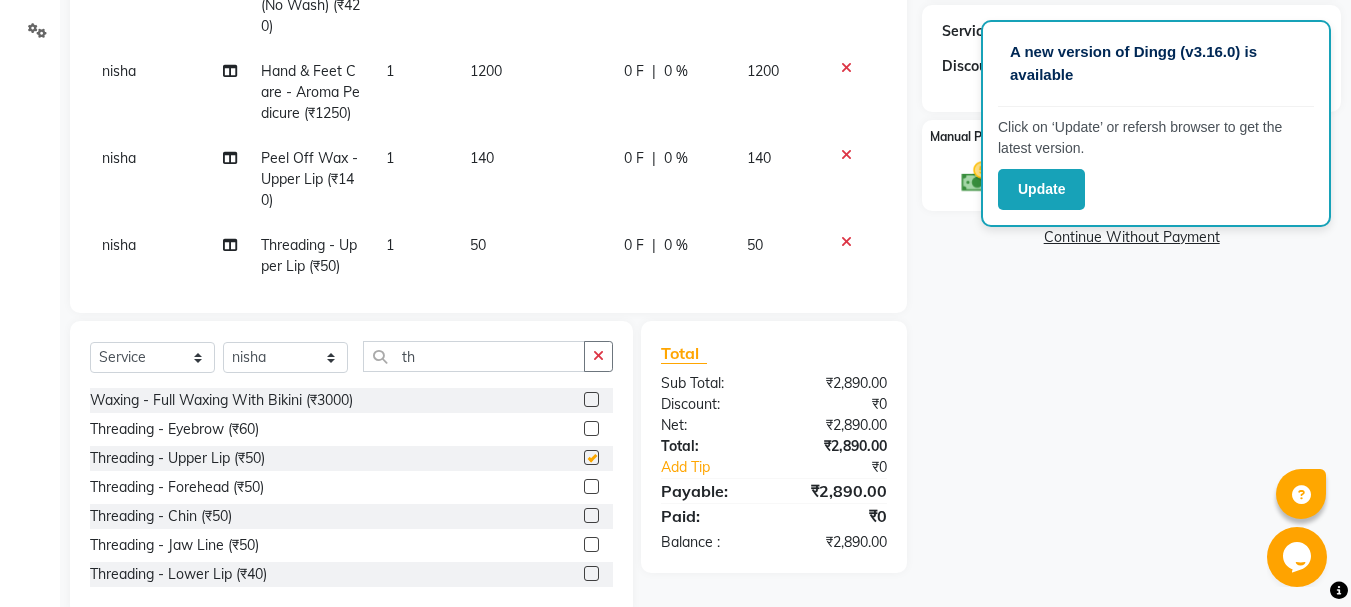 checkbox on "false" 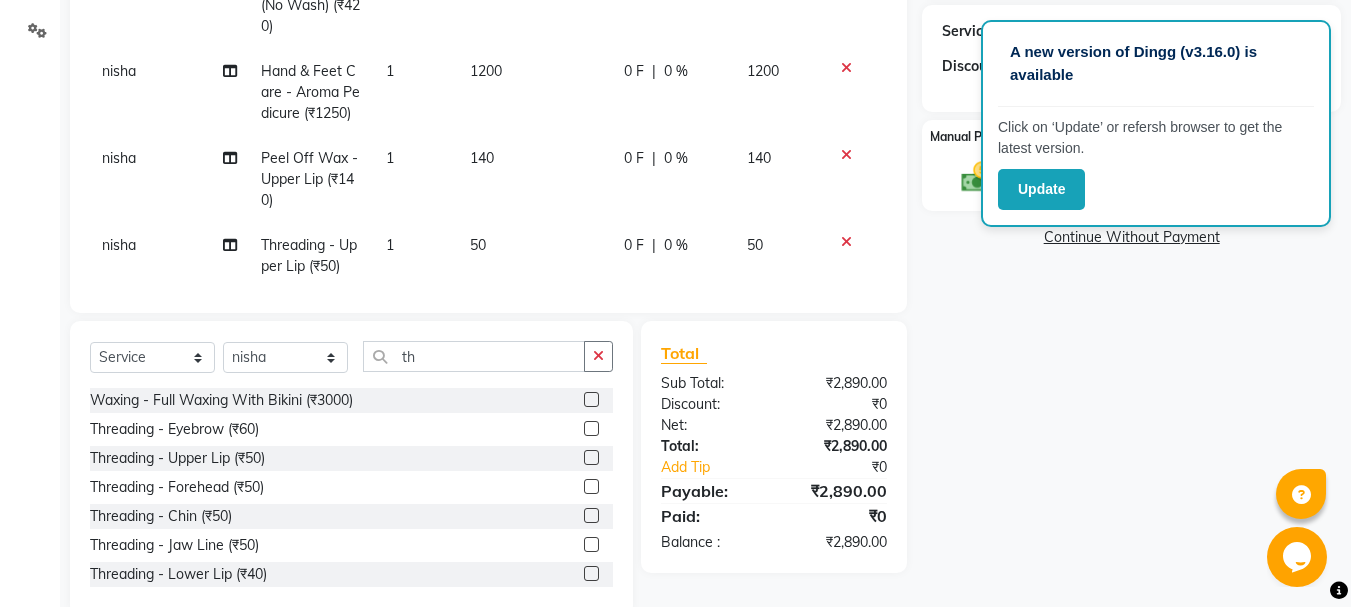 click 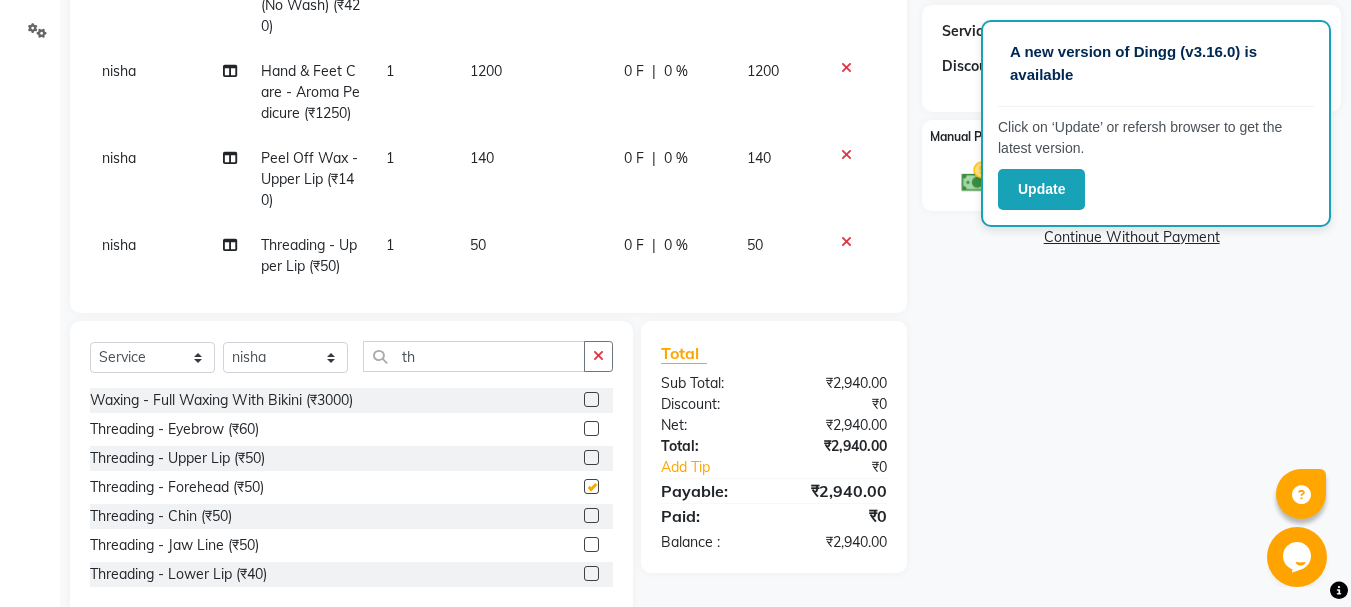 checkbox on "false" 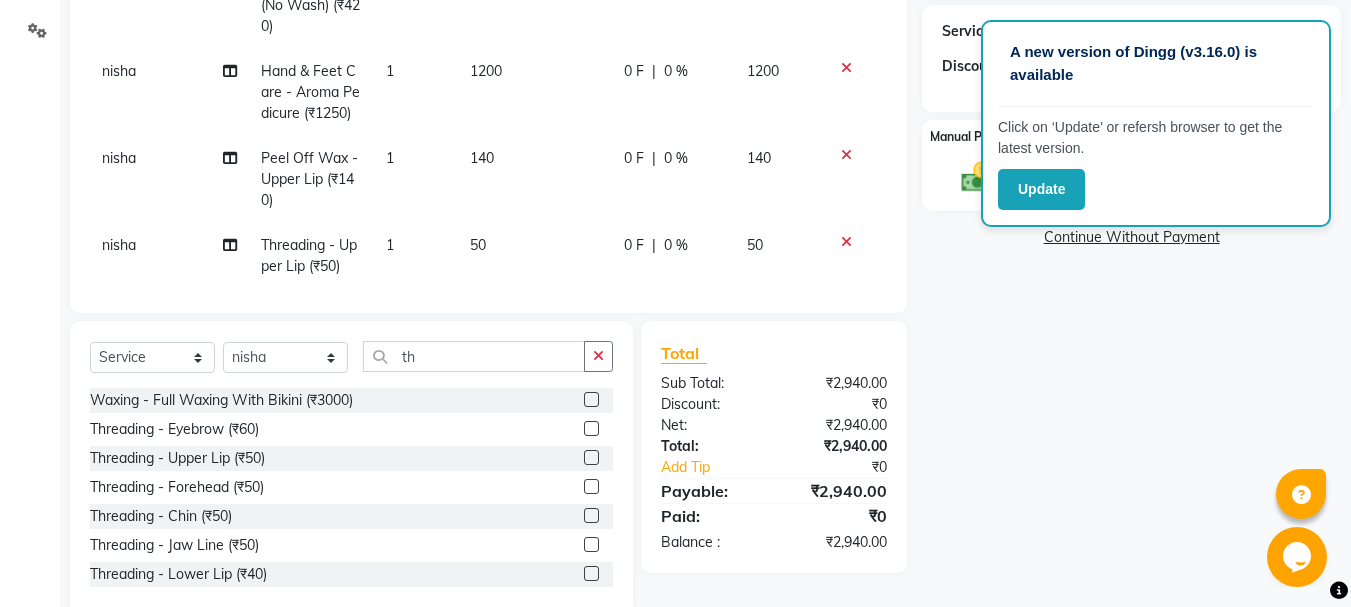 click on "50" 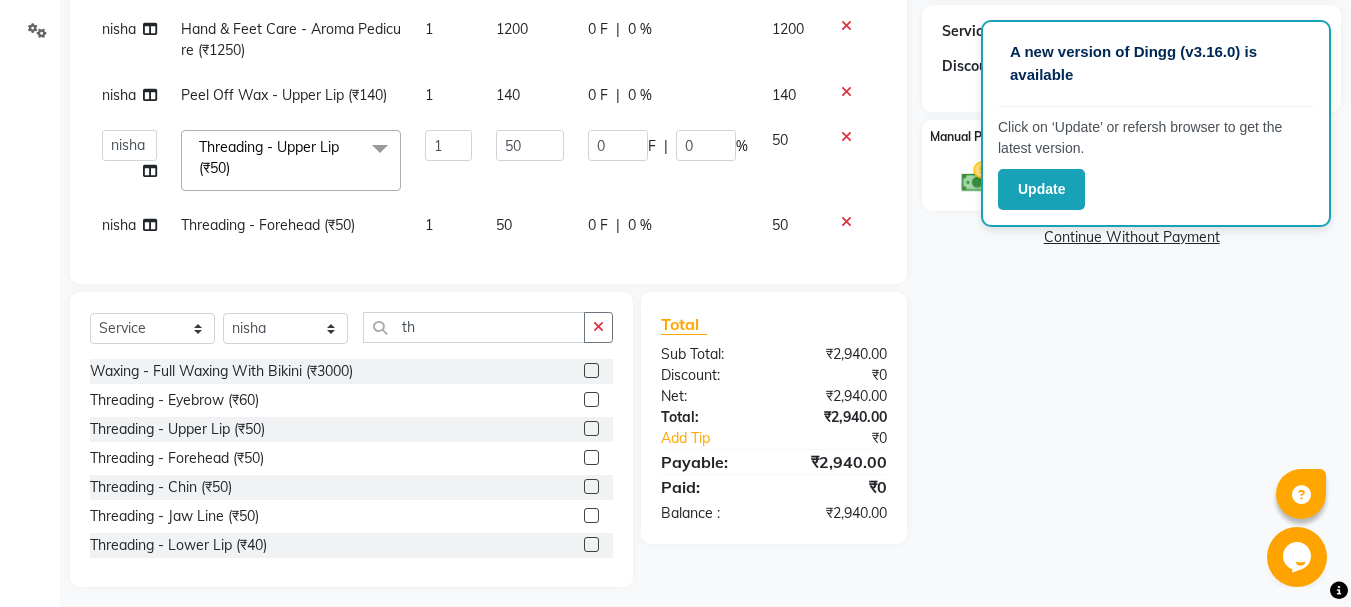 click on "140" 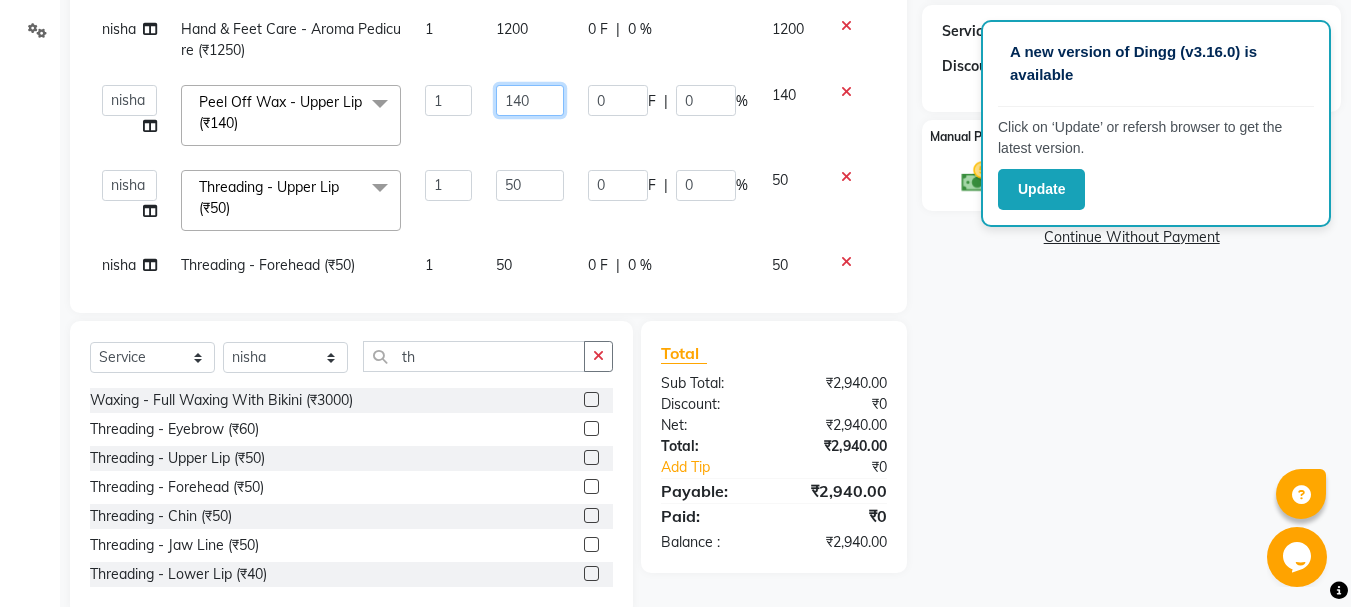 click on "140" 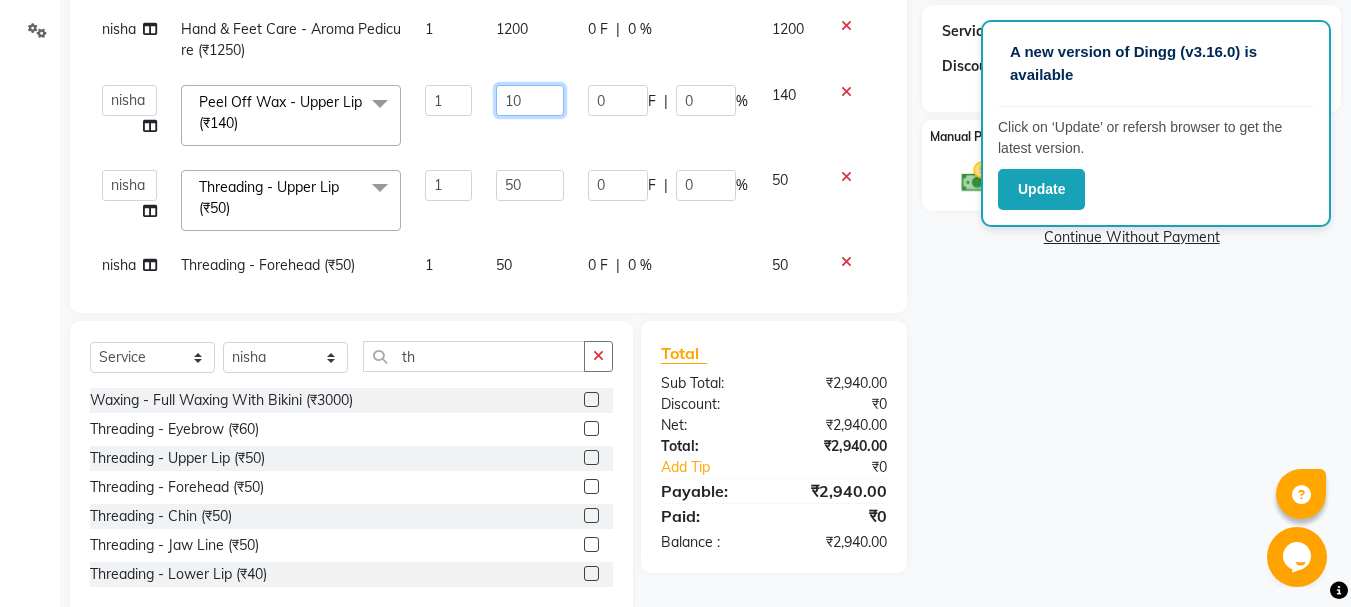 type on "150" 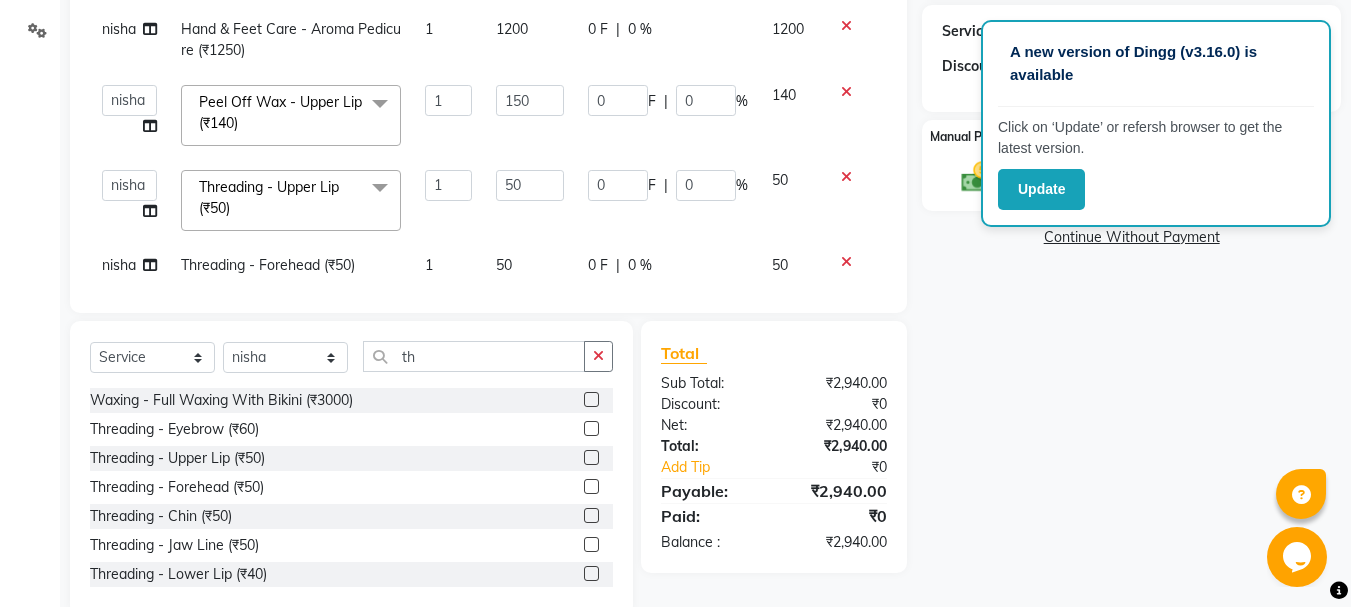click on "Name: [NAME] Wallet: ₹360.00 Membership: No Active Membership Total Visits: 344 Card on file: 0 Last Visit: 03-08-2025 Previous Due: ₹1,000.00 Pay Points: 0 Coupon Code Apply Service Total: ₹2,940.00 Discount: Percentage Fixed 0 Manual Payment Redemption Continue Without Payment" 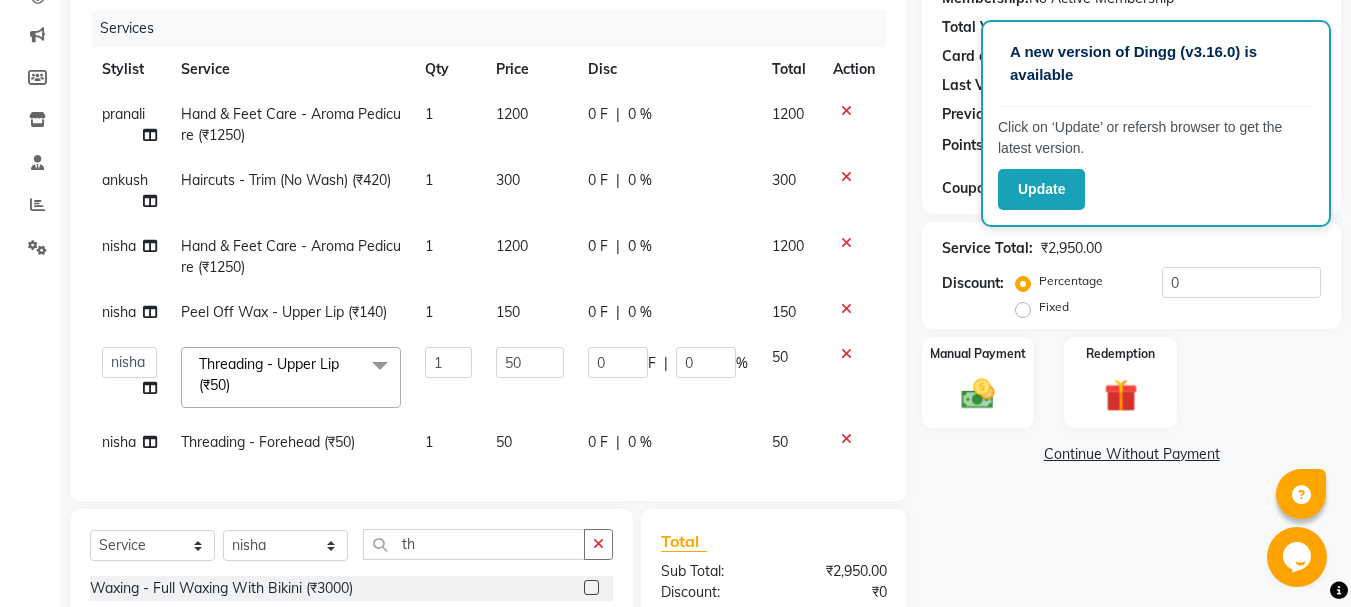 scroll, scrollTop: 193, scrollLeft: 0, axis: vertical 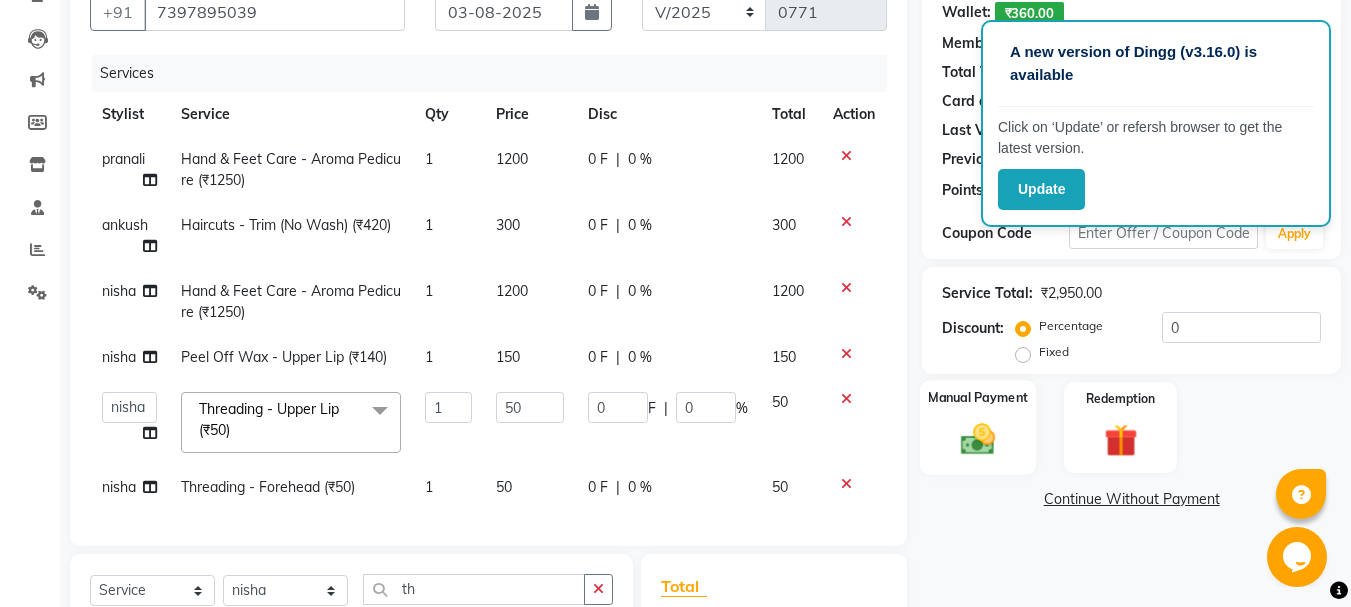 click 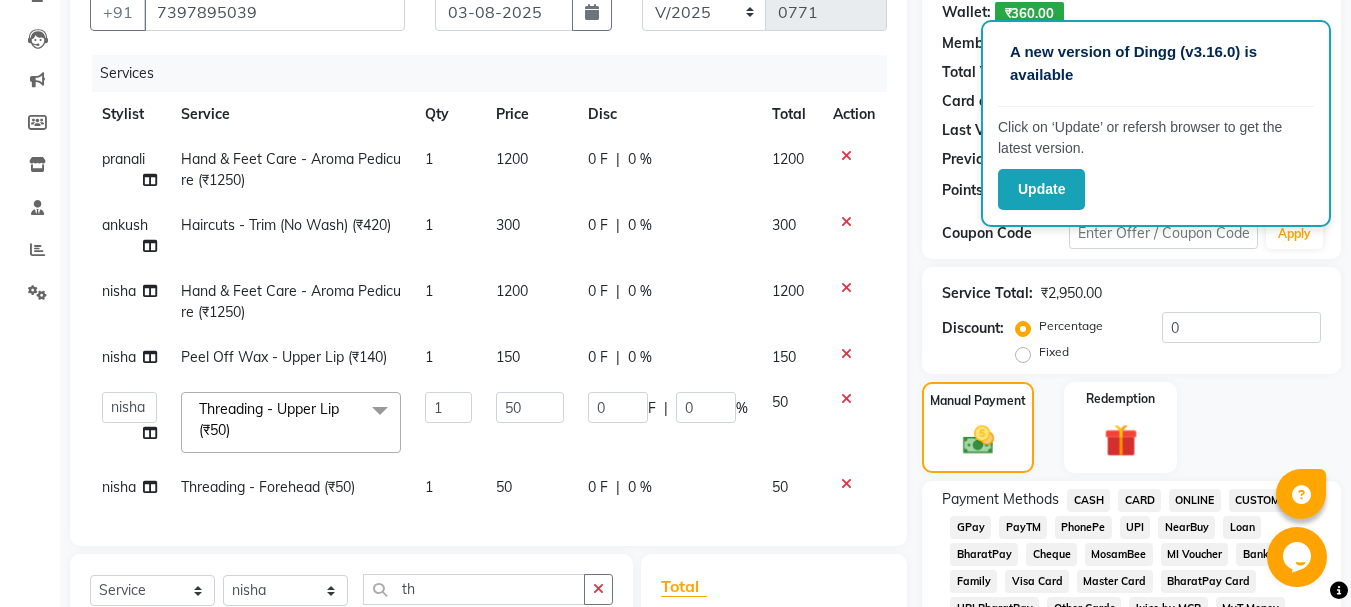 click on "GPay" 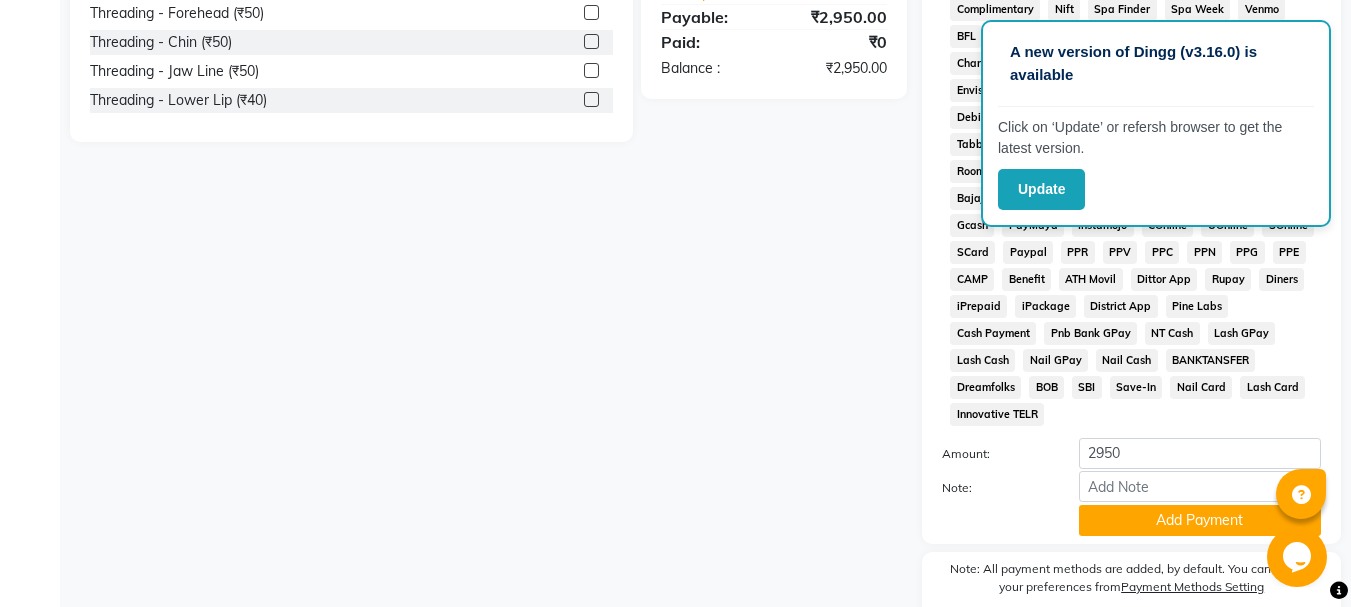 scroll, scrollTop: 957, scrollLeft: 0, axis: vertical 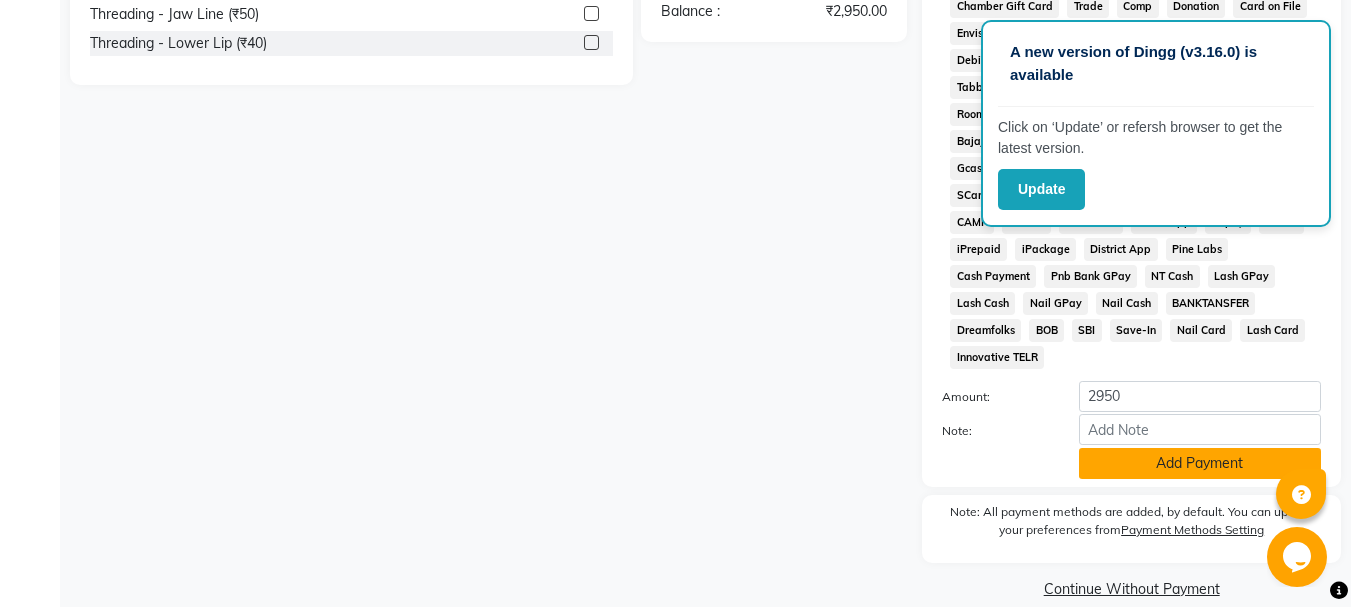 click on "Add Payment" 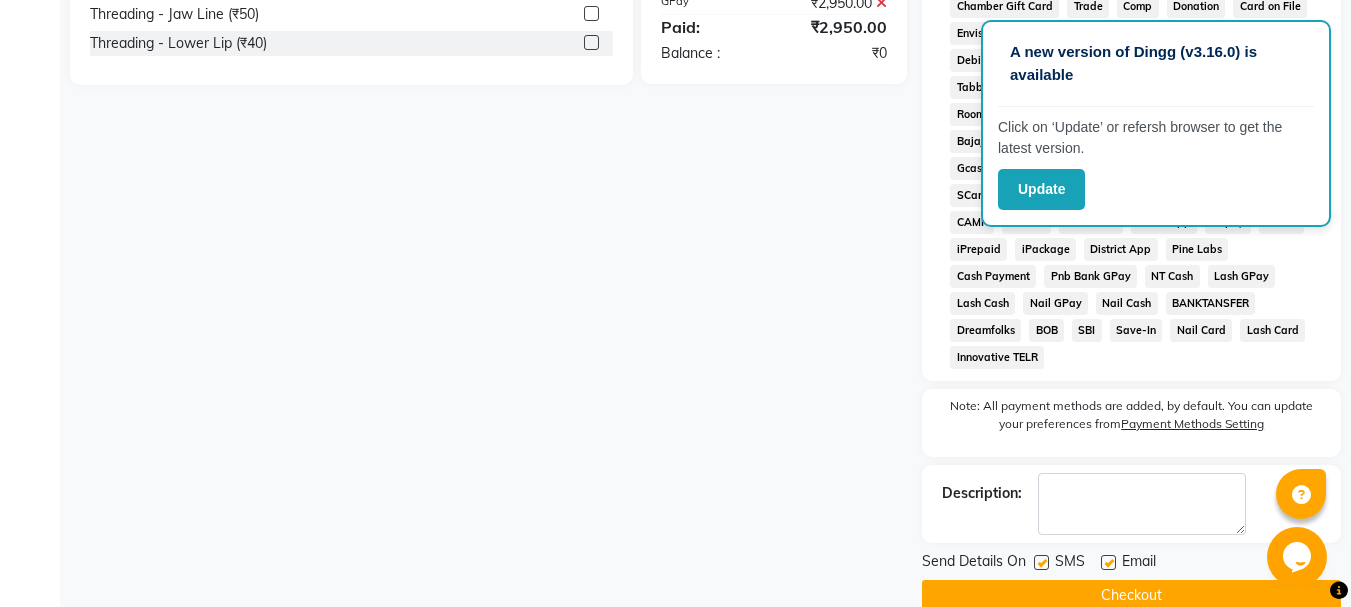 click on "Checkout" 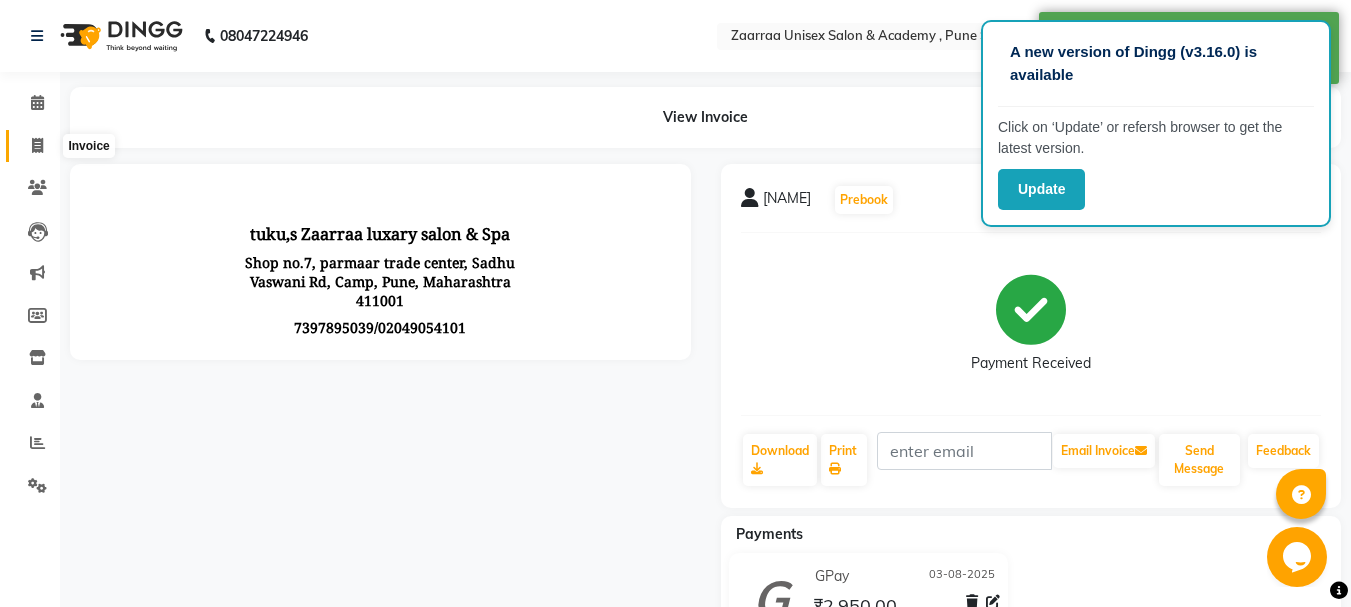 scroll, scrollTop: 0, scrollLeft: 0, axis: both 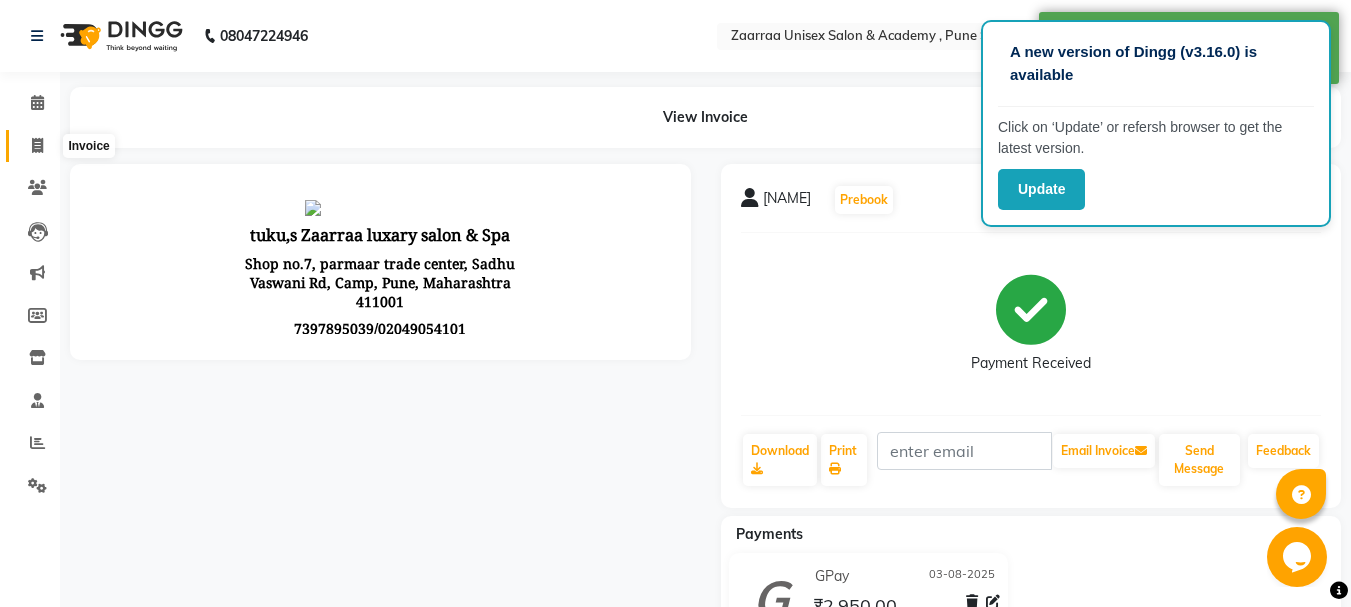 click 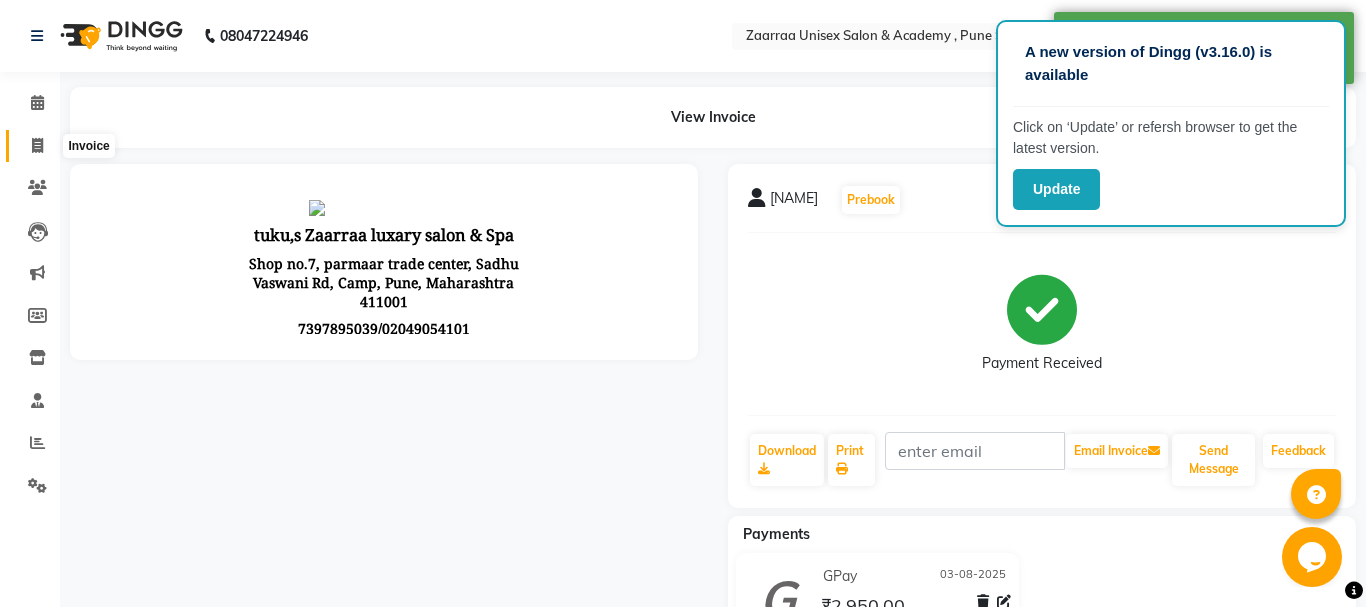 select on "service" 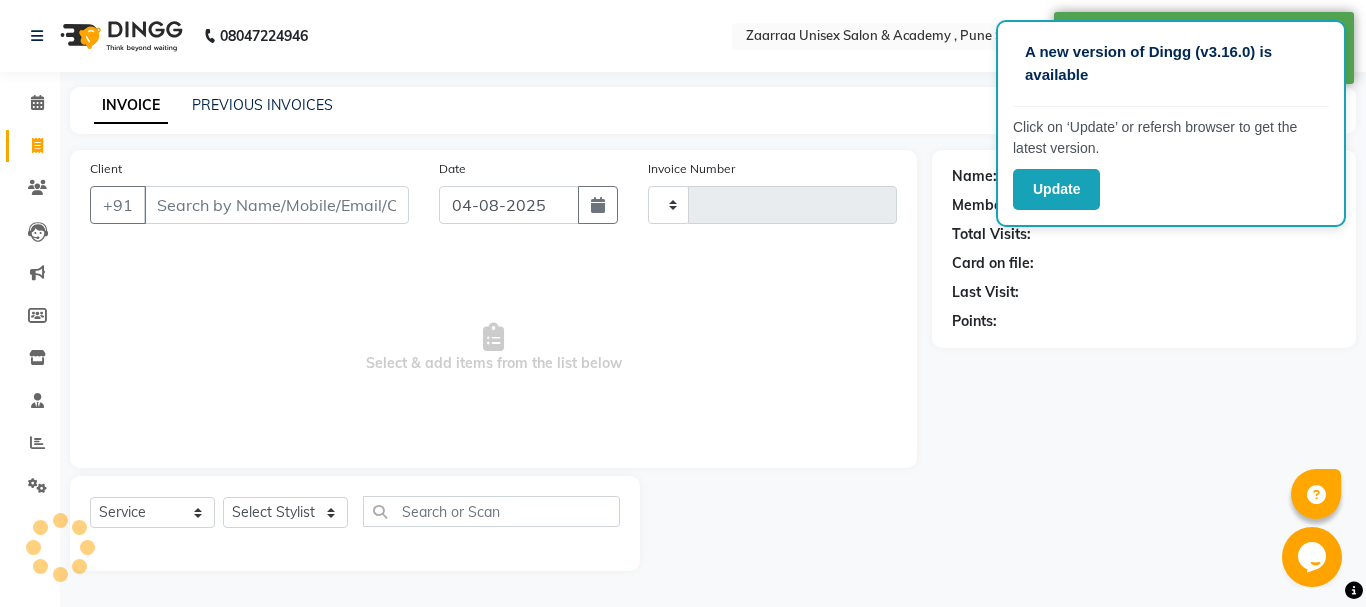 type on "0772" 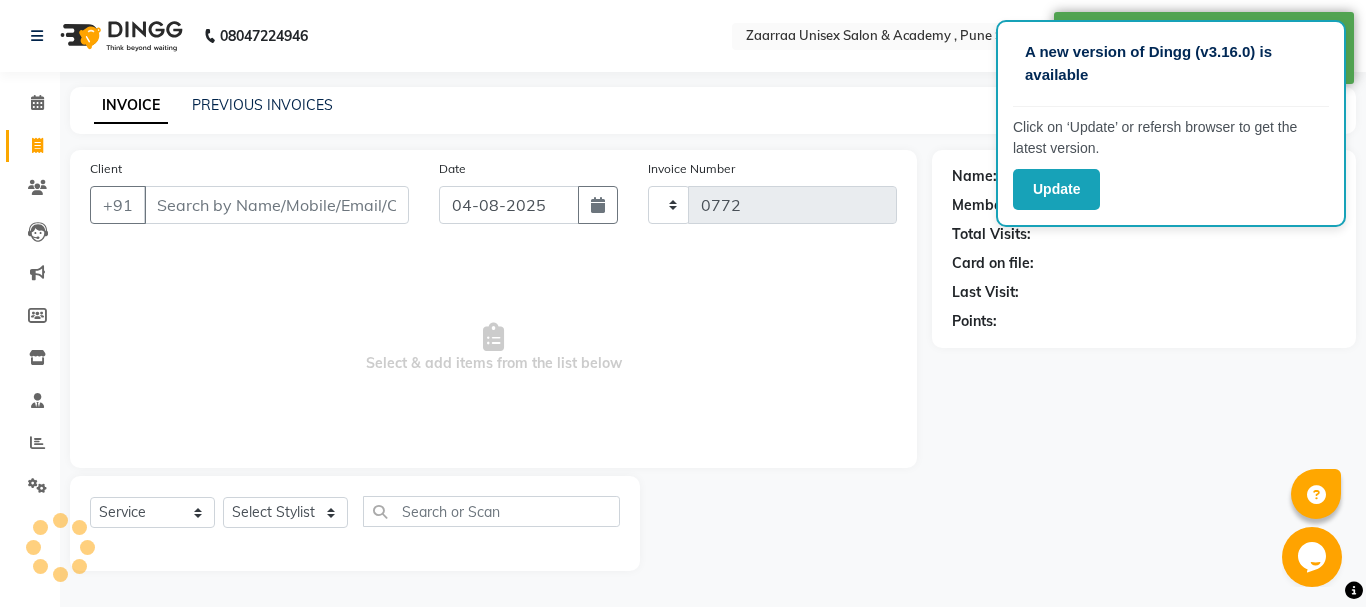 select on "3828" 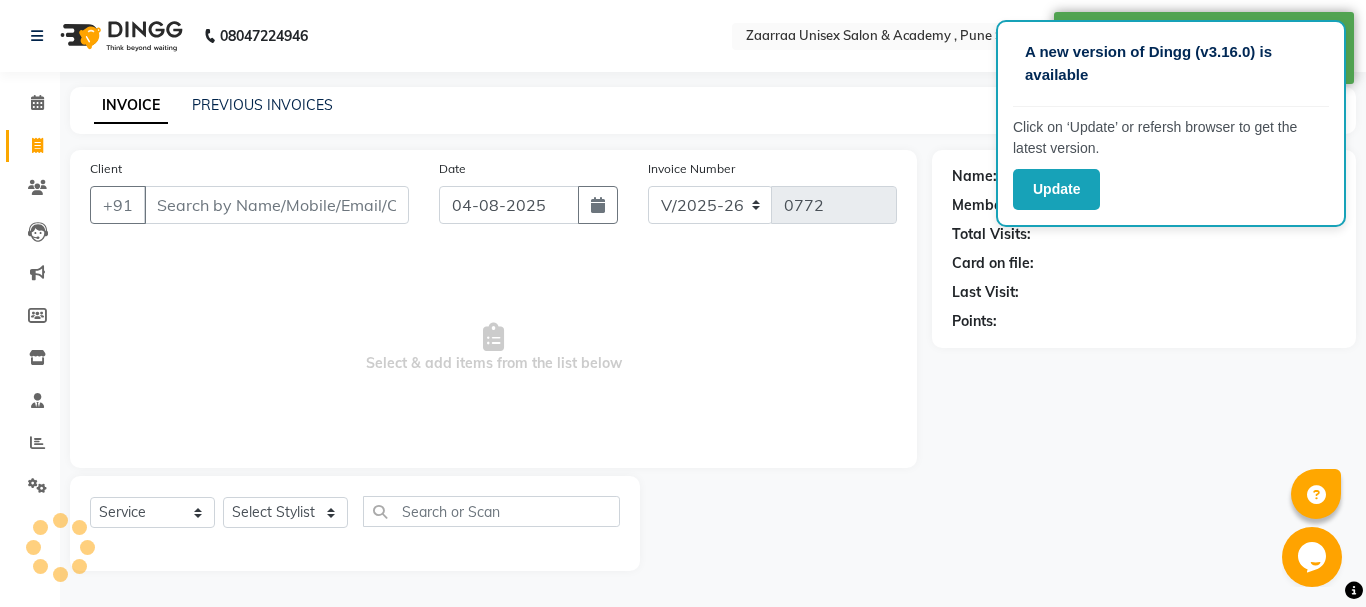 click on "Client" at bounding box center [276, 205] 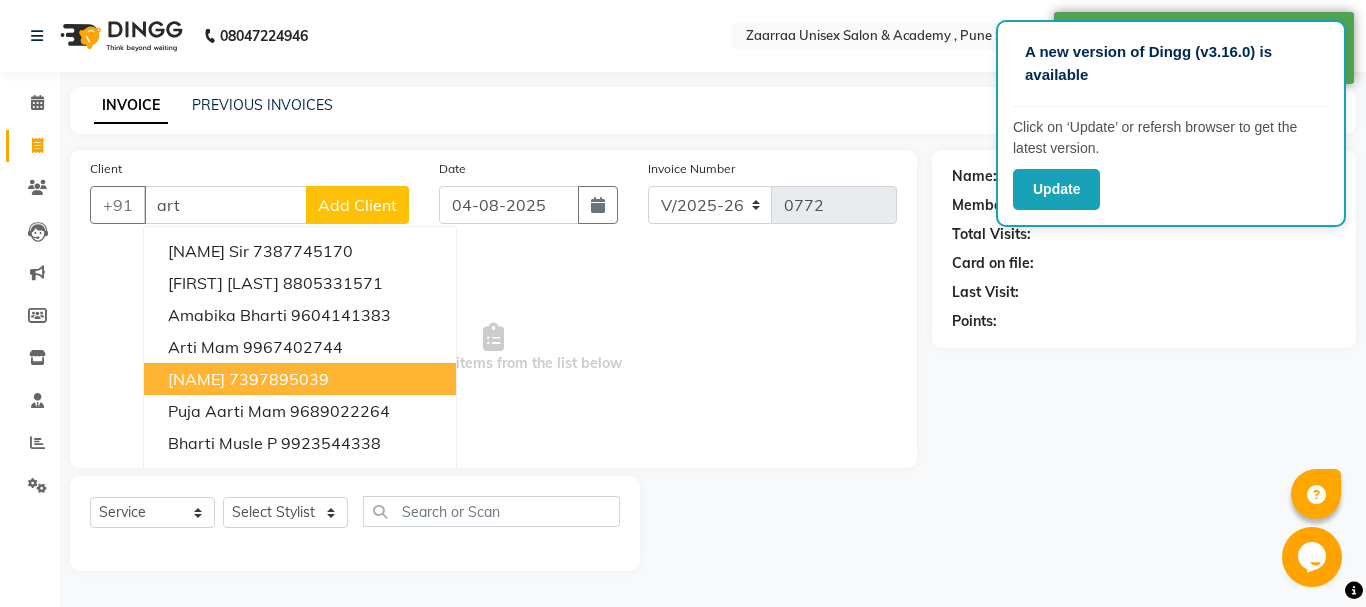click on "[FIRST] [PHONE]" at bounding box center [300, 379] 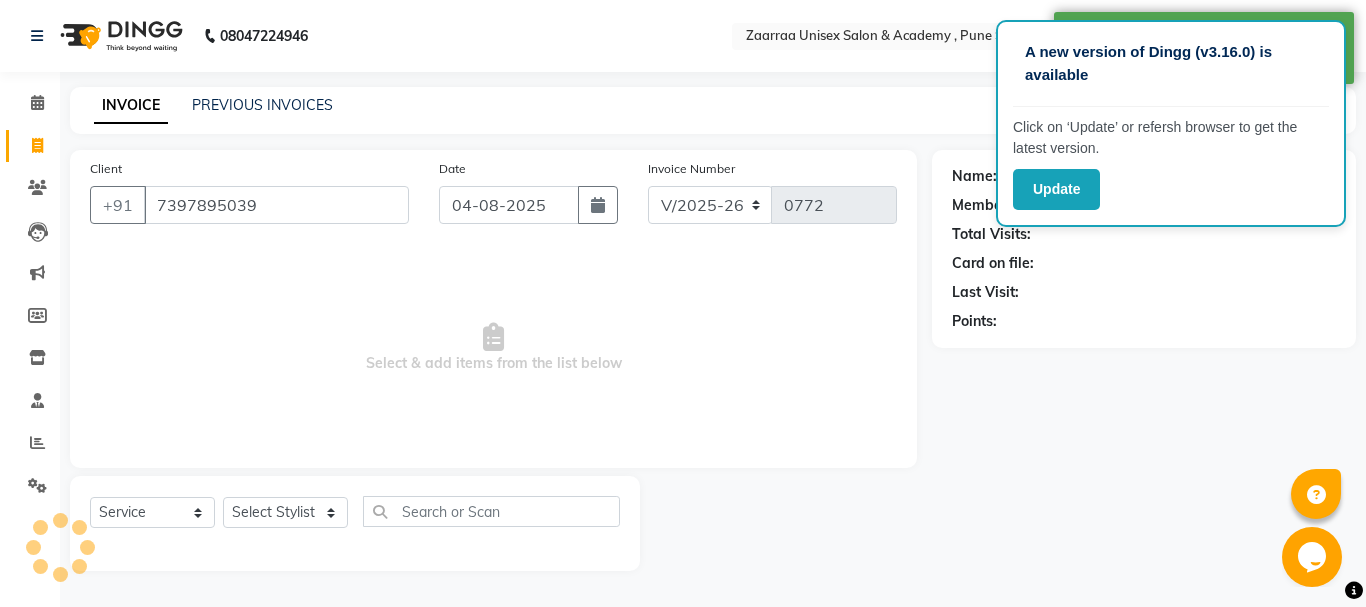 type on "7397895039" 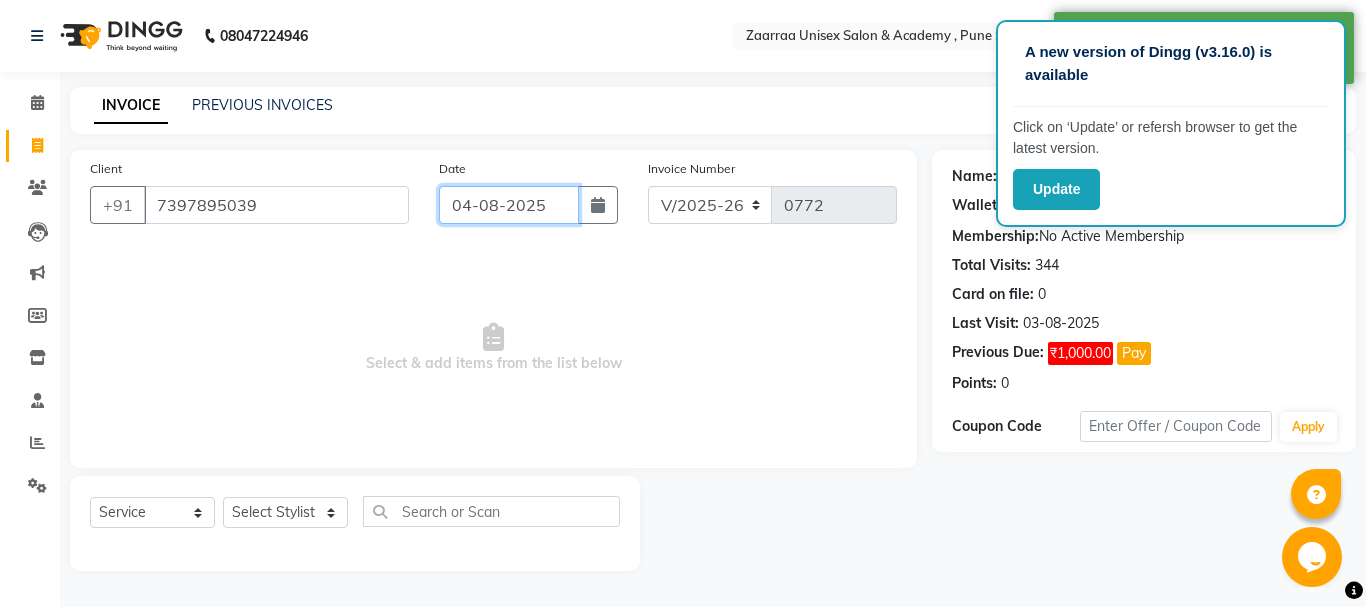 click on "04-08-2025" 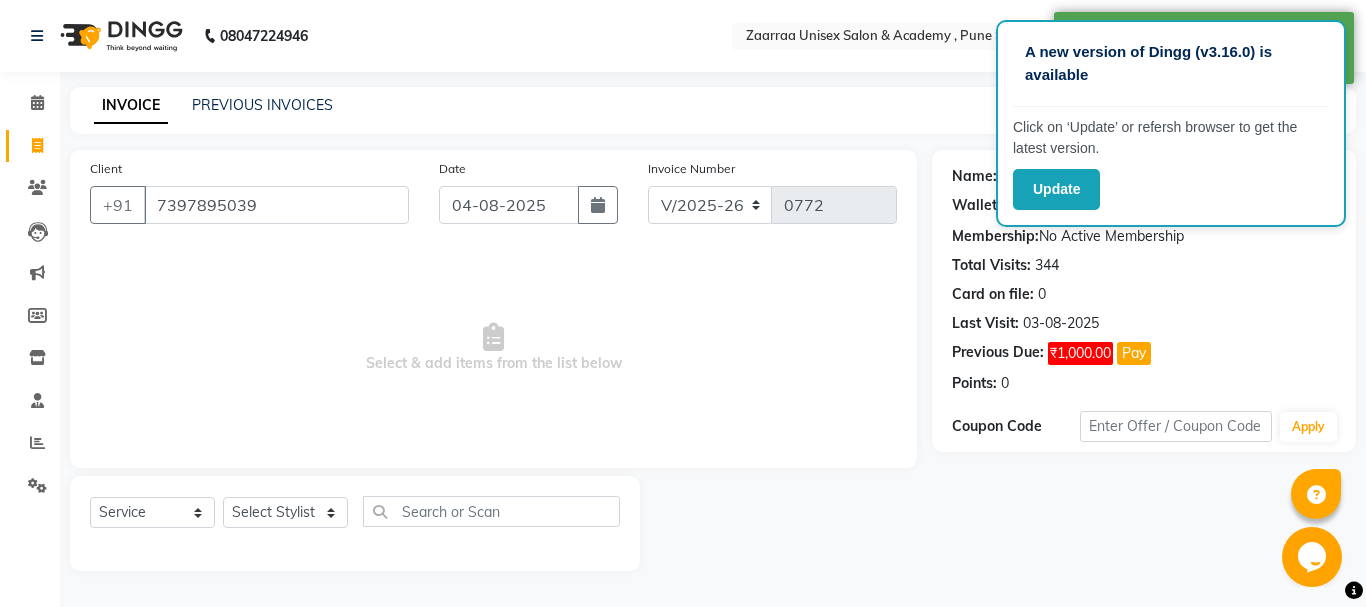 select on "8" 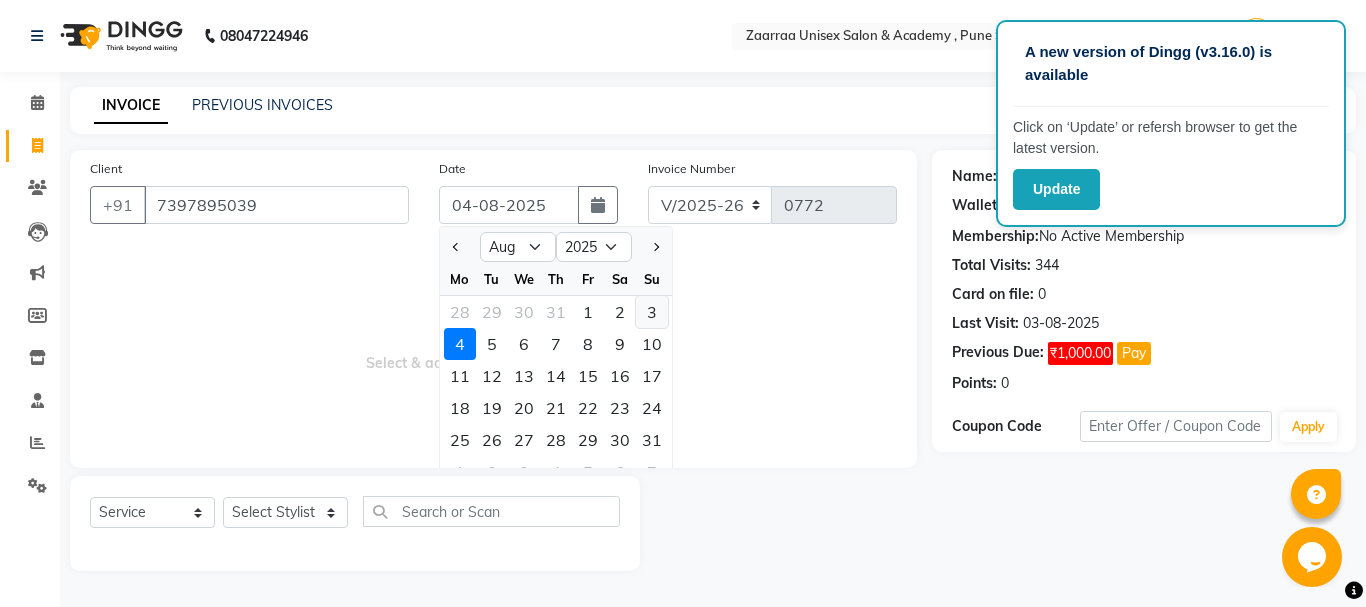 click on "3" 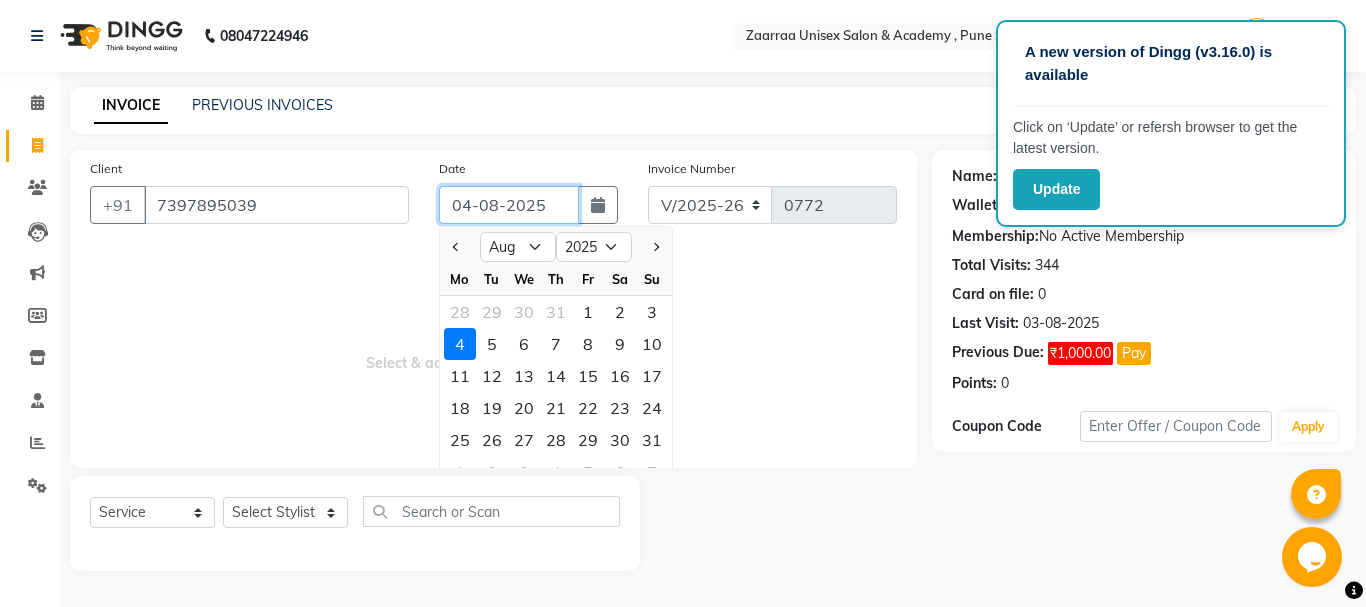 type on "03-08-2025" 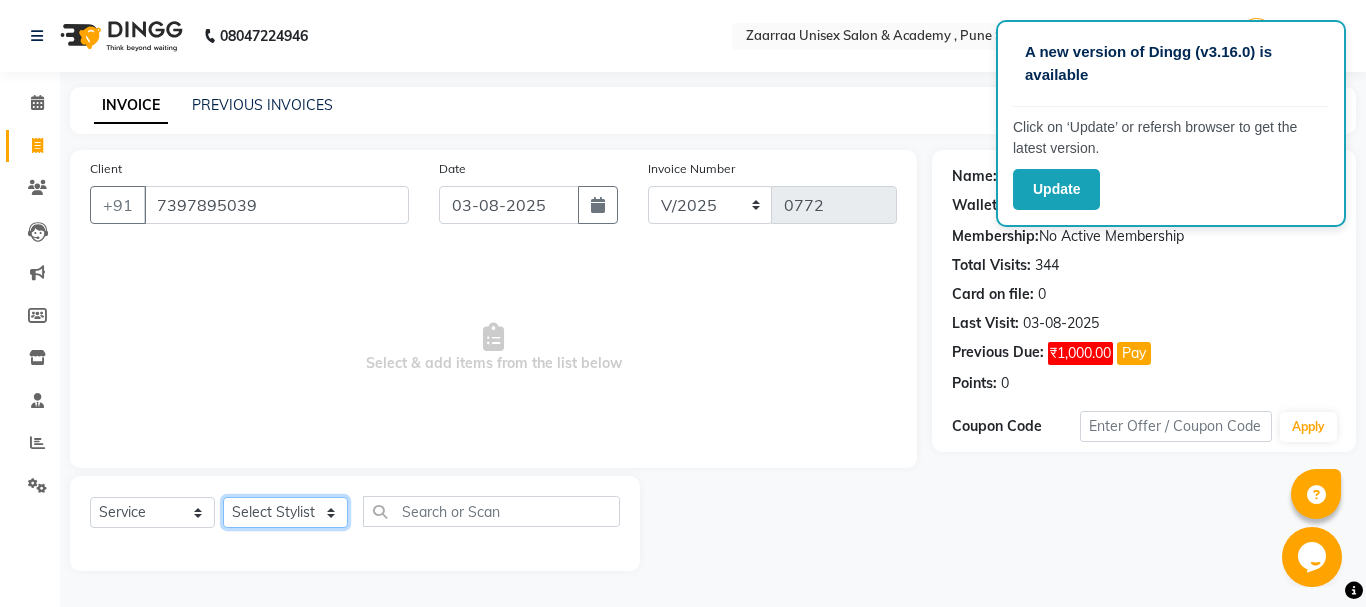 click on "Select Stylist ankush nisha pranali swati" 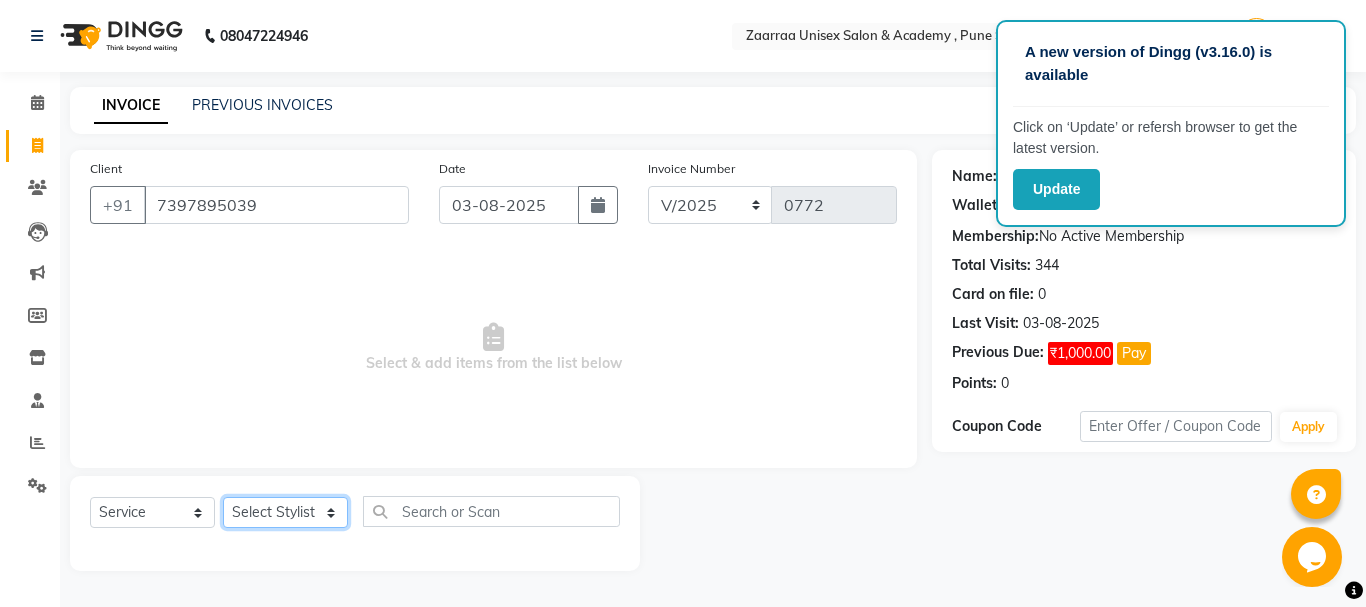 select on "44238" 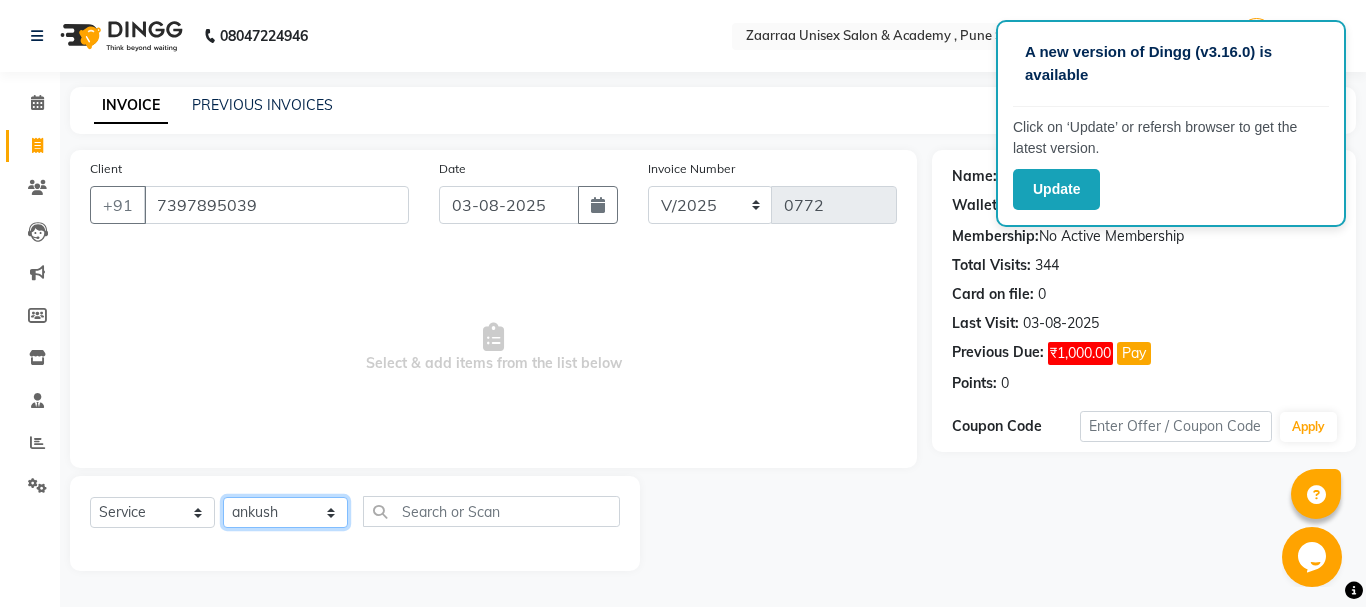 click on "Select Stylist ankush nisha pranali swati" 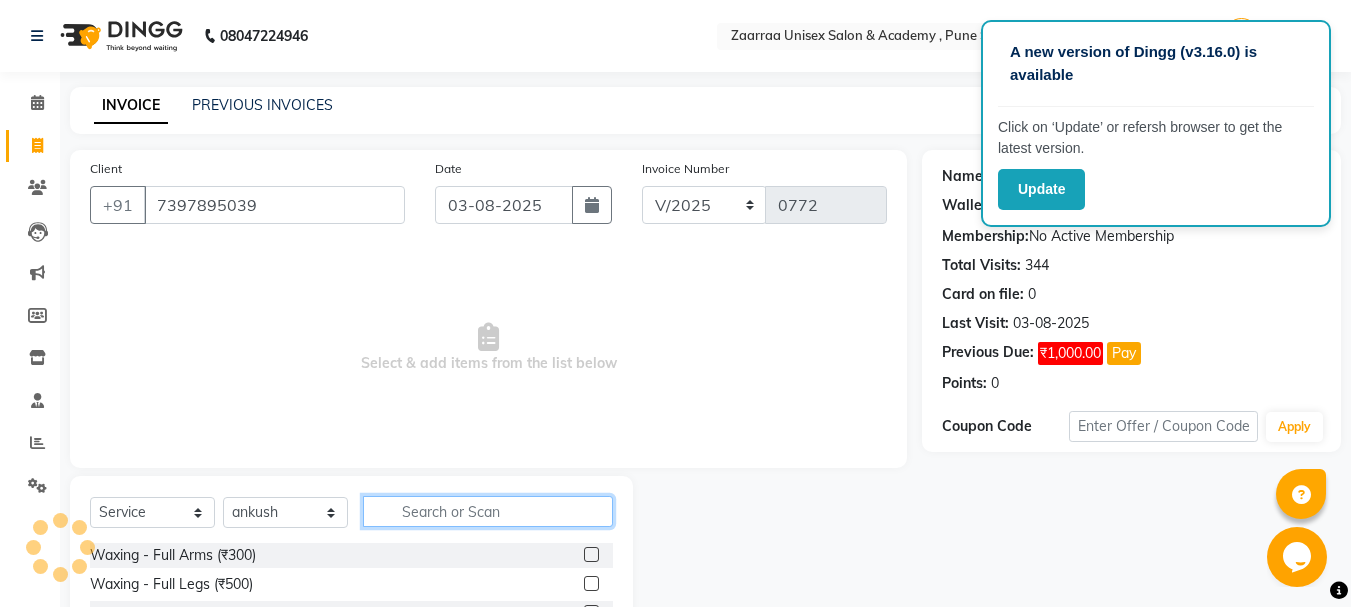 click 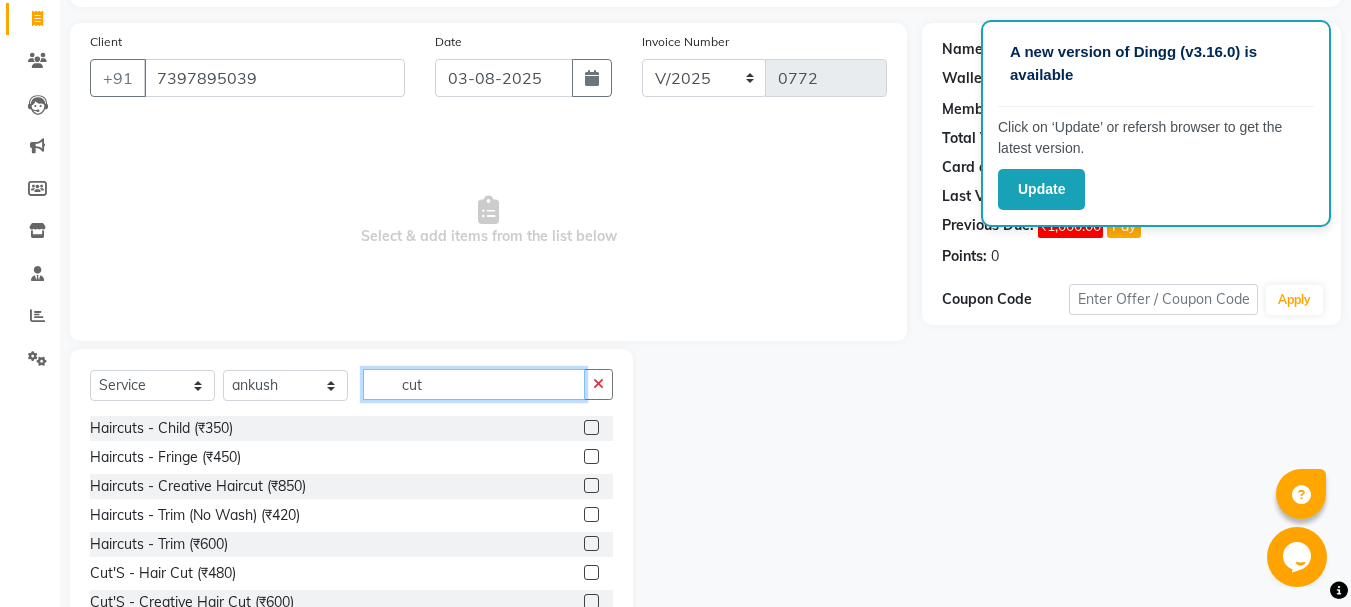 scroll, scrollTop: 191, scrollLeft: 0, axis: vertical 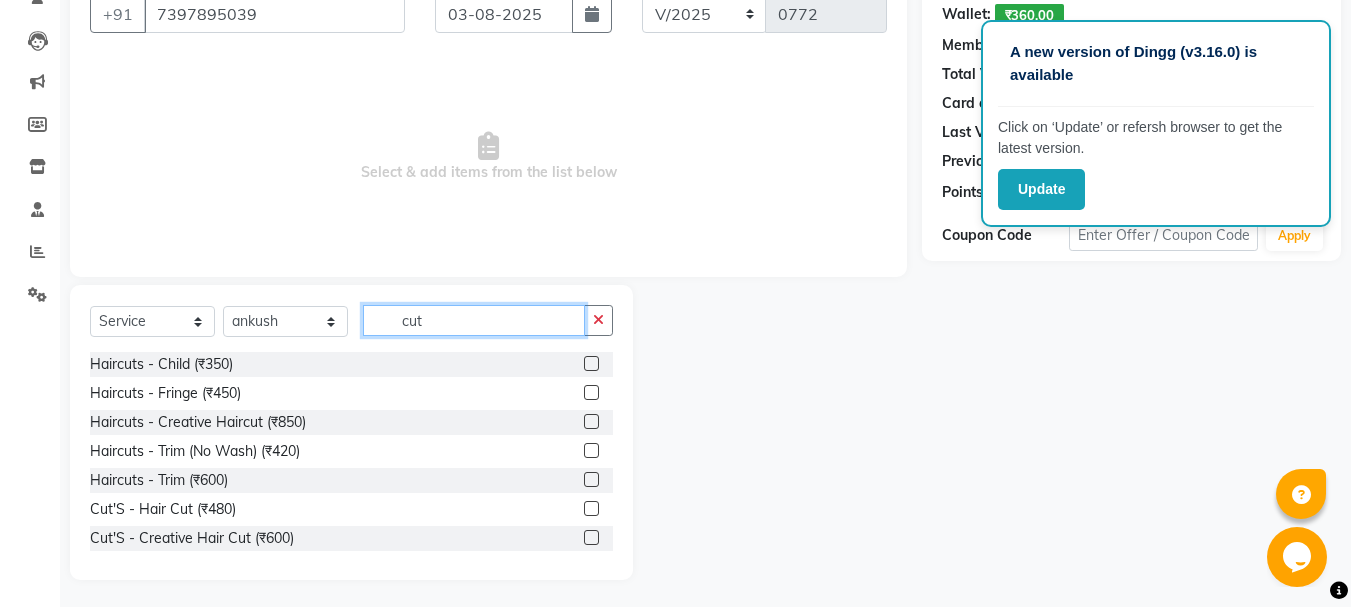 type on "cut" 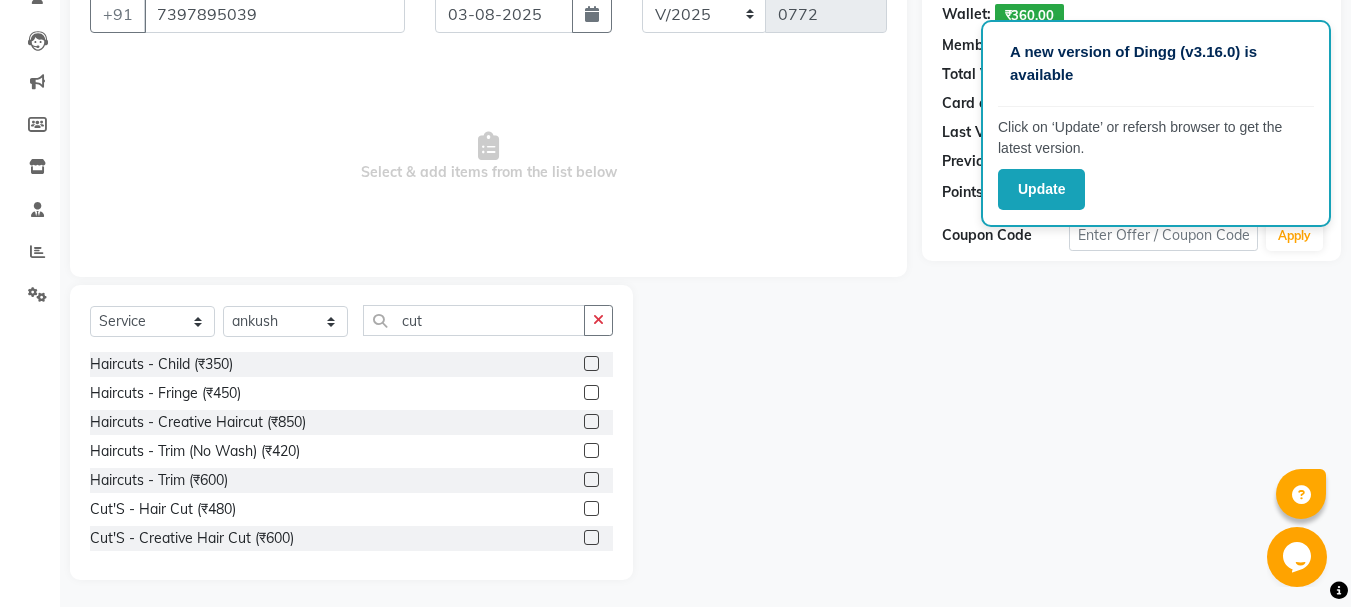 click 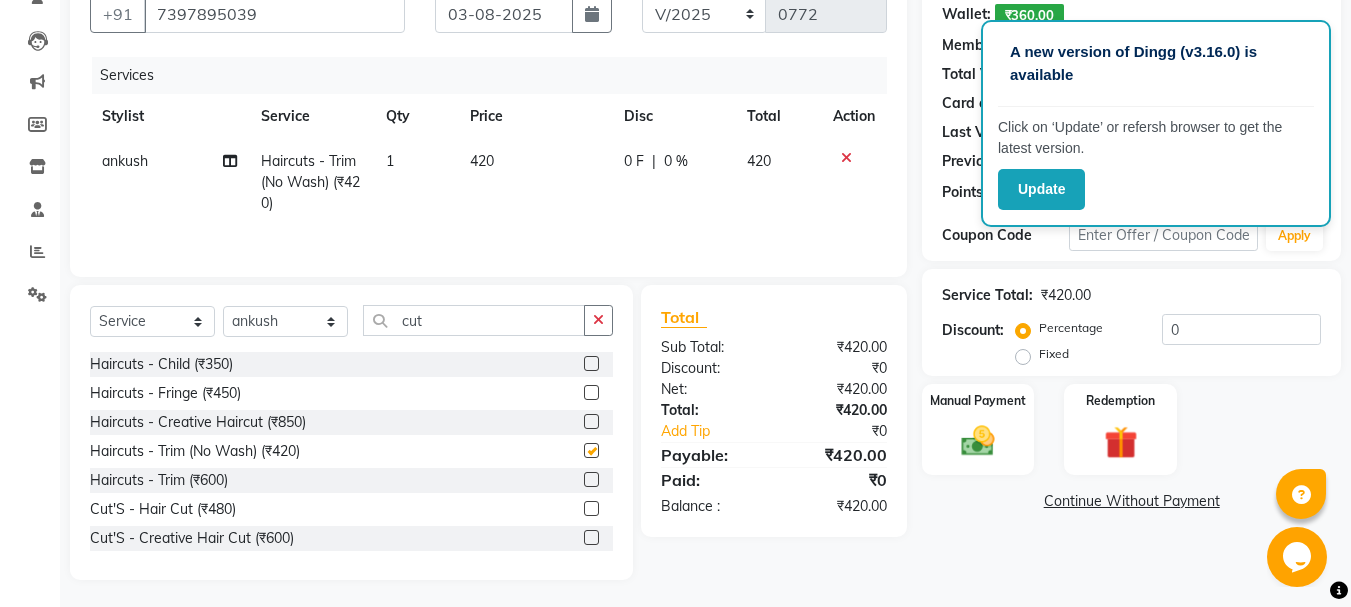 checkbox on "false" 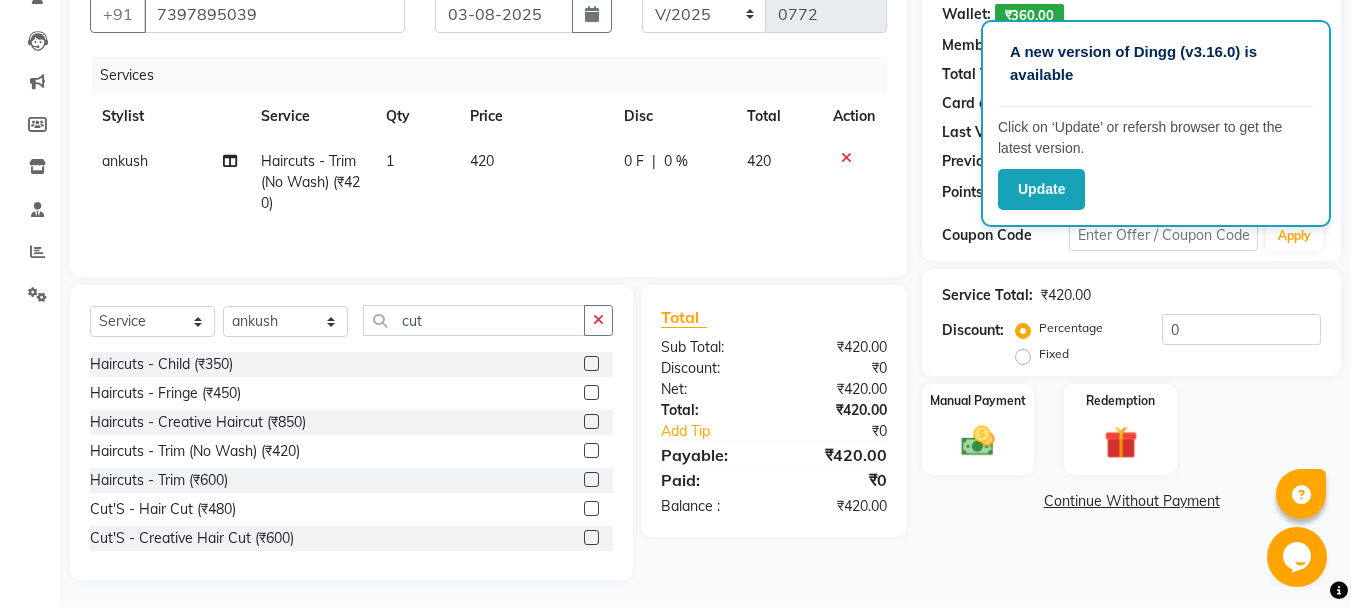 click on "420" 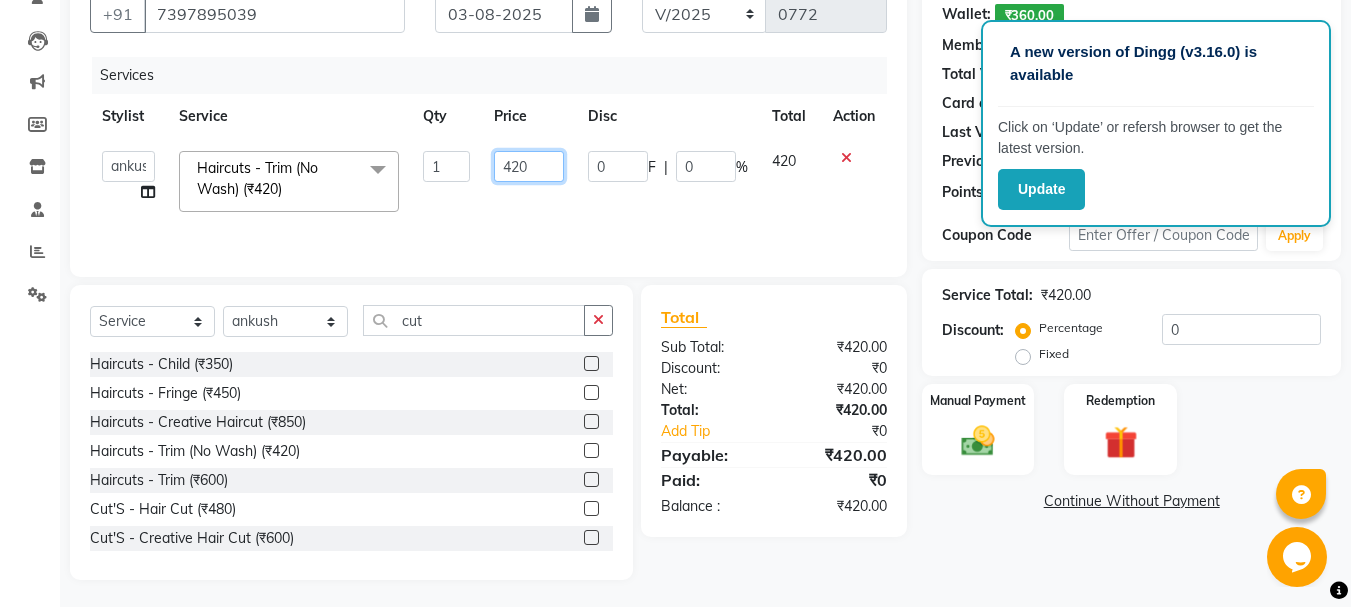 click on "420" 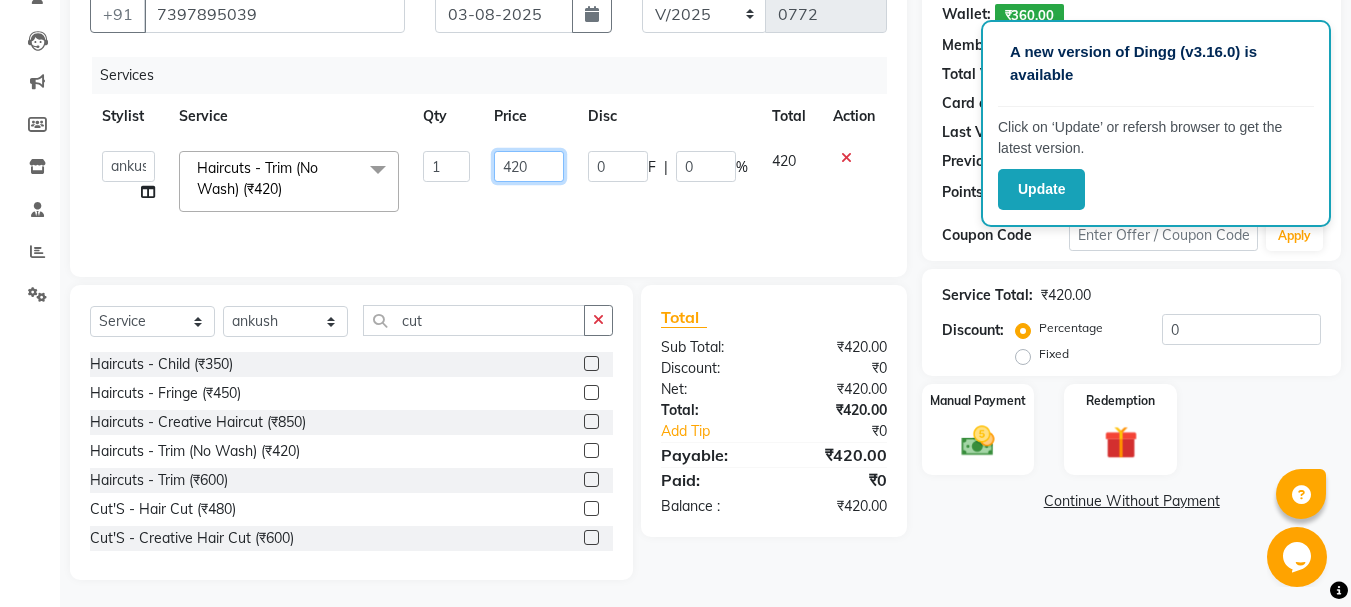 click on "420" 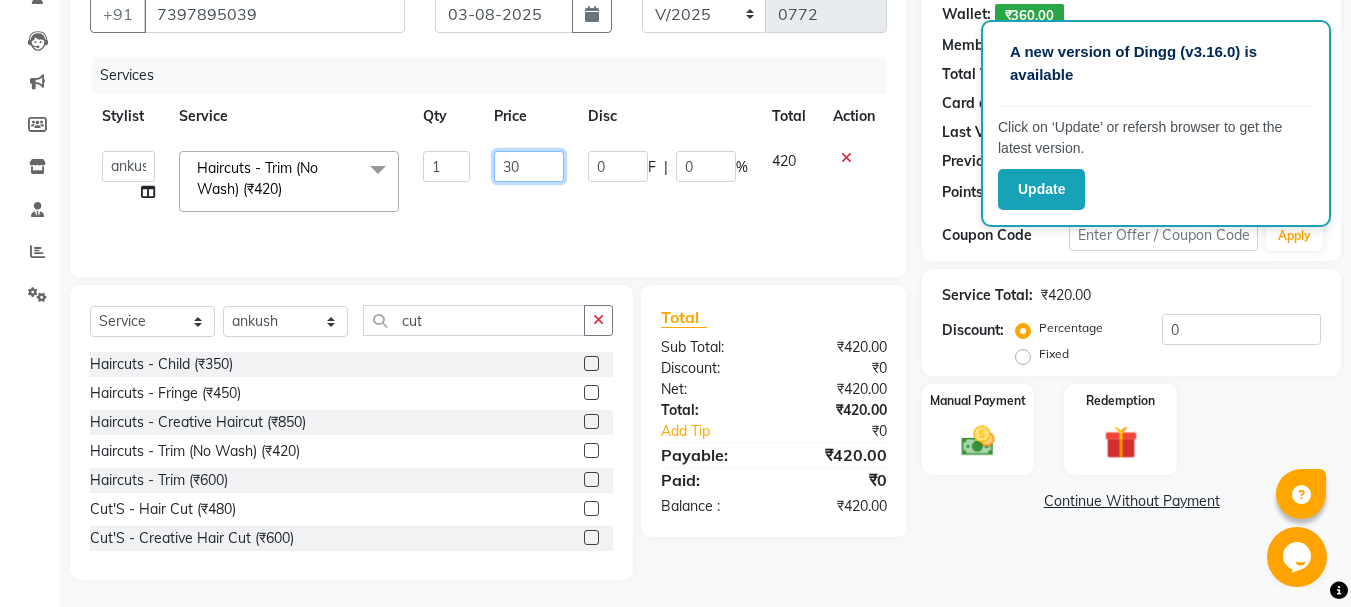 type on "300" 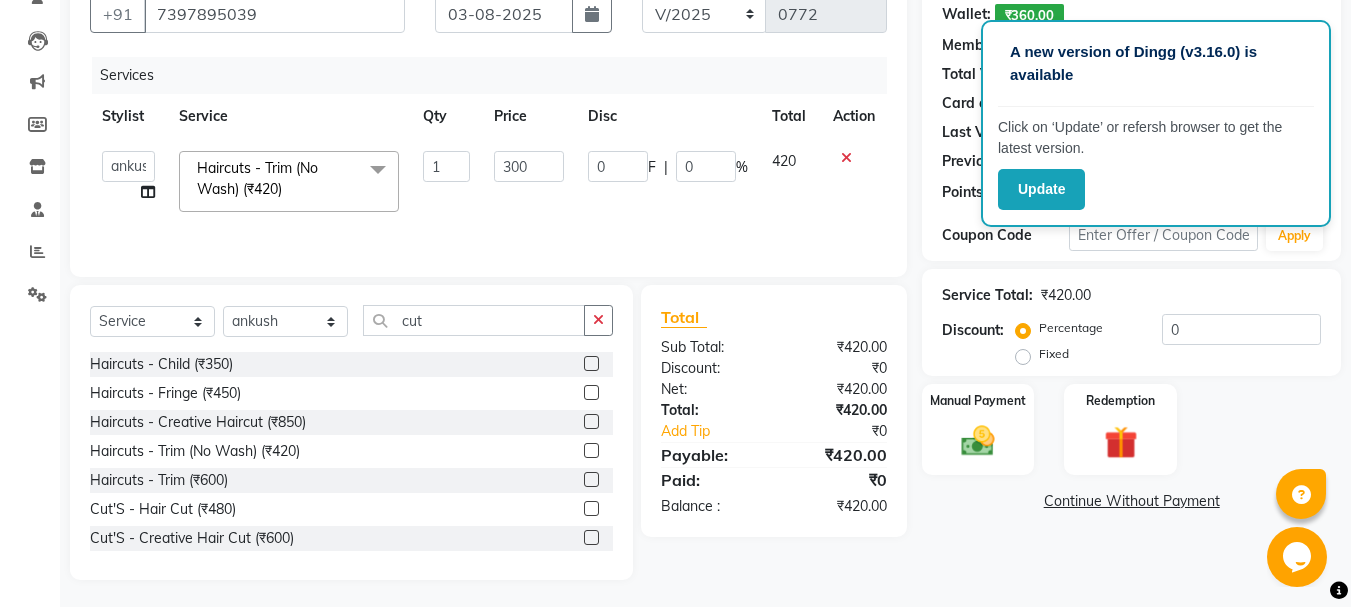 click on "Name: [NAME] Wallet: ₹360.00 Membership: No Active Membership Total Visits: 344 Card on file: 0 Last Visit: 03-08-2025 Previous Due: ₹1,000.00 Pay Points: 0 Coupon Code Apply Service Total: ₹420.00 Discount: Percentage Fixed 0 Manual Payment Redemption Continue Without Payment" 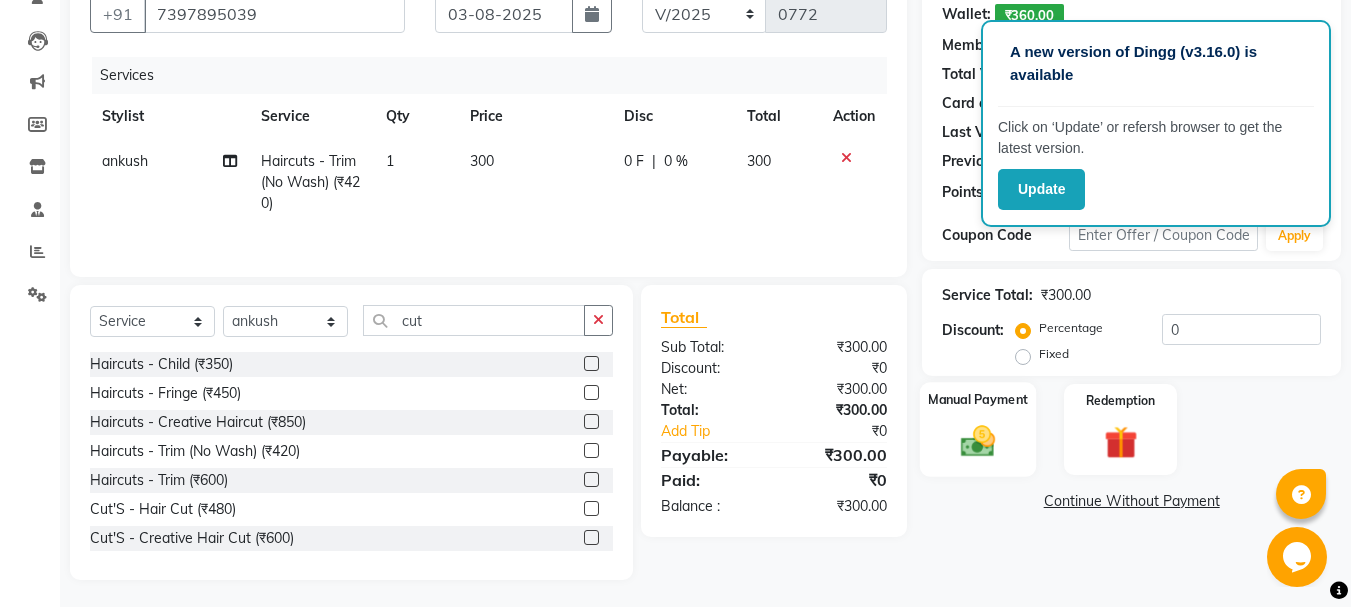 click on "Manual Payment" 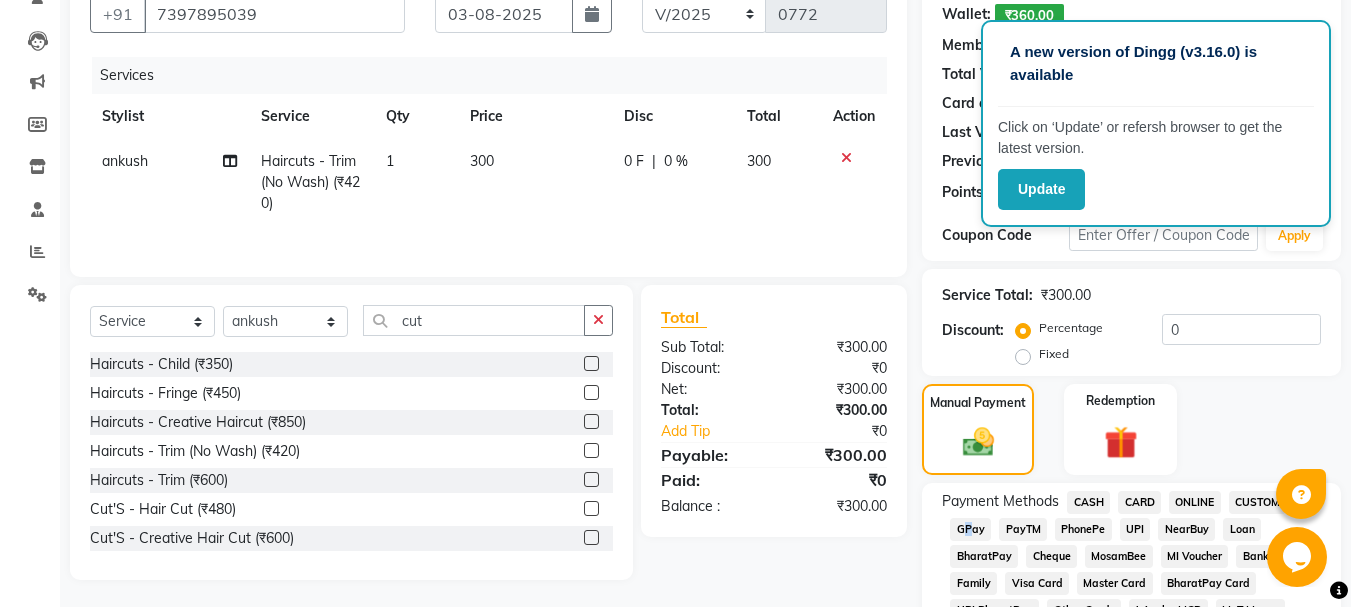 drag, startPoint x: 961, startPoint y: 524, endPoint x: 989, endPoint y: 506, distance: 33.286633 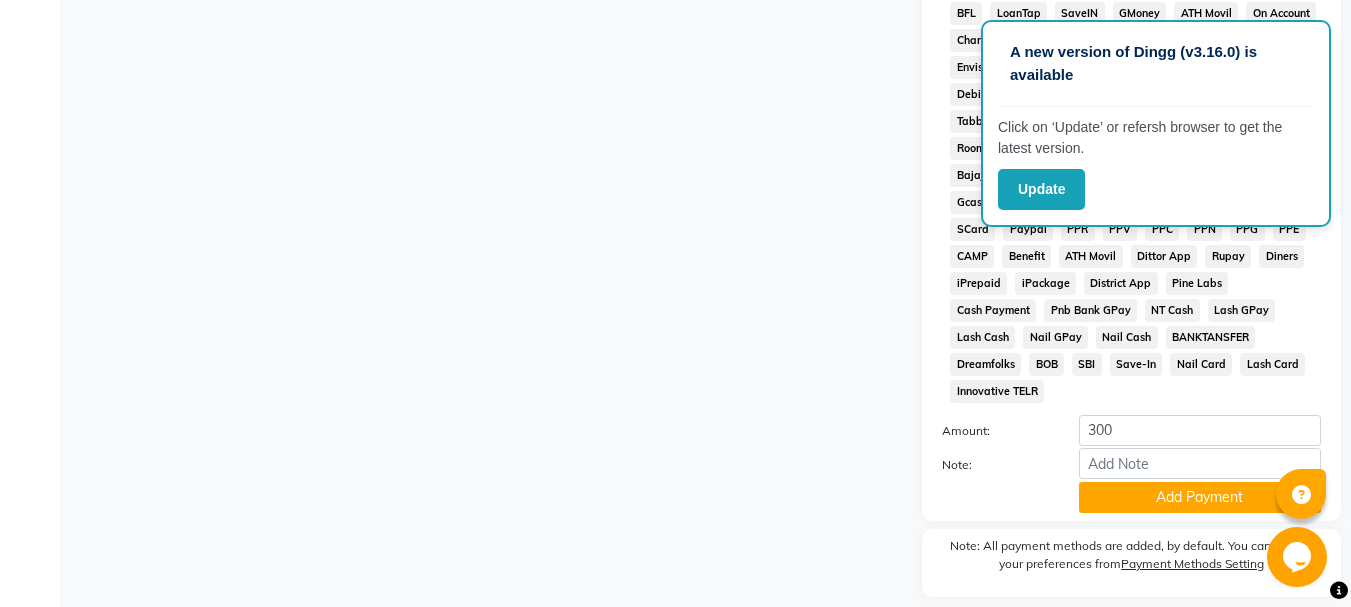 scroll, scrollTop: 957, scrollLeft: 0, axis: vertical 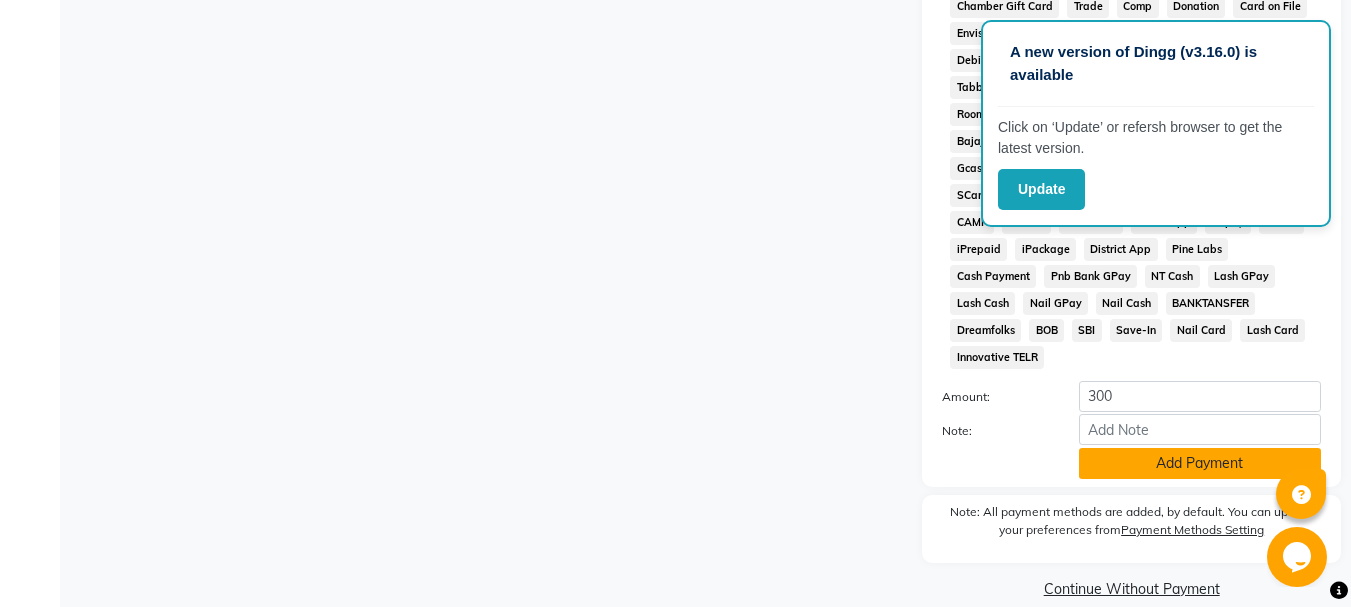 click on "Add Payment" 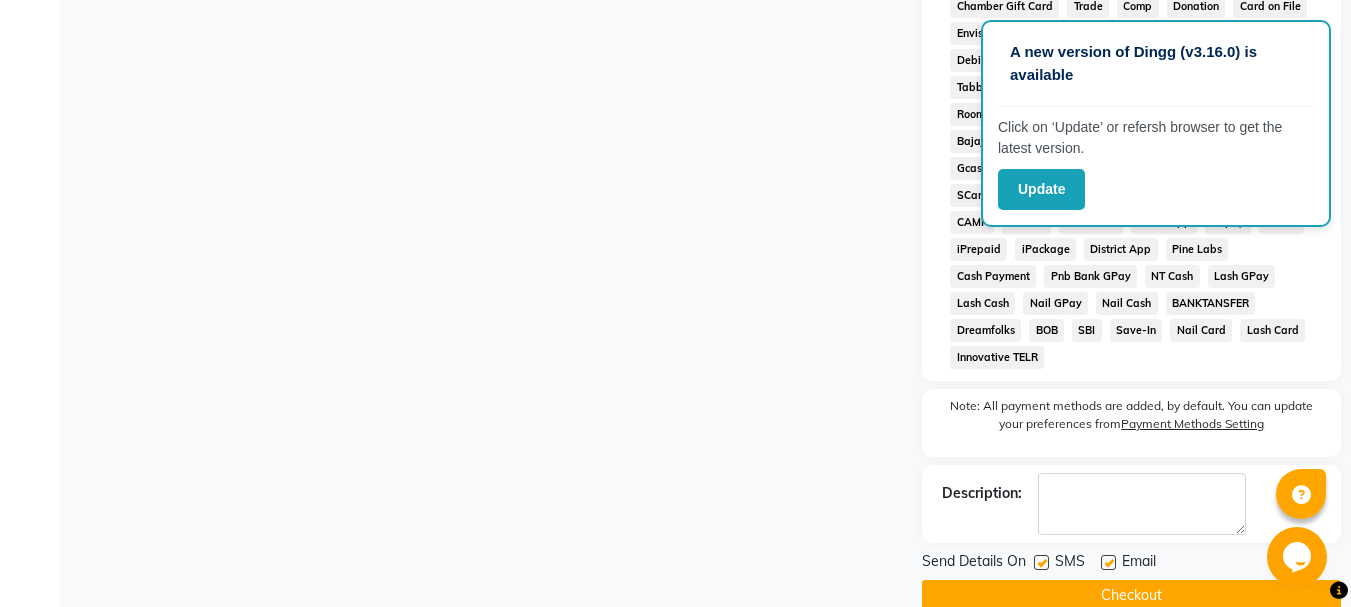click on "Checkout" 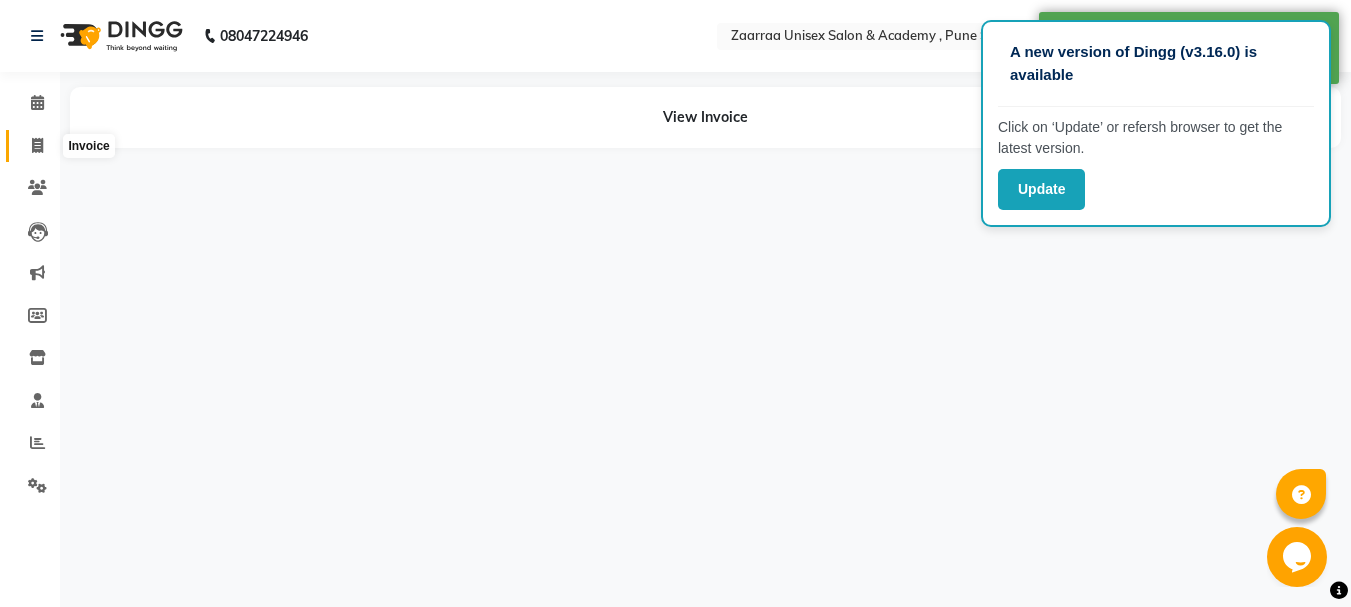scroll, scrollTop: 0, scrollLeft: 0, axis: both 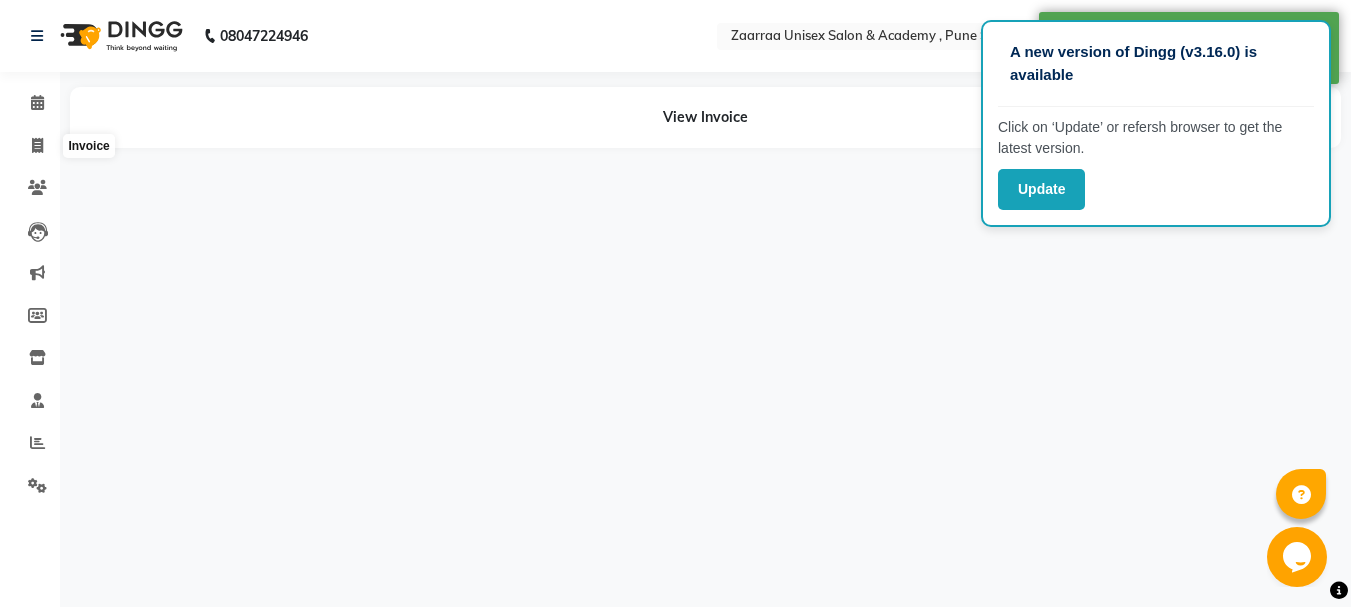 select on "service" 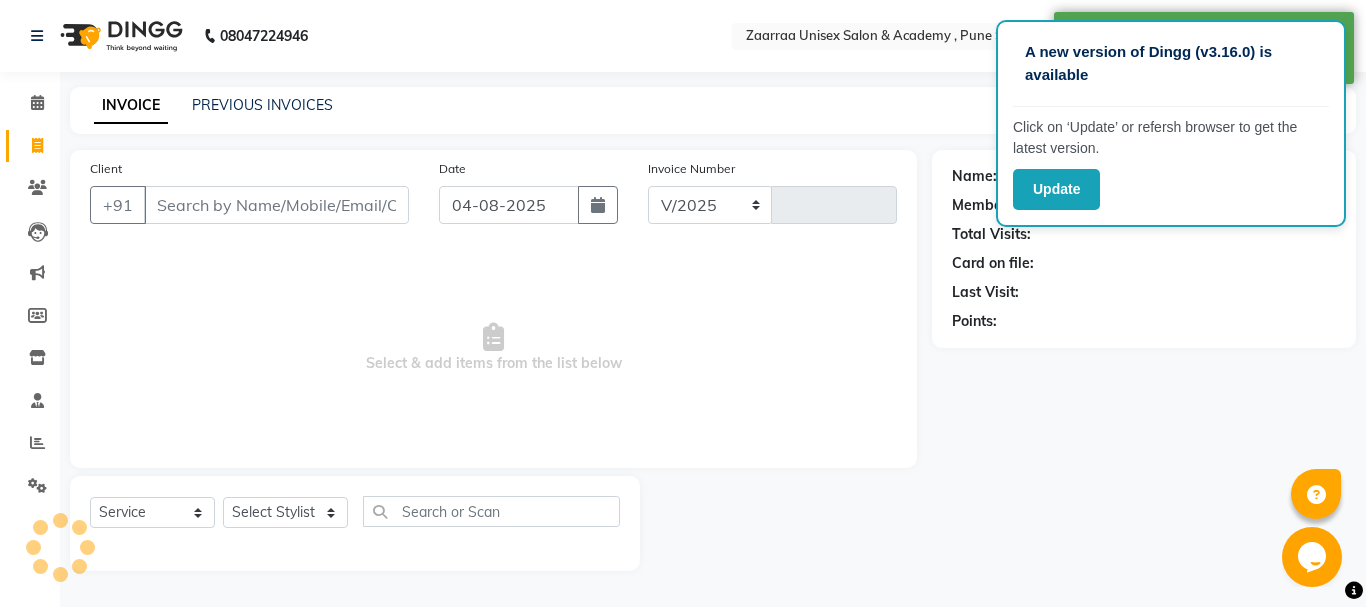 select on "3828" 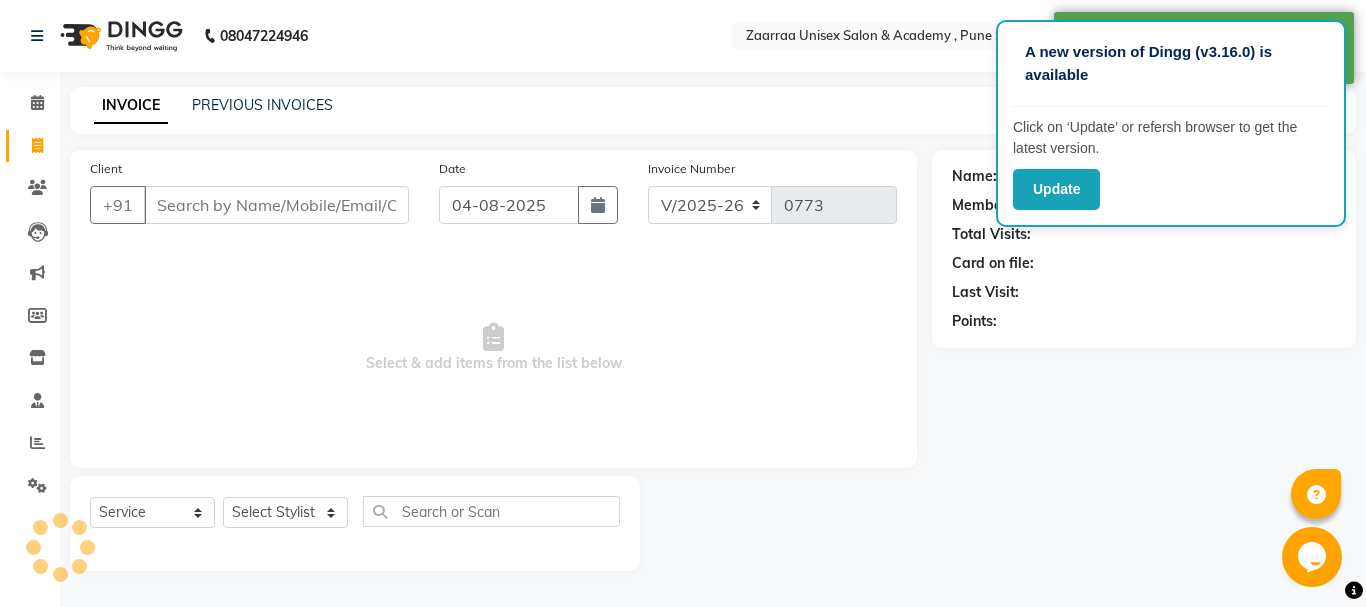click on "Client" at bounding box center [276, 205] 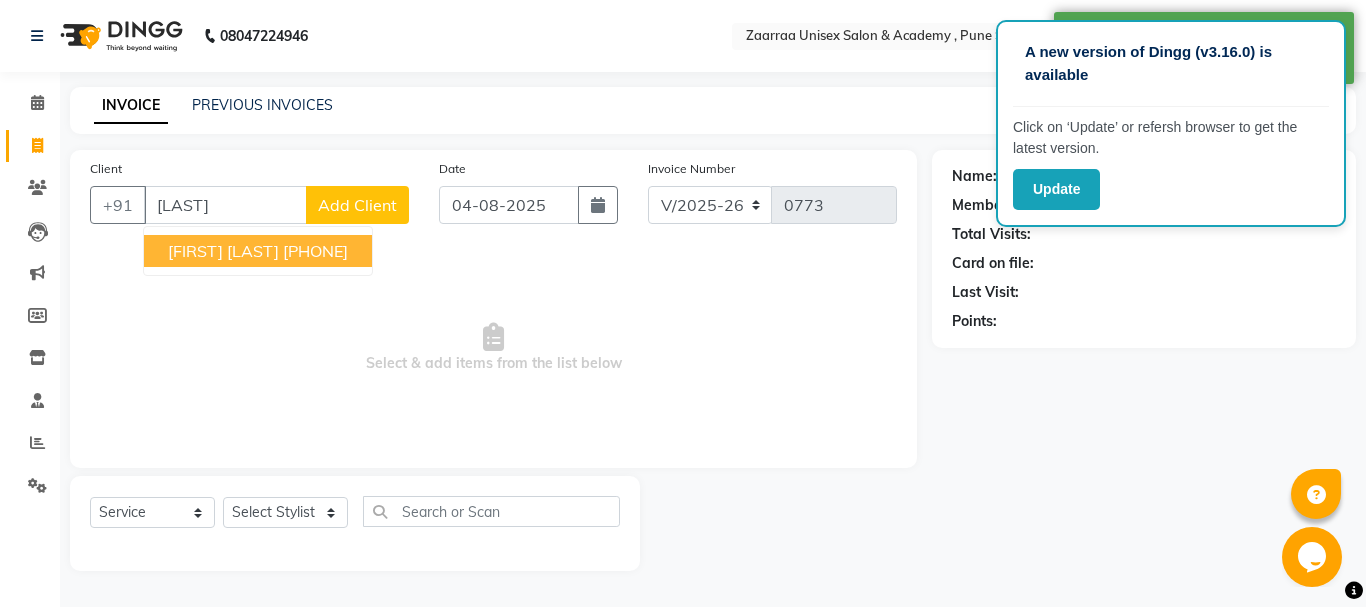click on "[PHONE]" at bounding box center (315, 251) 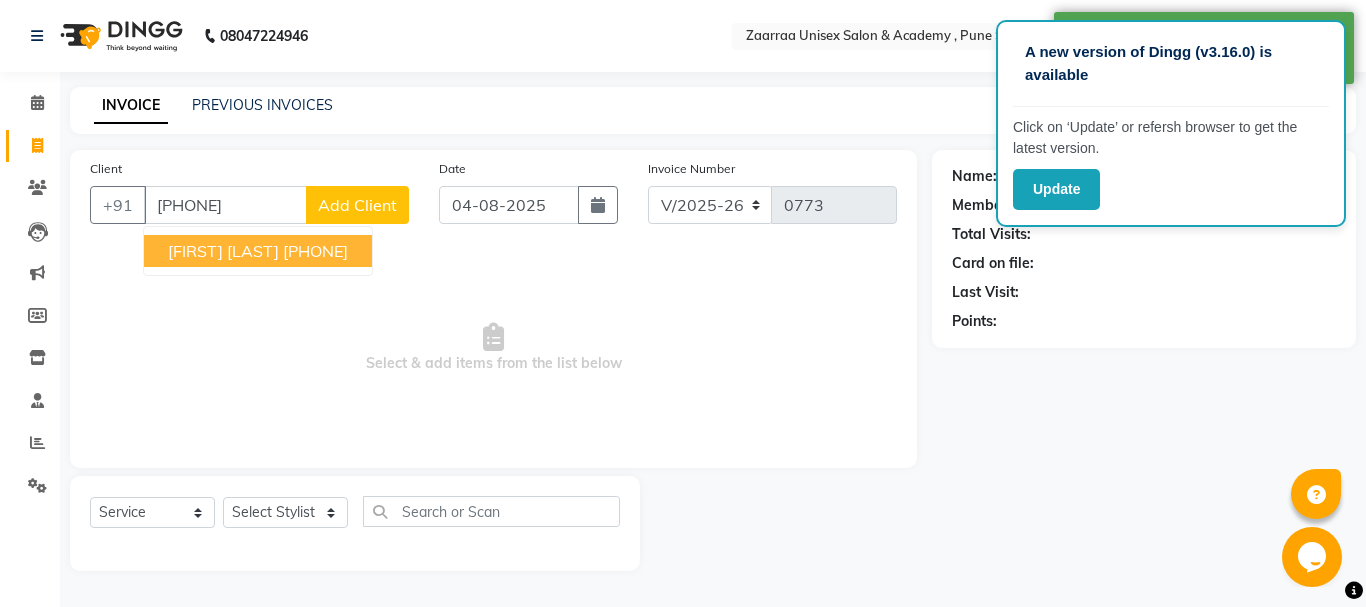 type on "[PHONE]" 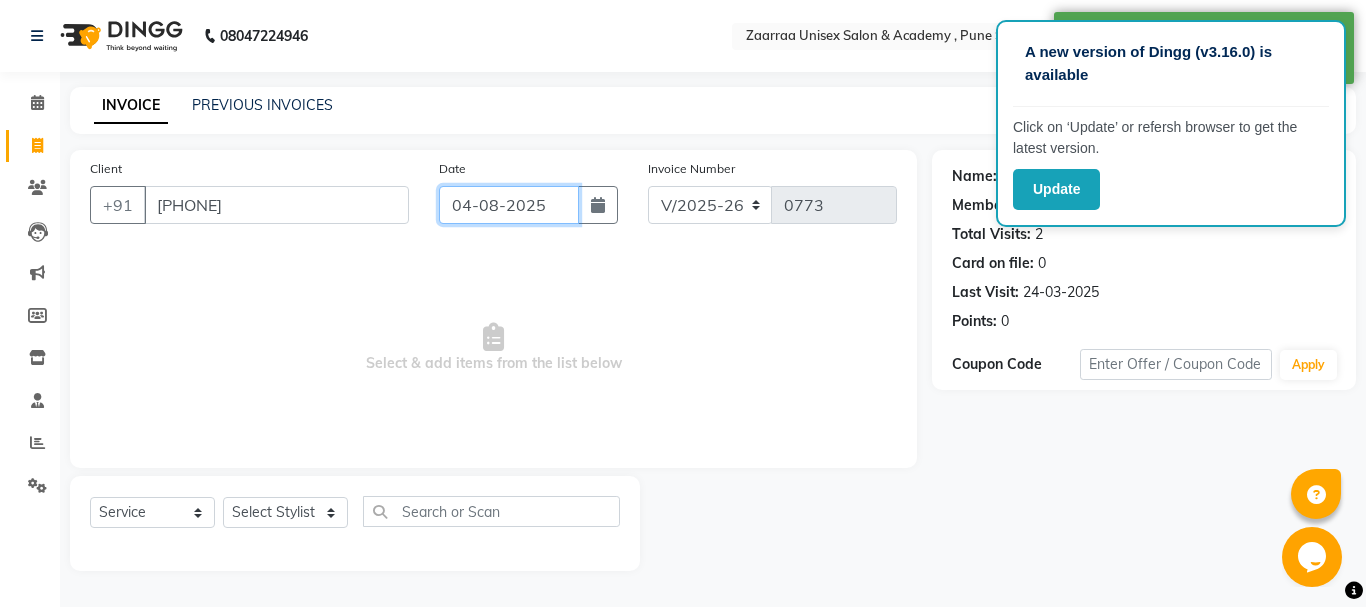 drag, startPoint x: 485, startPoint y: 201, endPoint x: 503, endPoint y: 222, distance: 27.658634 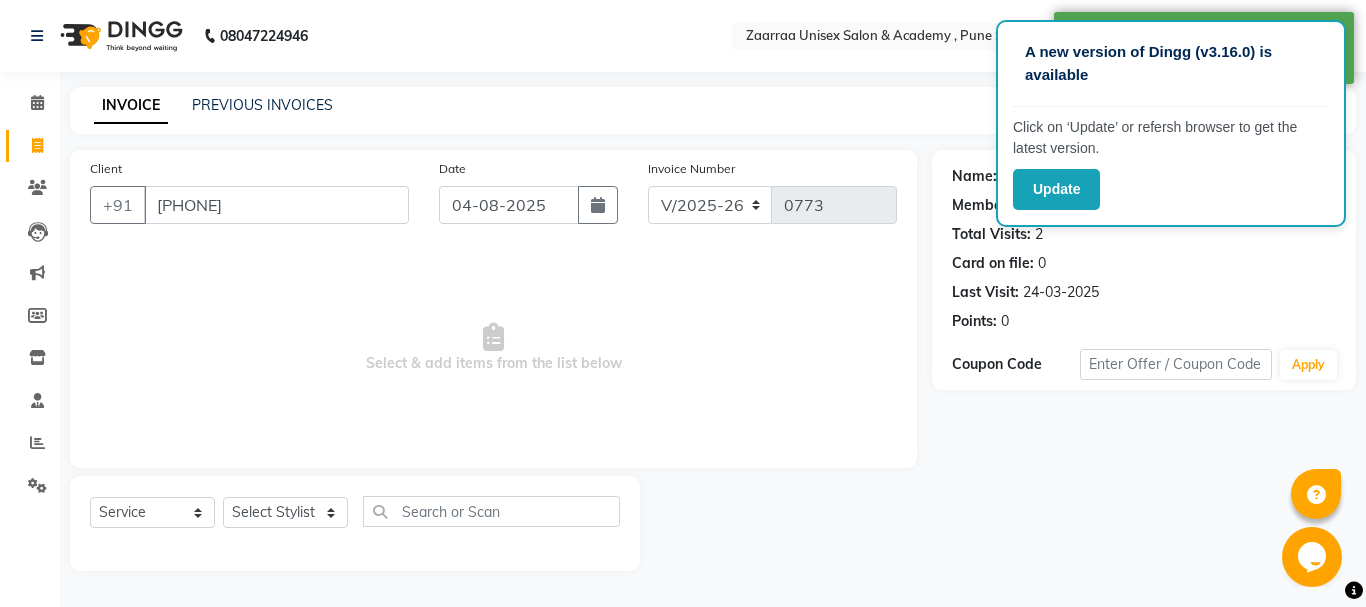 select on "8" 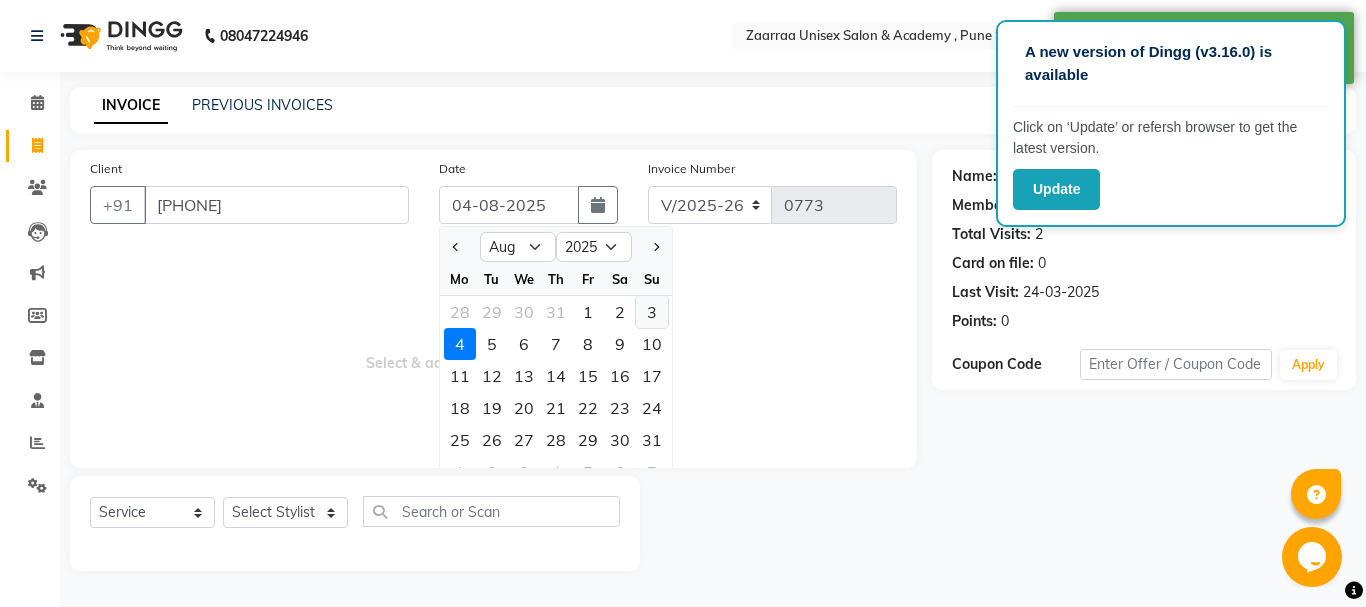 click on "3" 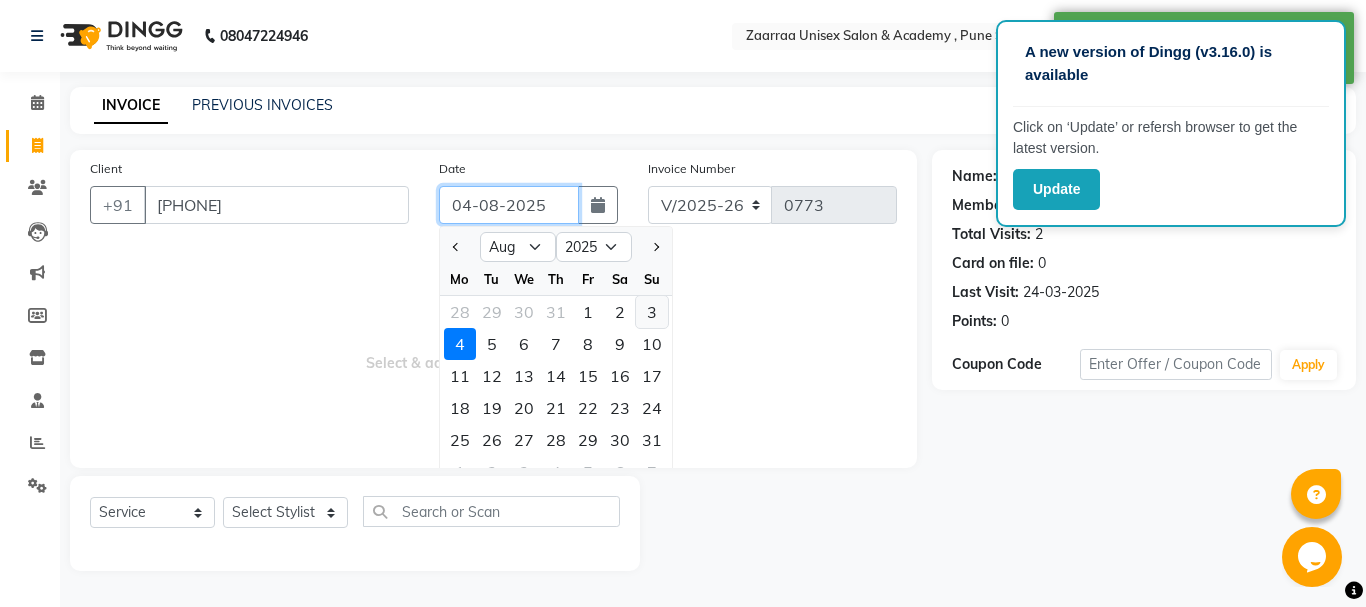 type on "03-08-2025" 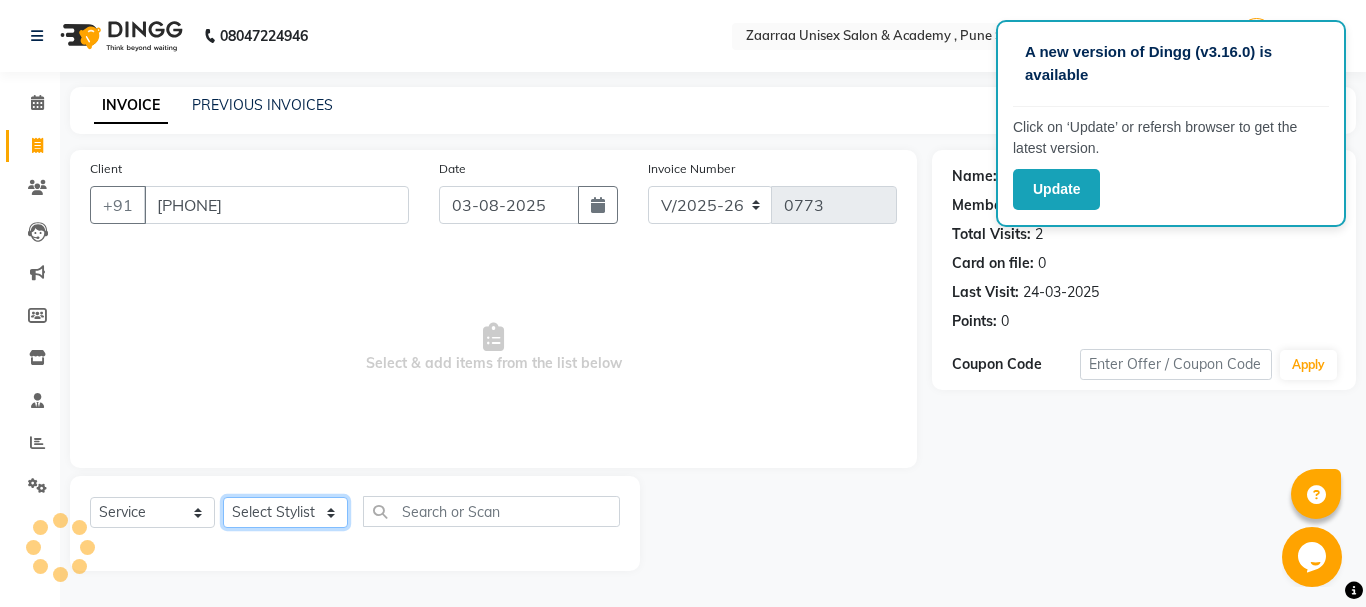 click on "Select Stylist ankush nisha pranali swati" 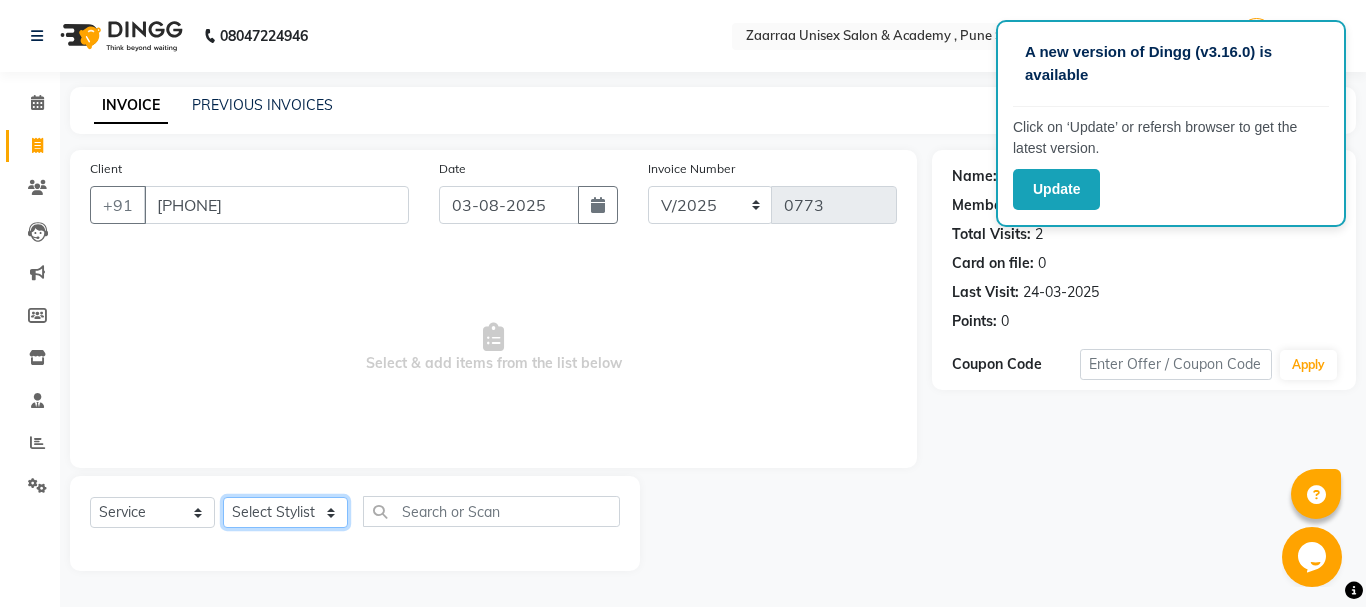 select on "44238" 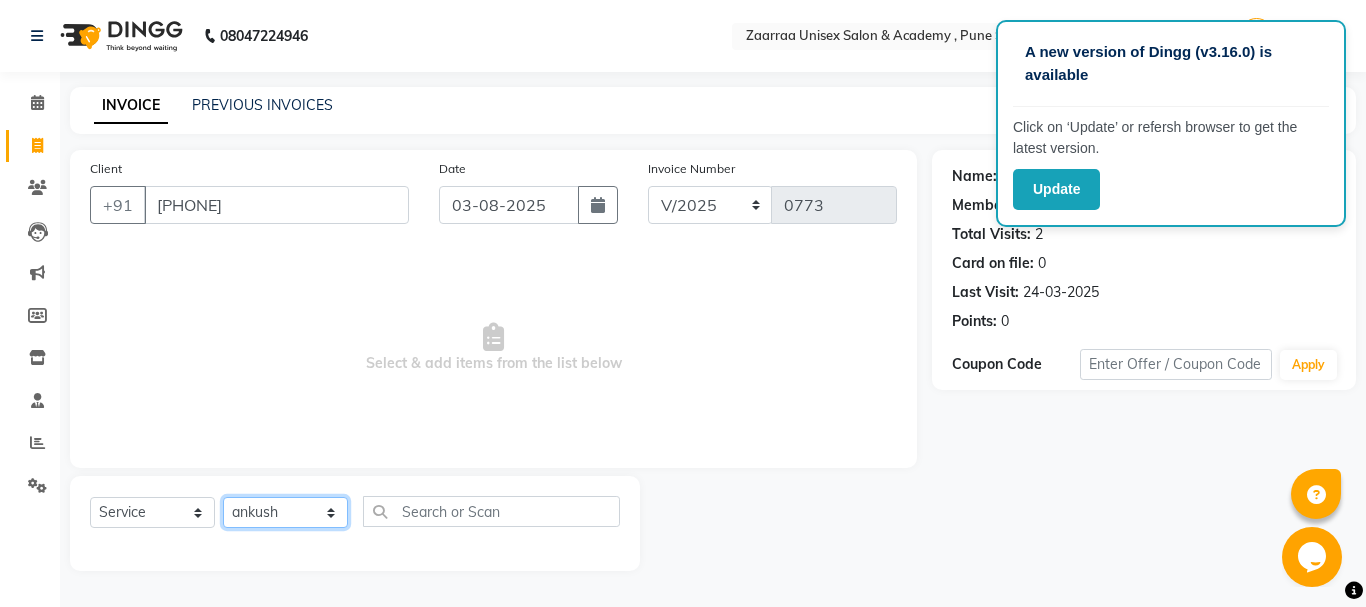 click on "Select Stylist ankush nisha pranali swati" 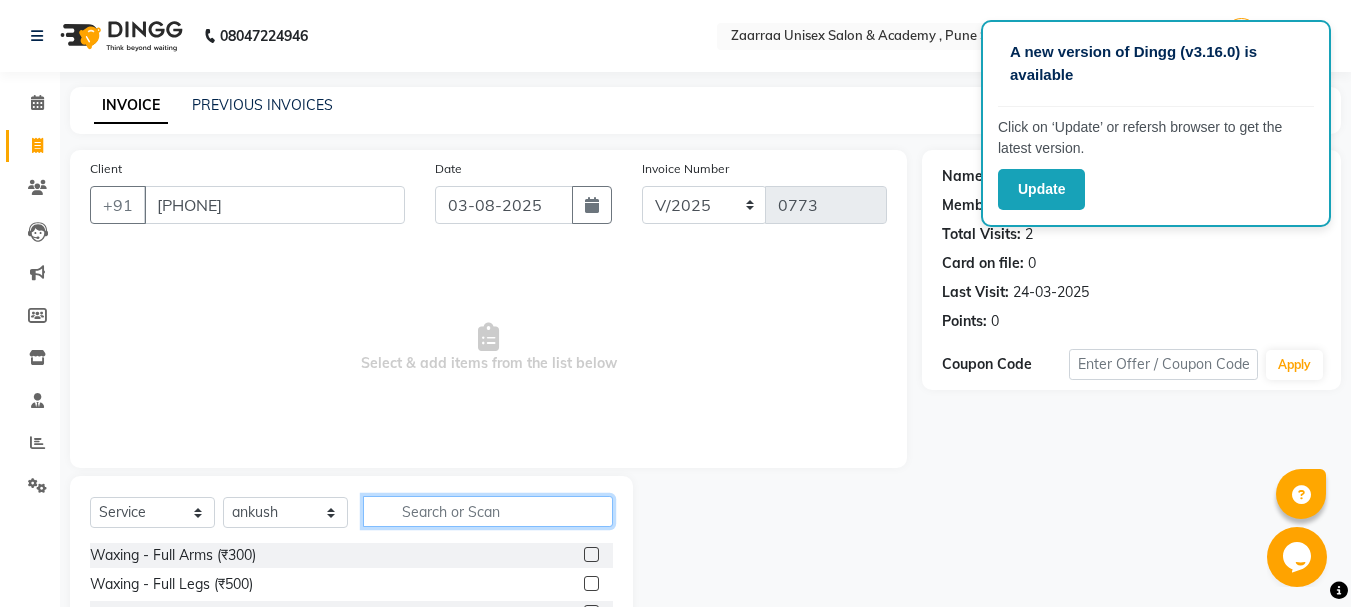 click 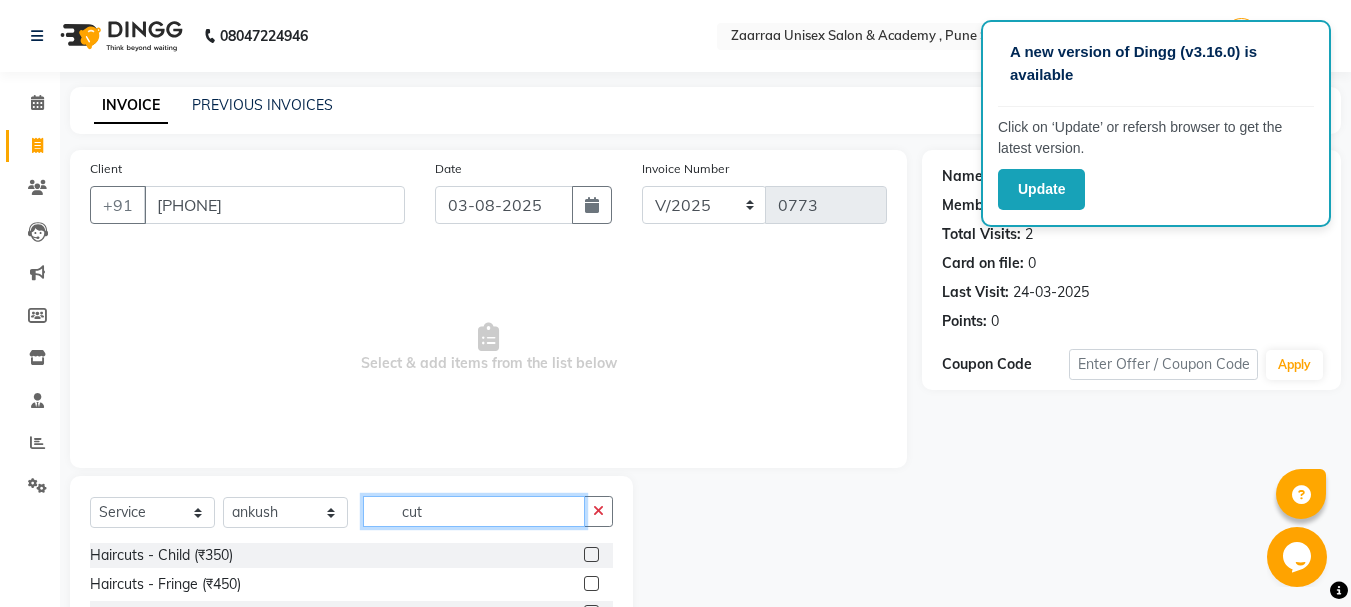 type on "cut" 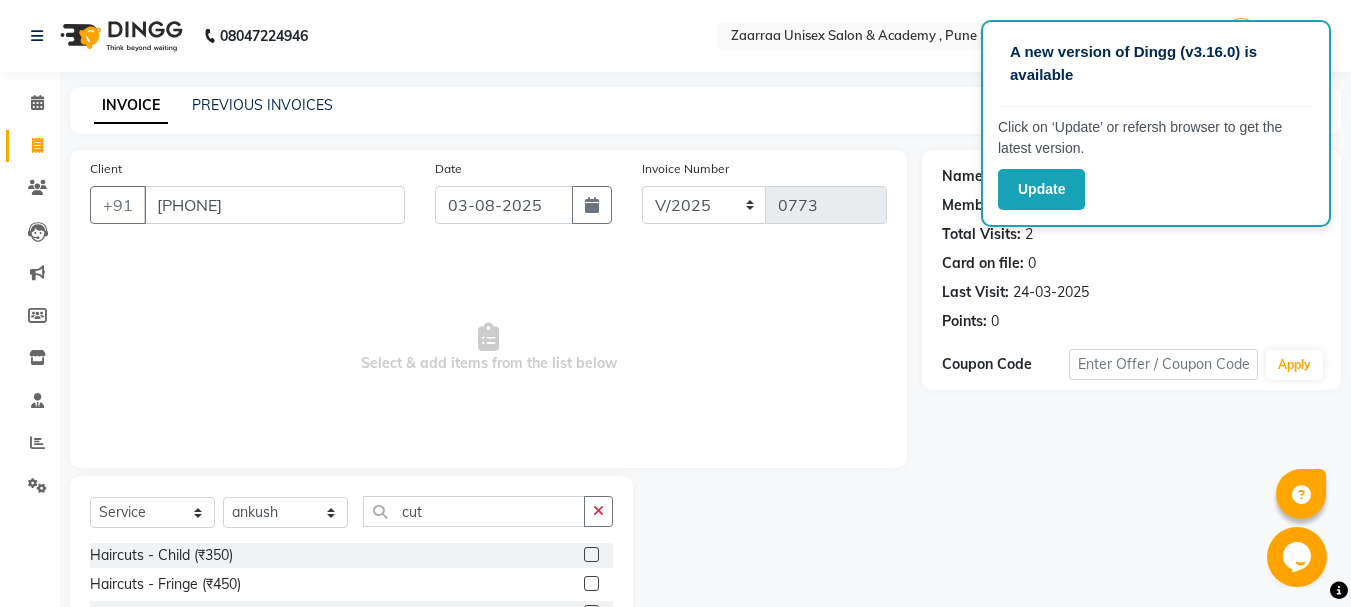 click 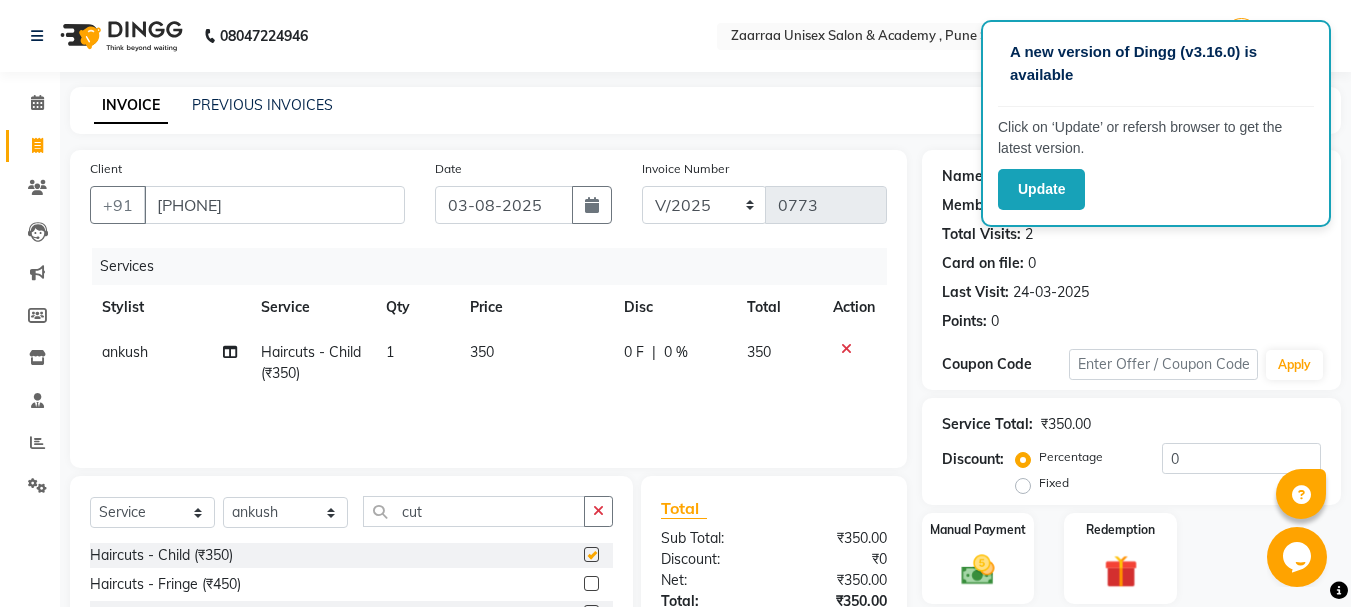 checkbox on "false" 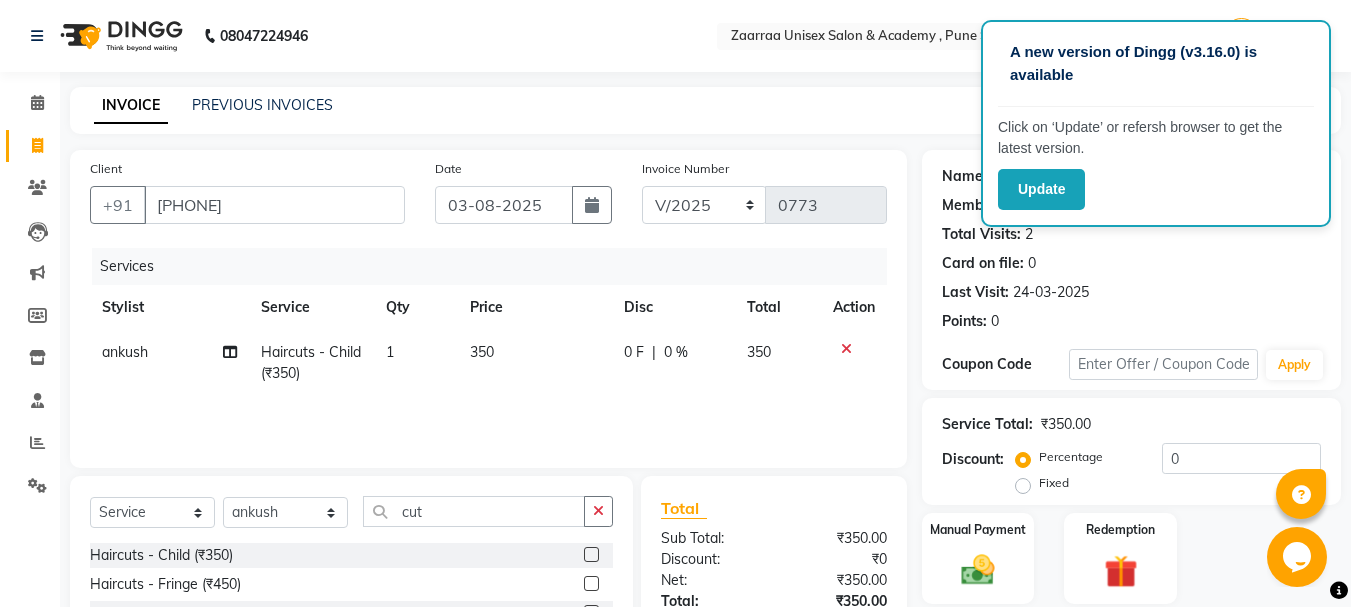 click on "1" 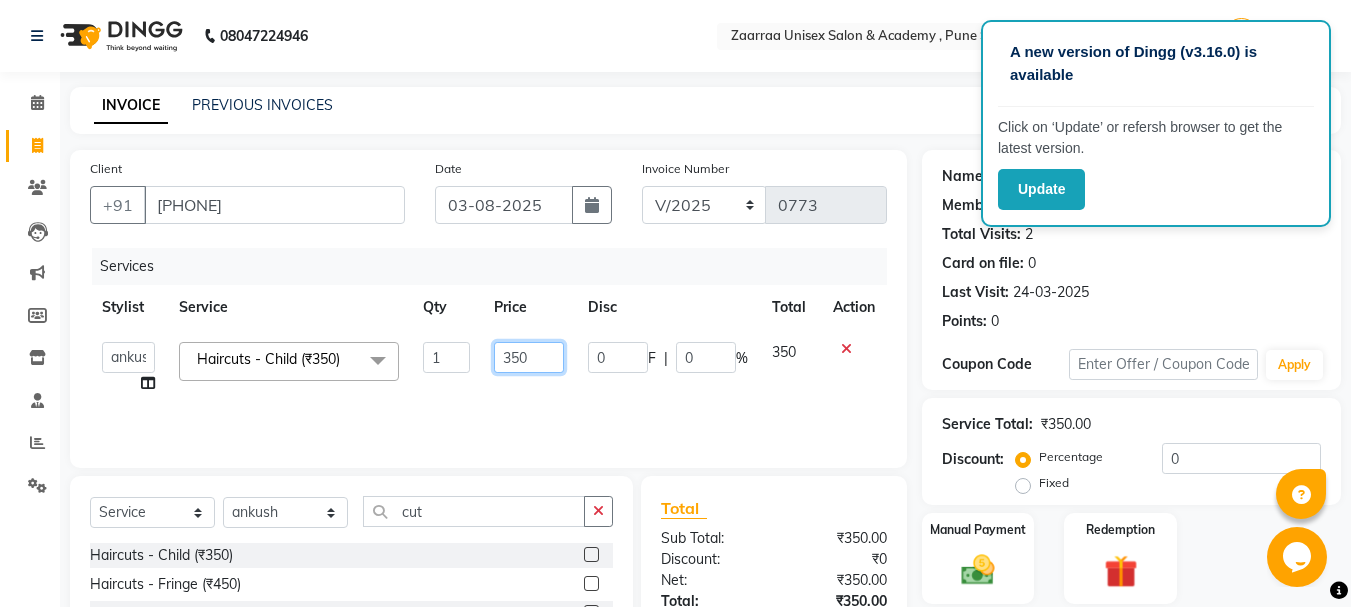 click on "350" 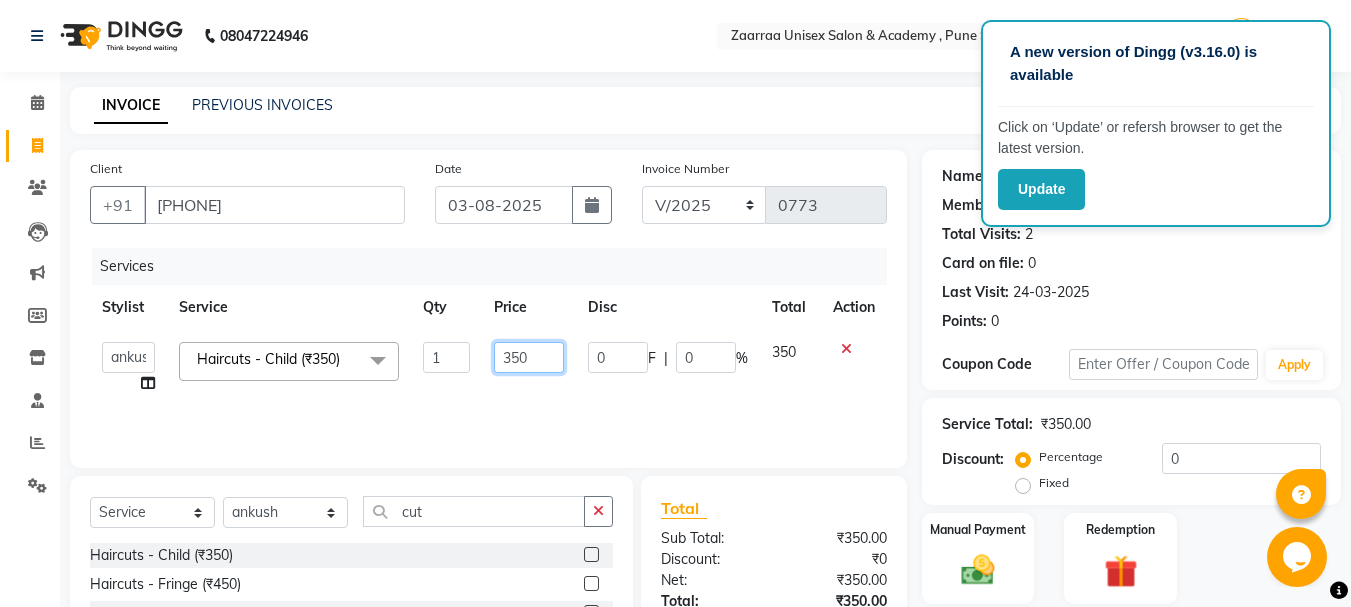 click on "350" 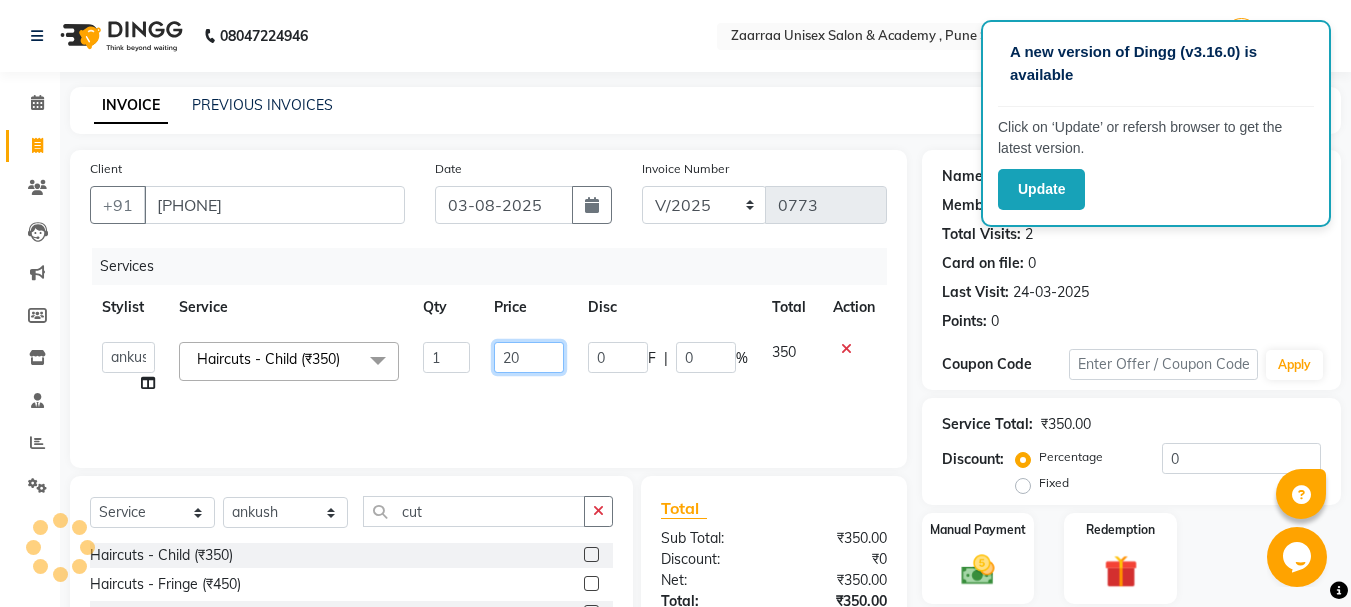 type on "200" 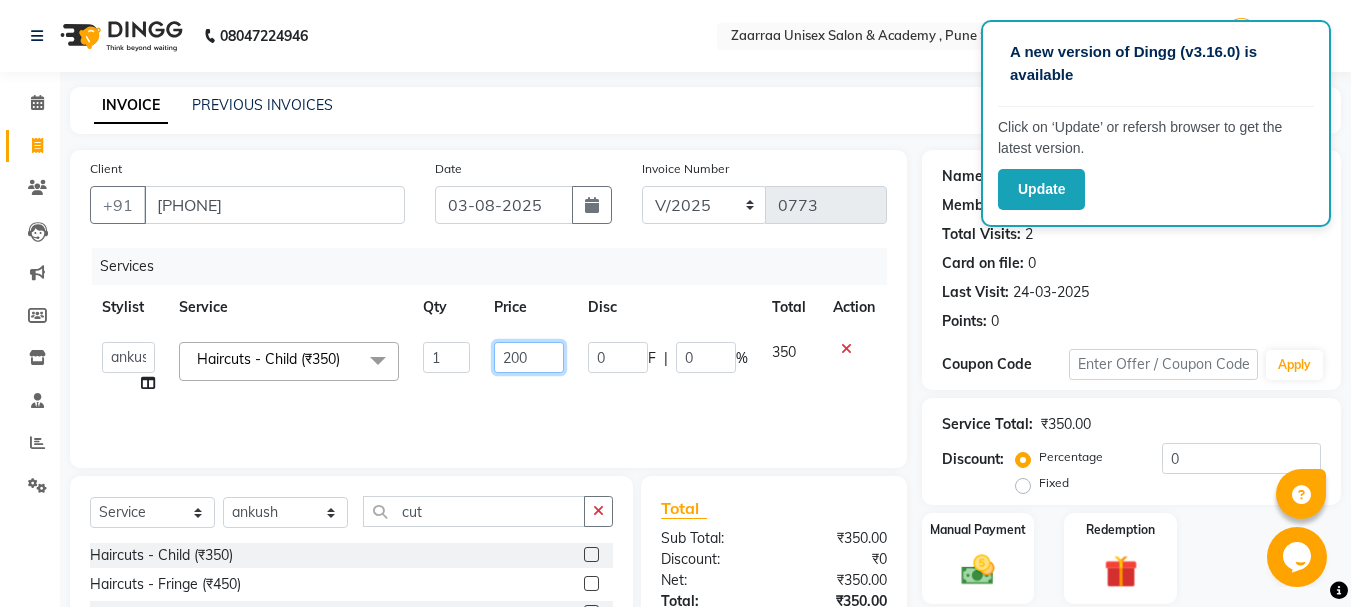 scroll, scrollTop: 194, scrollLeft: 0, axis: vertical 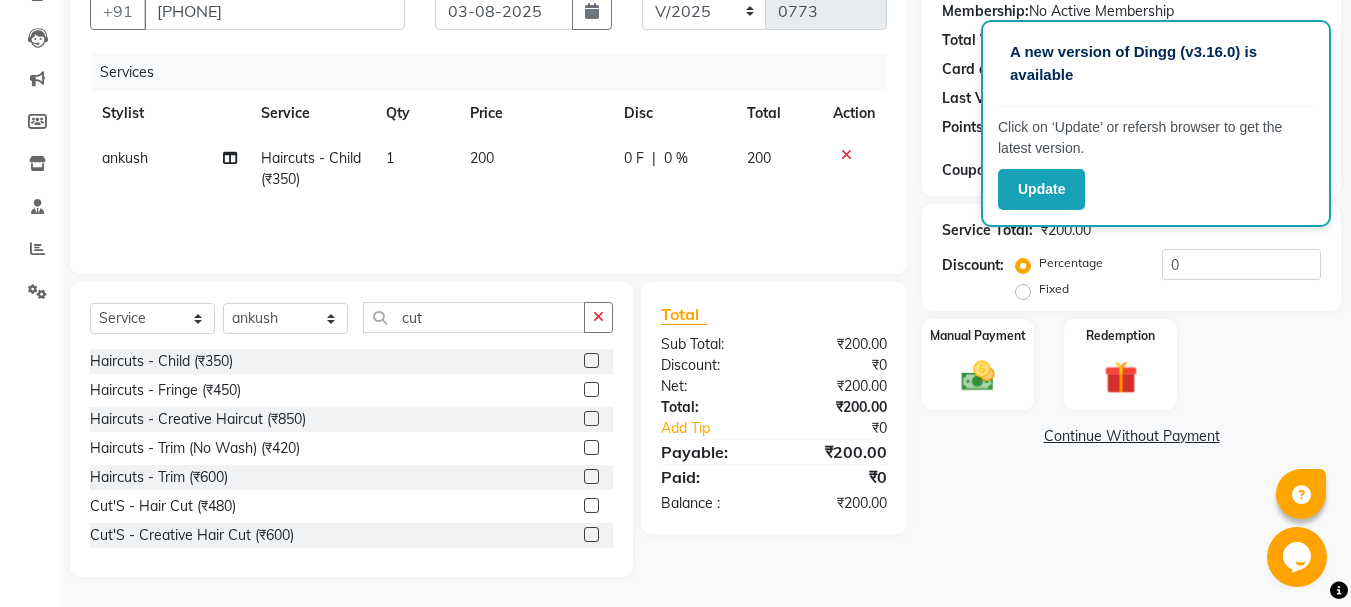 click on "Name: [FIRST] [LAST] Membership: No Active Membership Total Visits: 2 Card on file: 0 Last Visit: 24-03-2025 Points: 0 Coupon Code Apply Service Total: ₹200.00 Discount: Percentage Fixed 0 Manual Payment Redemption Continue Without Payment" 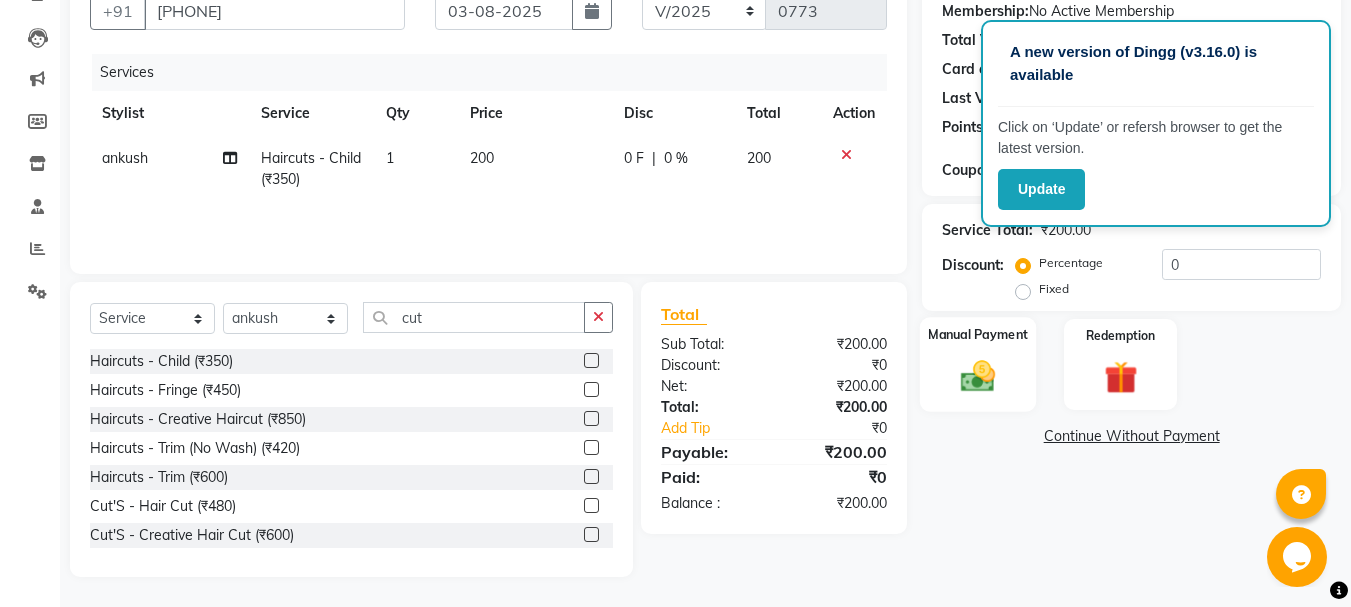 click 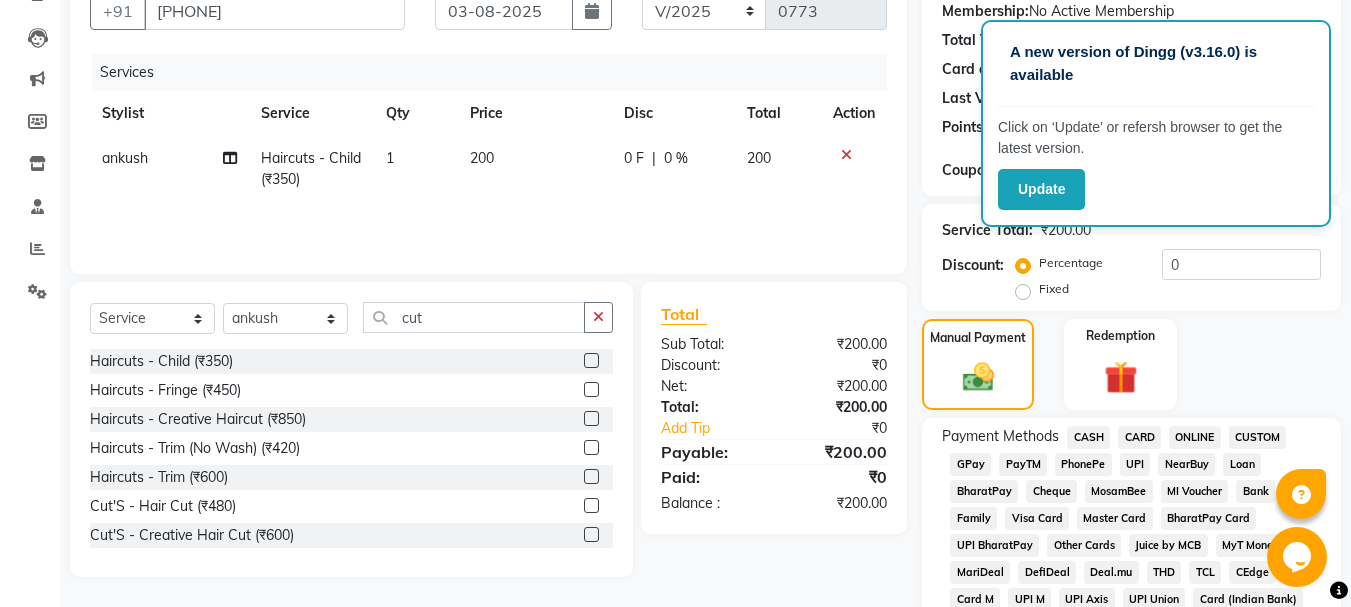 drag, startPoint x: 1095, startPoint y: 437, endPoint x: 1140, endPoint y: 410, distance: 52.478565 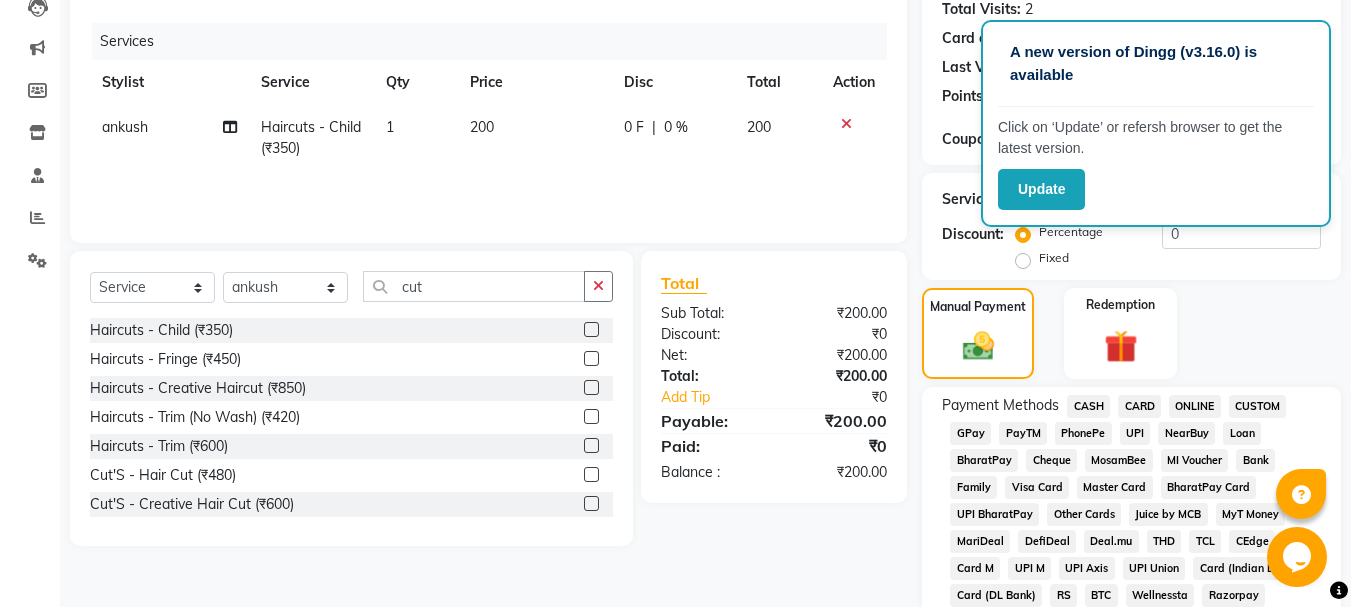 scroll, scrollTop: 205, scrollLeft: 0, axis: vertical 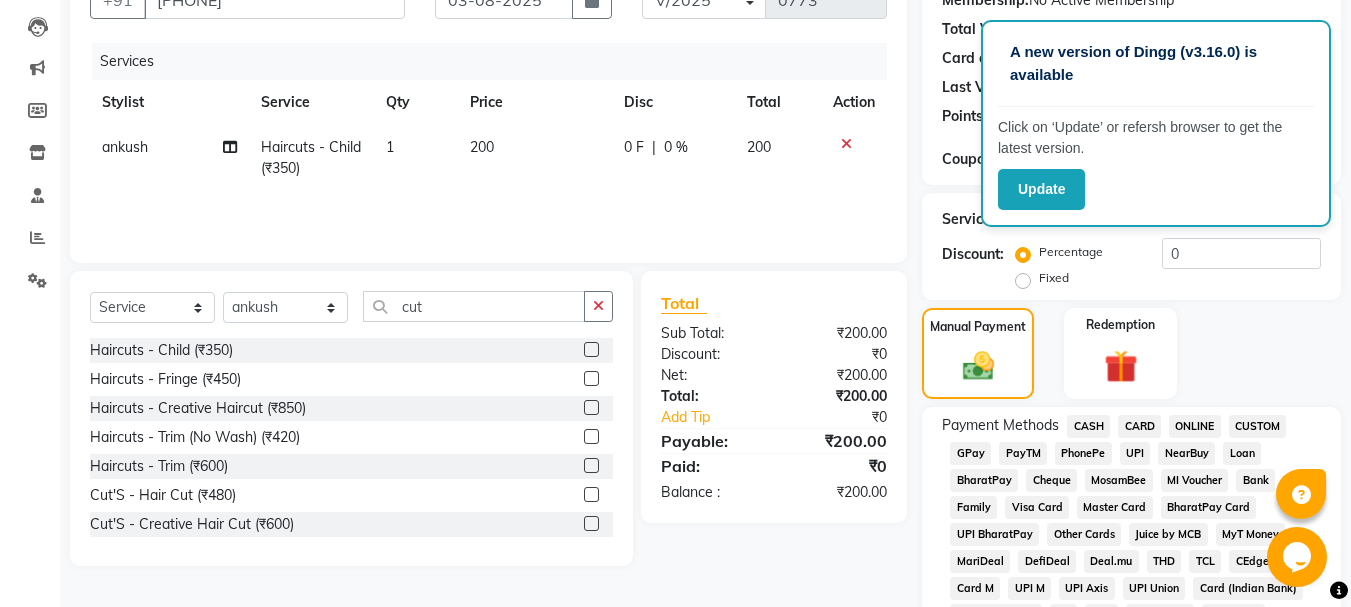 click on "CASH" 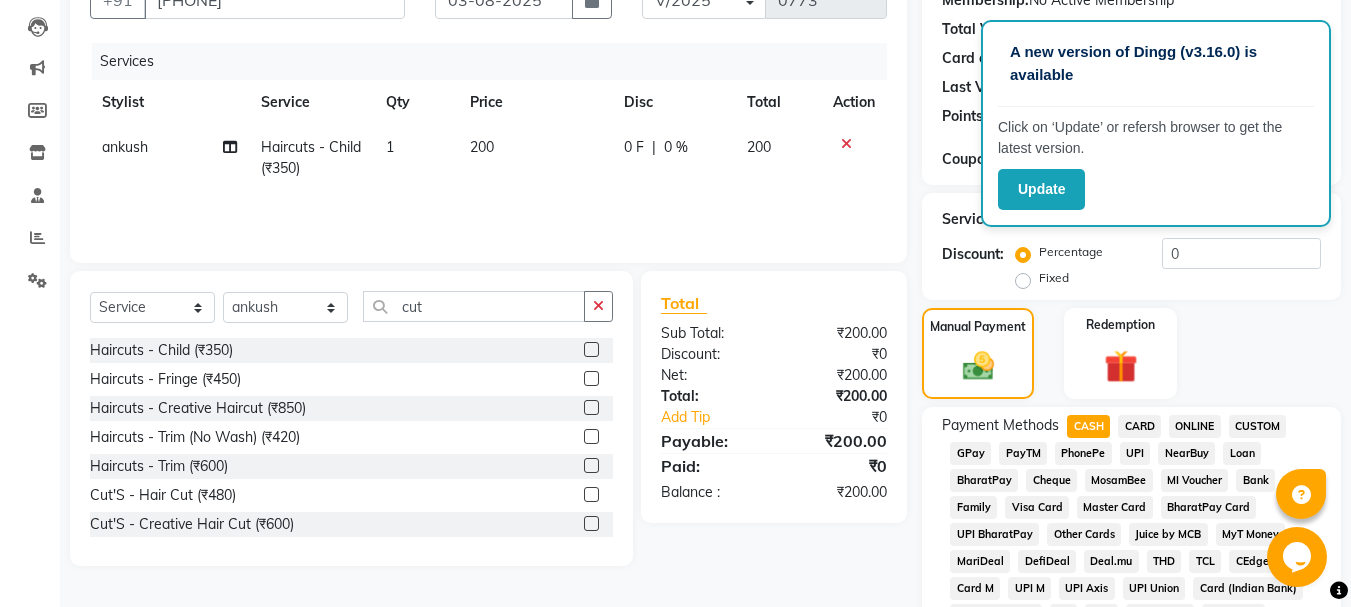 scroll, scrollTop: 895, scrollLeft: 0, axis: vertical 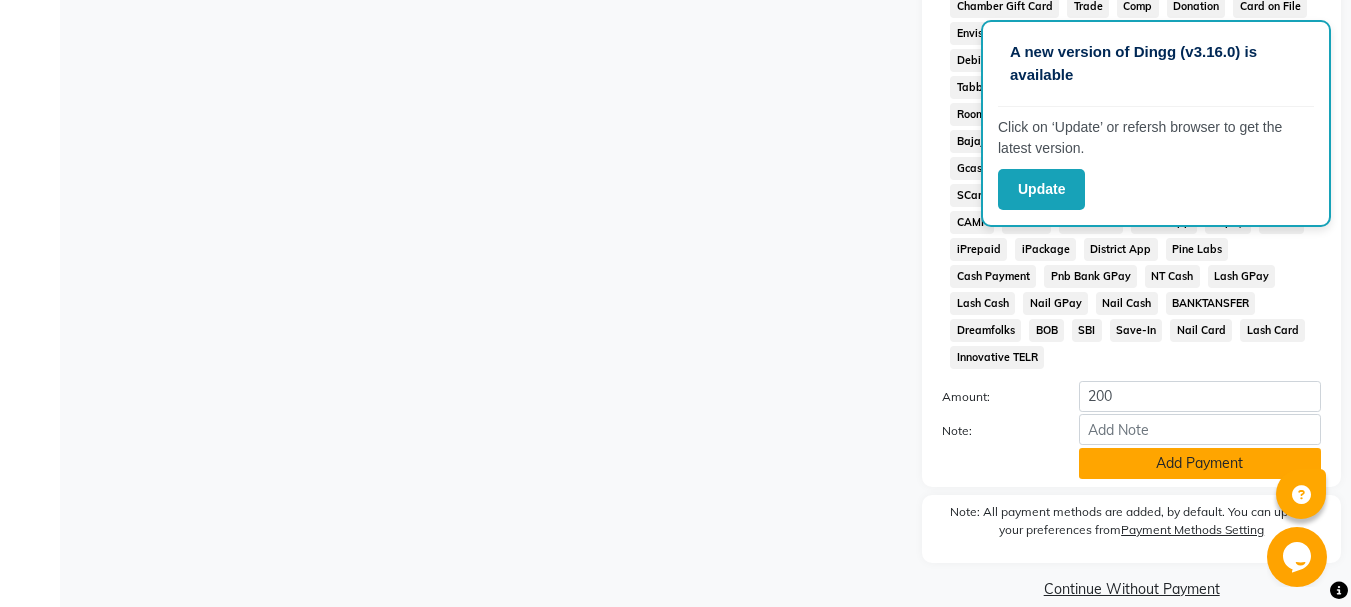 click on "Add Payment" 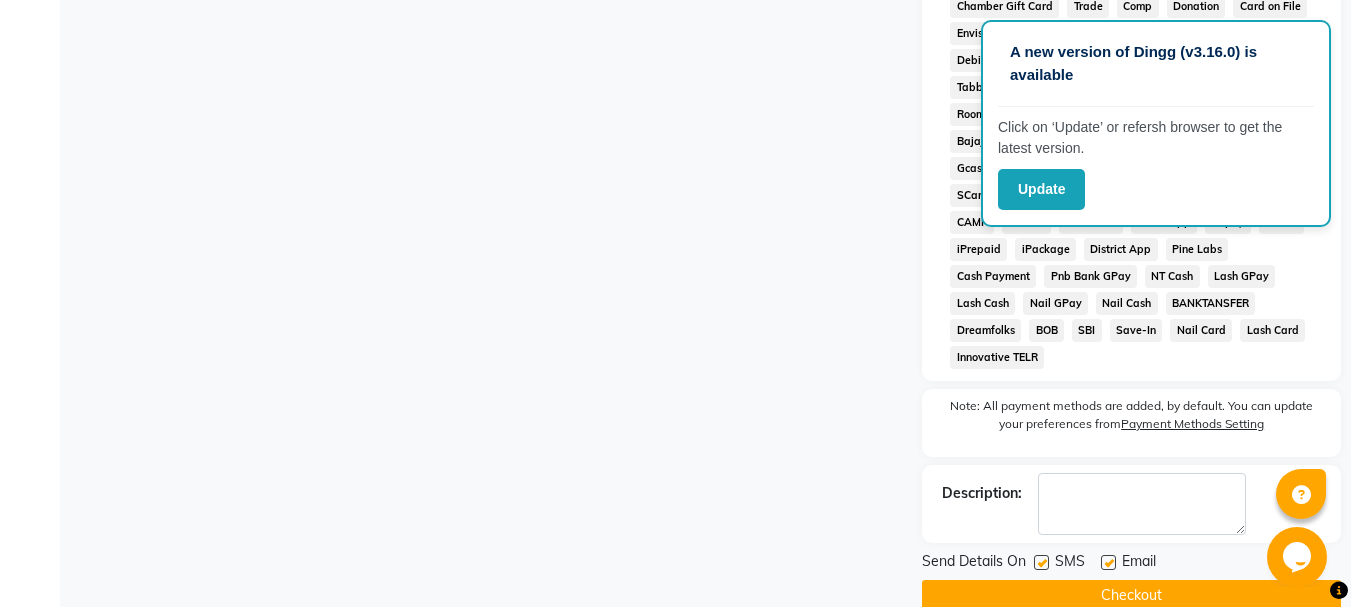 click on "Checkout" 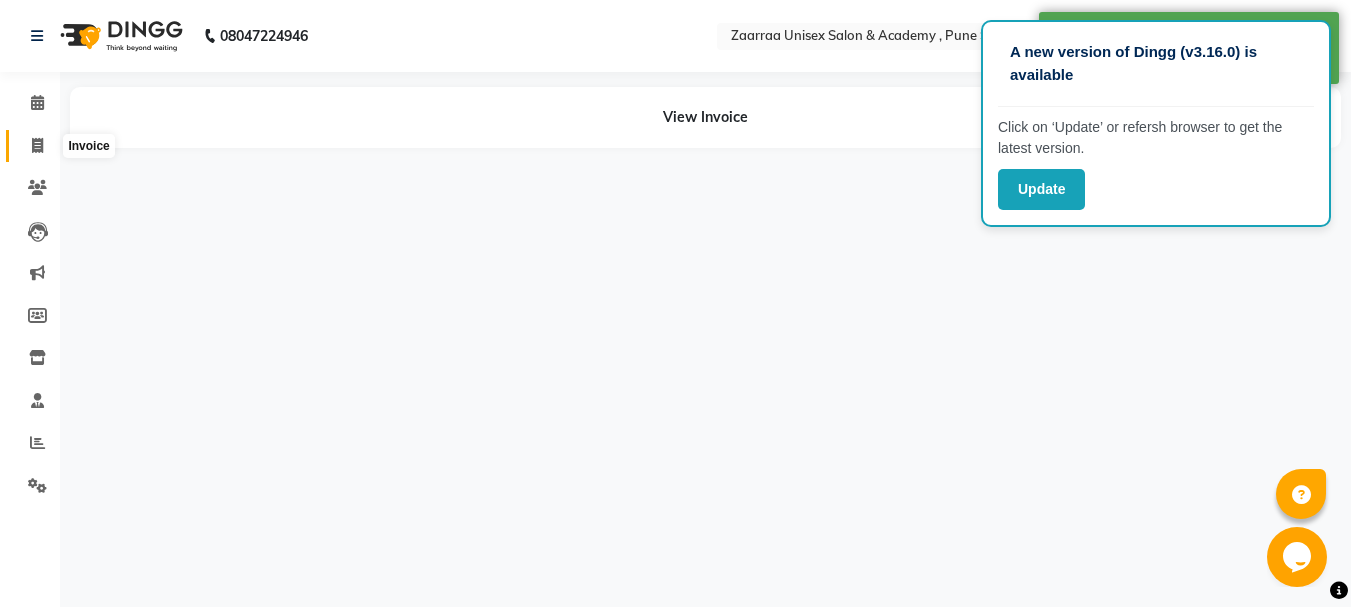 scroll, scrollTop: 0, scrollLeft: 0, axis: both 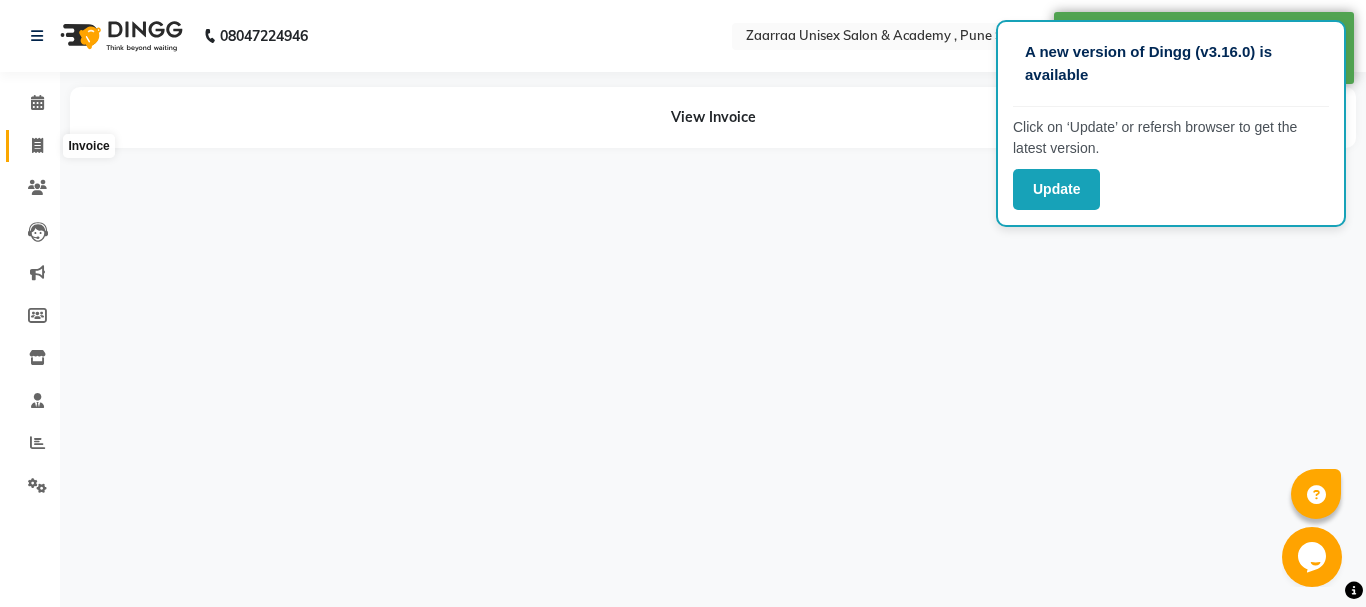 click 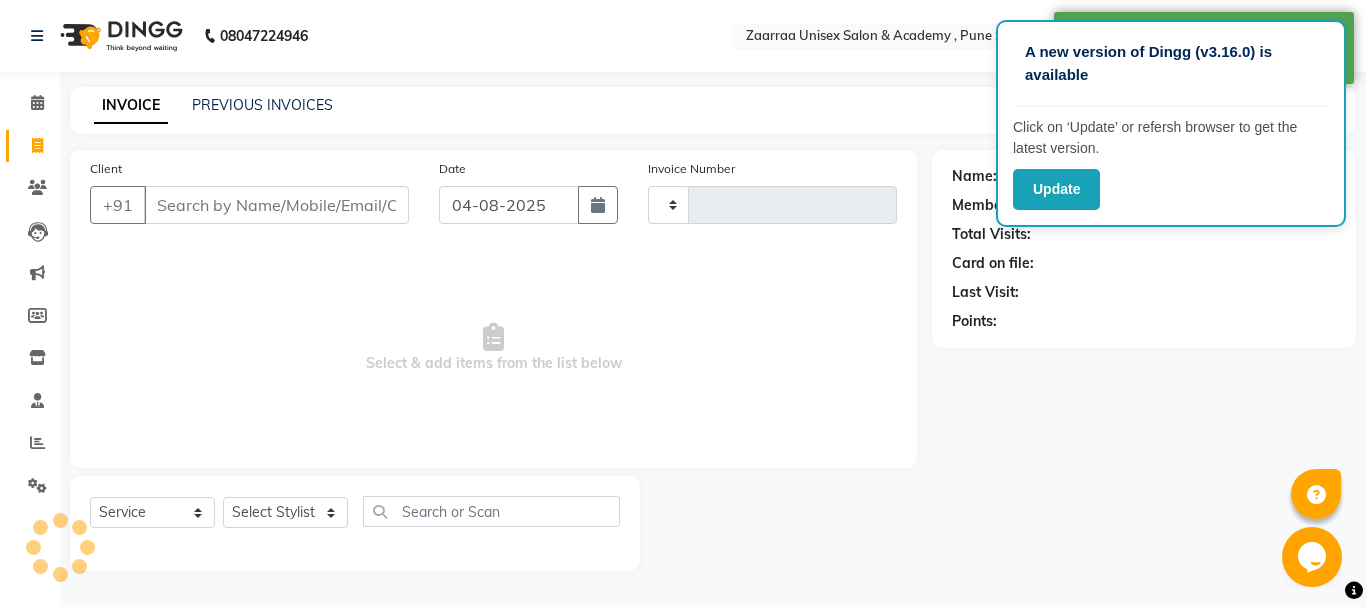 click on "Client" at bounding box center [276, 205] 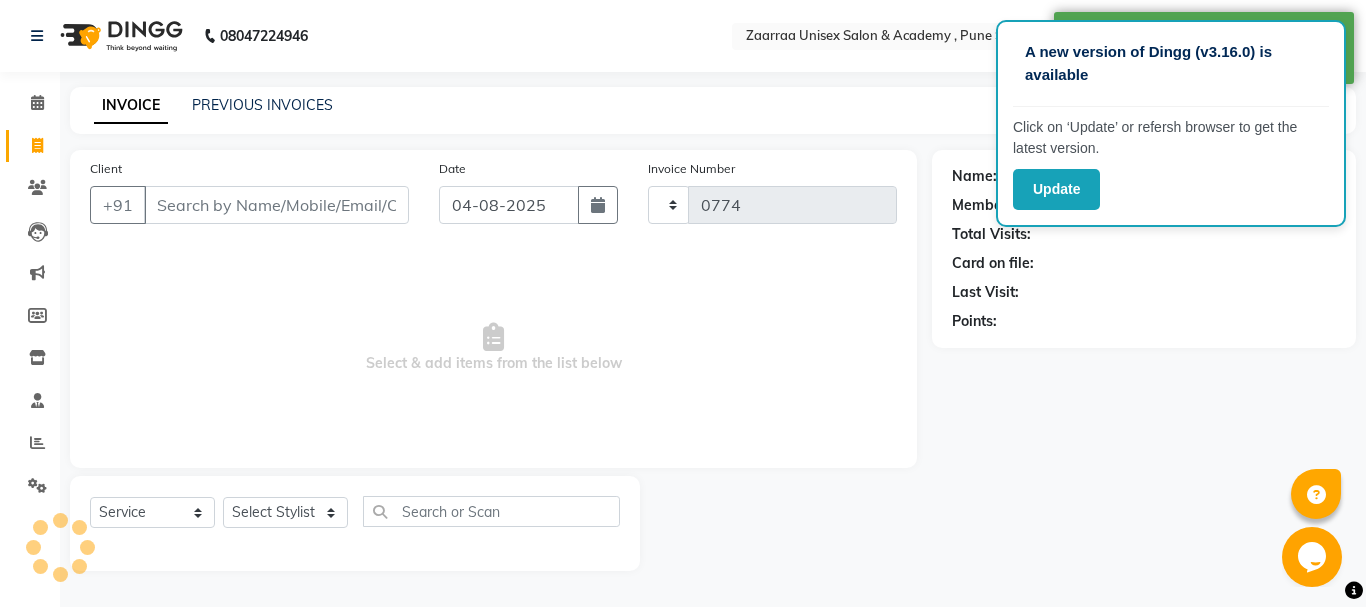 select on "3828" 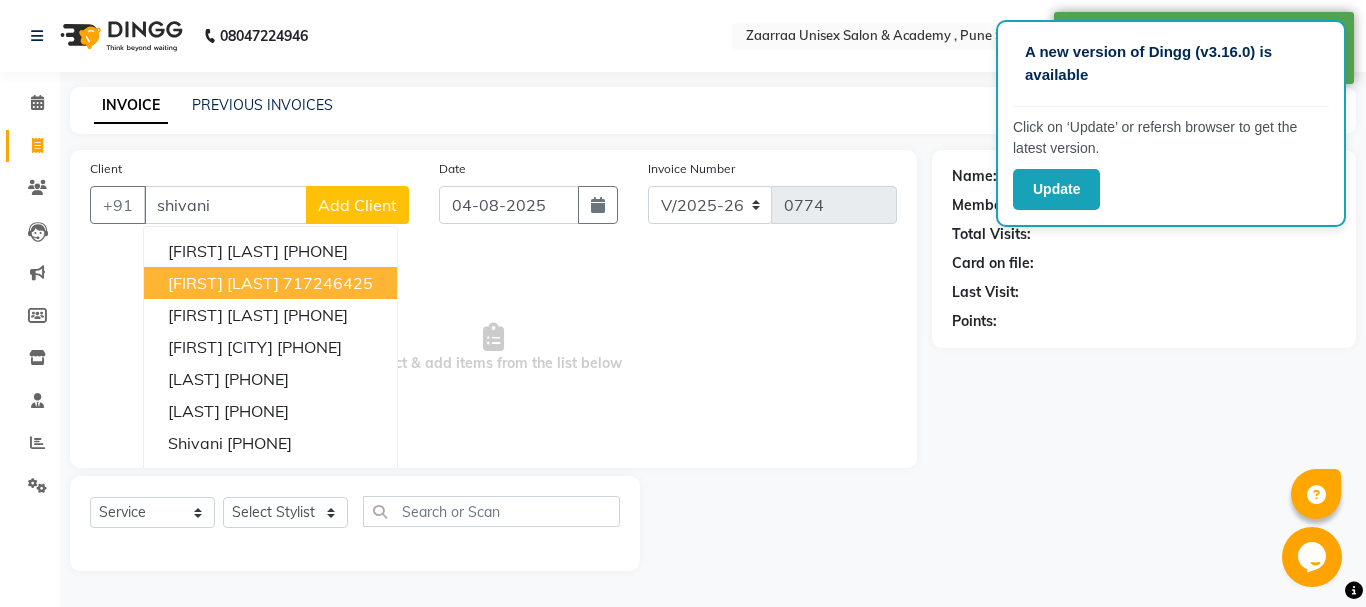 click on "717246425" at bounding box center [328, 283] 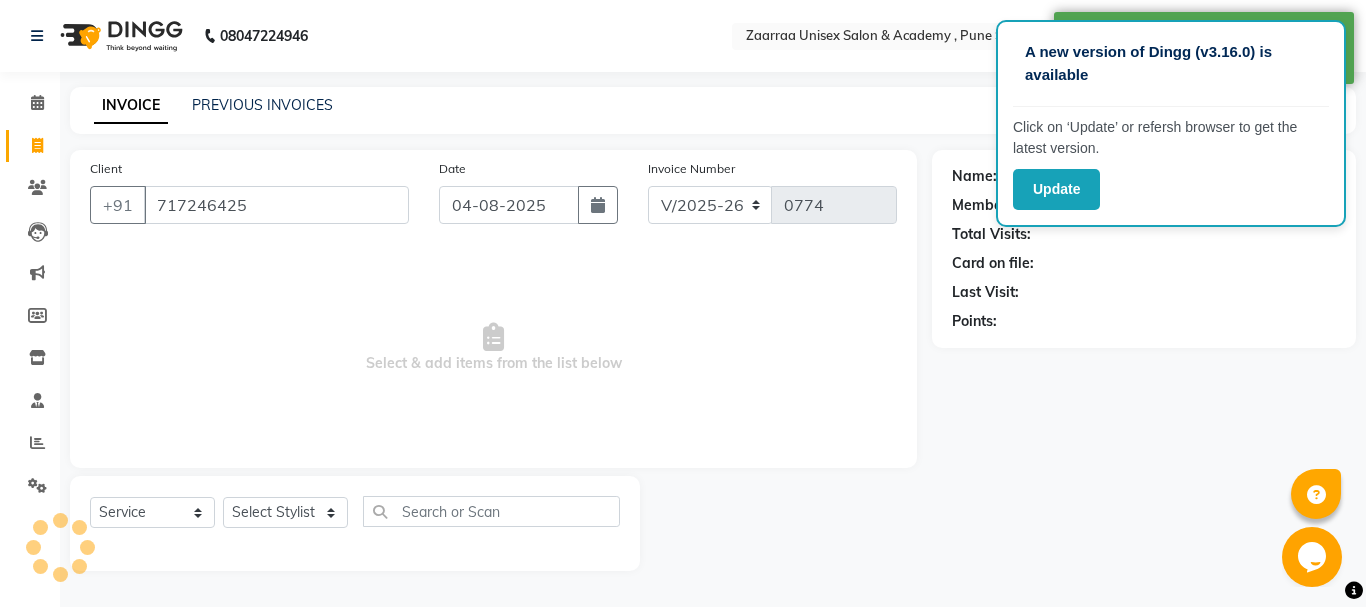 type on "717246425" 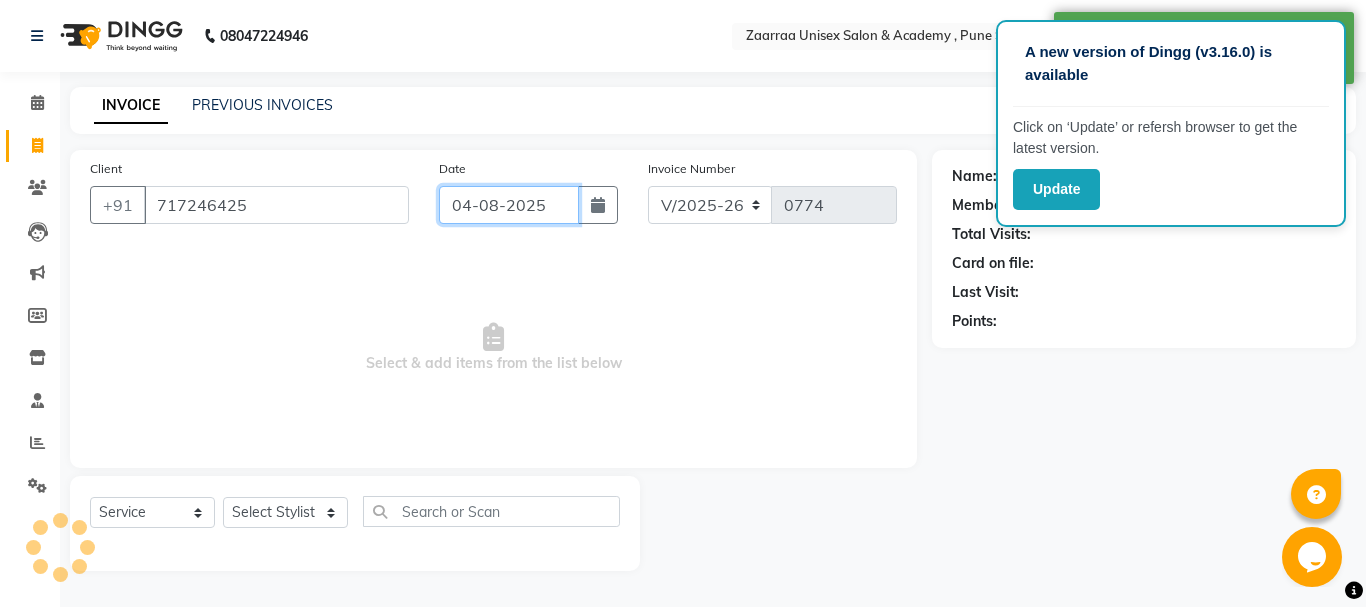click on "04-08-2025" 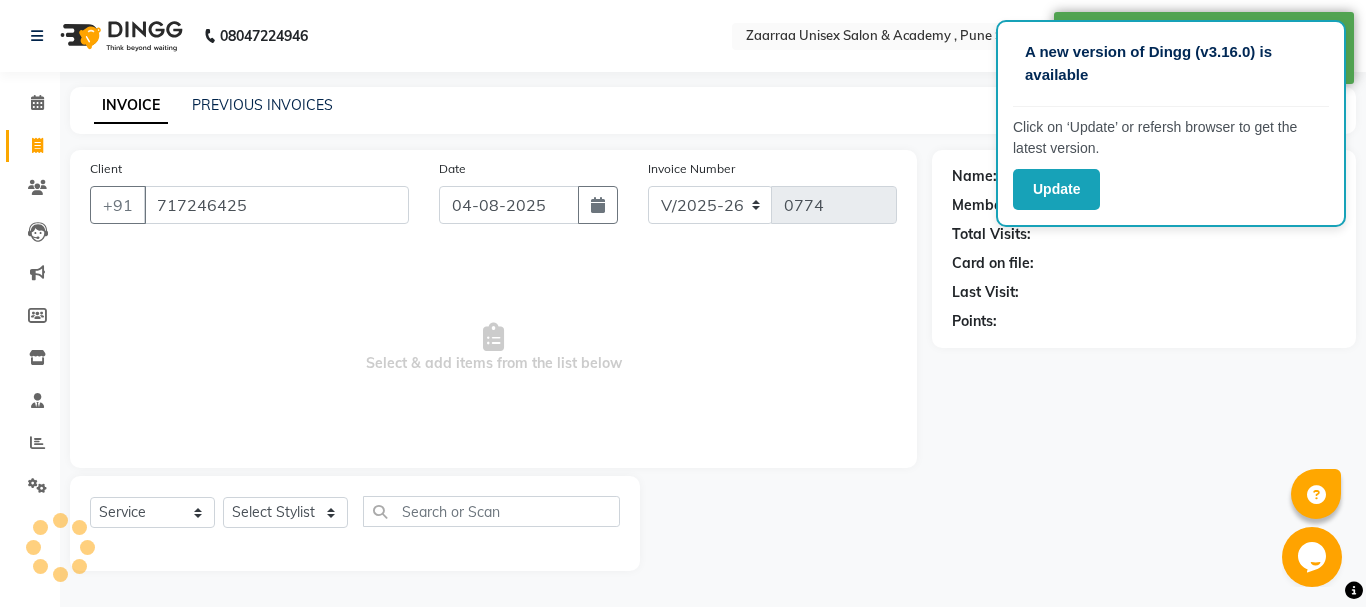 select on "8" 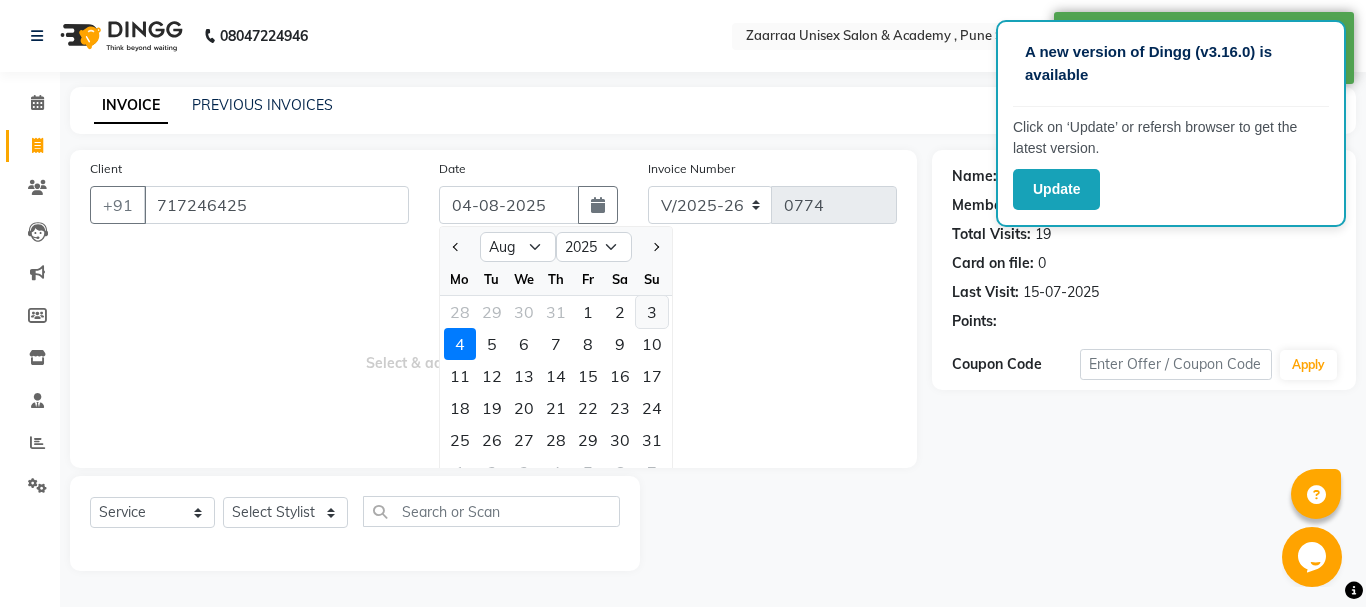 click on "3" 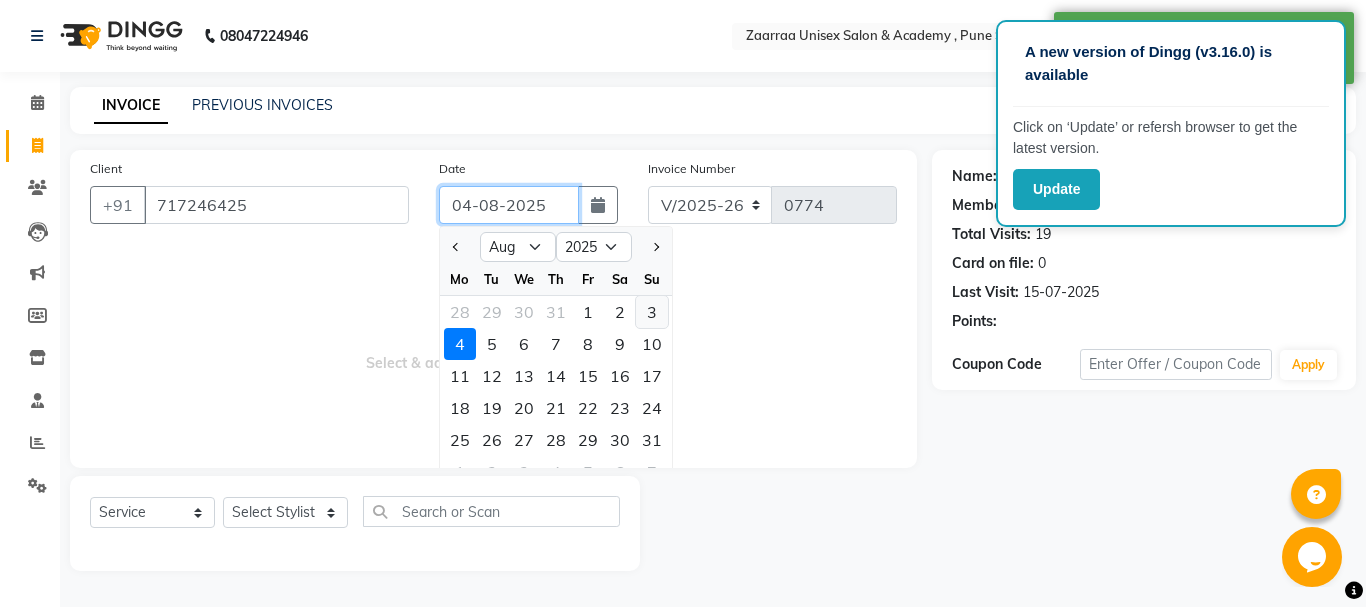 type on "03-08-2025" 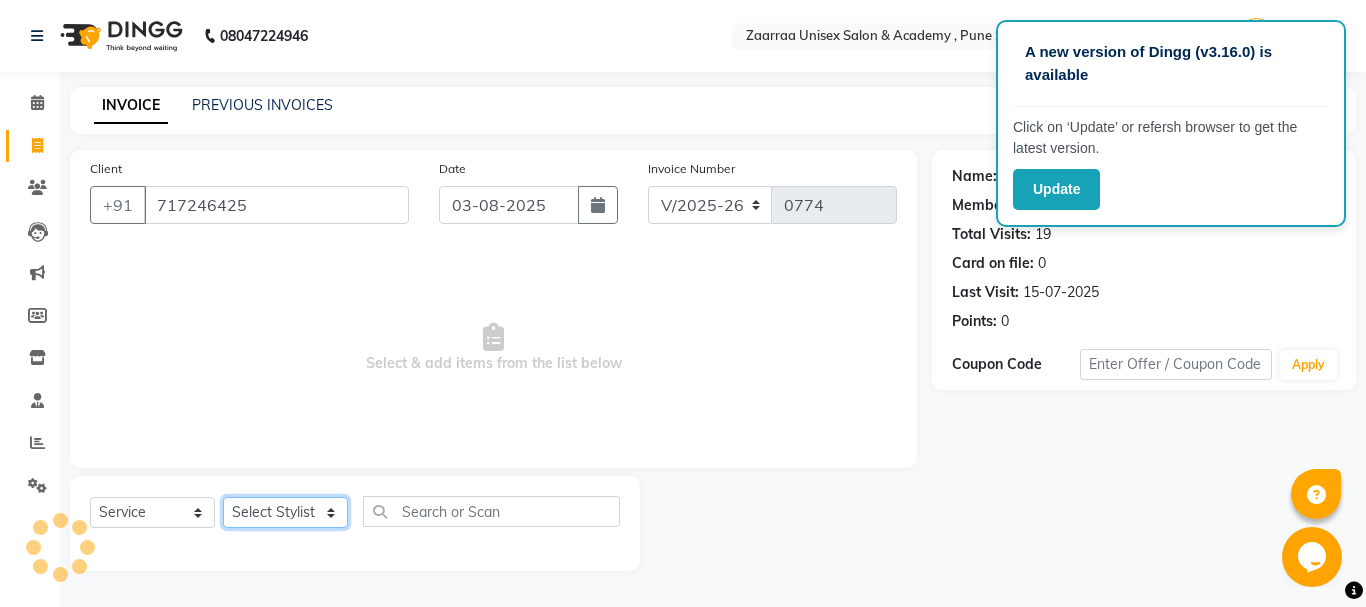 click on "Select Stylist ankush nisha pranali swati" 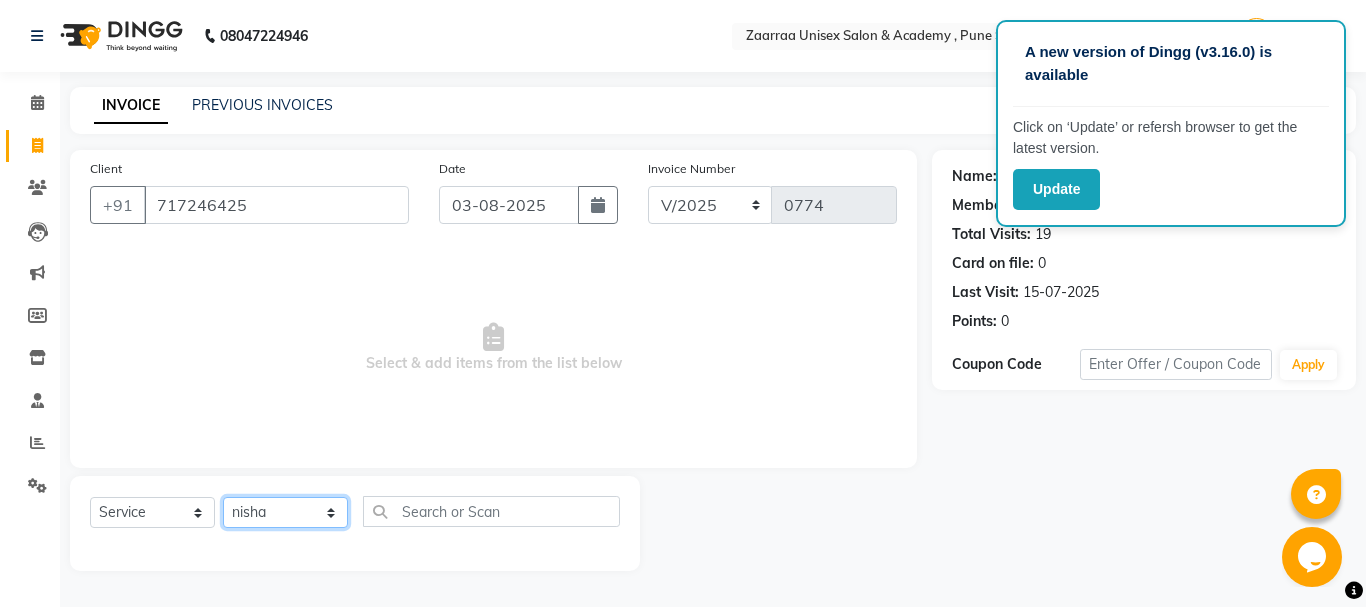 click on "Select Stylist ankush nisha pranali swati" 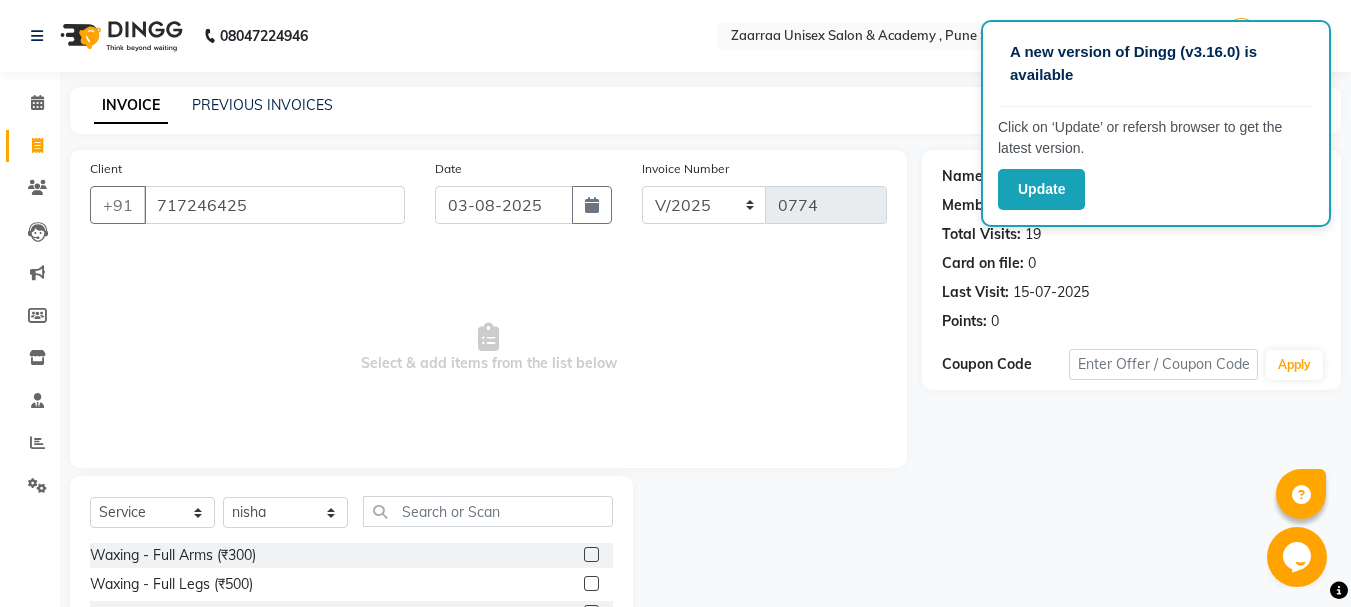 click on "Select Service Product Membership Package Voucher Prepaid Gift Card Select Stylist ankush nisha pranali swati Waxing - Full Arms (₹300) Waxing - Full Legs (₹500) Waxing - Underarms (₹80) Waxing - Half Arms (₹140) Waxing - Half Legs (₹250) Waxing - Full Back / Stomach (₹350) Waxing - Half Back / Stomach (₹250) Waxing - Full Waxing (₹800) Waxing - Full Body (₹1500) Waxing - Bikini Line (₹180) Waxing - Full Face (₹300) Waxing - Upper Lip (₹70) Waxing - Side Locks (₹120) Waxing - Chin (₹70) Waxing - Full Waxing With Bikini (₹3000) Threading - Eyebrow (₹60) Threading - Upper Lip (₹50) Threading - Forehead (₹50) Threading - Chin (₹50) Threading - Jaw Line (₹50) Threading - Lower Lip (₹40) Threading - Side Locks (₹80) Threading - Neck (₹60) Threading - Nose (₹20) Threading - Full Face (₹300) Peel Off Wax - Upper Lip (₹140) Peel Off Wax - Lower Lip (₹140) Peel Off Wax - Chin (₹140) Peel Off Wax - Side Locks (₹180)" 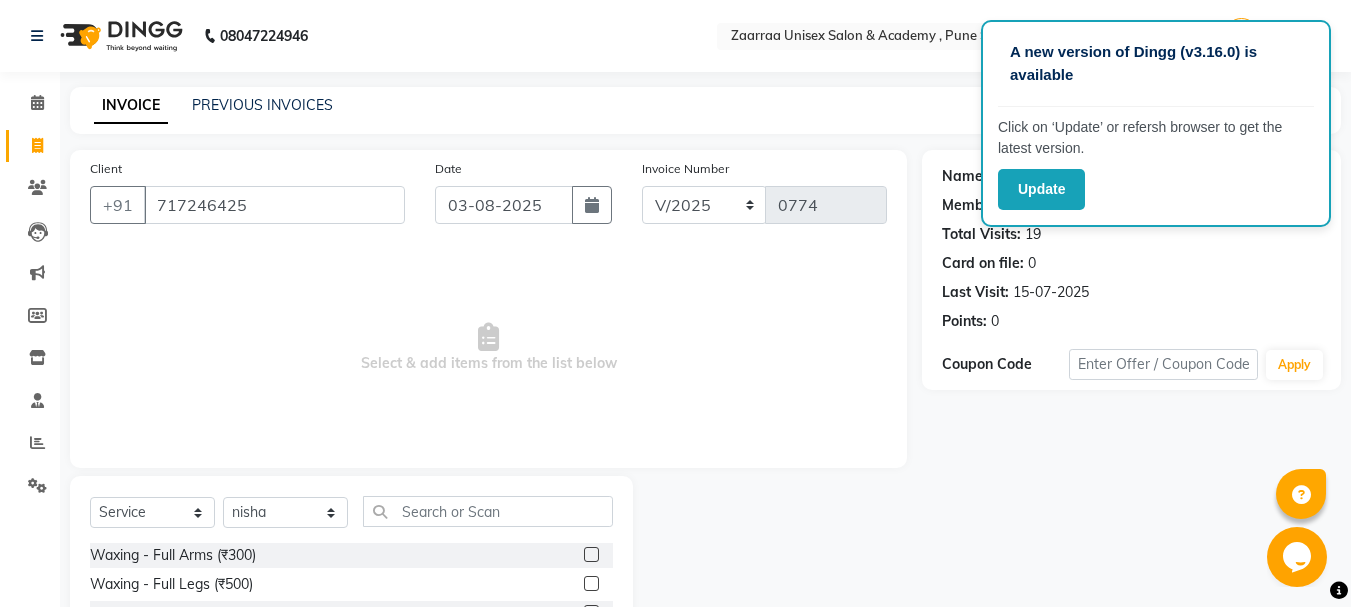 click on "Select Service Product Membership Package Voucher Prepaid Gift Card Select Stylist ankush nisha pranali swati Waxing - Full Arms (₹300) Waxing - Full Legs (₹500) Waxing - Underarms (₹80) Waxing - Half Arms (₹140) Waxing - Half Legs (₹250) Waxing - Full Back / Stomach (₹350) Waxing - Half Back / Stomach (₹250) Waxing - Full Waxing (₹800) Waxing - Full Body (₹1500) Waxing - Bikini Line (₹180) Waxing - Full Face (₹300) Waxing - Upper Lip (₹70) Waxing - Side Locks (₹120) Waxing - Chin (₹70) Waxing - Full Waxing With Bikini (₹3000) Threading - Eyebrow (₹60) Threading - Upper Lip (₹50) Threading - Forehead (₹50) Threading - Chin (₹50) Threading - Jaw Line (₹50) Threading - Lower Lip (₹40) Threading - Side Locks (₹80) Threading - Neck (₹60) Threading - Nose (₹20) Threading - Full Face (₹300) Peel Off Wax - Upper Lip (₹140) Peel Off Wax - Lower Lip (₹140) Peel Off Wax - Chin (₹140) Peel Off Wax - Side Locks (₹180)" 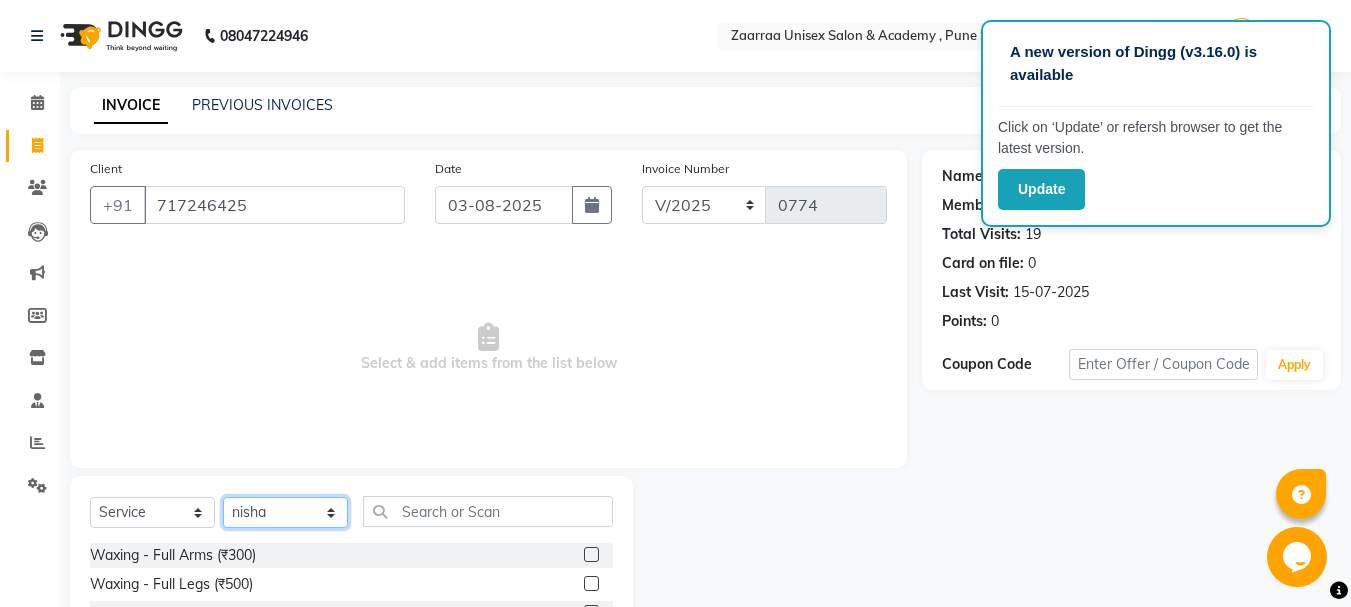 click on "Select Stylist ankush nisha pranali swati" 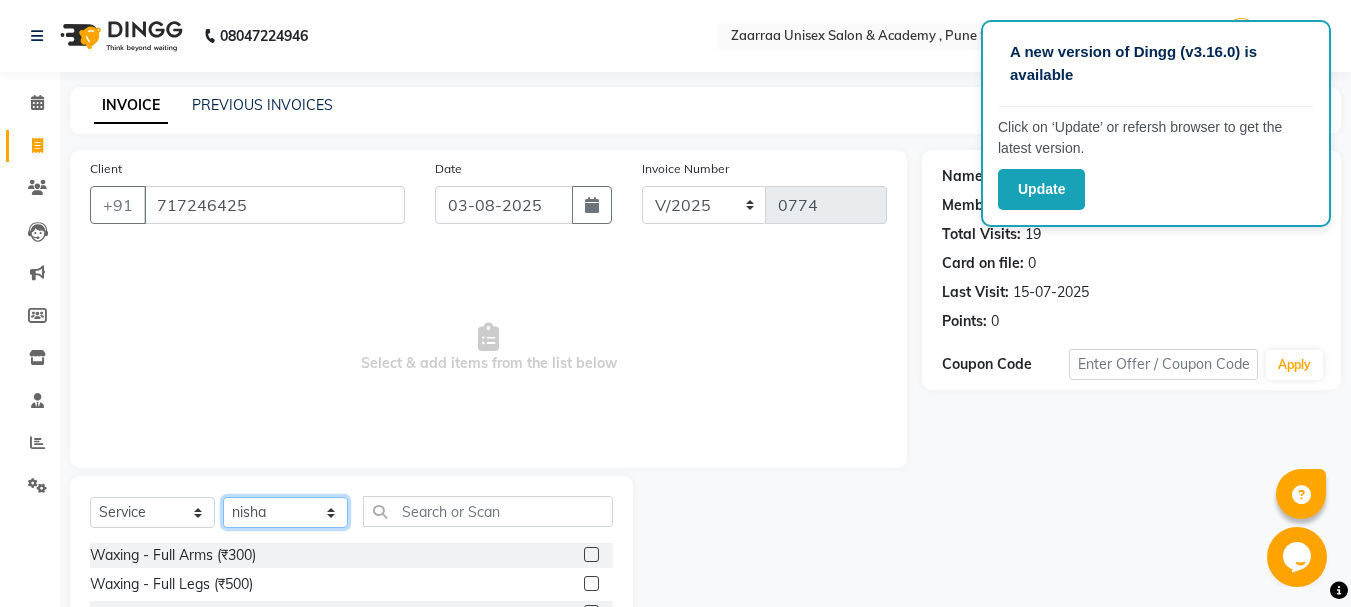 select on "44238" 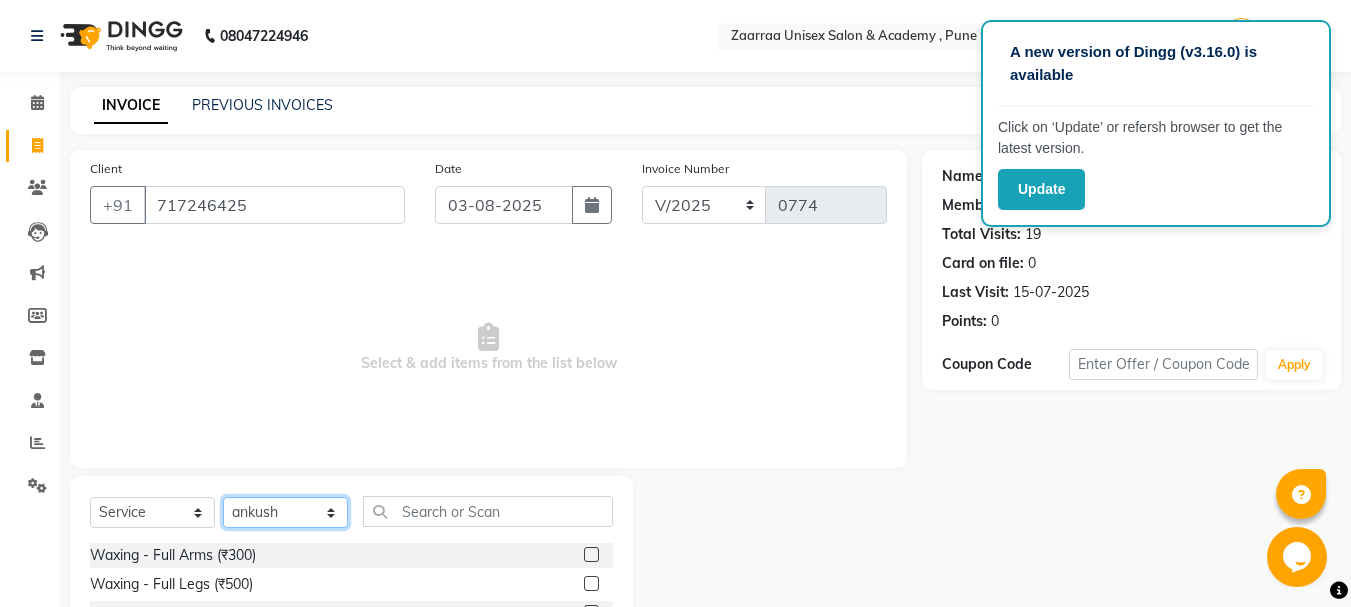 click on "Select Stylist ankush nisha pranali swati" 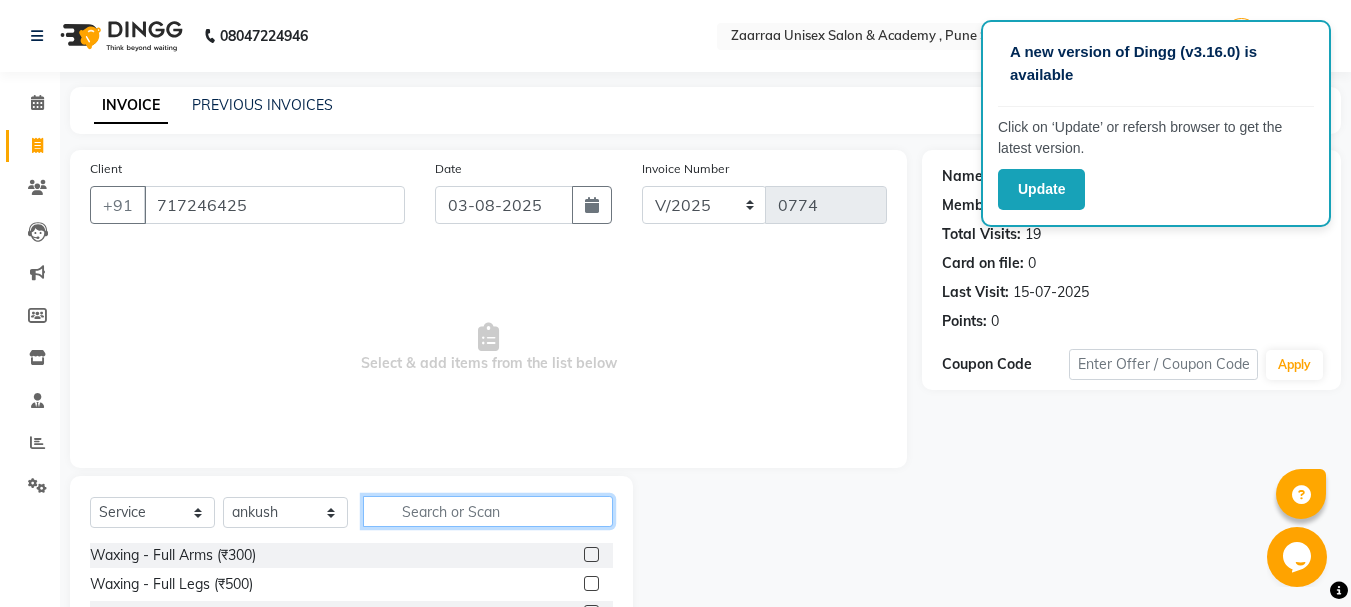 click 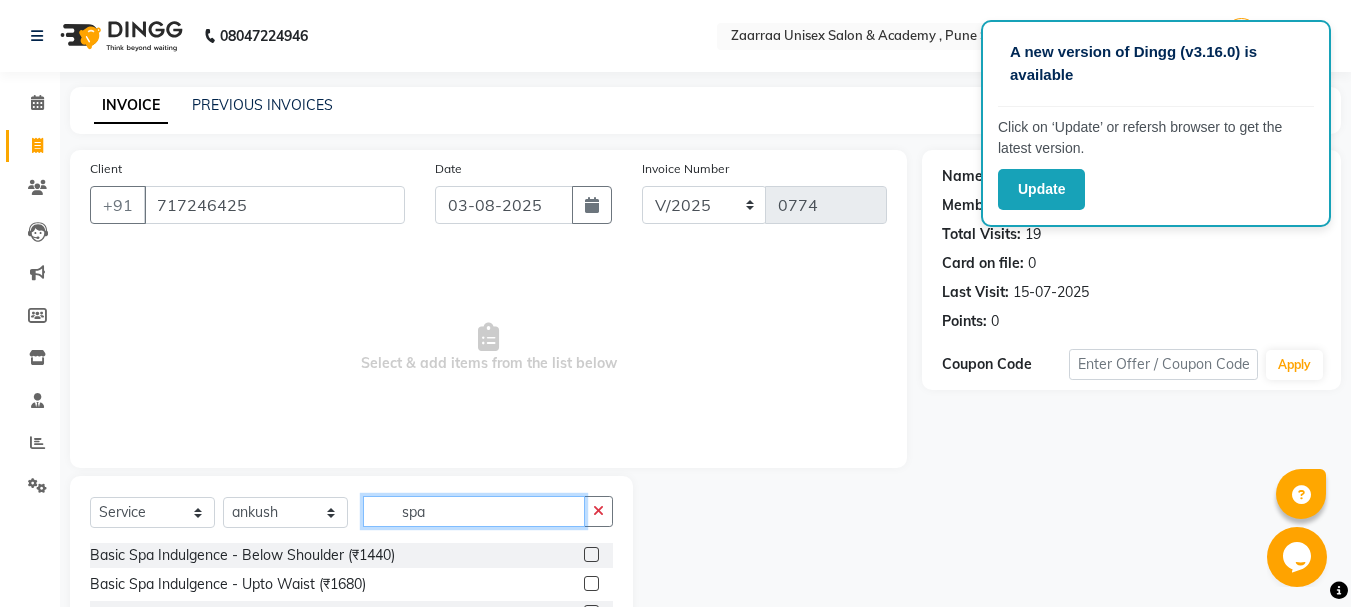 type on "spa" 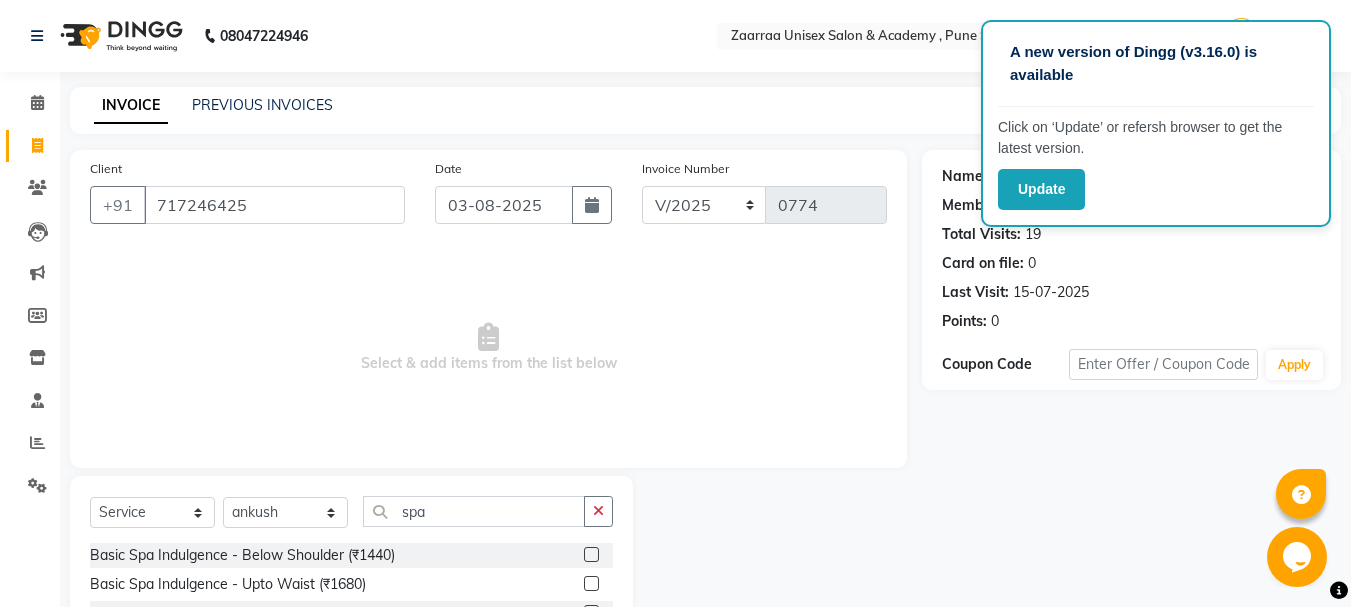 click 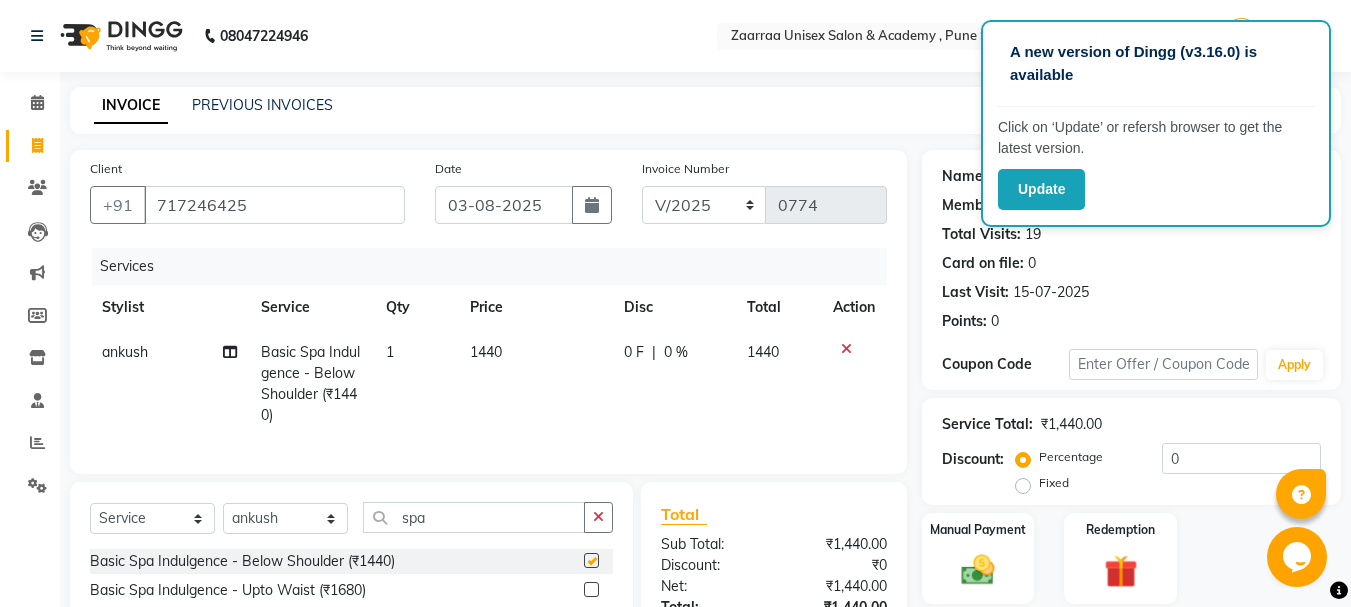 checkbox on "false" 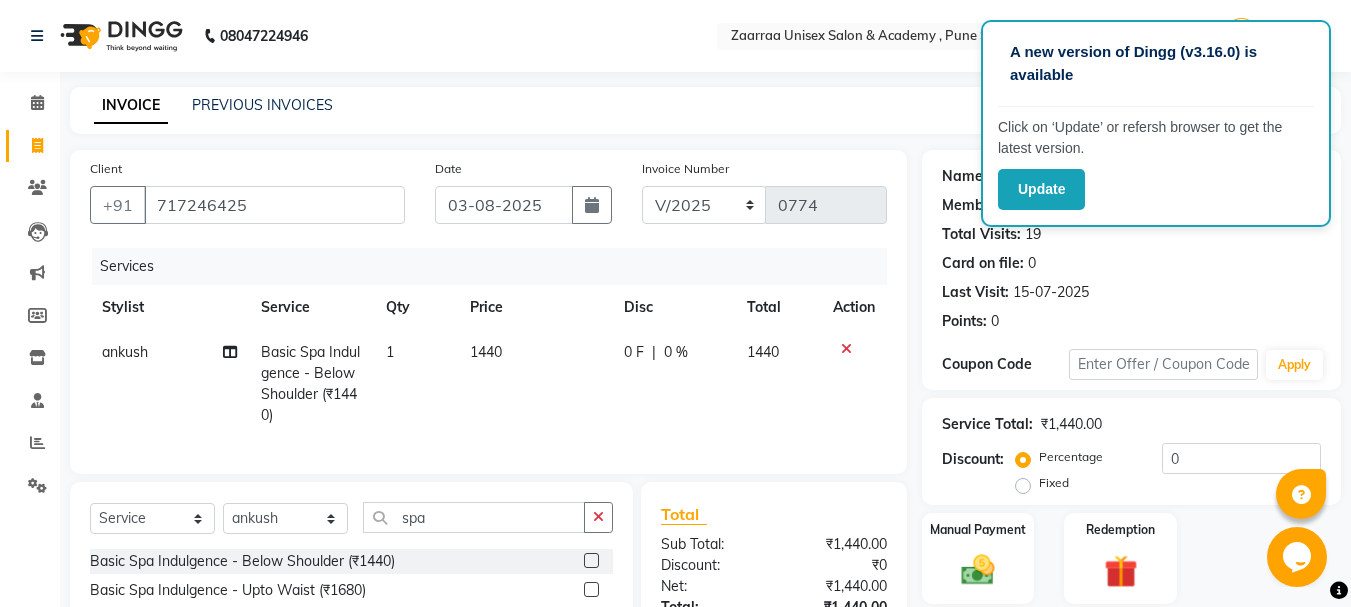 click on "1440" 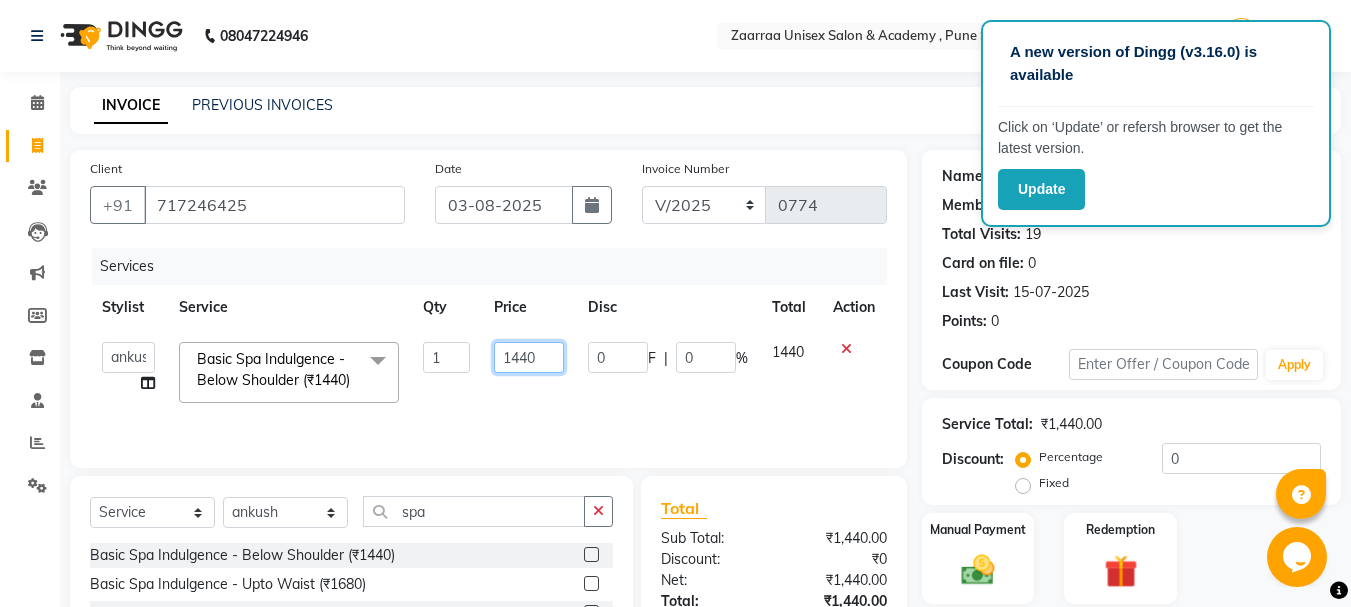 click on "1440" 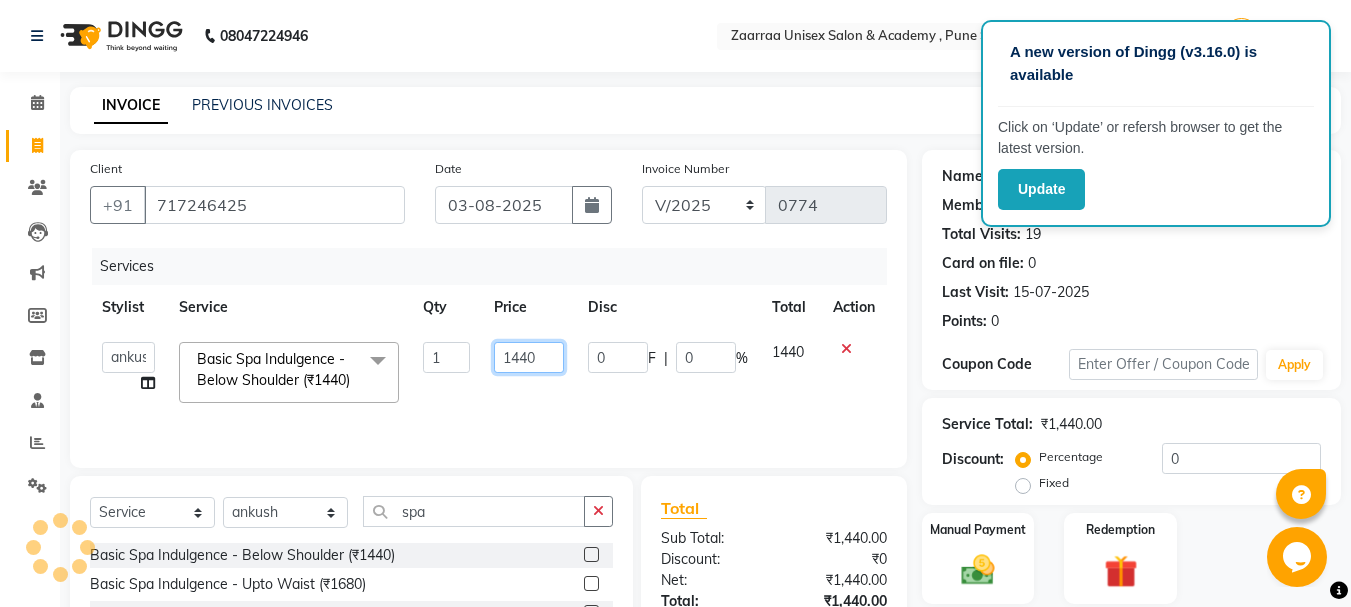 click on "1440" 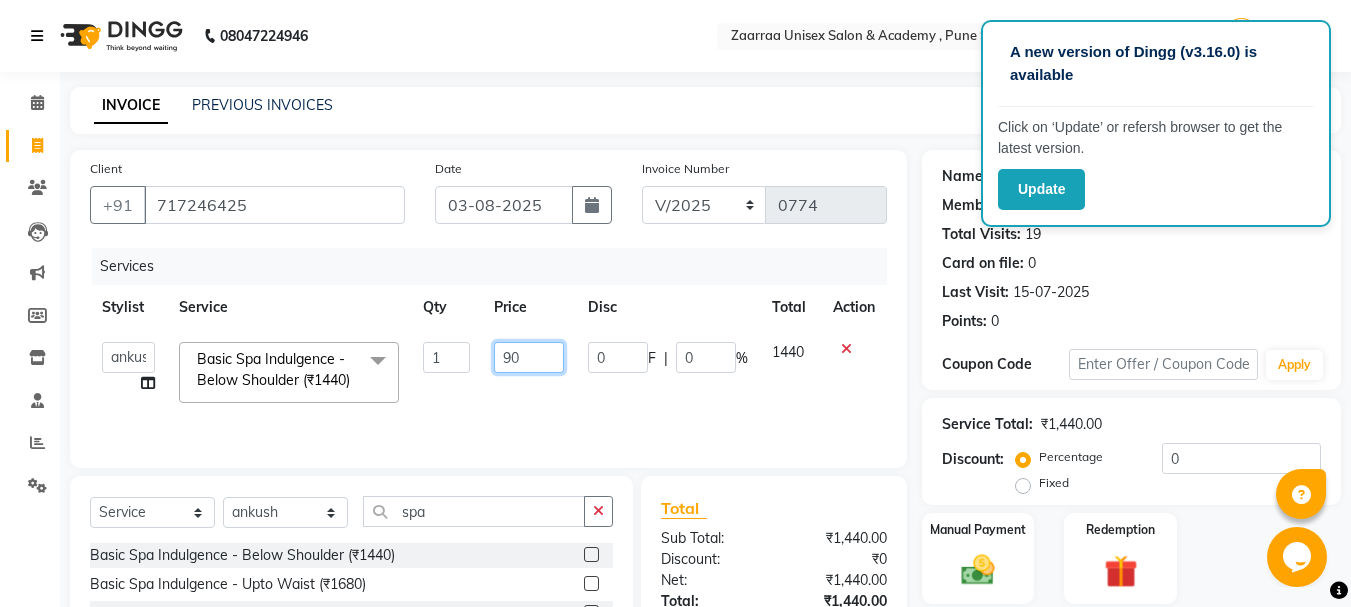 type on "900" 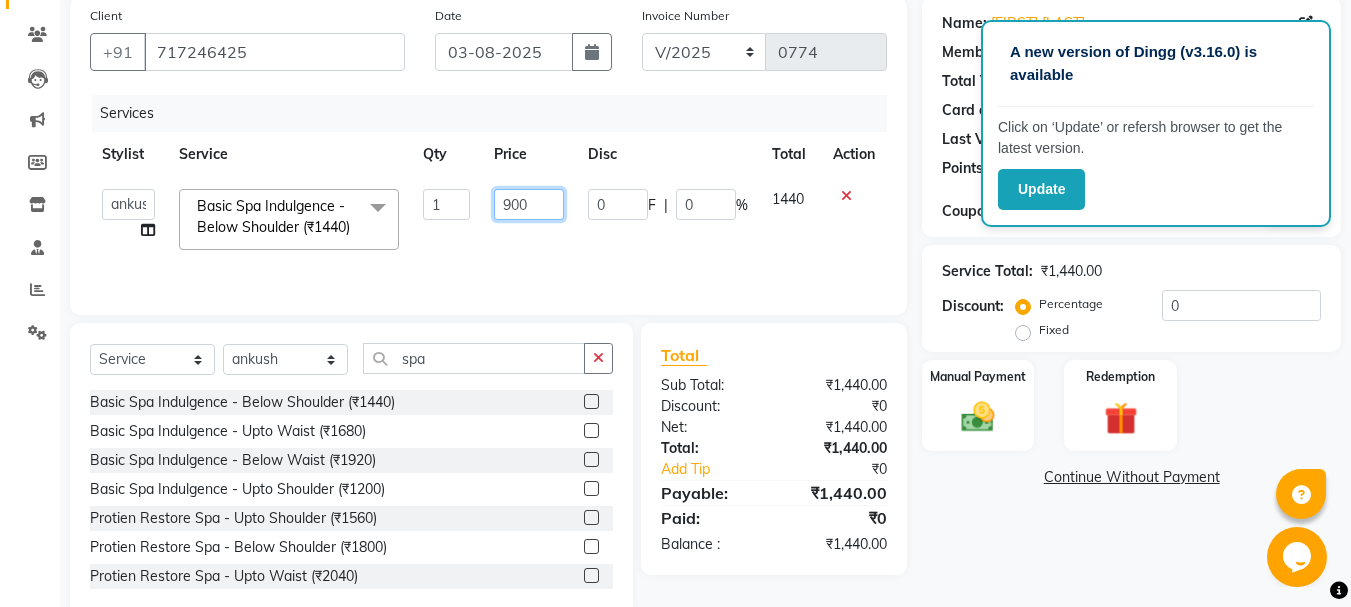 scroll, scrollTop: 213, scrollLeft: 0, axis: vertical 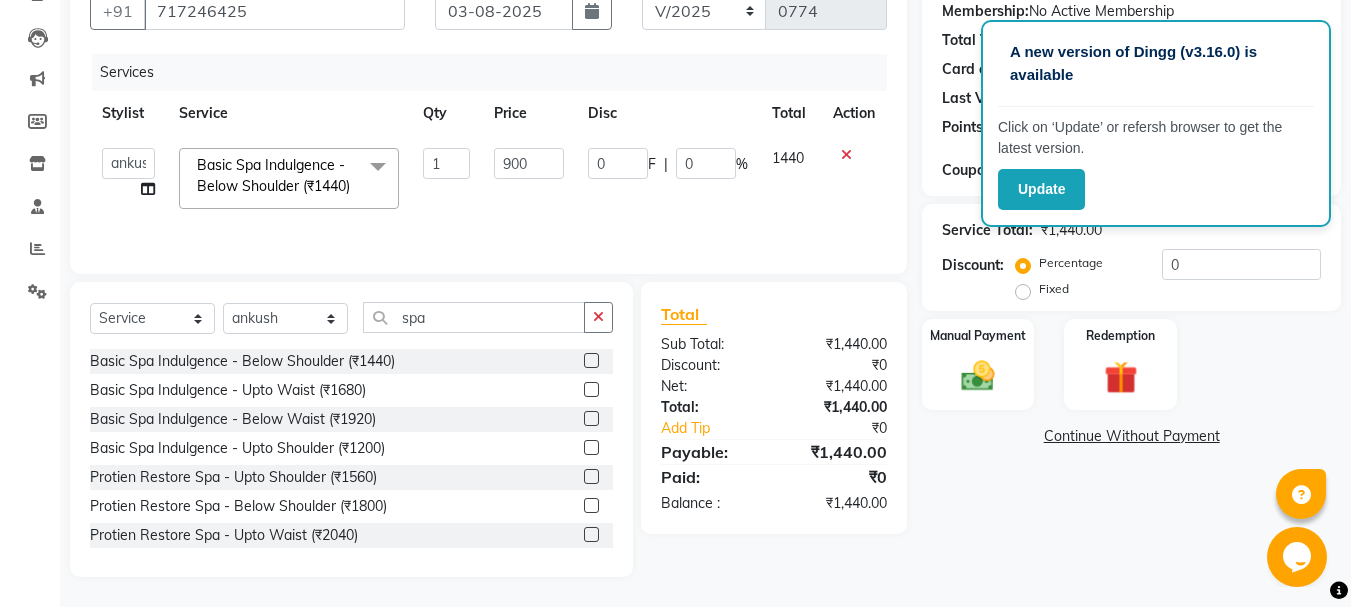 click on "Name: [FIRST] [LAST] Membership: No Active Membership Total Visits: 19 Card on file: 0 Last Visit: 15-07-2025 Points: 0 Coupon Code Apply Service Total: ₹1,440.00 Discount: Percentage Fixed 0 Manual Payment Redemption Continue Without Payment" 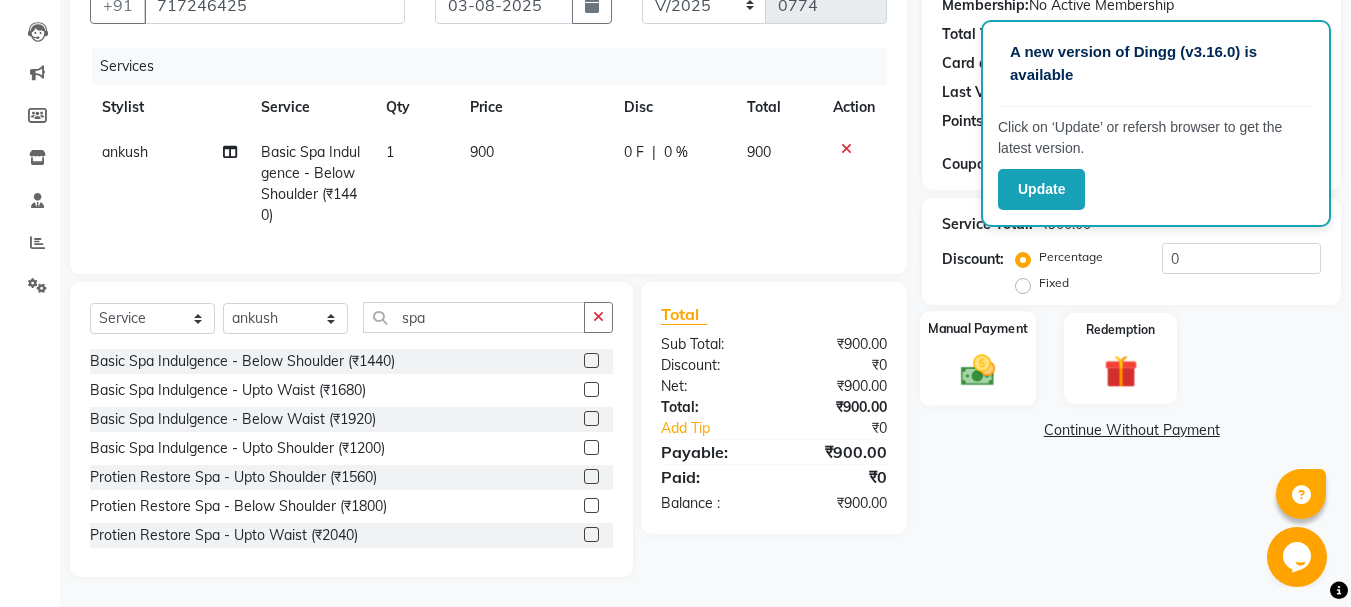 click 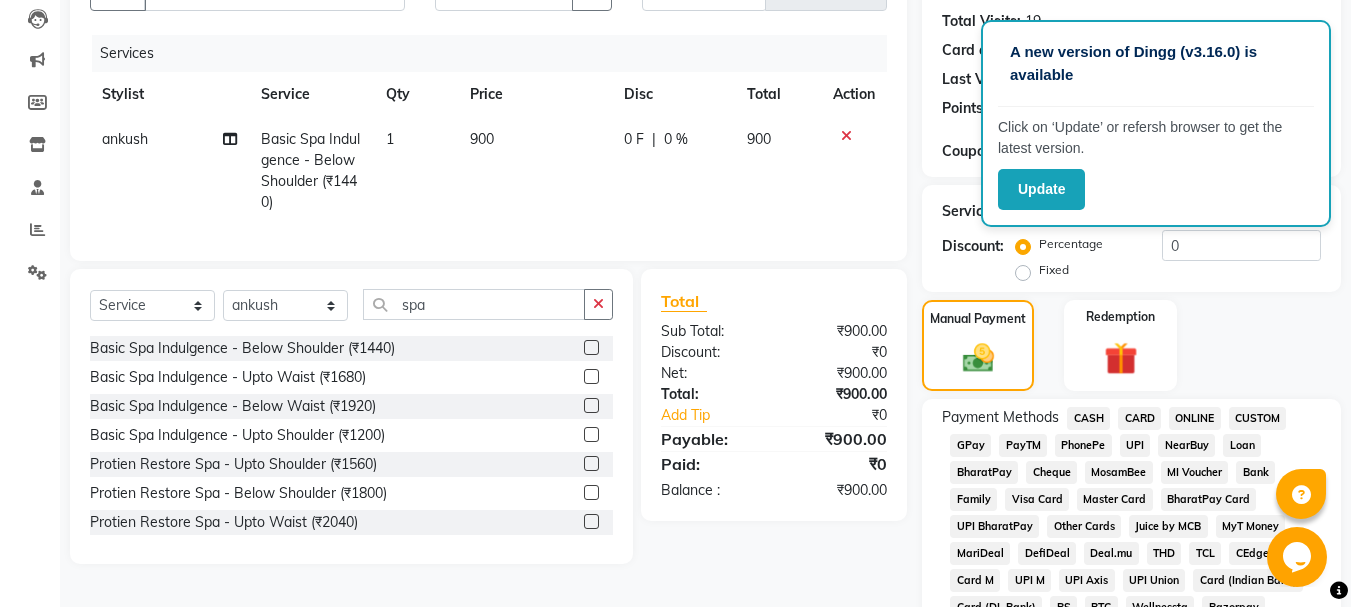 click on "CASH" 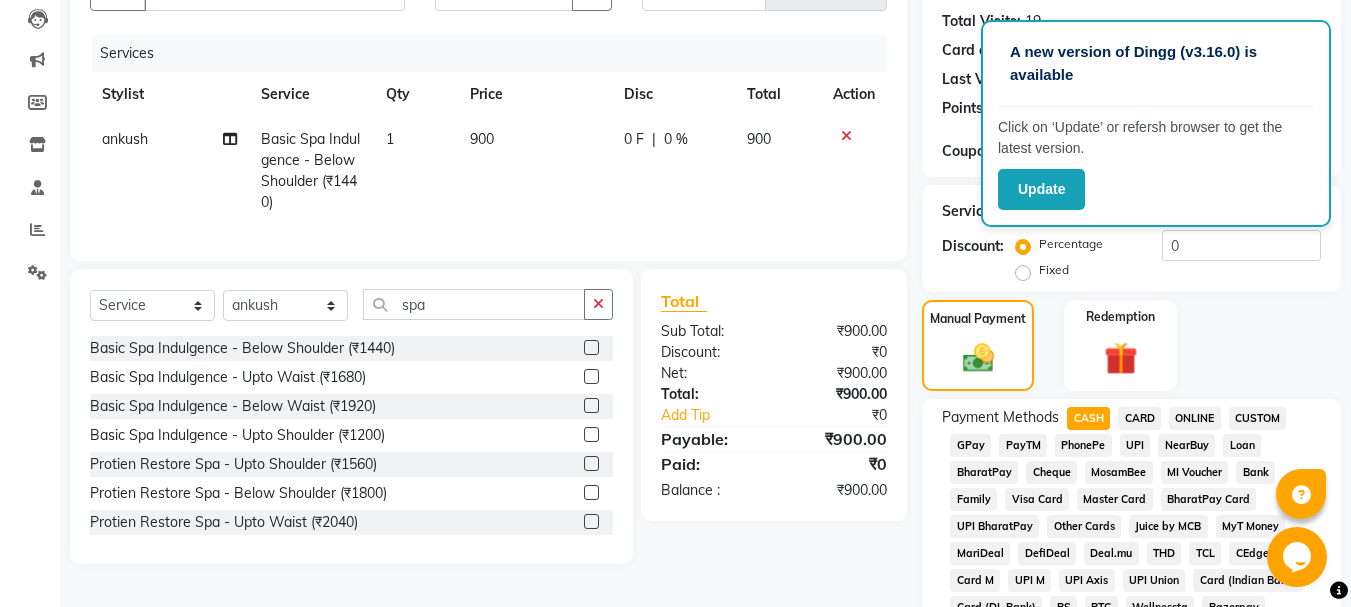 scroll, scrollTop: 895, scrollLeft: 0, axis: vertical 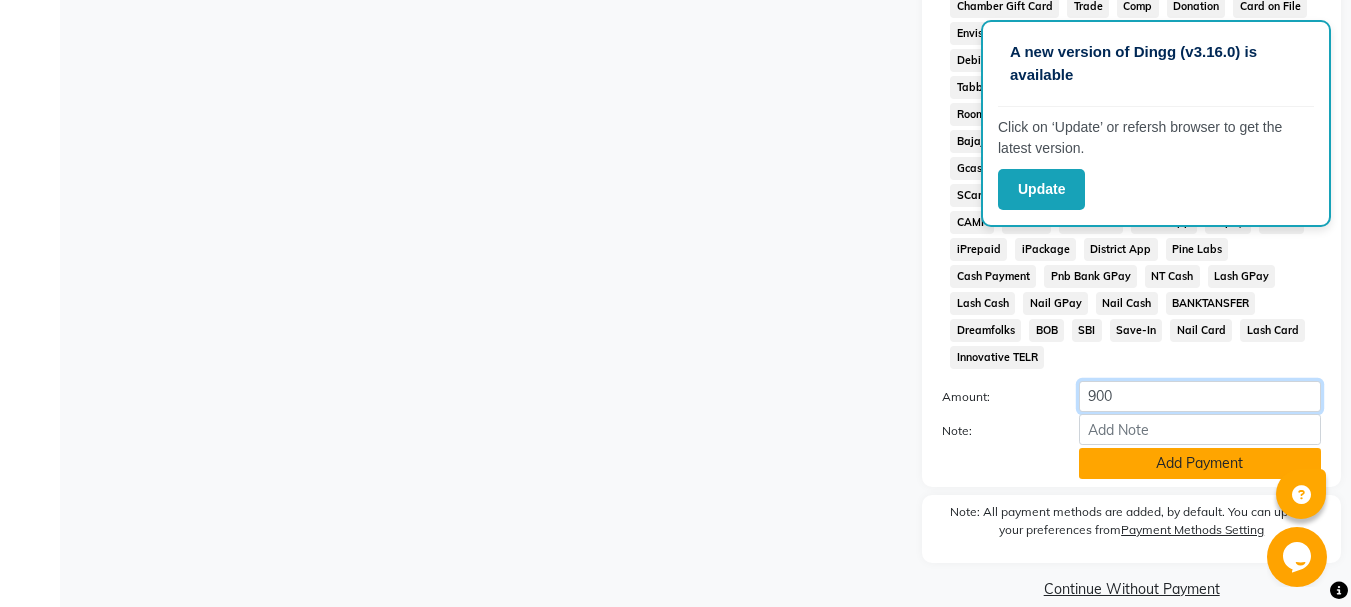 drag, startPoint x: 1103, startPoint y: 348, endPoint x: 1131, endPoint y: 439, distance: 95.2103 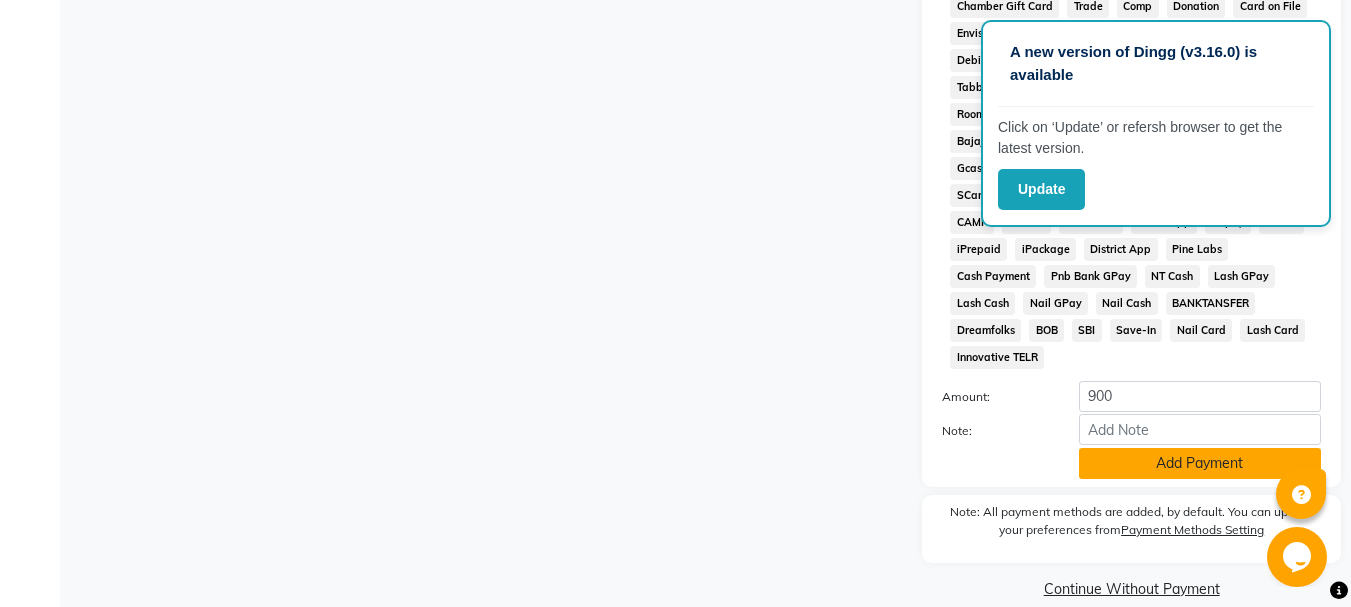 click on "Add Payment" 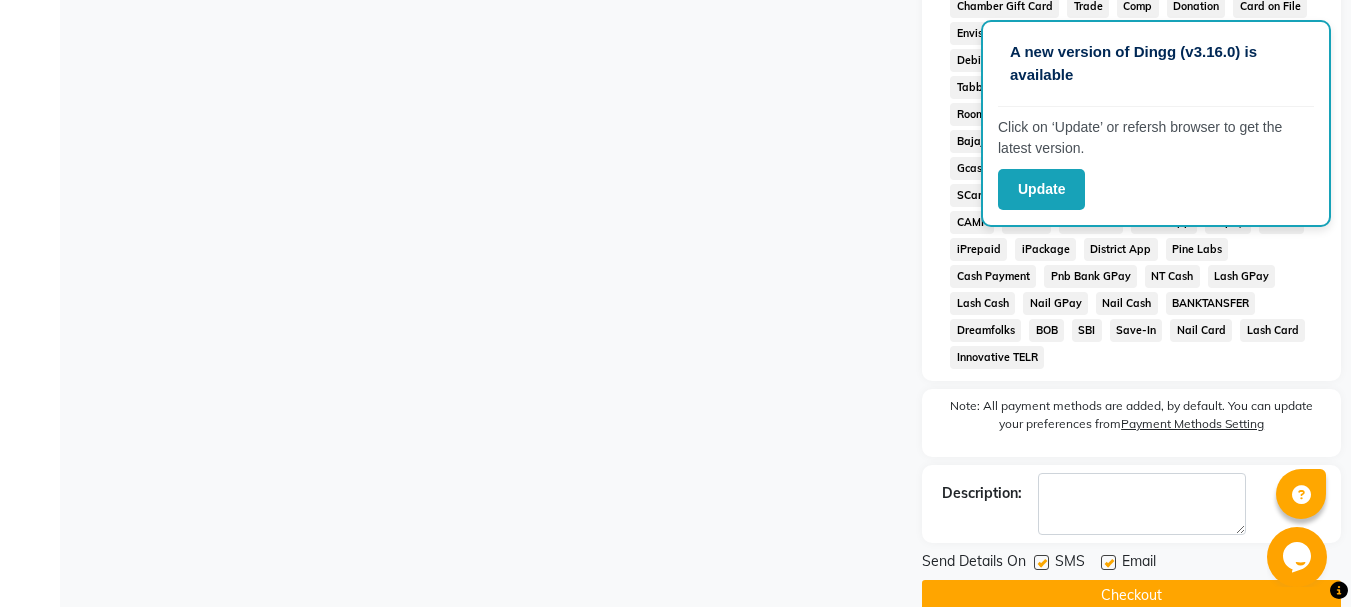 click on "Checkout" 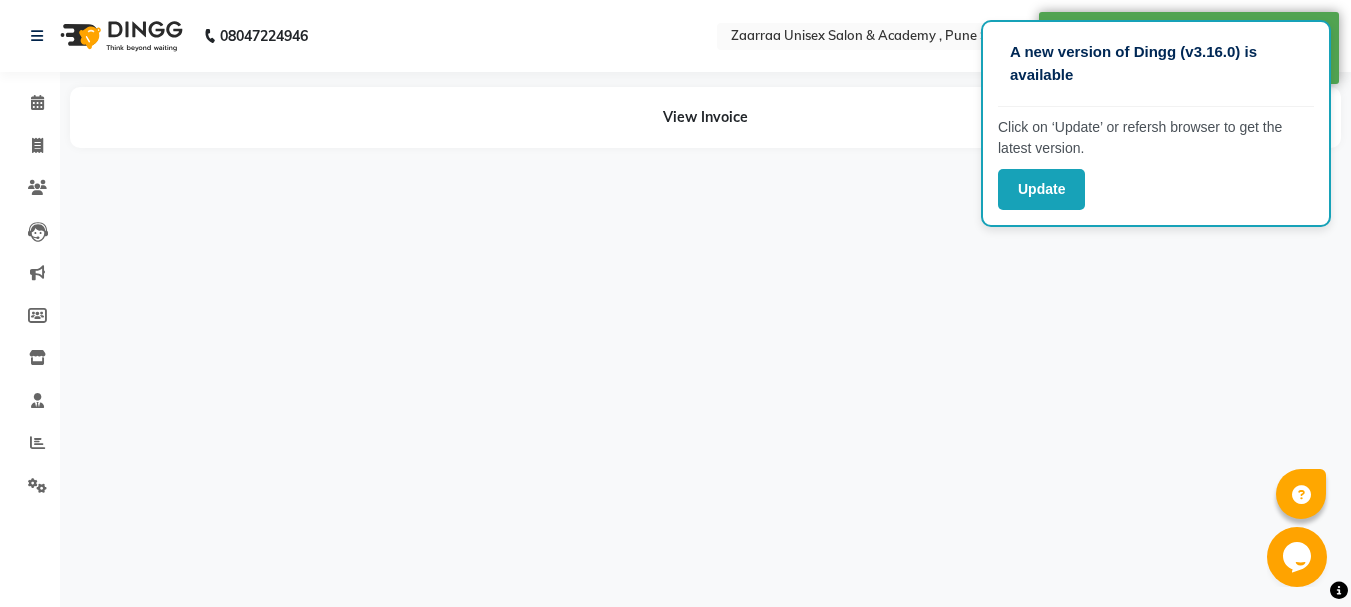scroll, scrollTop: 0, scrollLeft: 0, axis: both 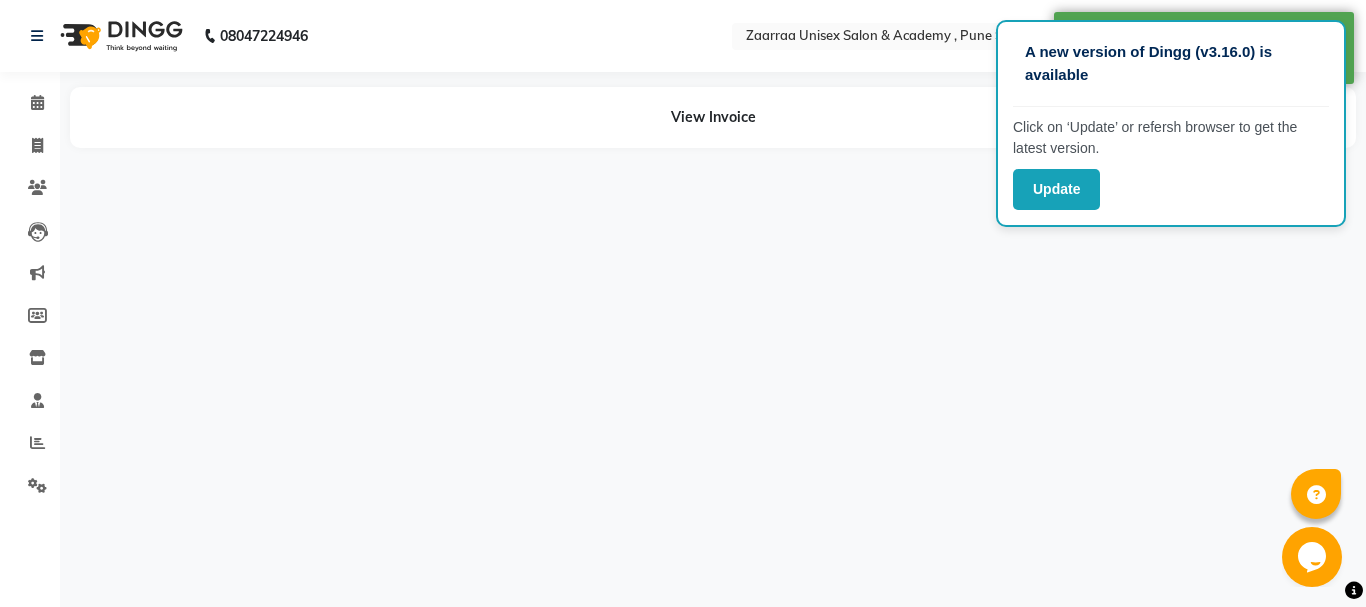 click on "Invoice" 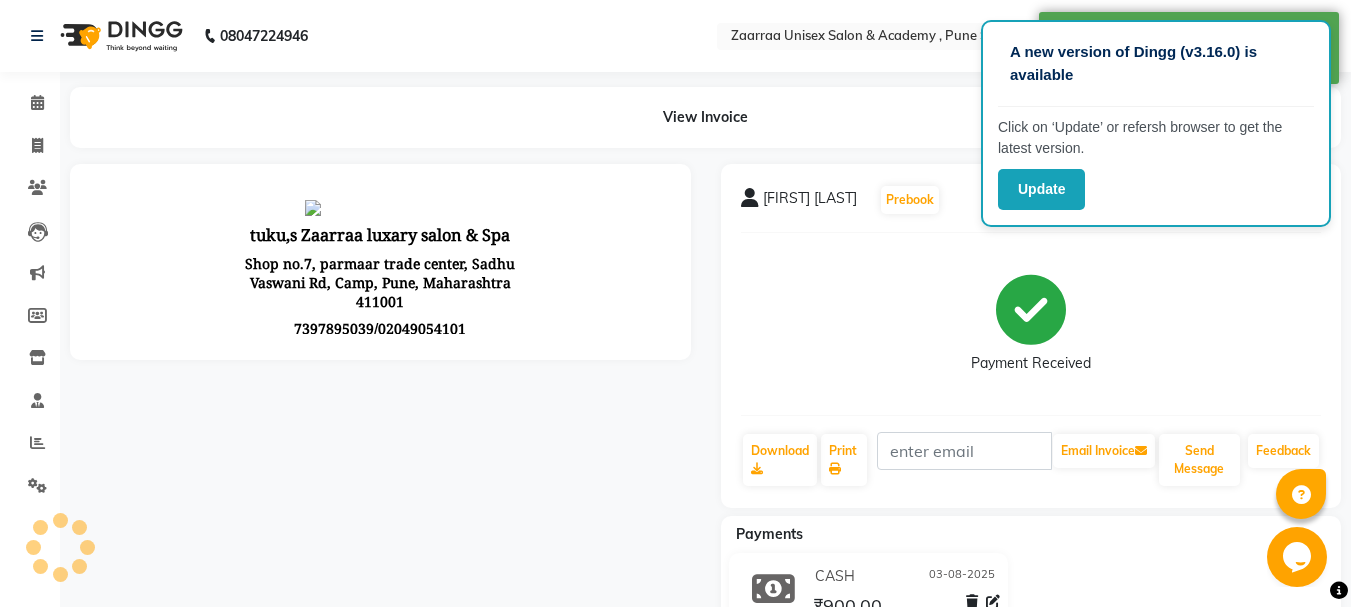 scroll, scrollTop: 0, scrollLeft: 0, axis: both 